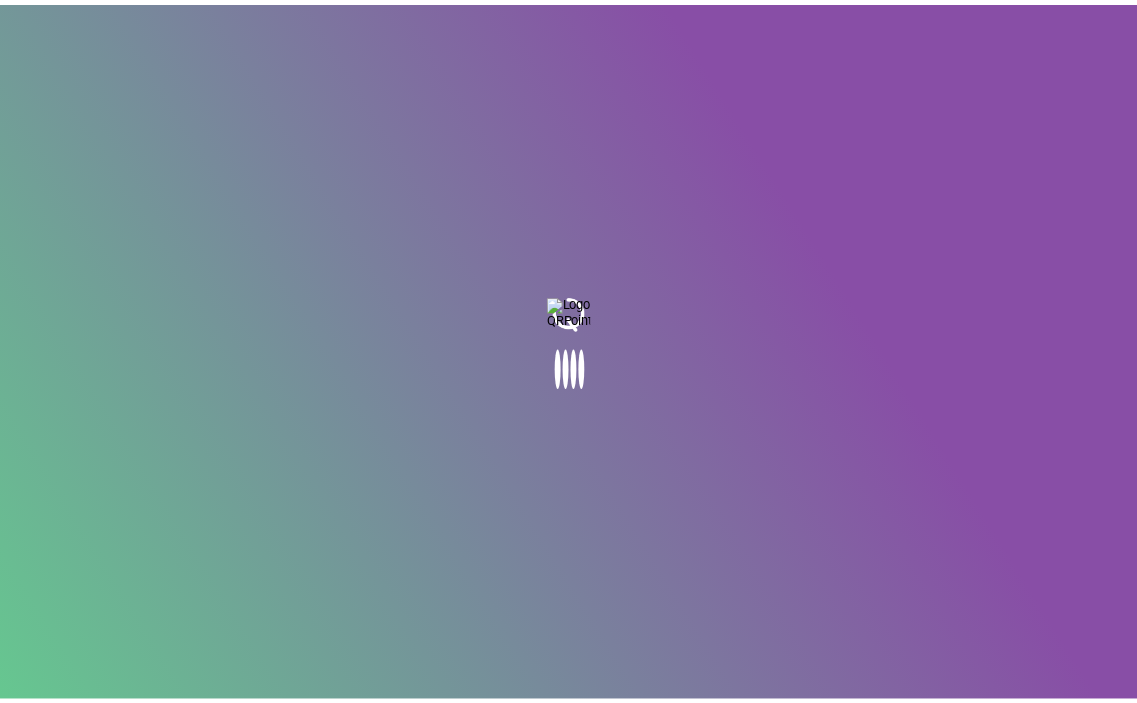 scroll, scrollTop: 0, scrollLeft: 0, axis: both 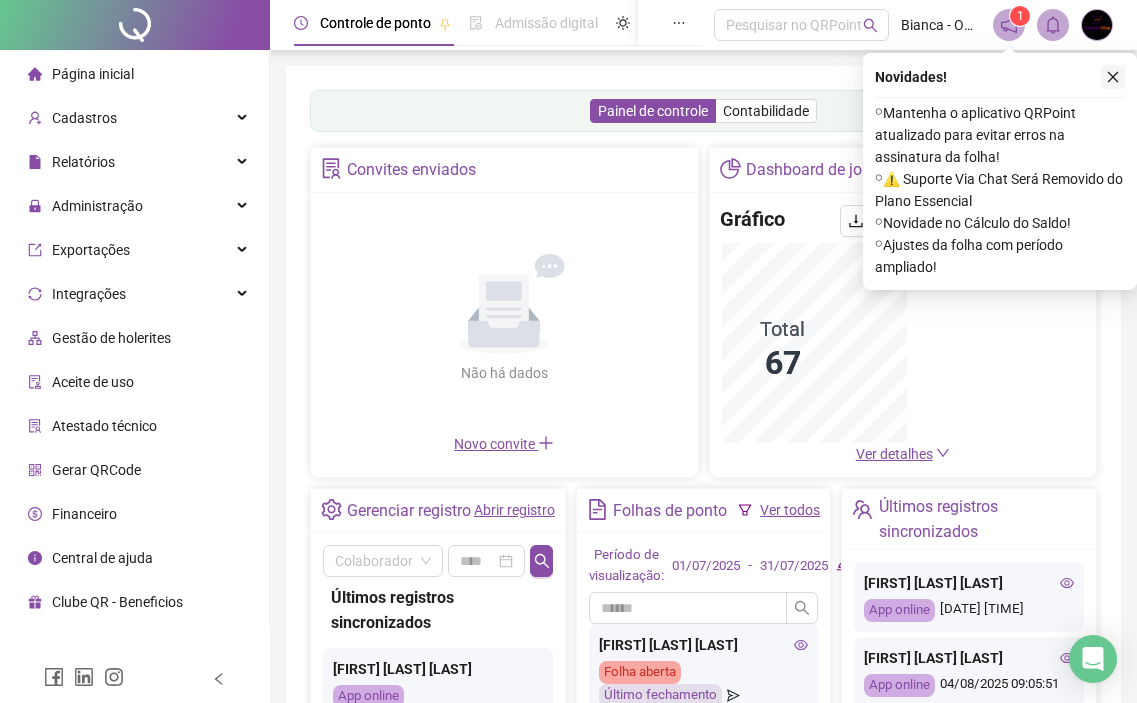 click 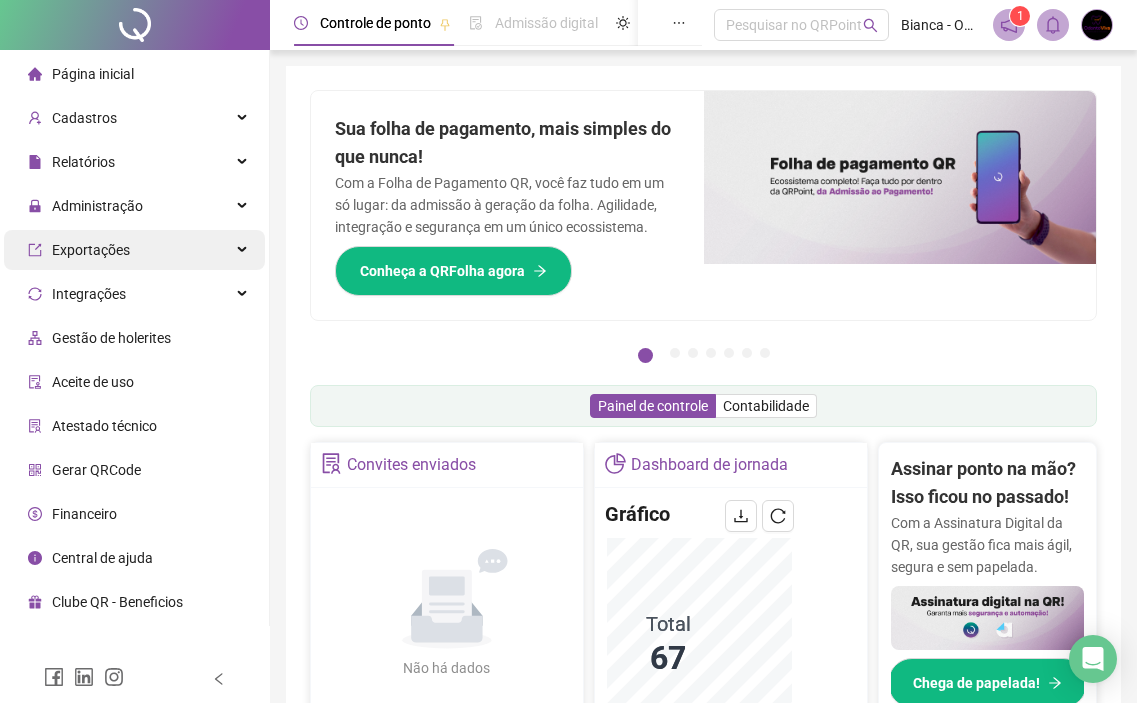 click on "Exportações" at bounding box center (134, 250) 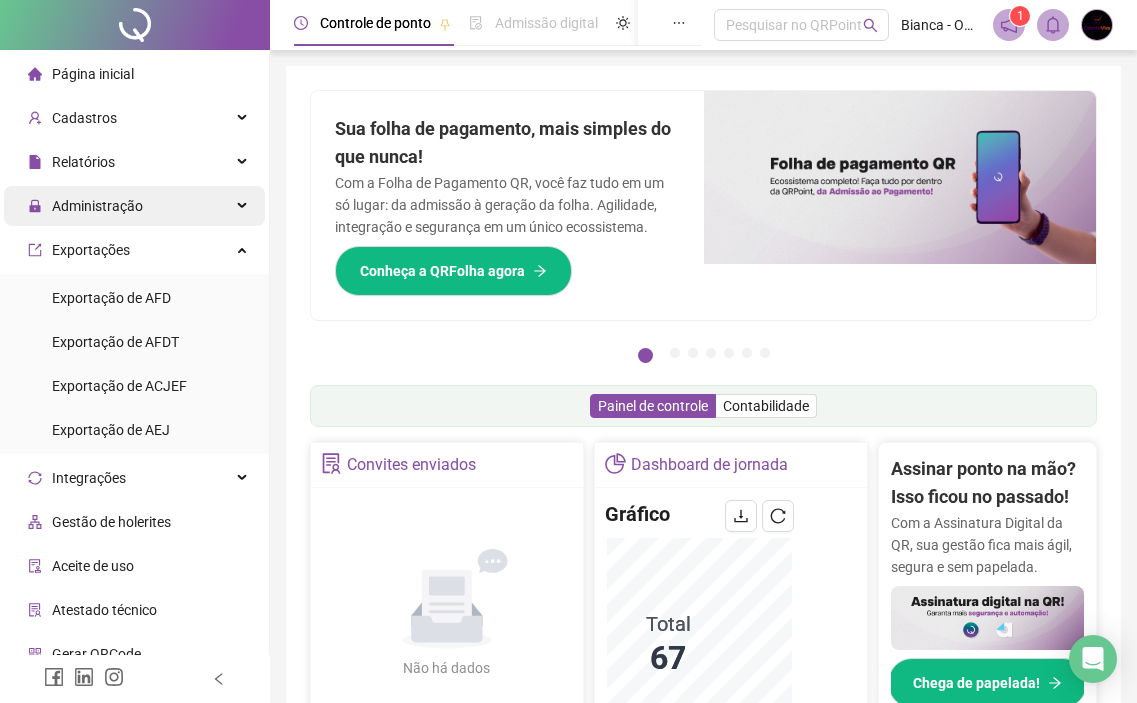 click on "Administração" at bounding box center (134, 206) 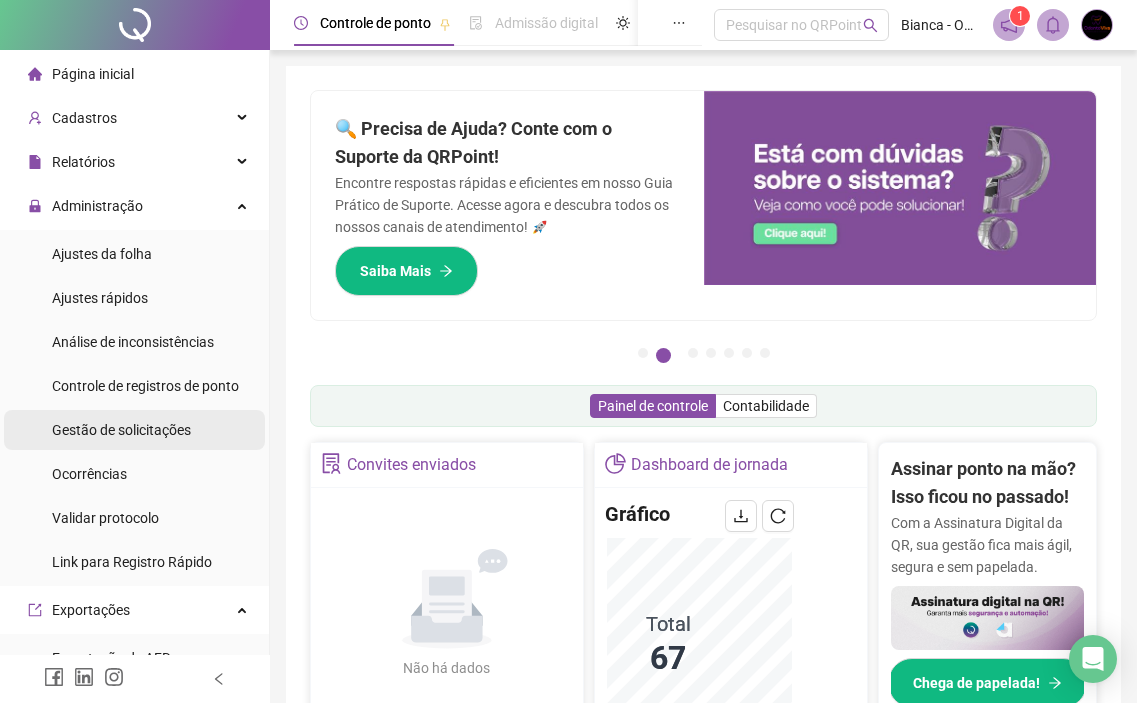 click on "Gestão de solicitações" at bounding box center (121, 430) 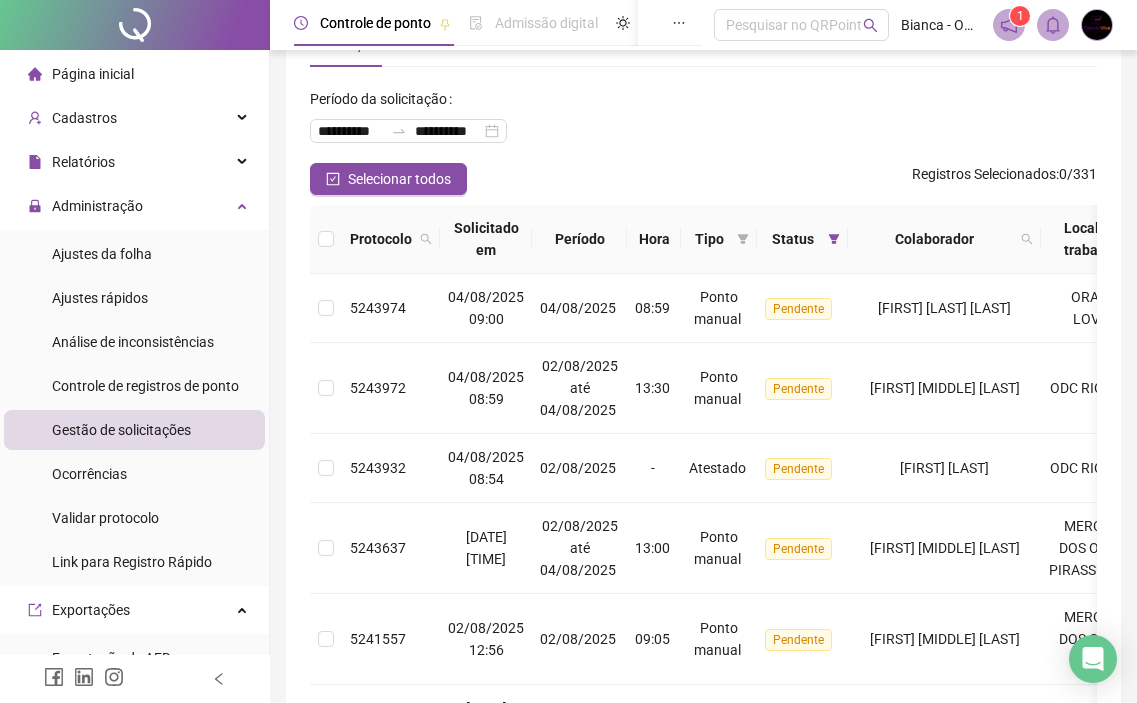 scroll, scrollTop: 93, scrollLeft: 0, axis: vertical 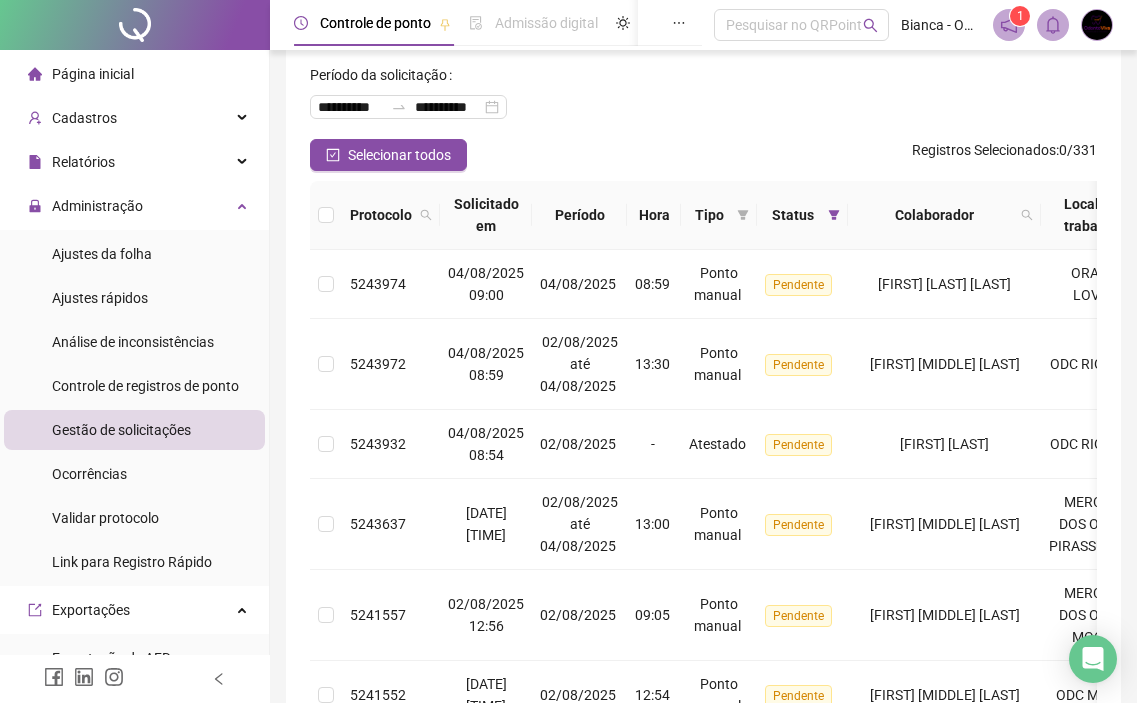 click on "**********" at bounding box center [703, 99] 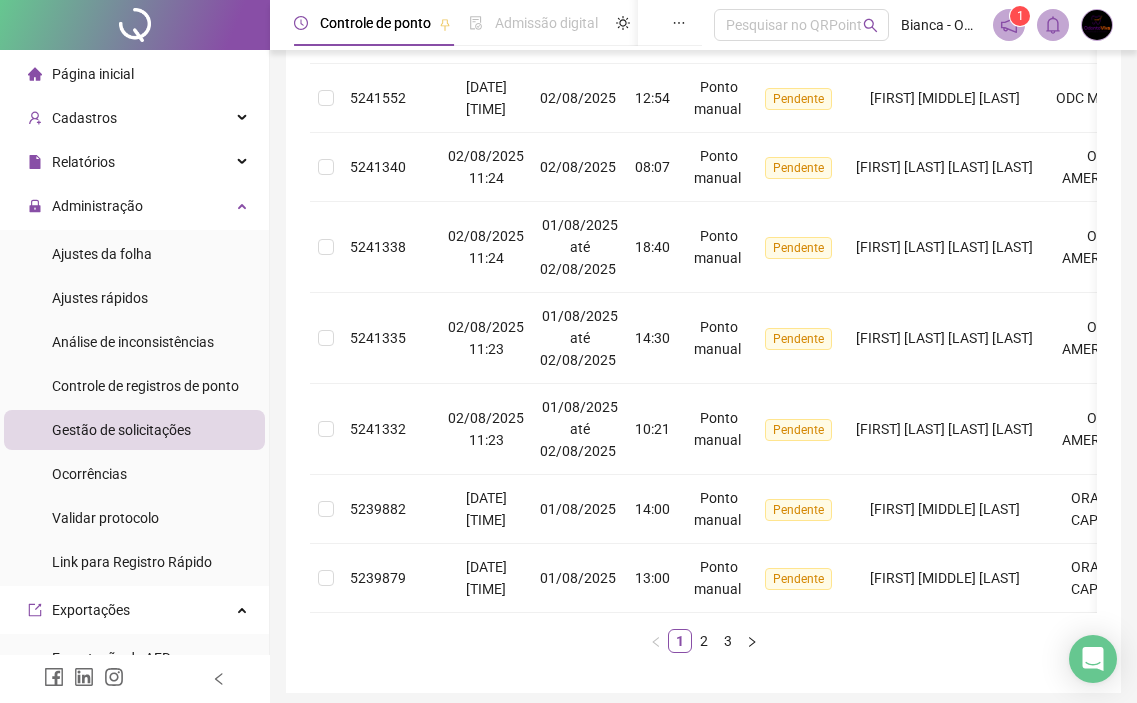 scroll, scrollTop: 761, scrollLeft: 0, axis: vertical 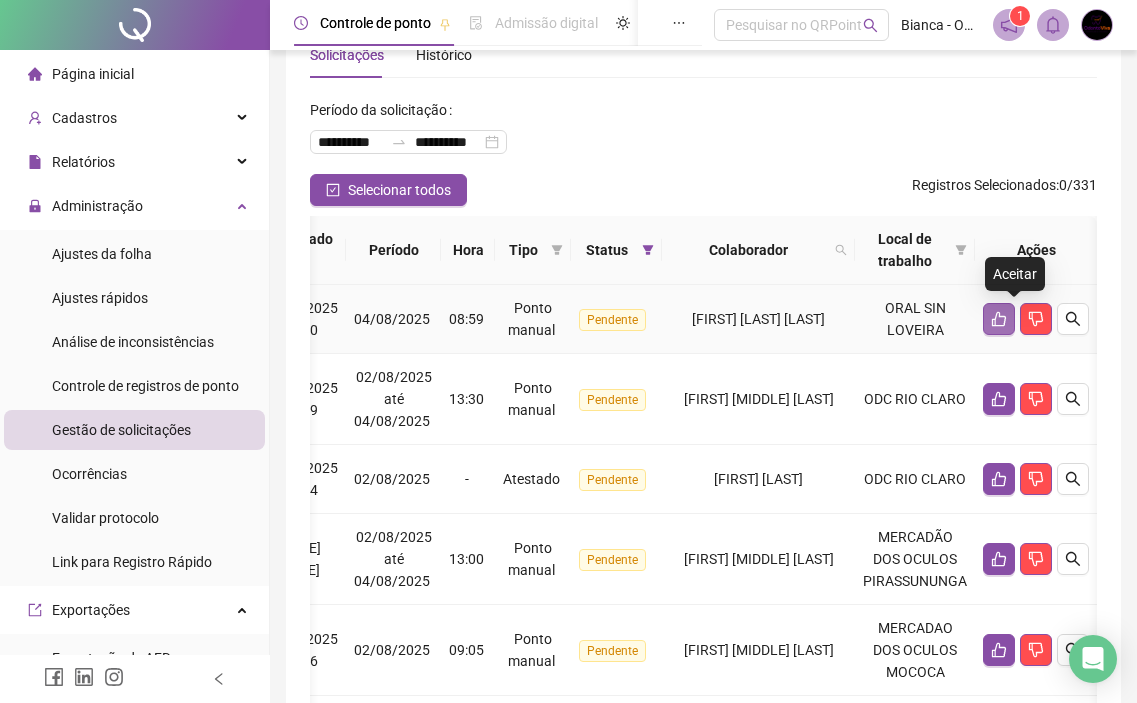 click 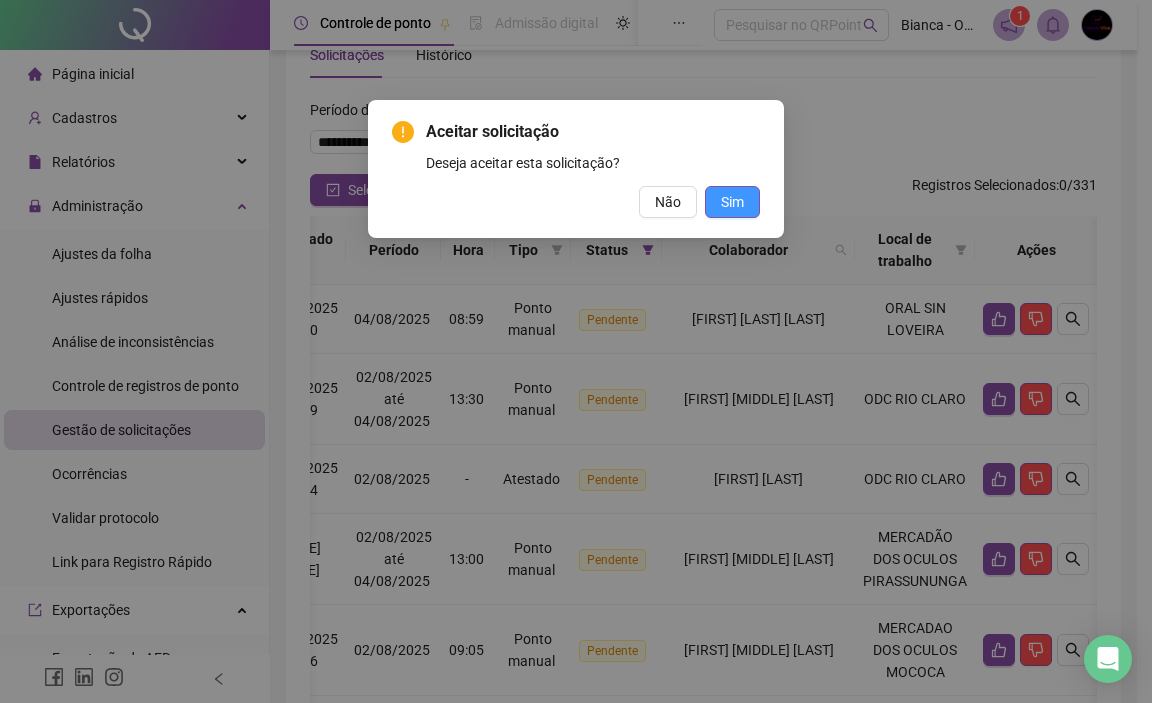click on "Sim" at bounding box center [732, 202] 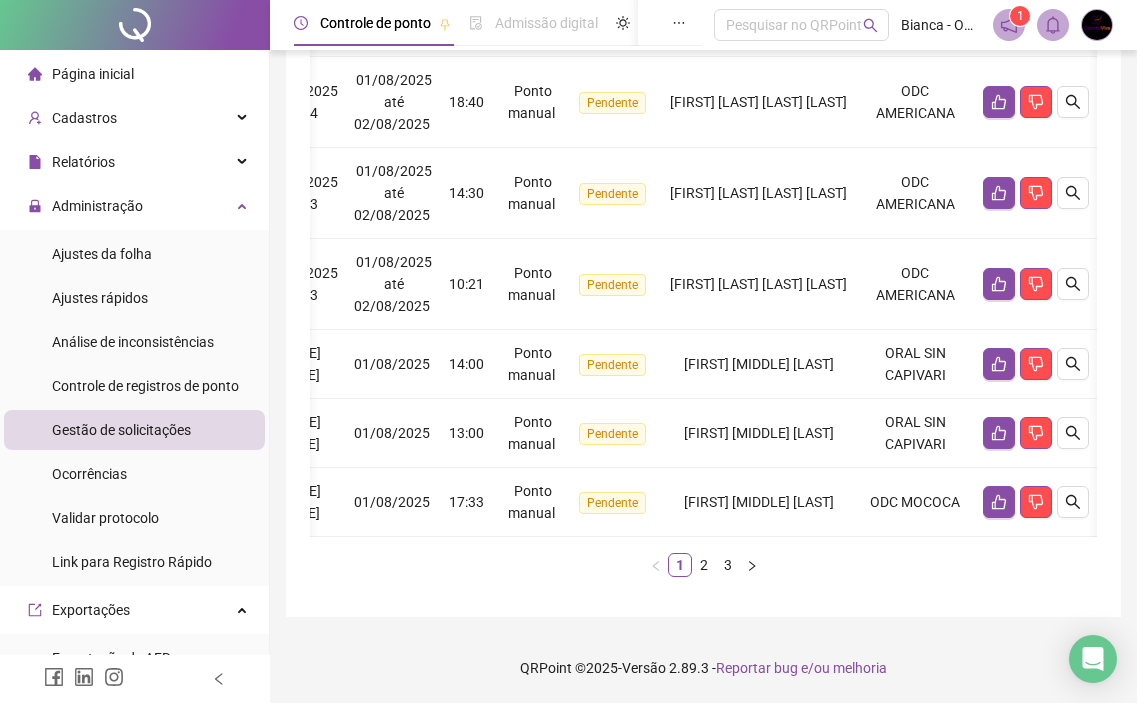 scroll, scrollTop: 781, scrollLeft: 0, axis: vertical 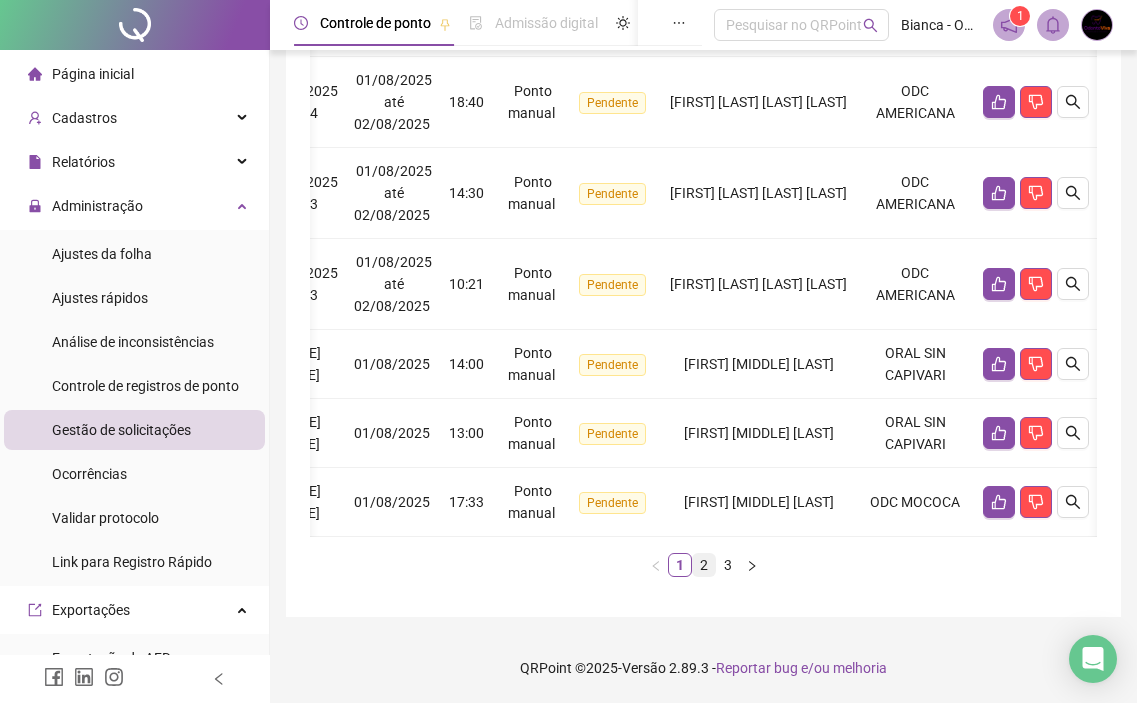click on "2" at bounding box center (704, 565) 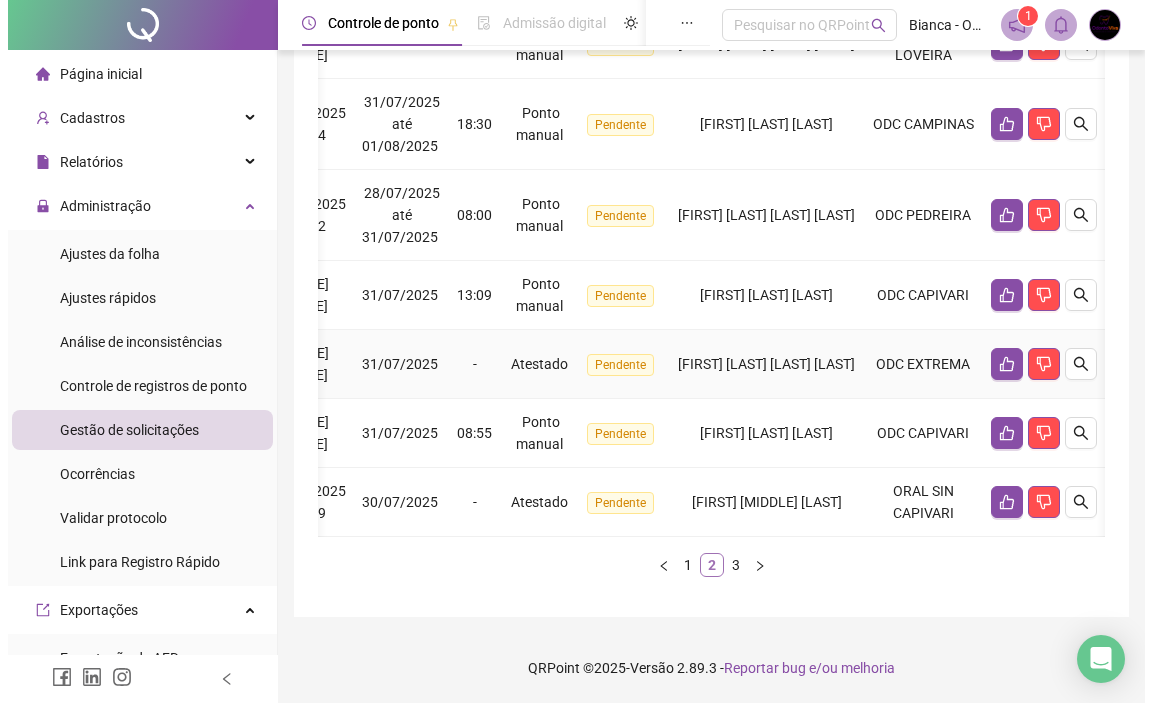 scroll, scrollTop: 715, scrollLeft: 0, axis: vertical 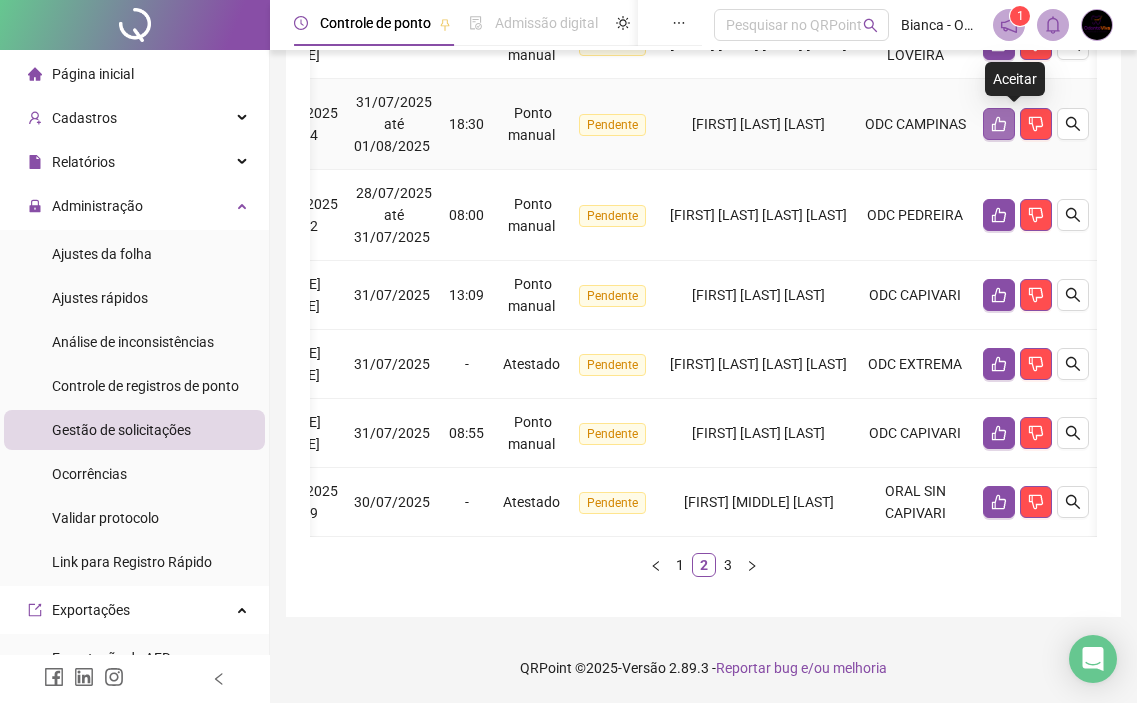 click 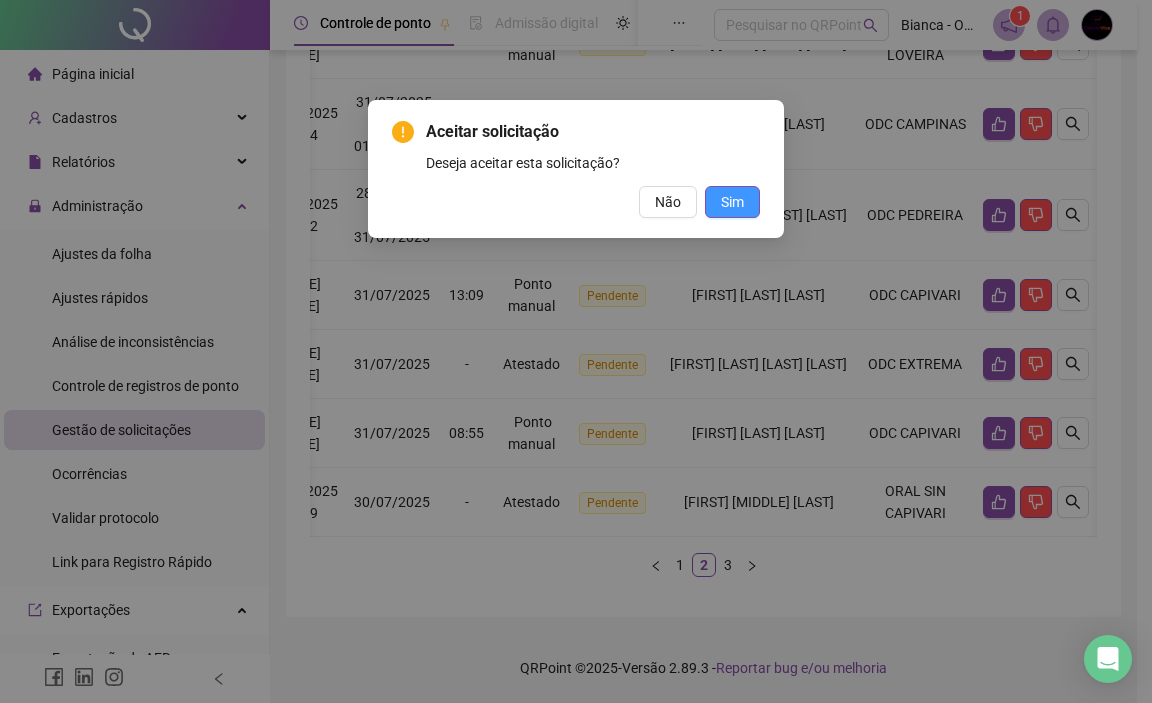click on "Sim" at bounding box center (732, 202) 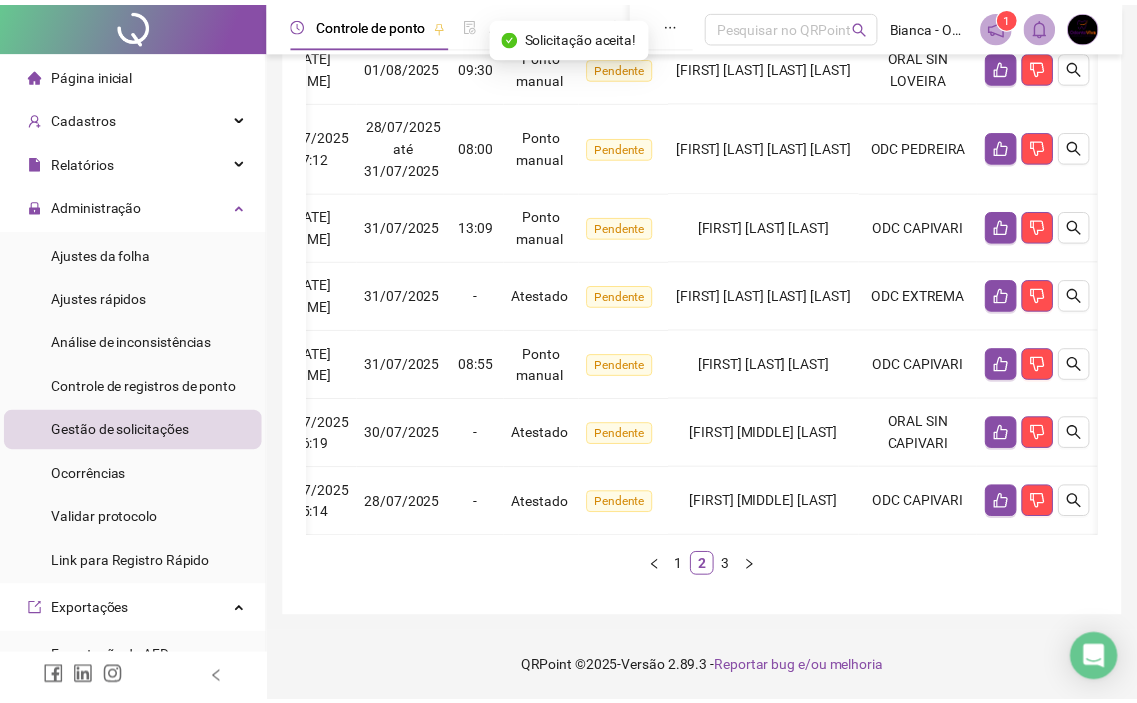 scroll, scrollTop: 693, scrollLeft: 0, axis: vertical 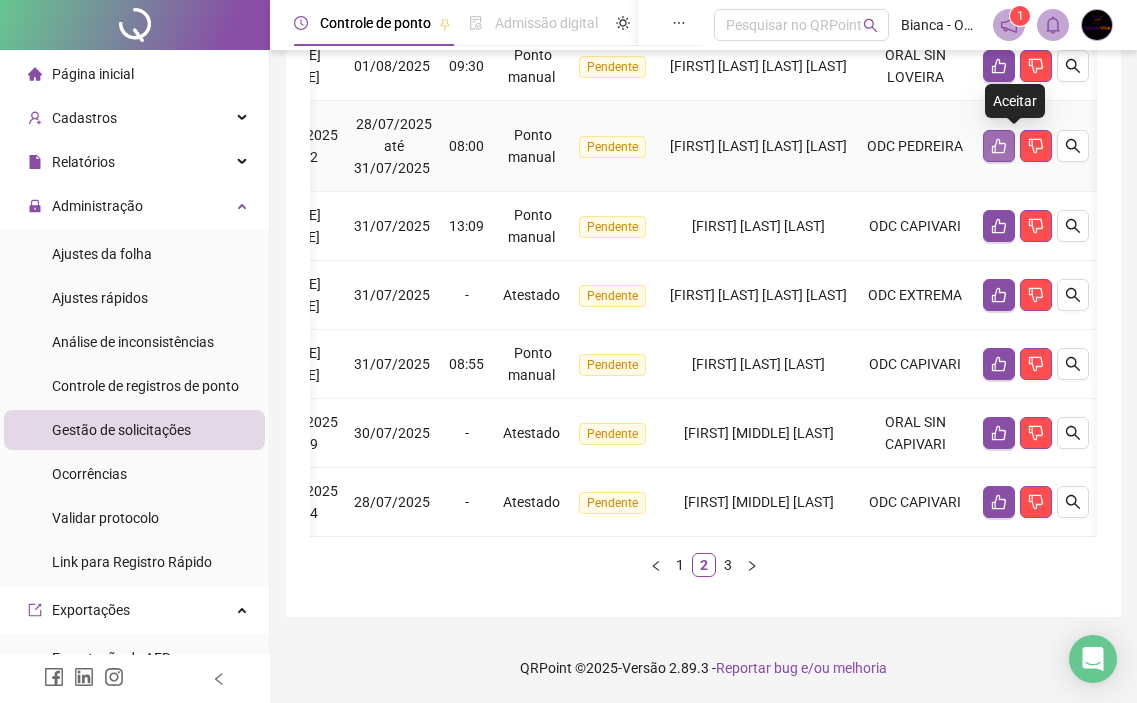 click 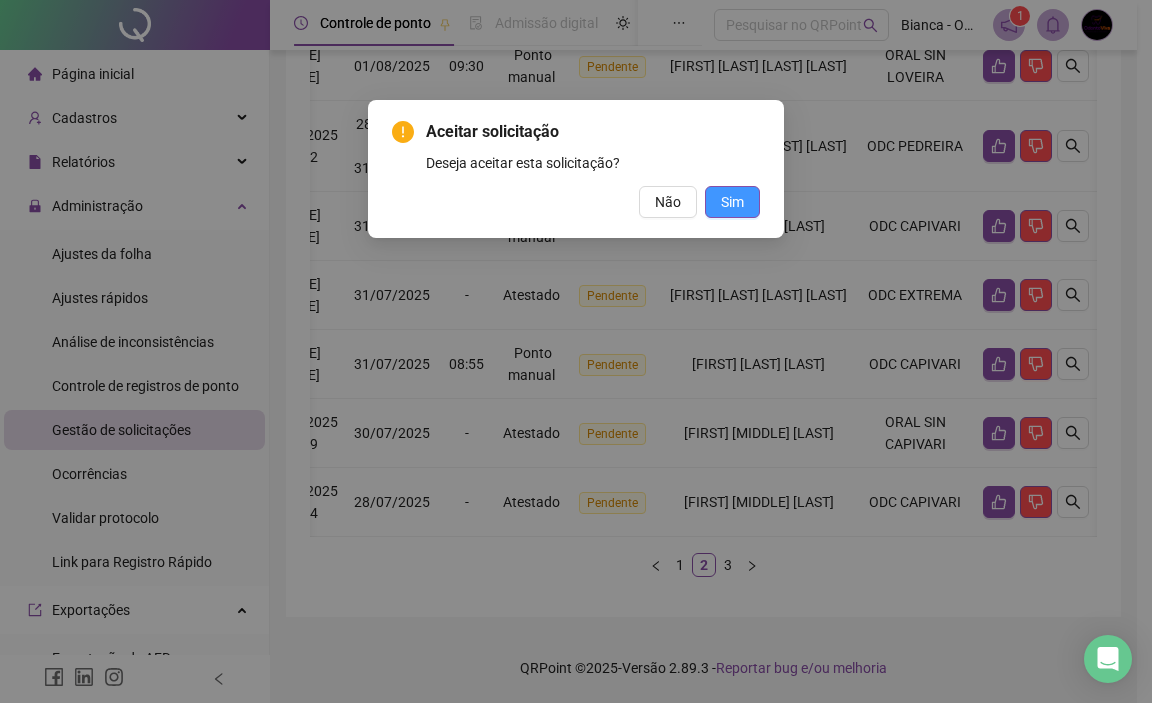 click on "Sim" at bounding box center [732, 202] 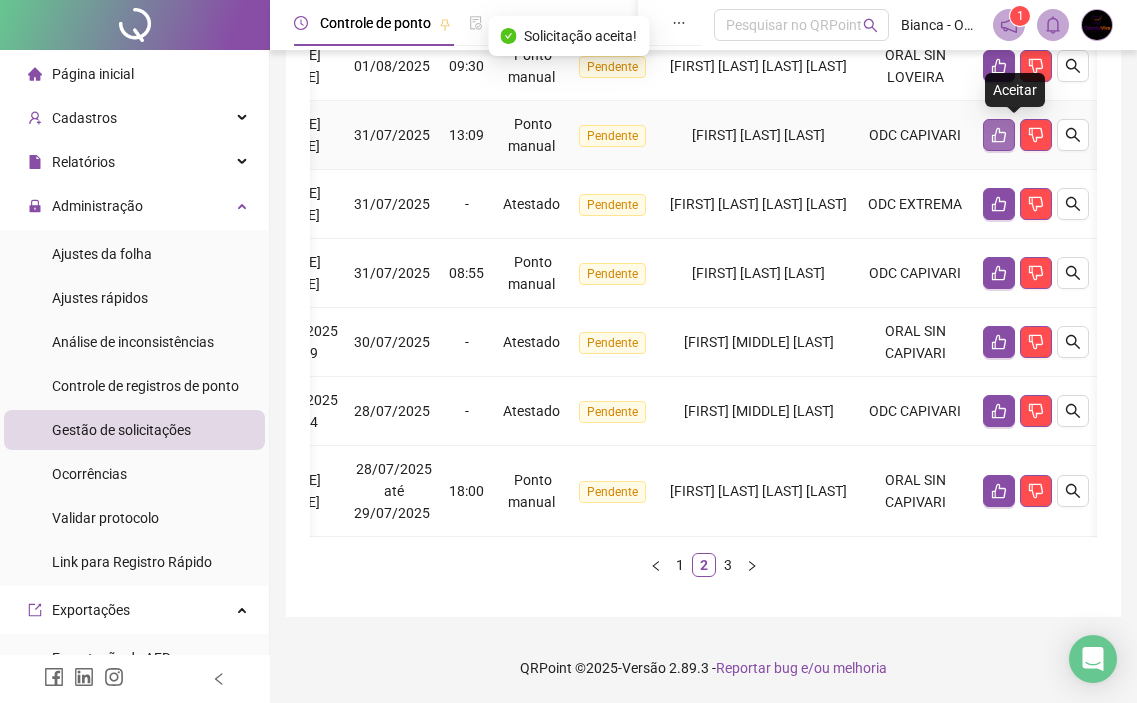 click 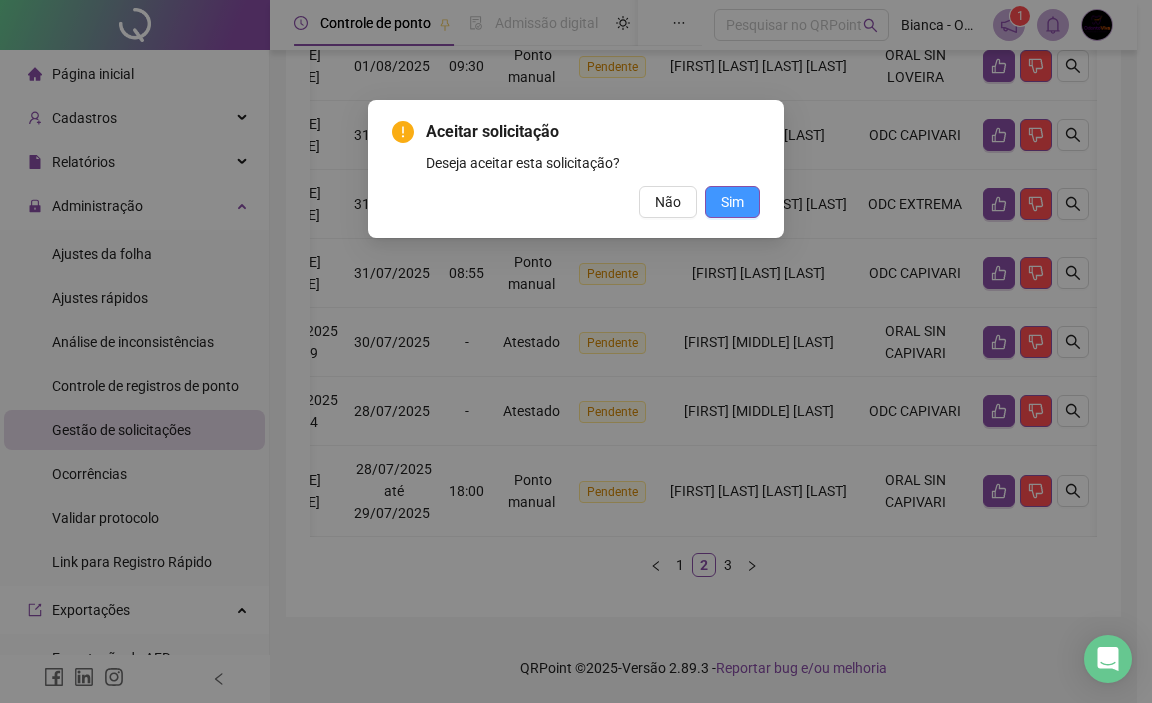 click on "Sim" at bounding box center [732, 202] 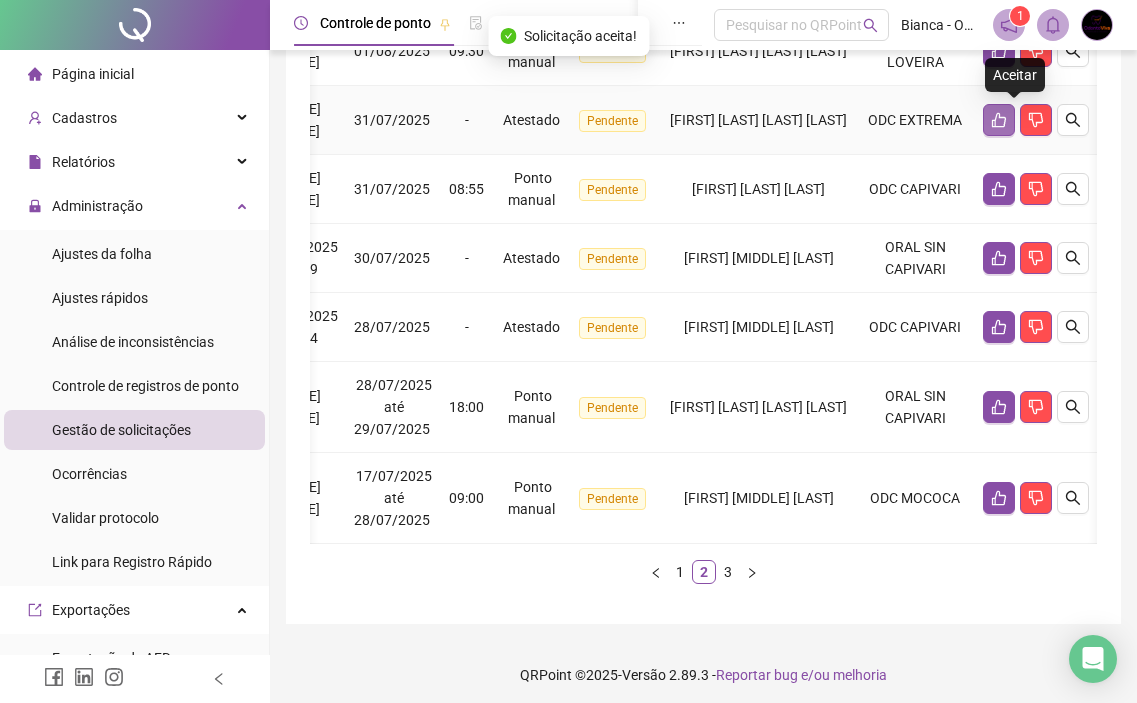 click 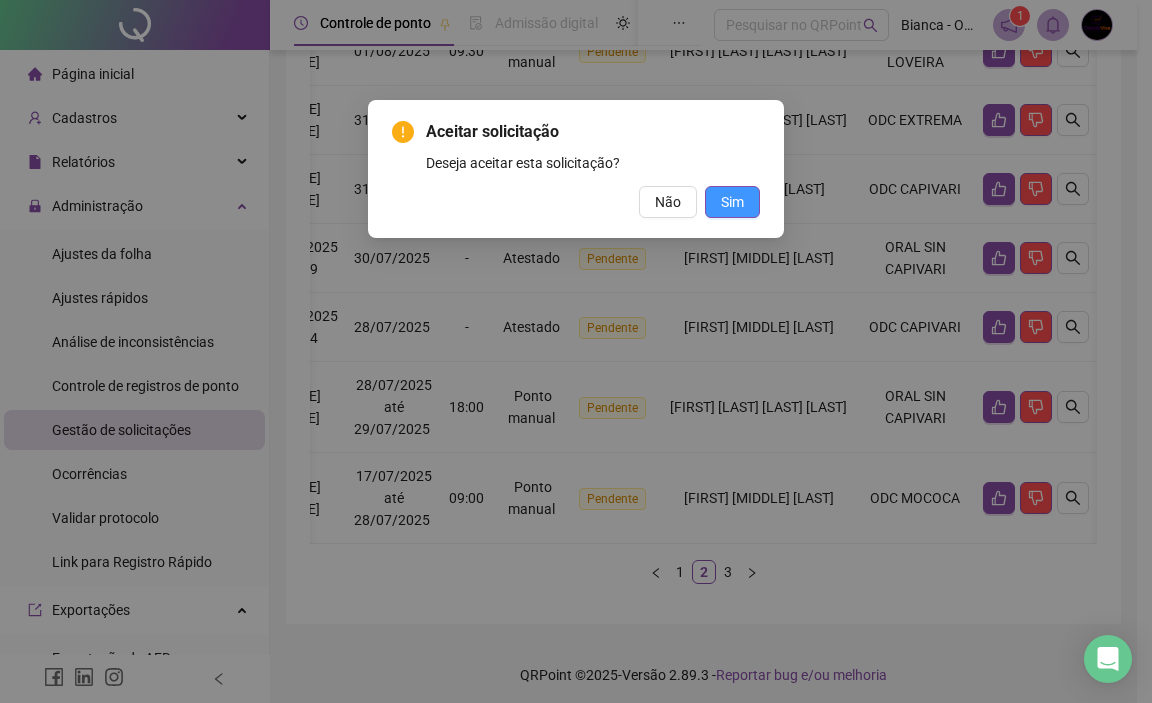 click on "Sim" at bounding box center [732, 202] 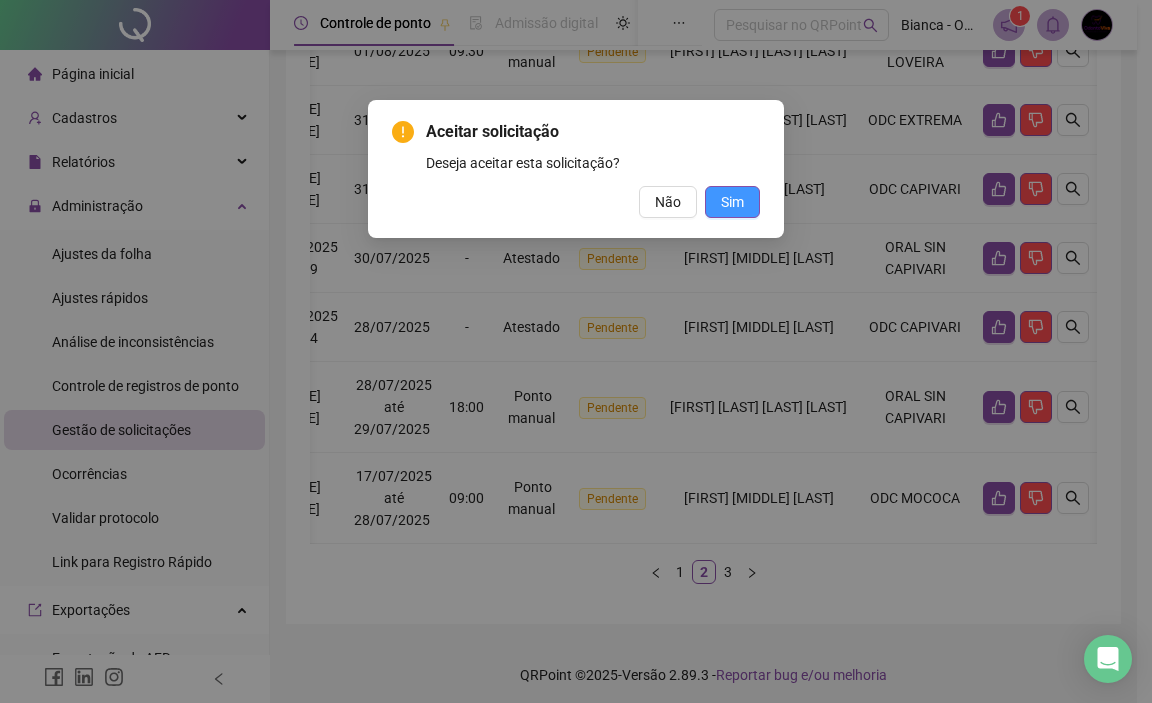 click on "Sim" at bounding box center [732, 202] 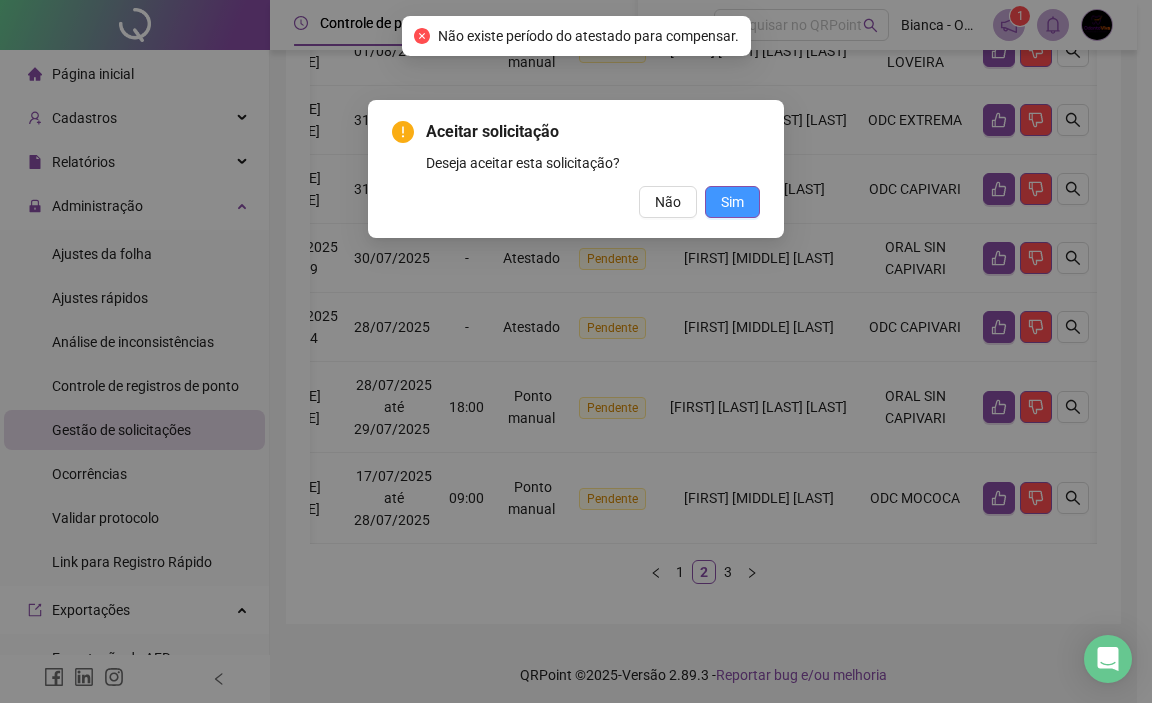 click on "Sim" at bounding box center [732, 202] 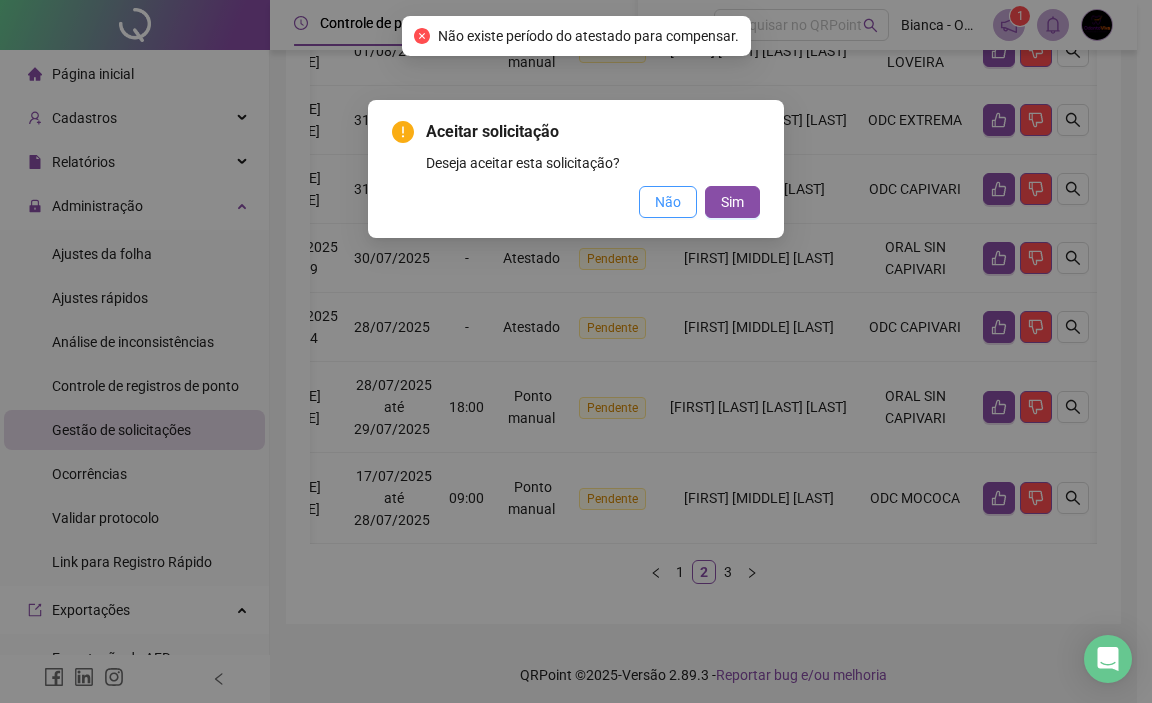 click on "Não" at bounding box center (668, 202) 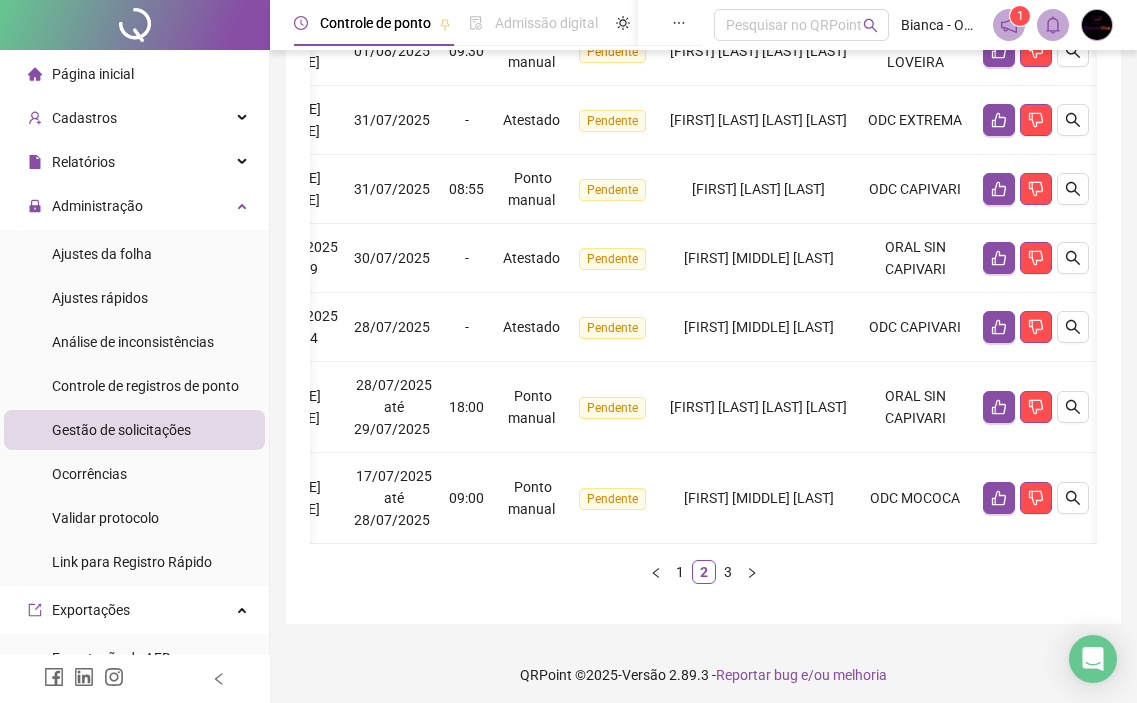 scroll, scrollTop: 715, scrollLeft: 0, axis: vertical 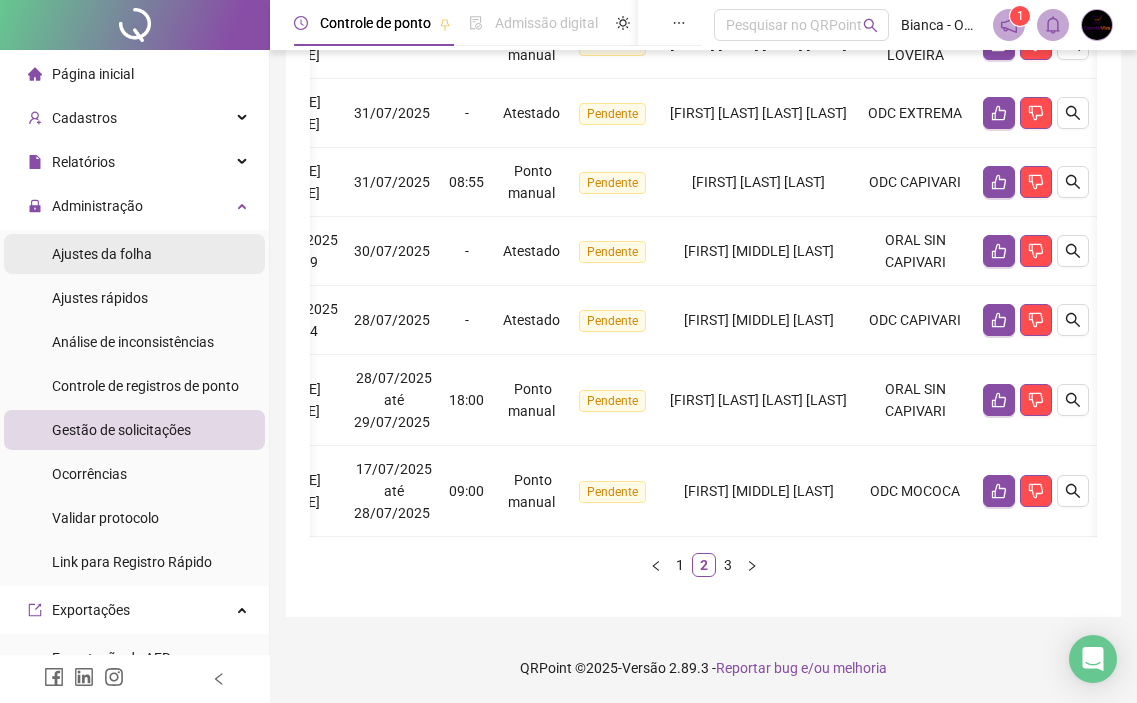 click on "Ajustes da folha" at bounding box center [134, 254] 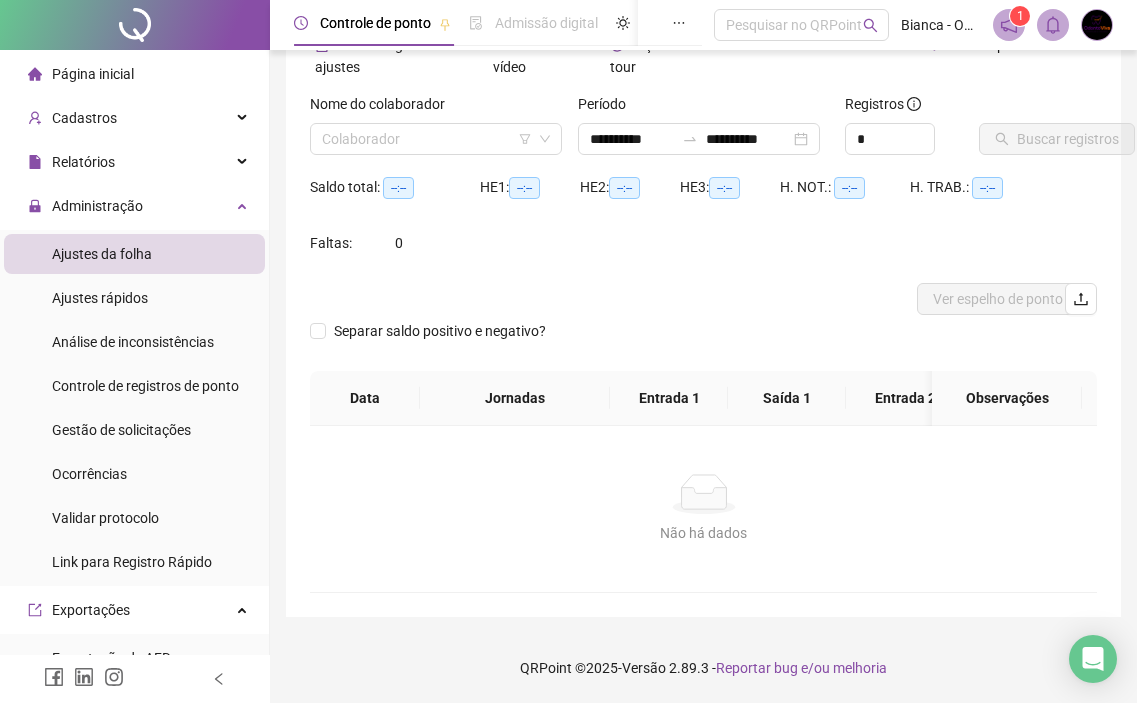 scroll, scrollTop: 128, scrollLeft: 0, axis: vertical 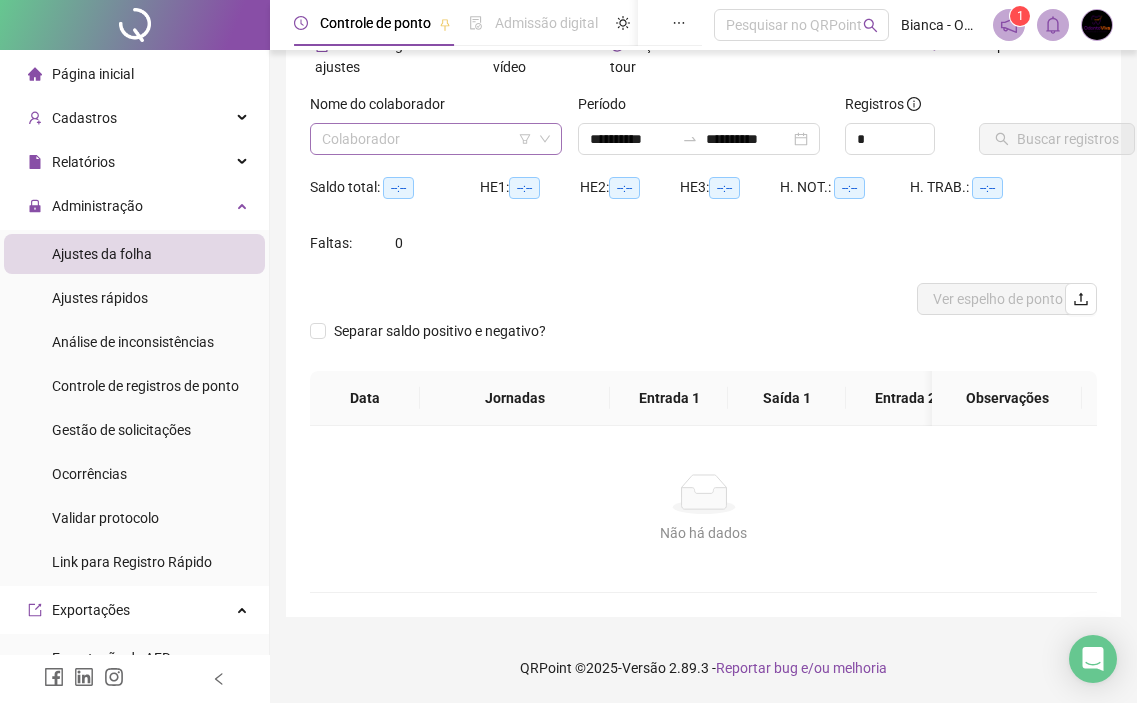 click at bounding box center (427, 139) 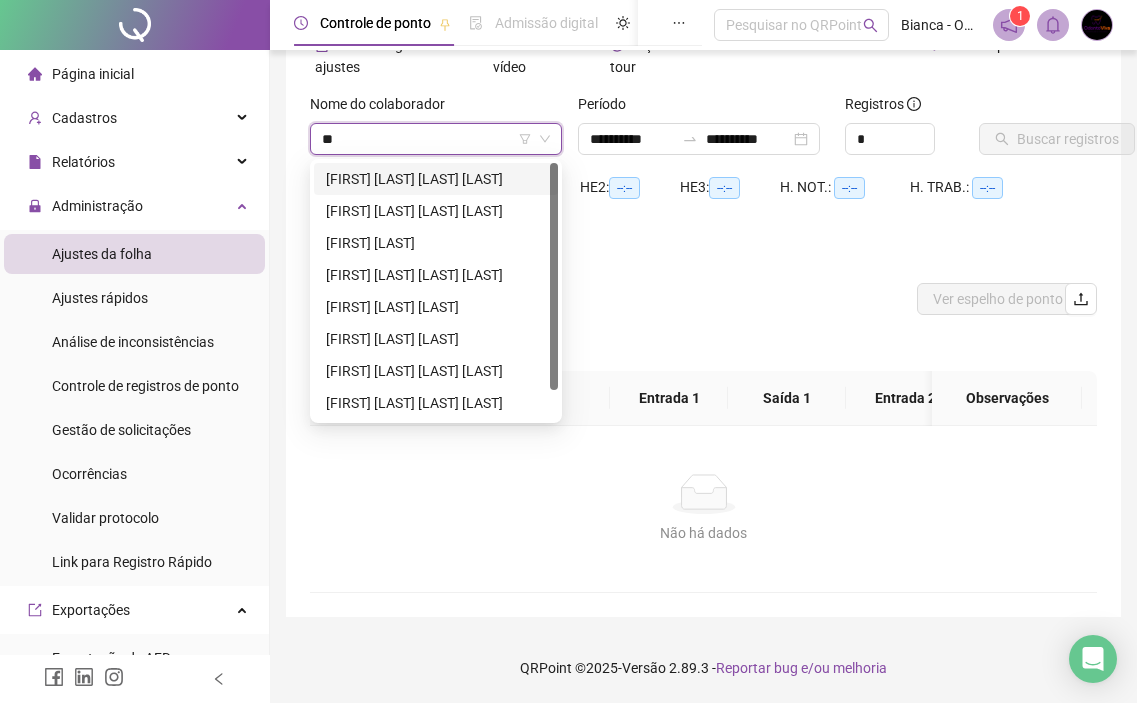type on "***" 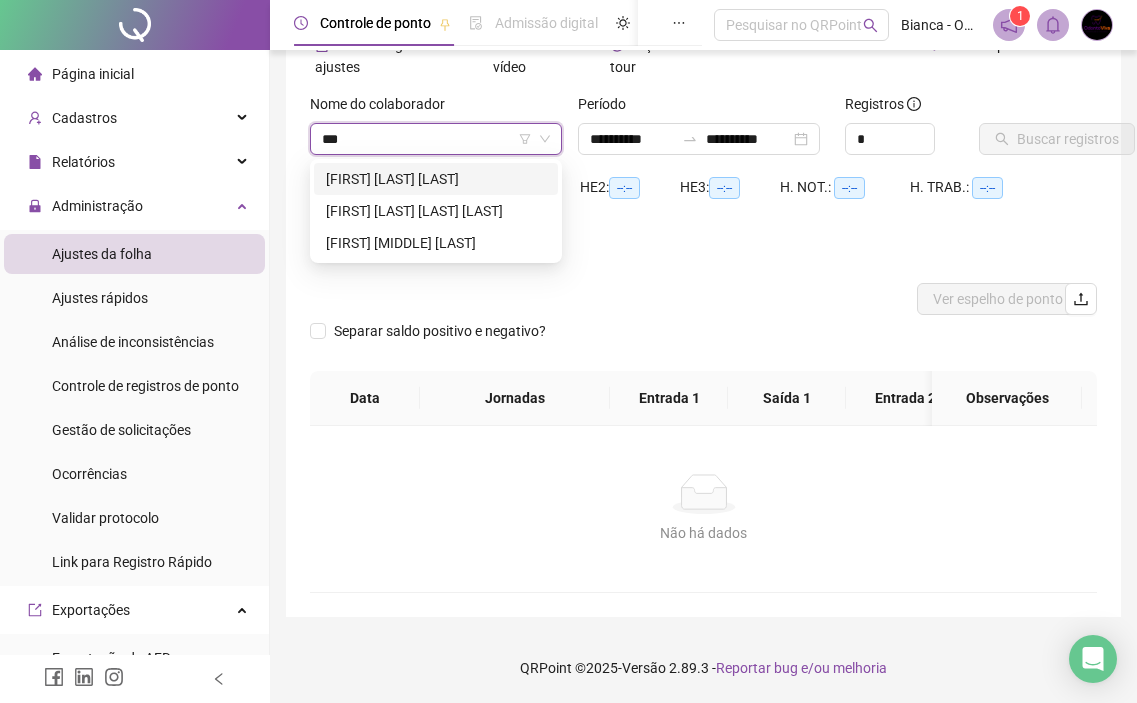click on "[FIRST] [LAST] [LAST]" at bounding box center (436, 179) 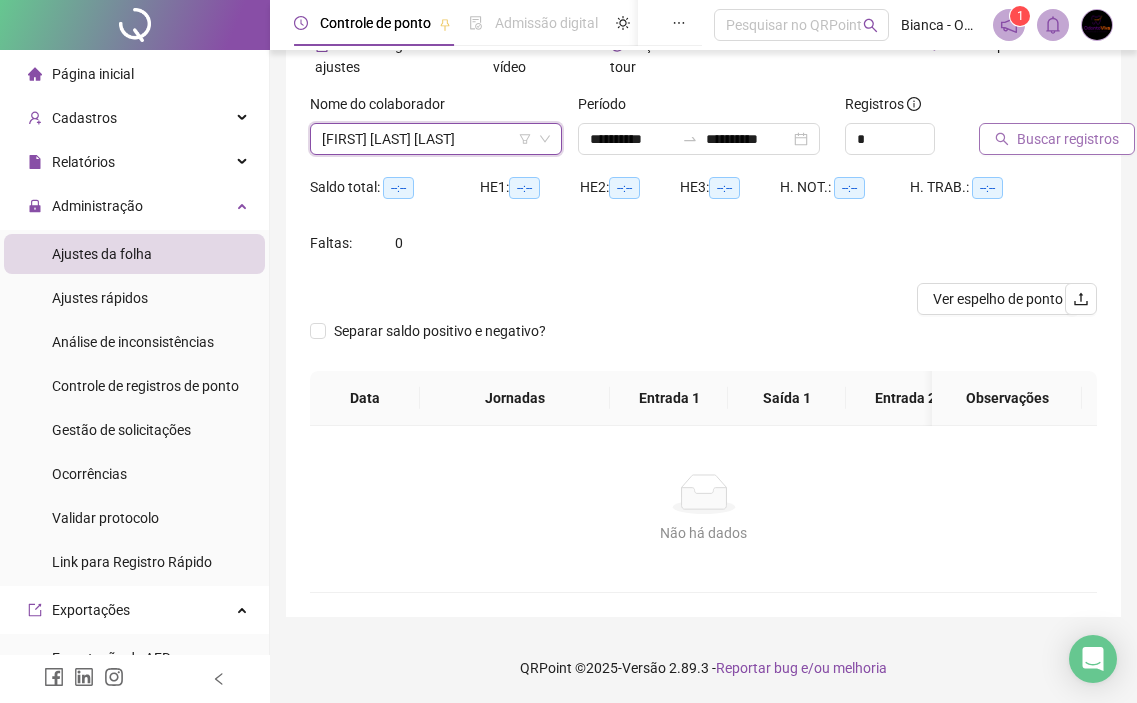 click on "Buscar registros" at bounding box center (1068, 139) 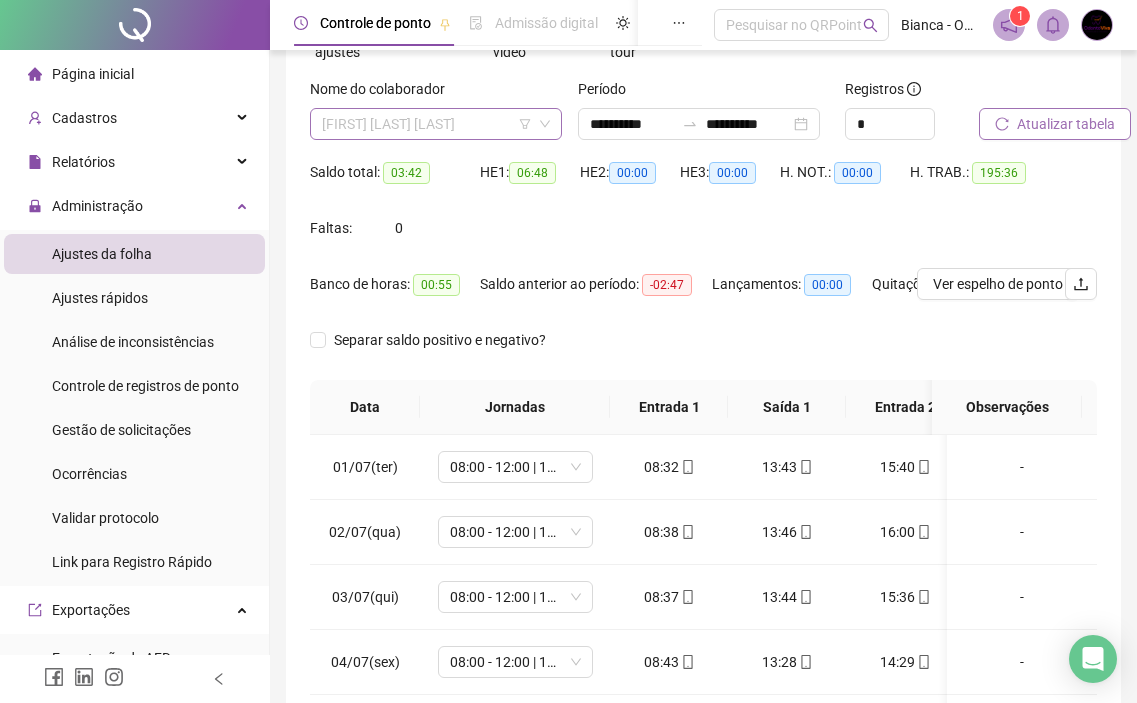 click on "[FIRST] [LAST] [LAST]" at bounding box center (436, 124) 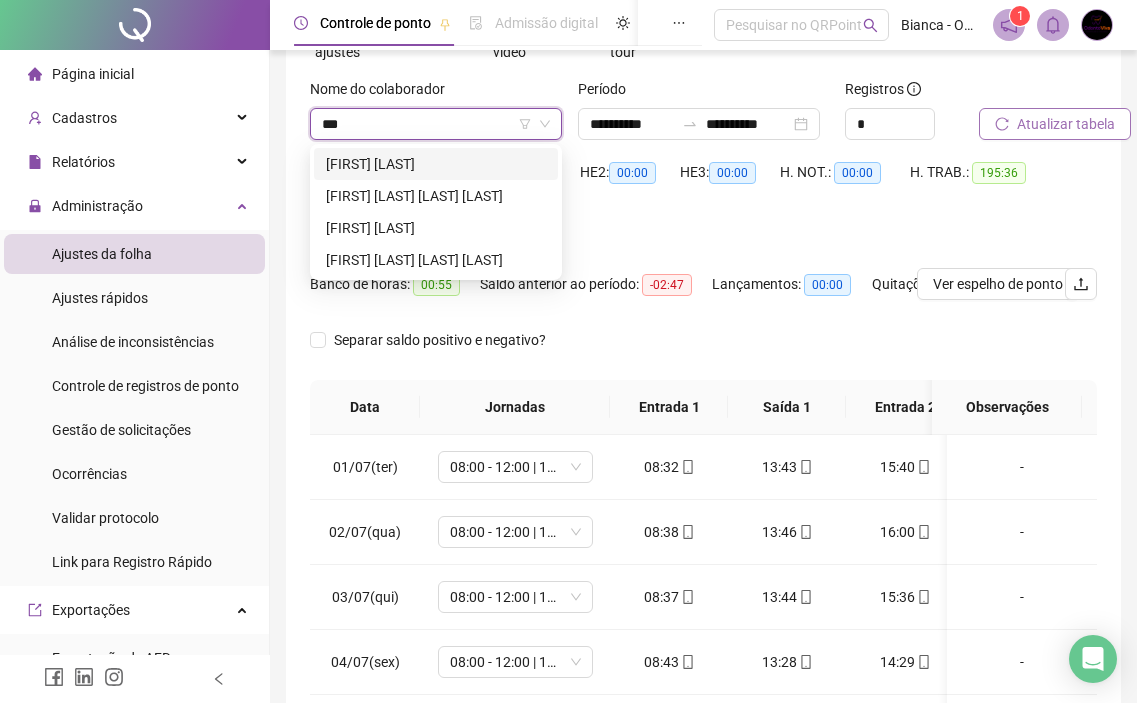 scroll, scrollTop: 0, scrollLeft: 0, axis: both 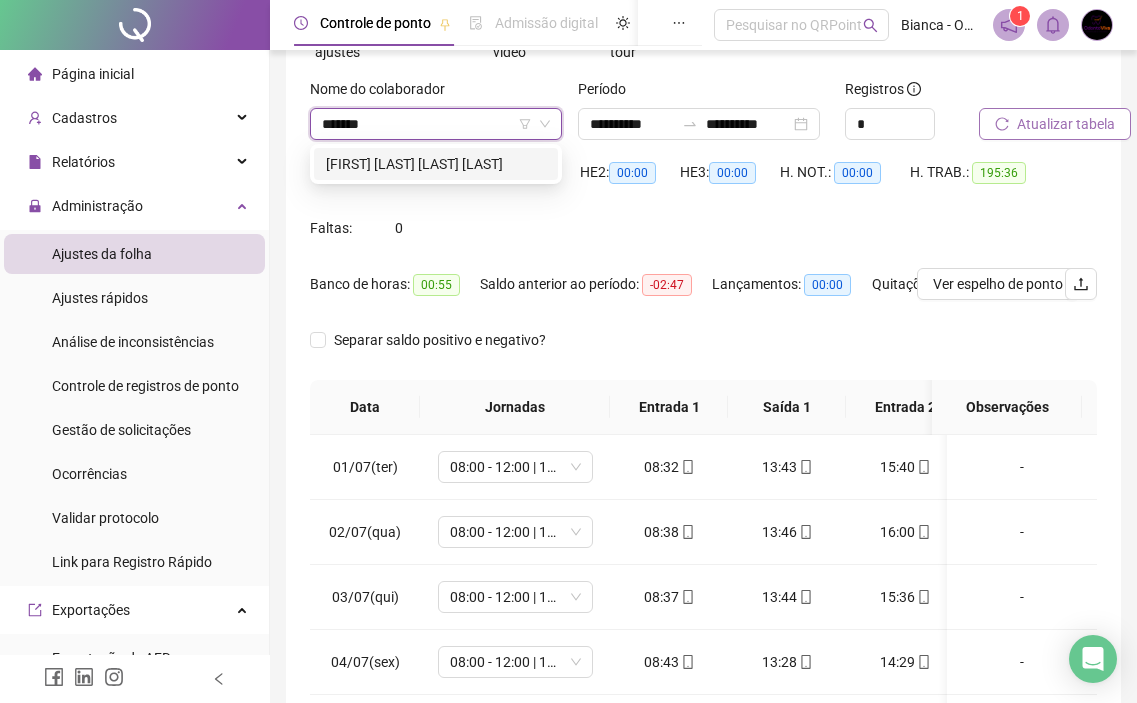 type on "********" 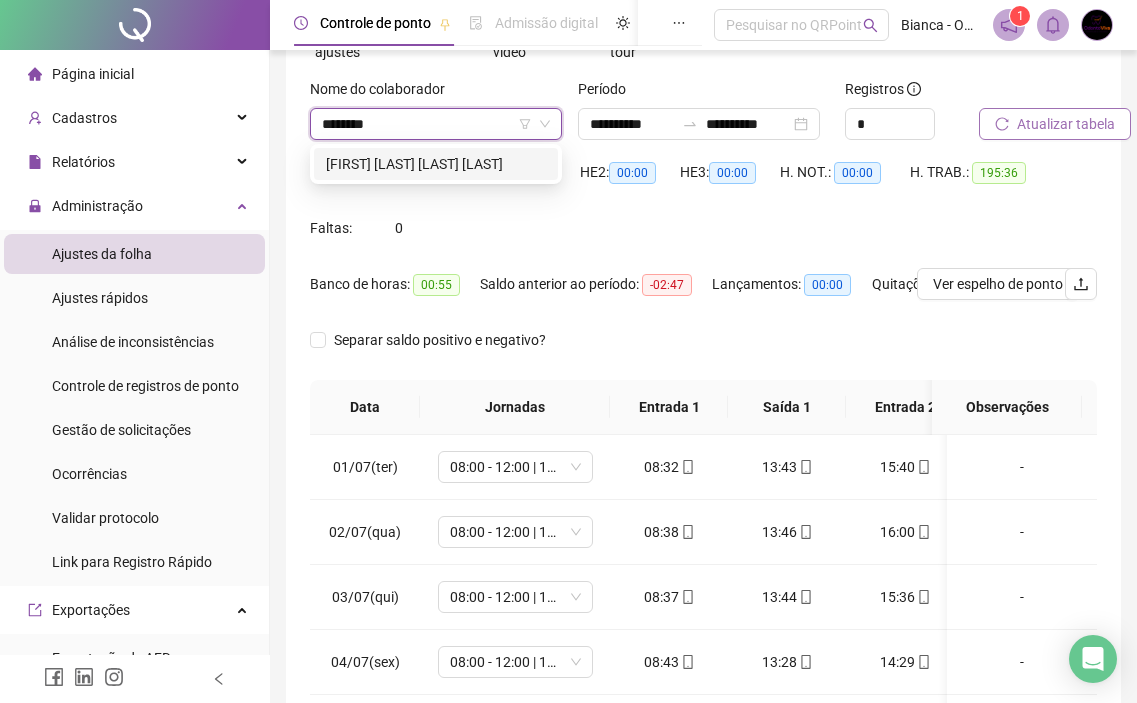 click on "[FIRST] [LAST] [LAST] [LAST]" at bounding box center [436, 164] 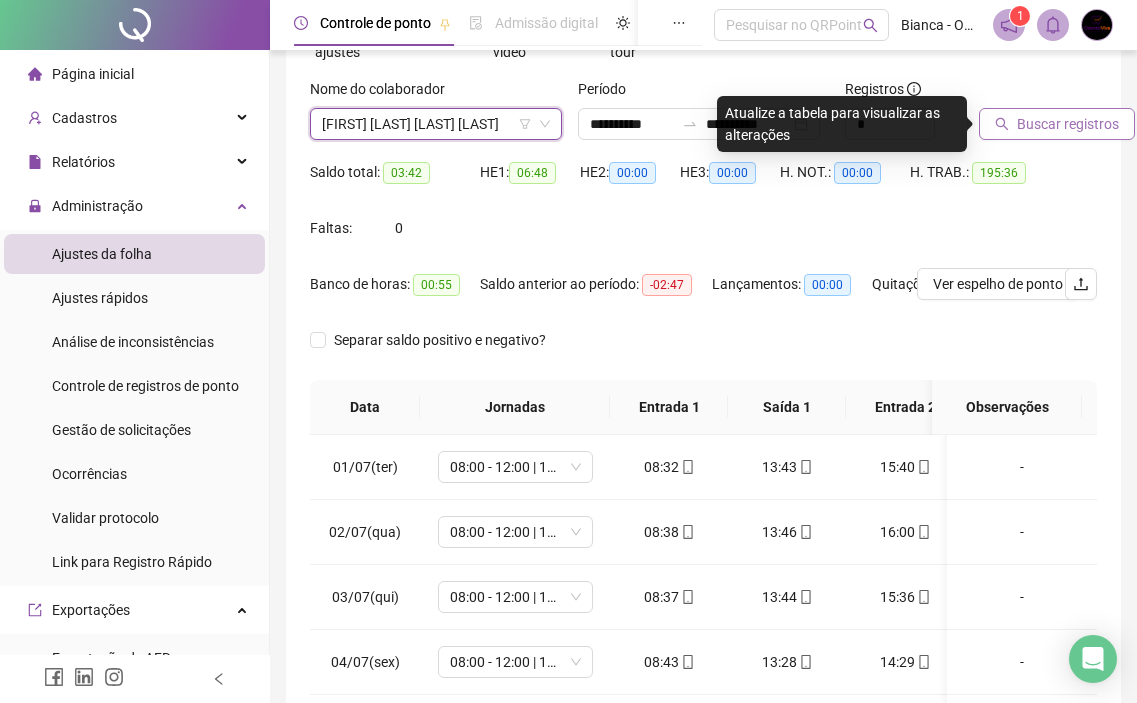 click on "Buscar registros" at bounding box center (1068, 124) 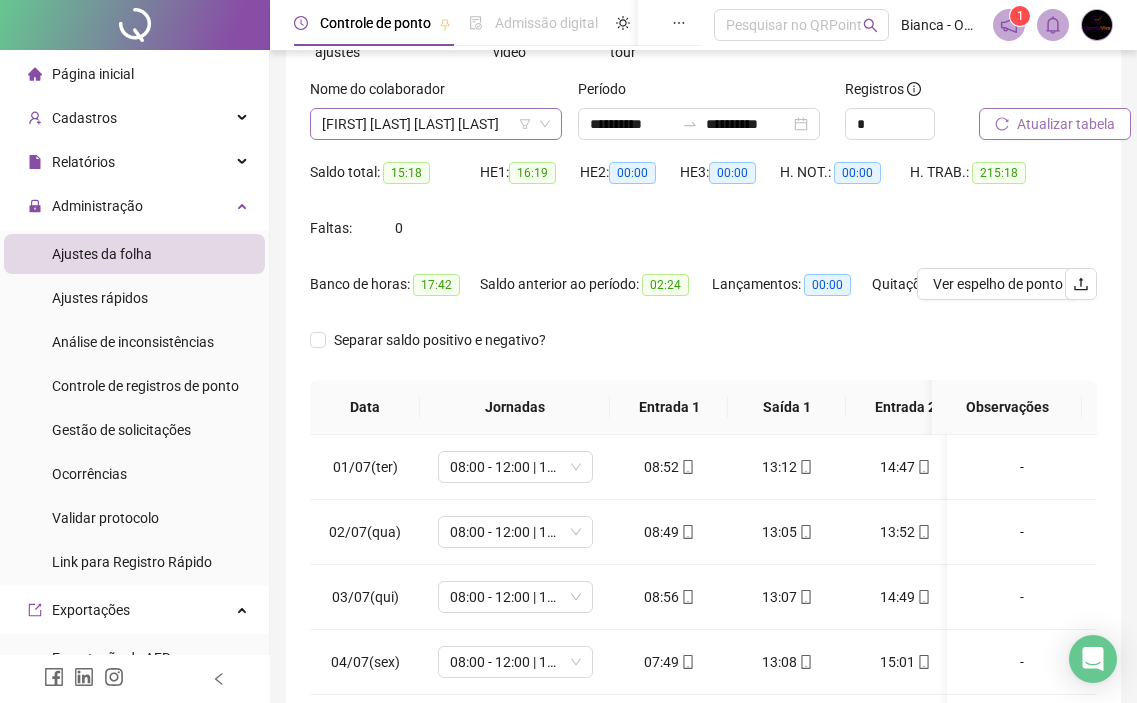 click on "[FIRST] [LAST] [LAST] [LAST]" at bounding box center [436, 124] 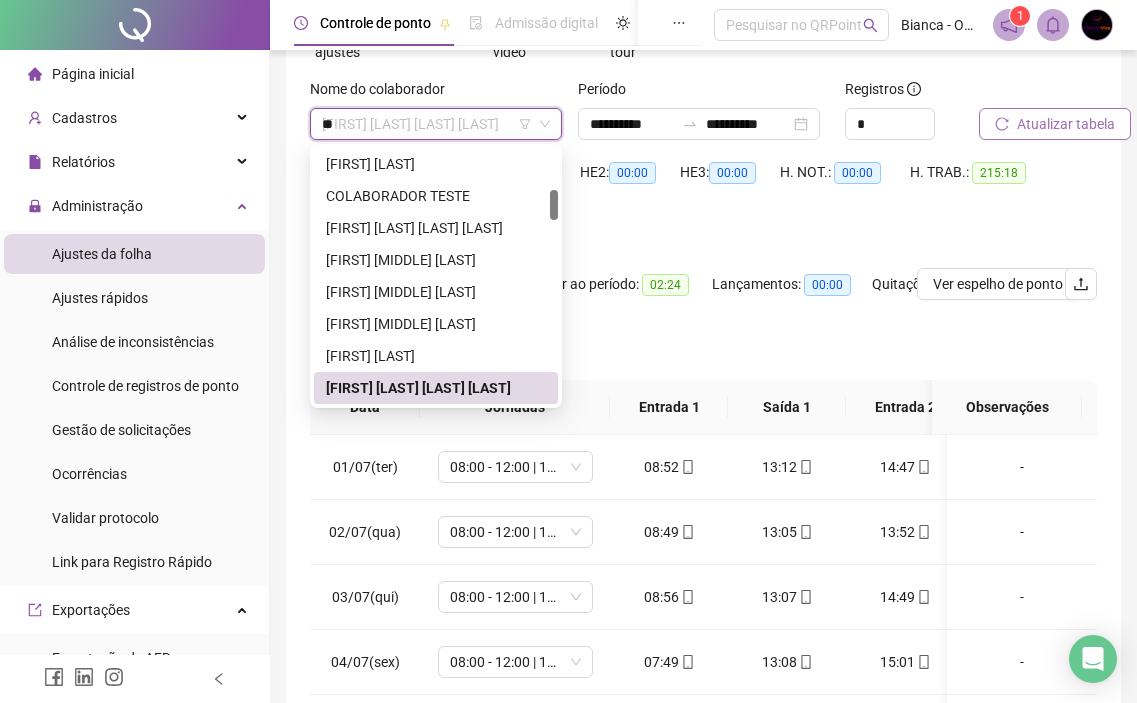 scroll, scrollTop: 0, scrollLeft: 0, axis: both 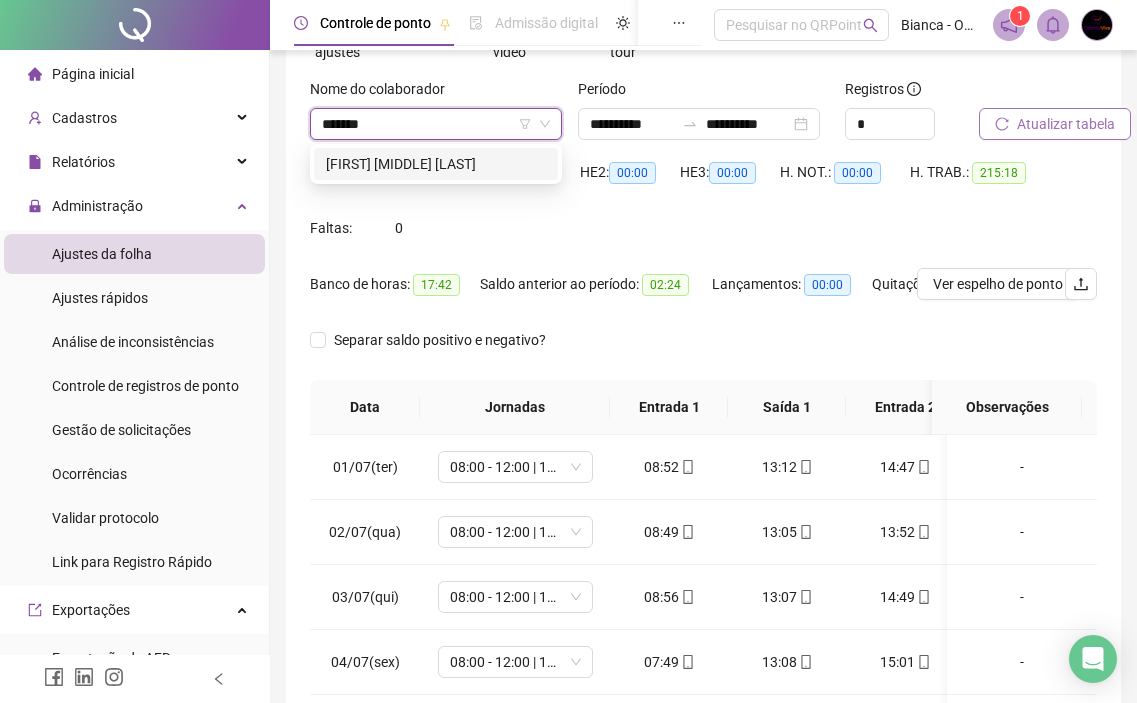 type on "********" 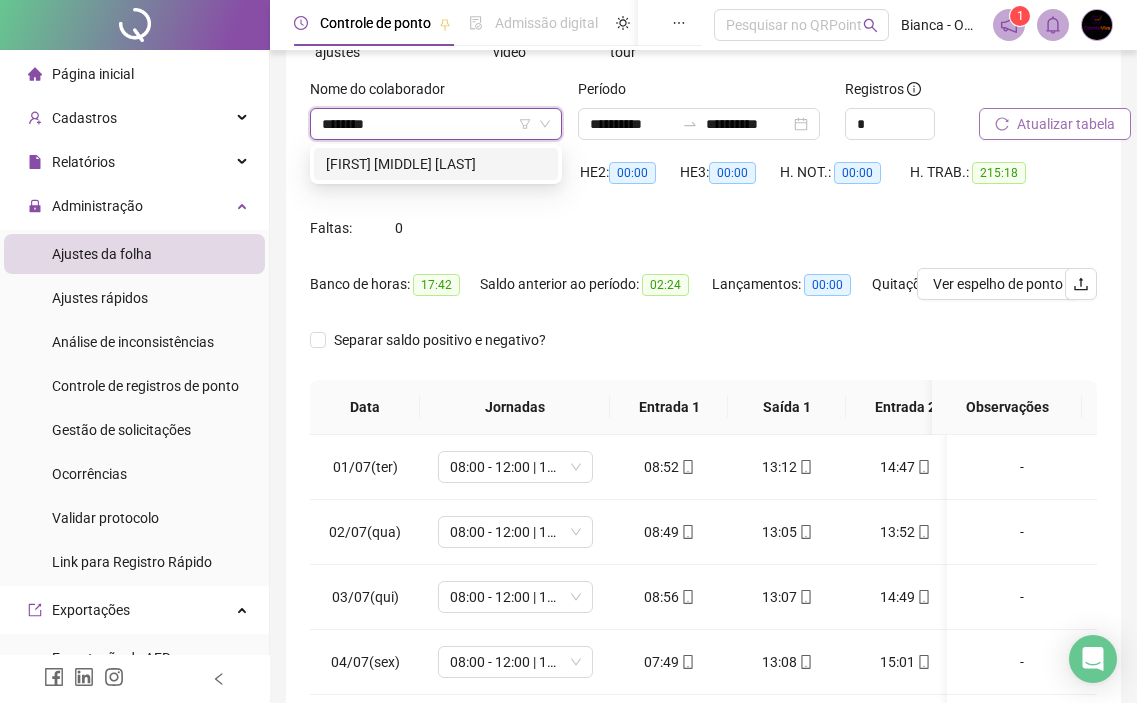 click on "[FIRST] [MIDDLE] [LAST]" at bounding box center [436, 164] 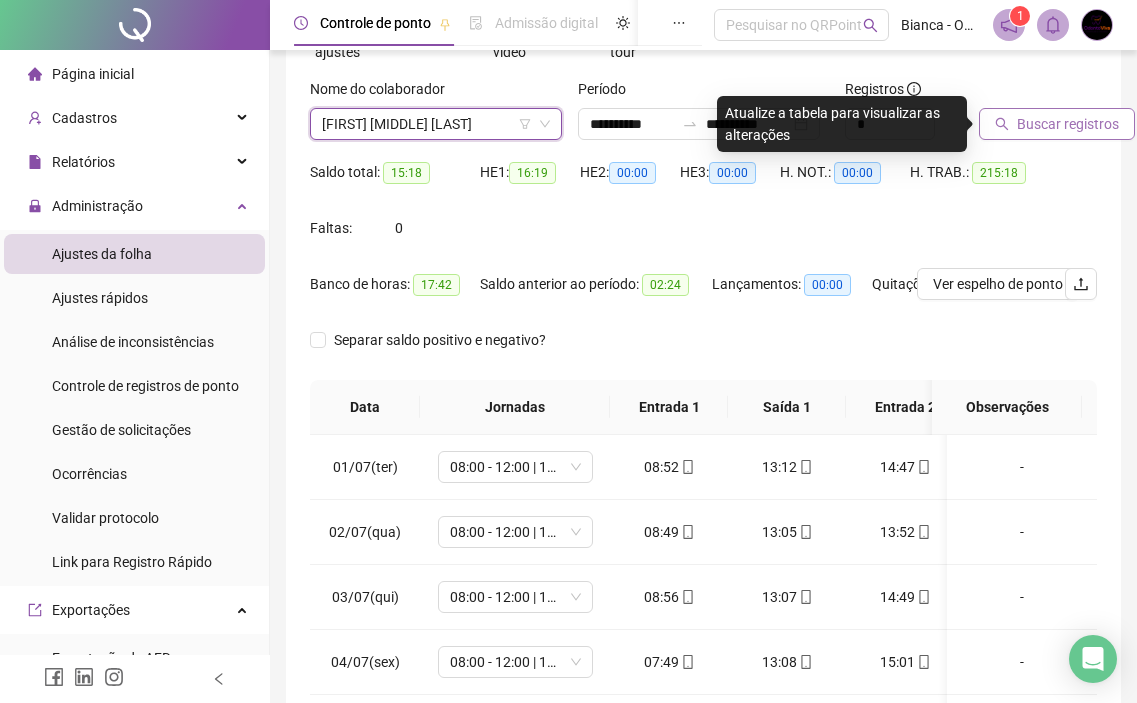 click on "Buscar registros" at bounding box center (1068, 124) 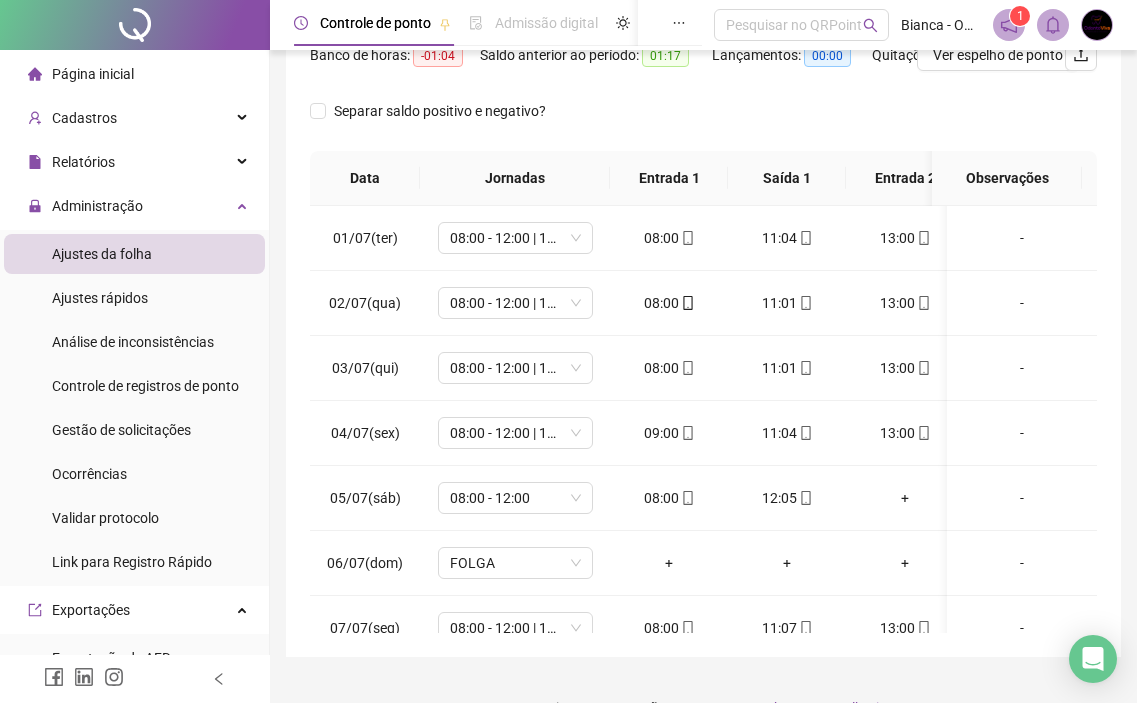 scroll, scrollTop: 397, scrollLeft: 0, axis: vertical 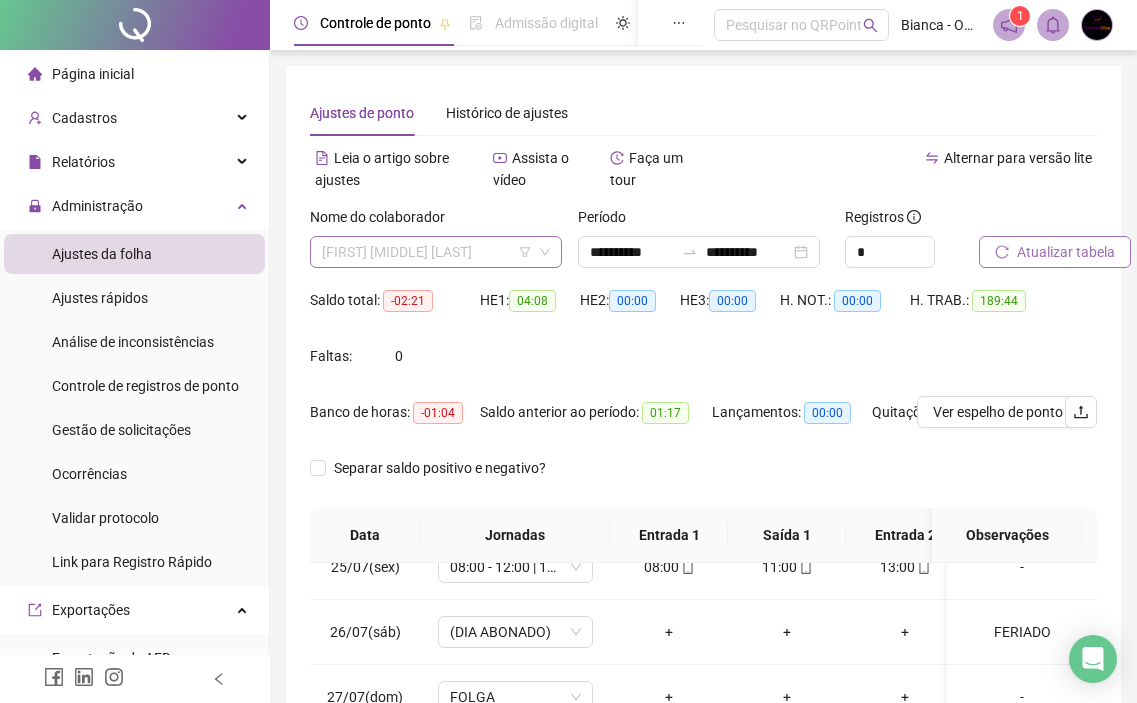 click on "[FIRST] [MIDDLE] [LAST]" at bounding box center [436, 252] 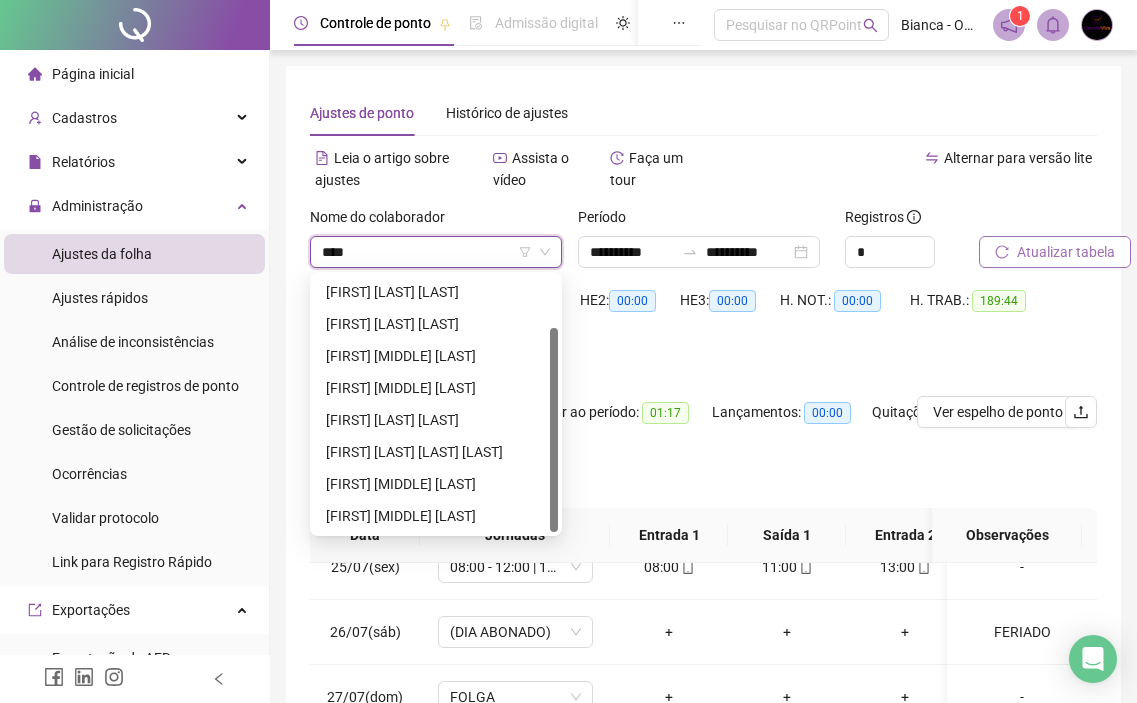 scroll, scrollTop: 0, scrollLeft: 0, axis: both 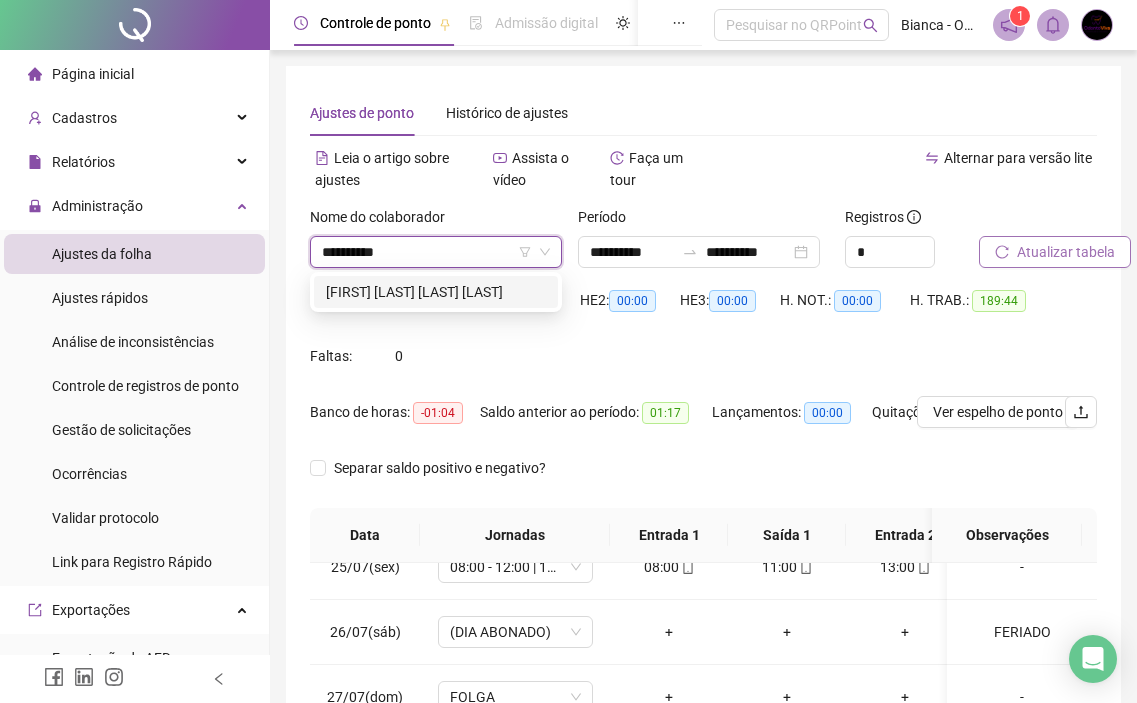 type on "**********" 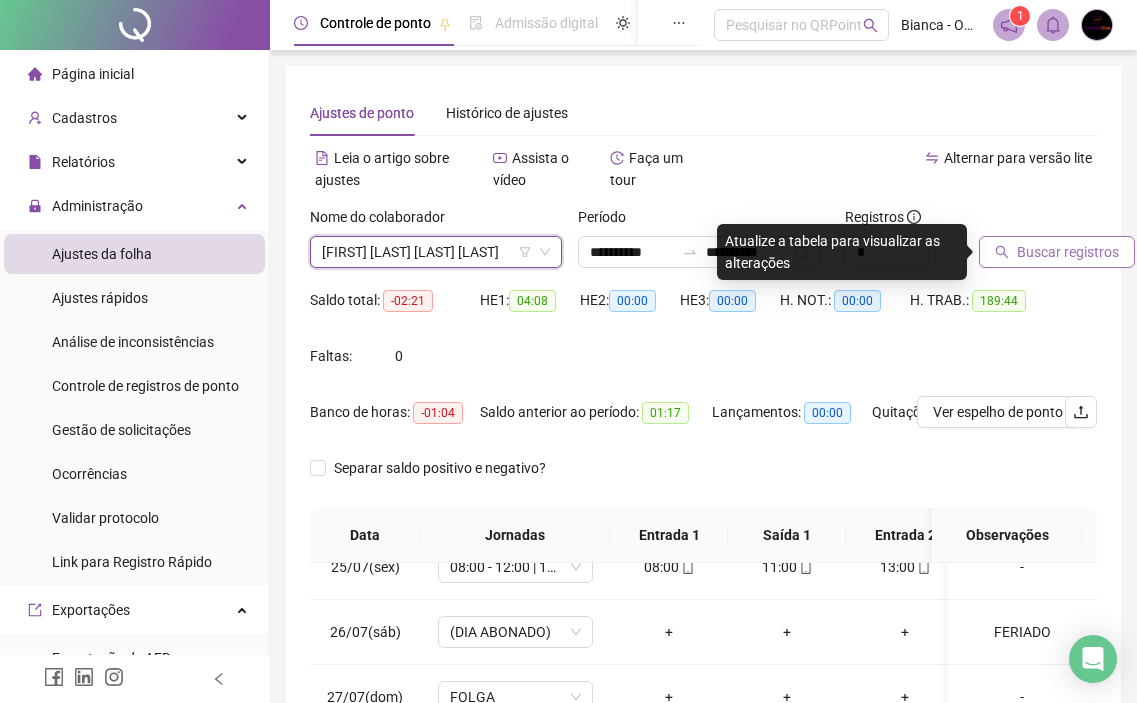click on "Buscar registros" at bounding box center [1068, 252] 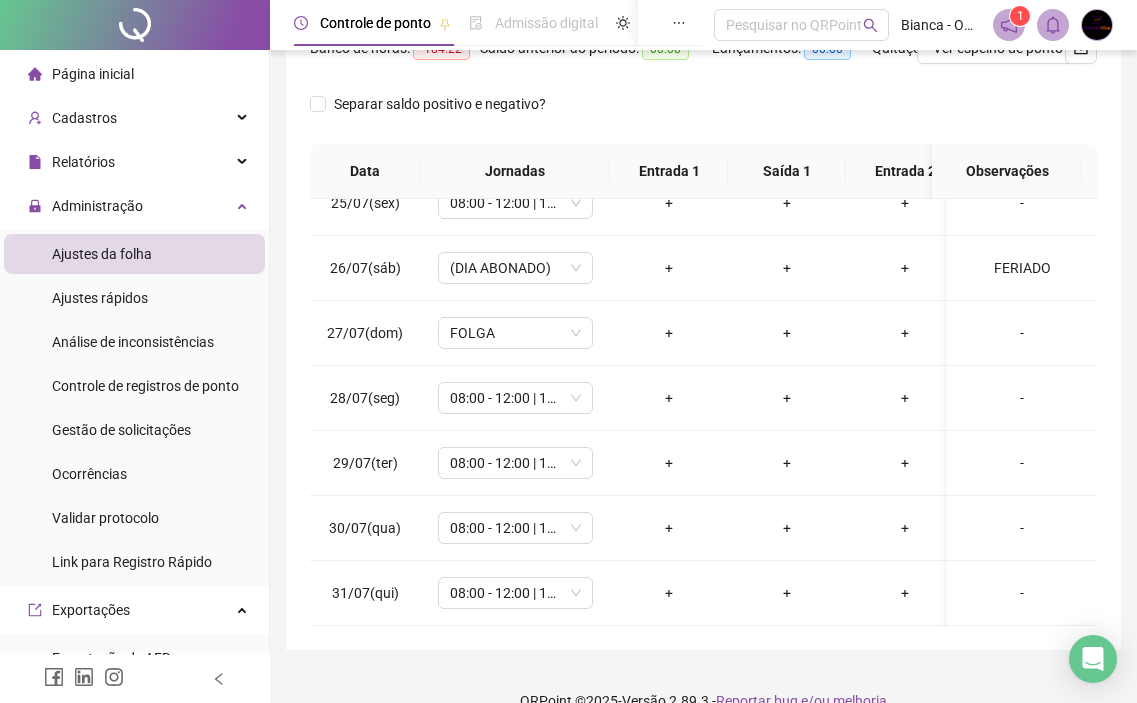 scroll, scrollTop: 397, scrollLeft: 0, axis: vertical 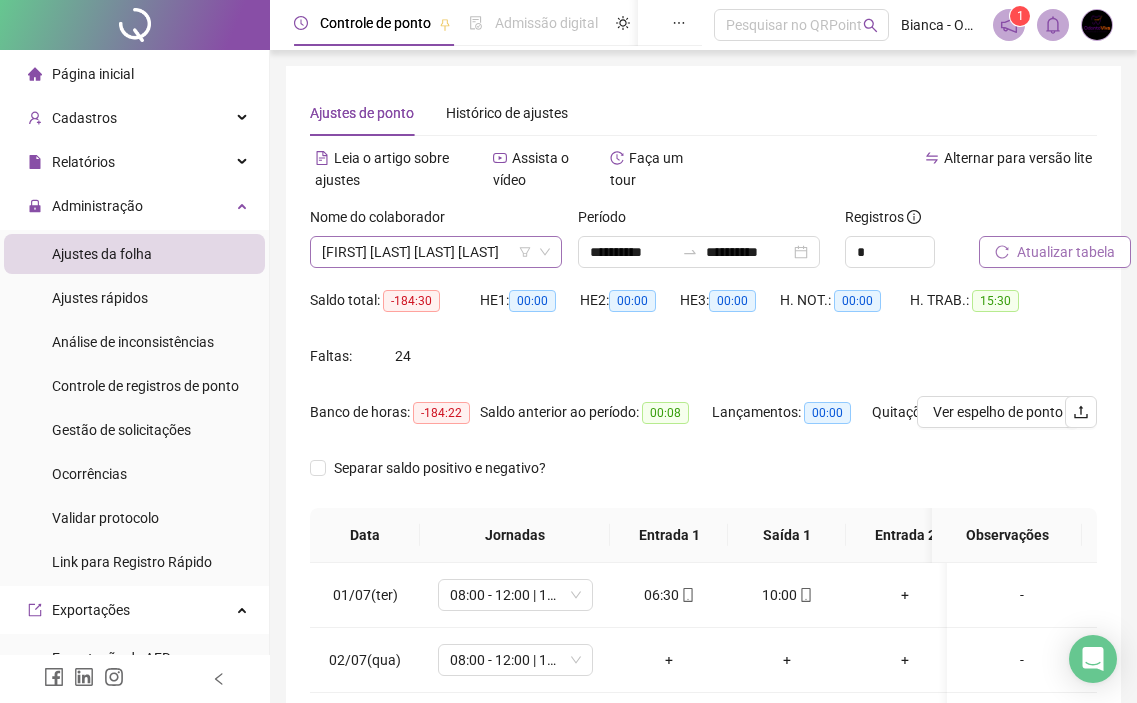 click on "[FIRST] [LAST] [LAST] [LAST]" at bounding box center [436, 252] 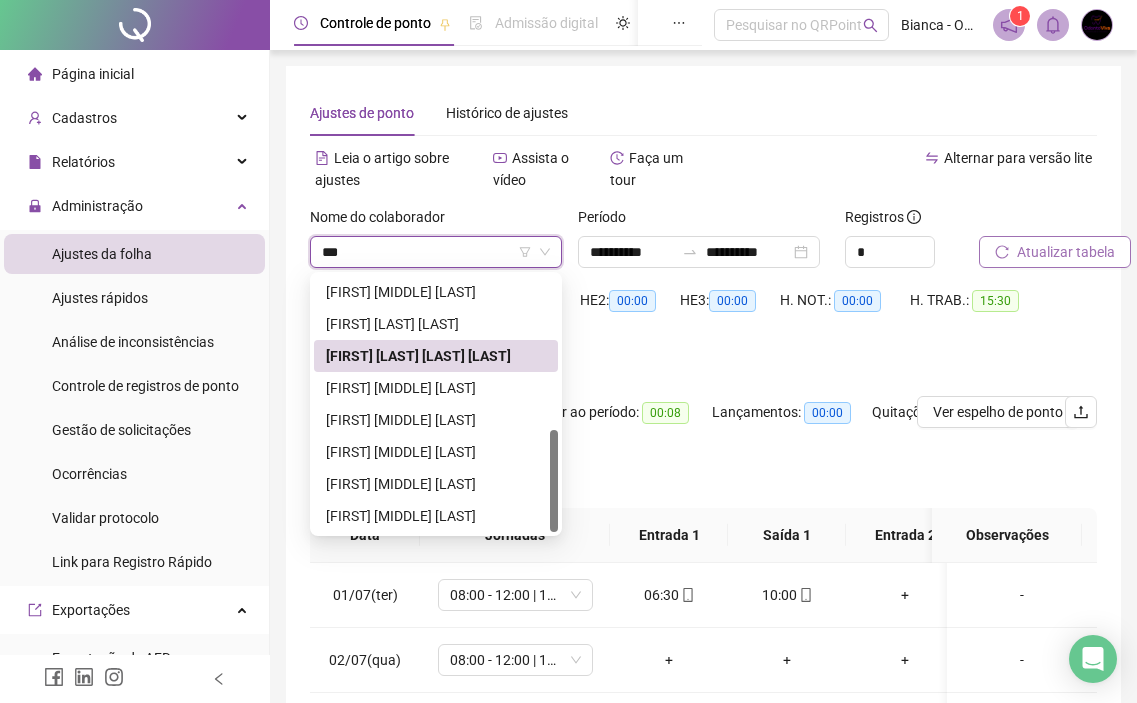 scroll, scrollTop: 0, scrollLeft: 0, axis: both 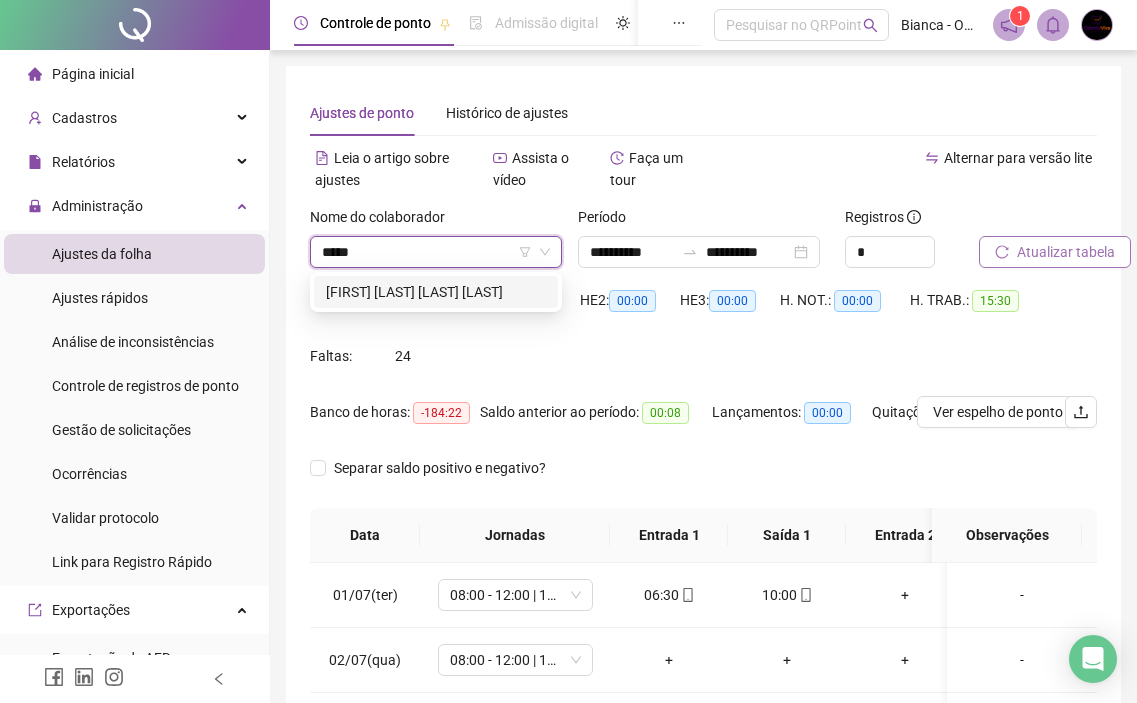 type on "******" 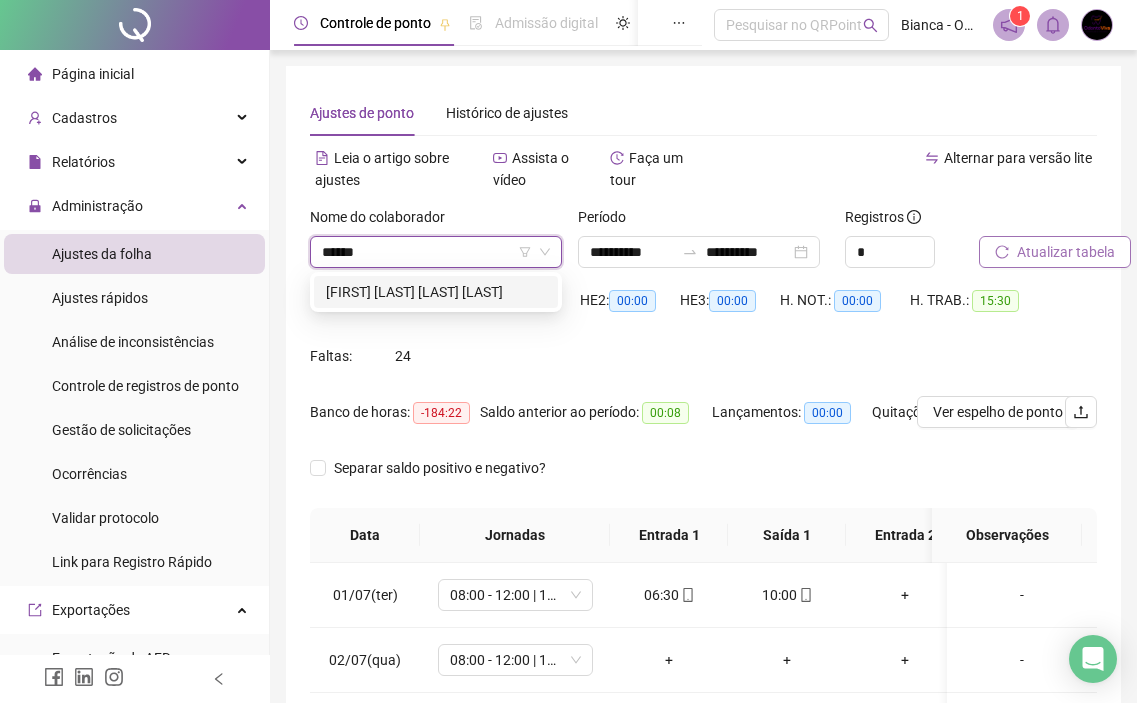 click on "[FIRST] [LAST] [LAST] [LAST]" at bounding box center (436, 292) 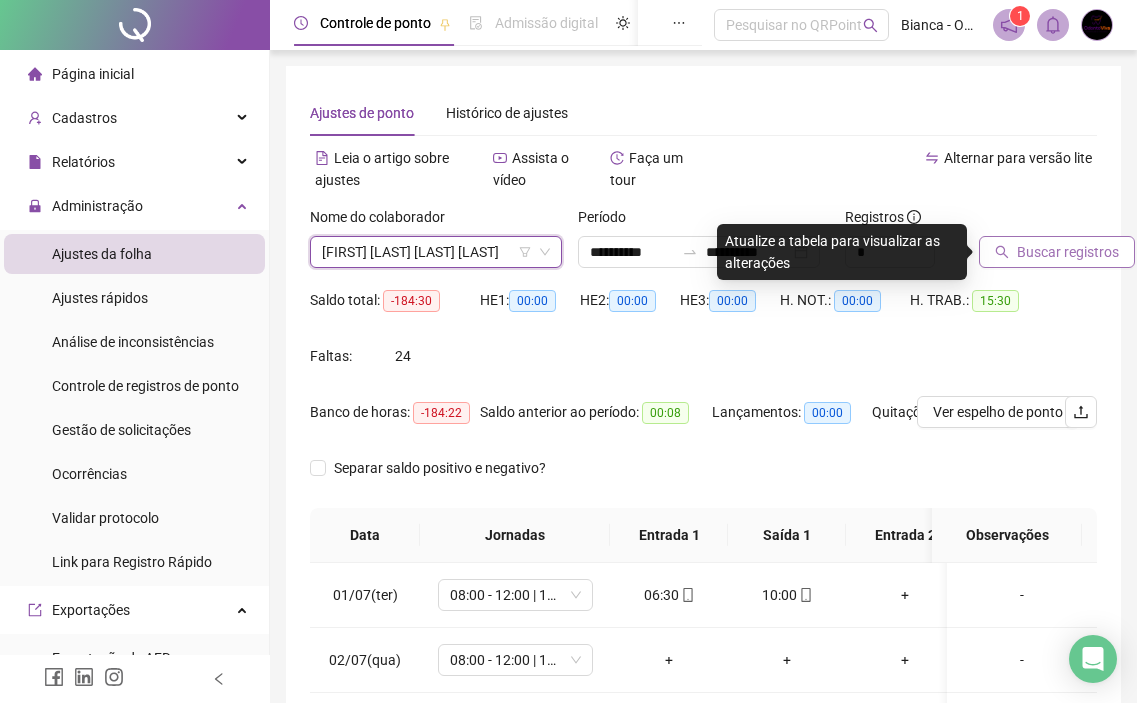 click on "Buscar registros" at bounding box center (1068, 252) 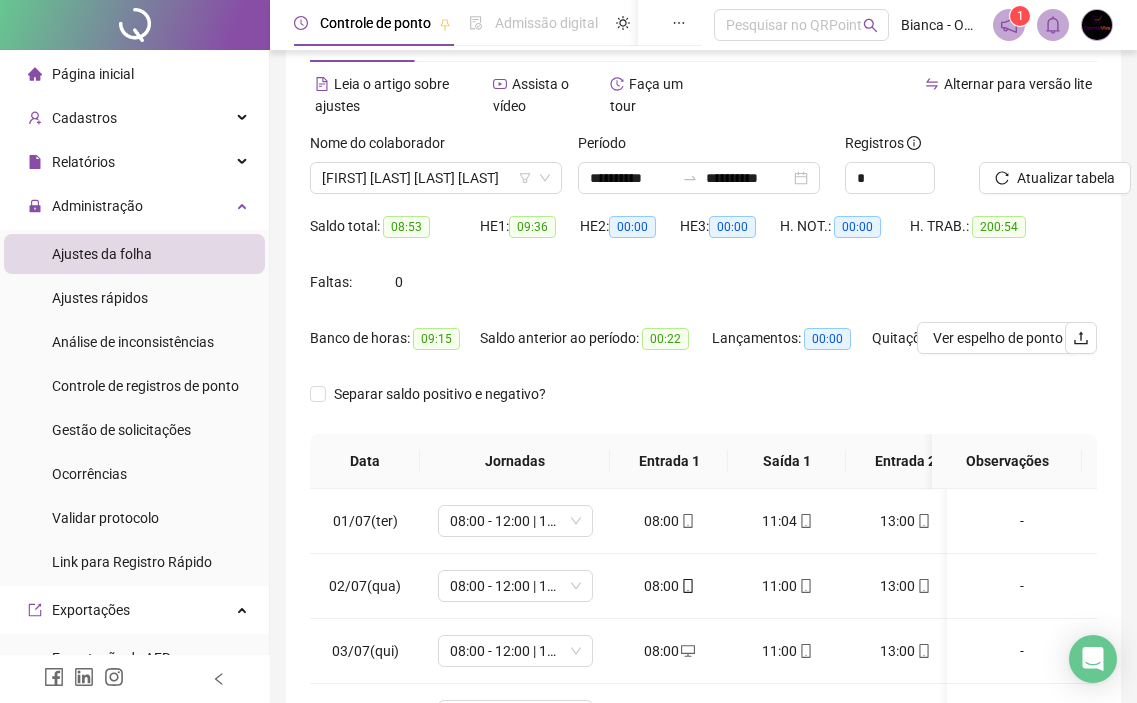 scroll, scrollTop: 79, scrollLeft: 0, axis: vertical 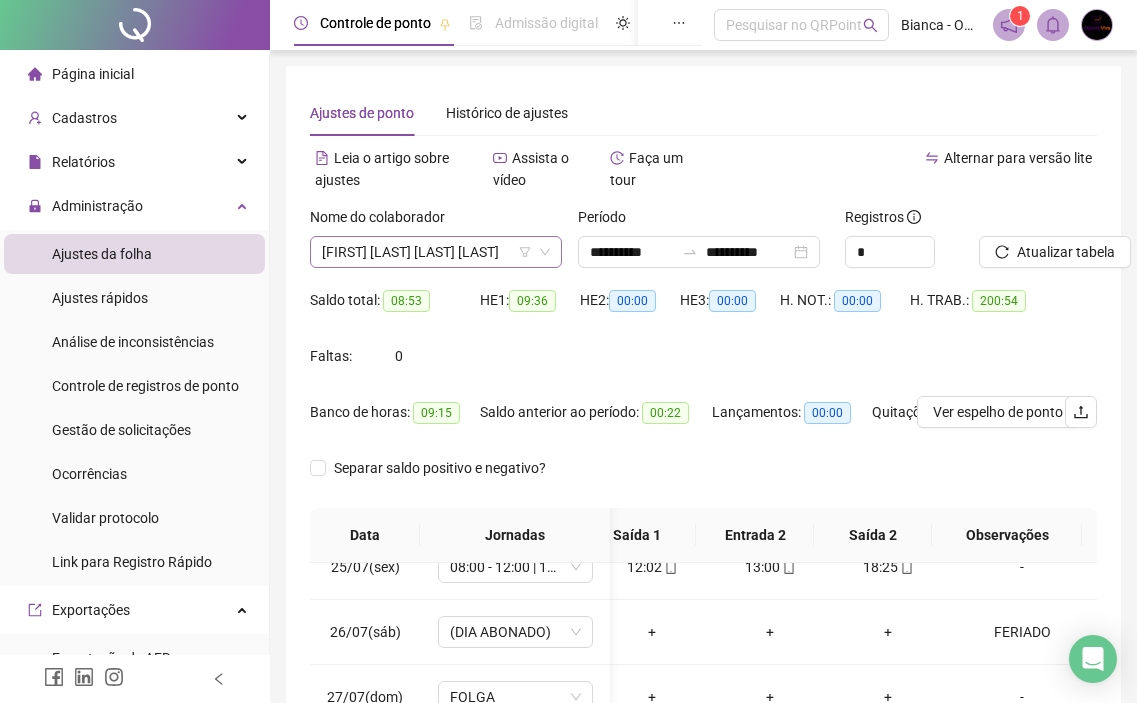 click on "[FIRST] [LAST] [LAST] [LAST]" at bounding box center (436, 252) 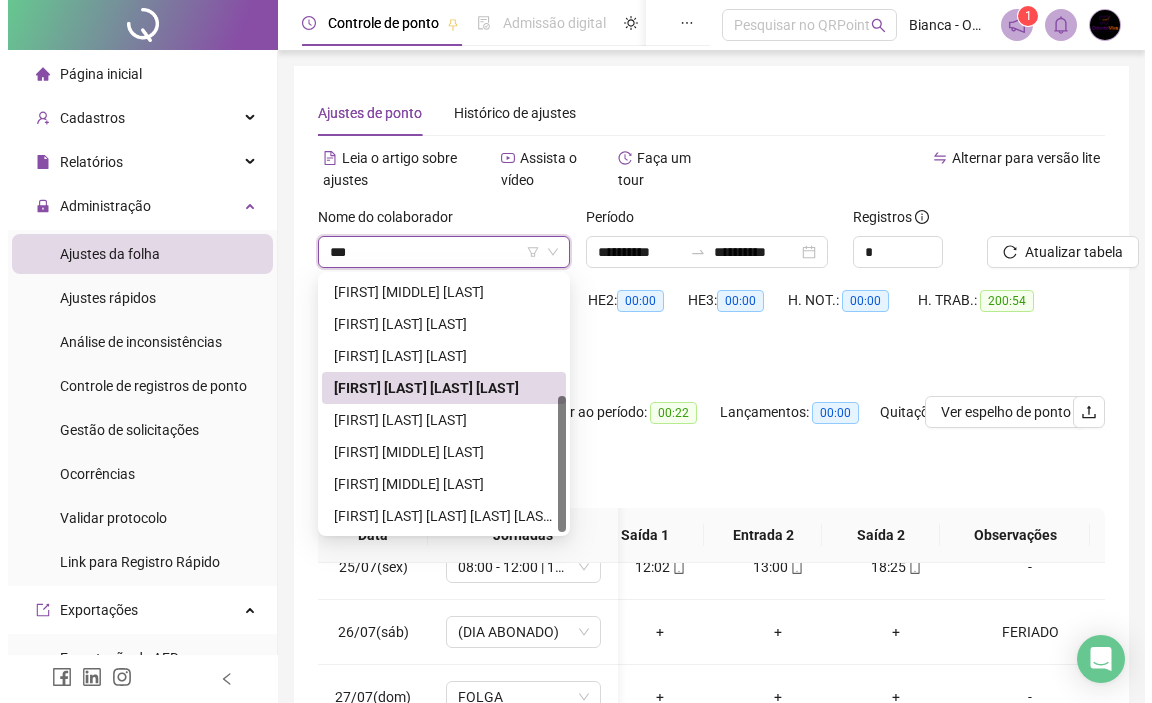 scroll, scrollTop: 0, scrollLeft: 0, axis: both 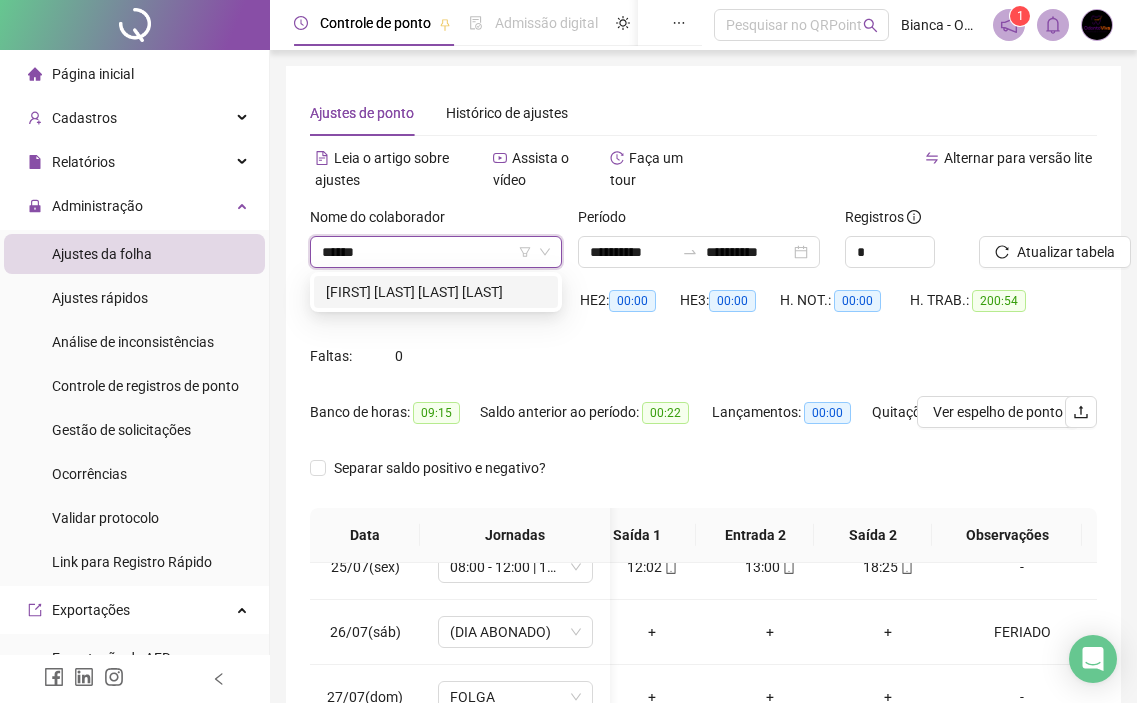 type on "*******" 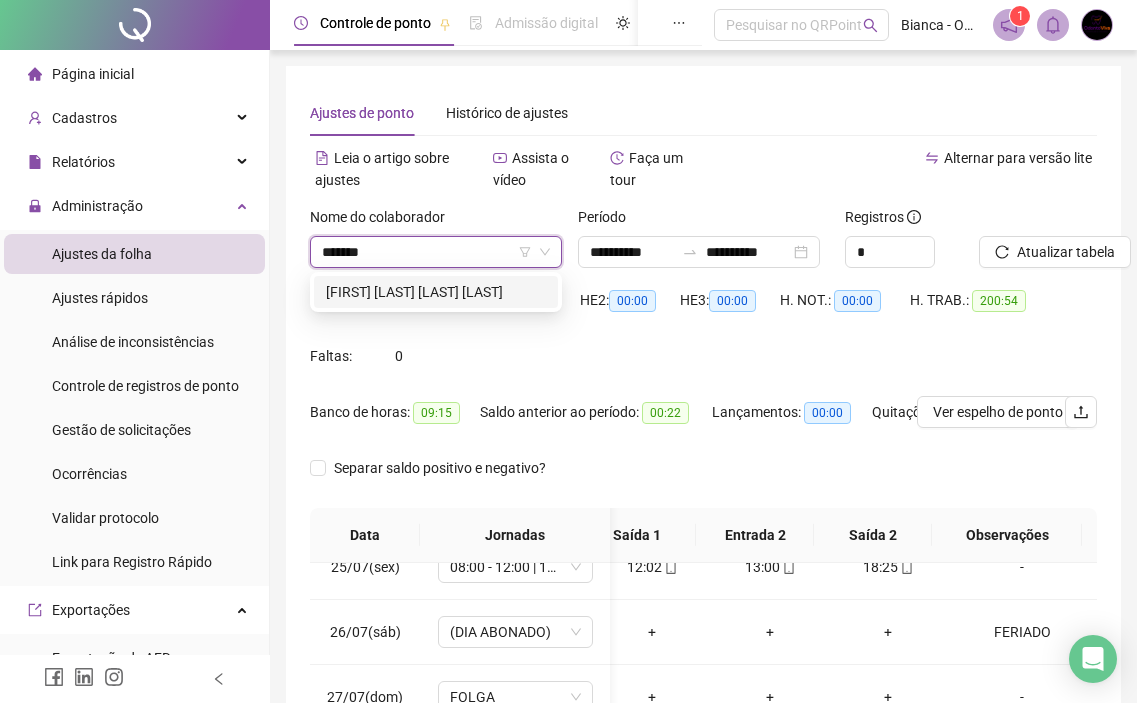 click on "[FIRST] [LAST] [LAST] [LAST]" at bounding box center [436, 292] 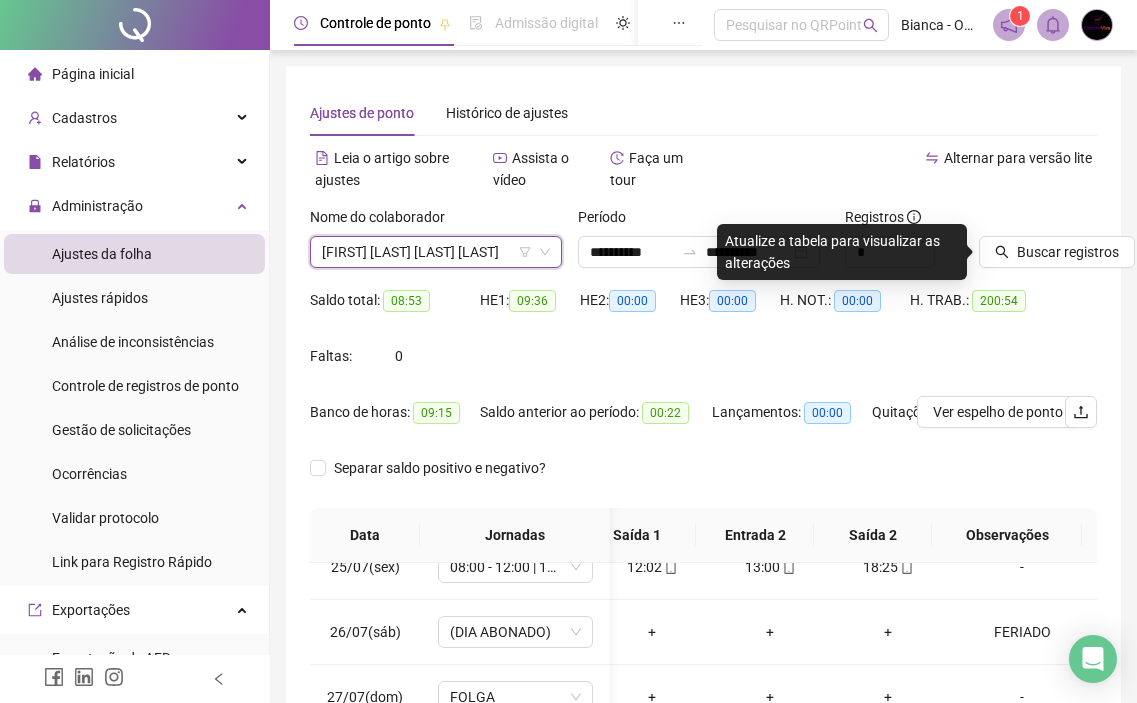 drag, startPoint x: 1064, startPoint y: 250, endPoint x: 1149, endPoint y: 238, distance: 85.84288 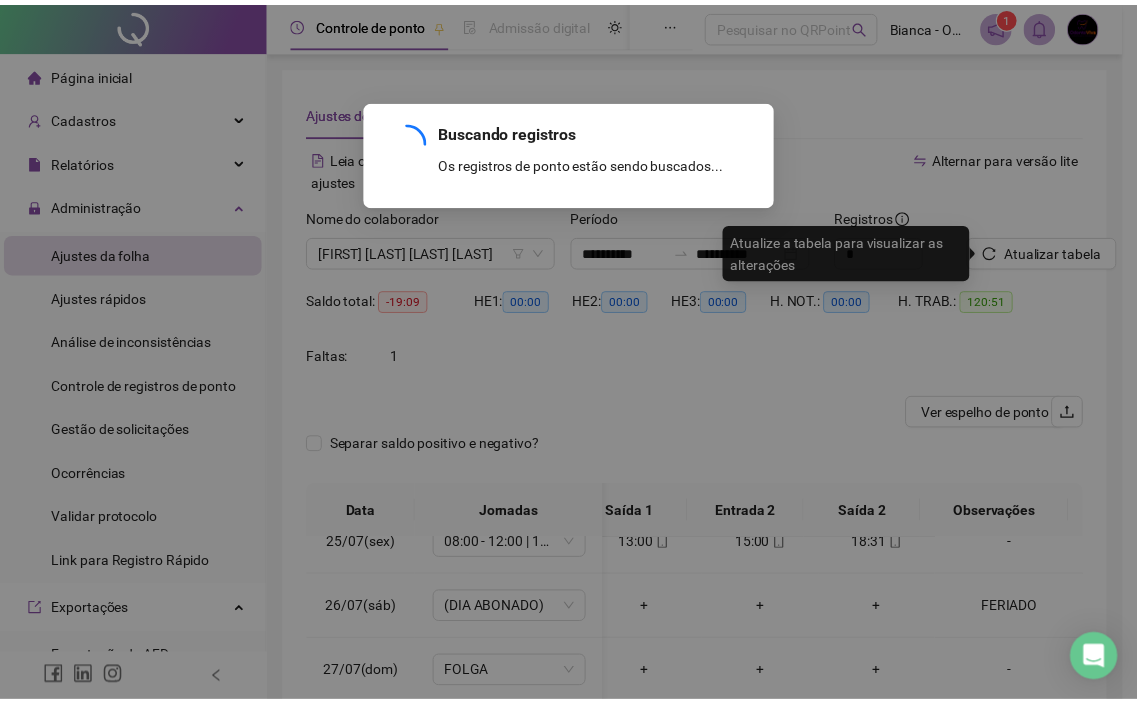 scroll, scrollTop: 1083, scrollLeft: 150, axis: both 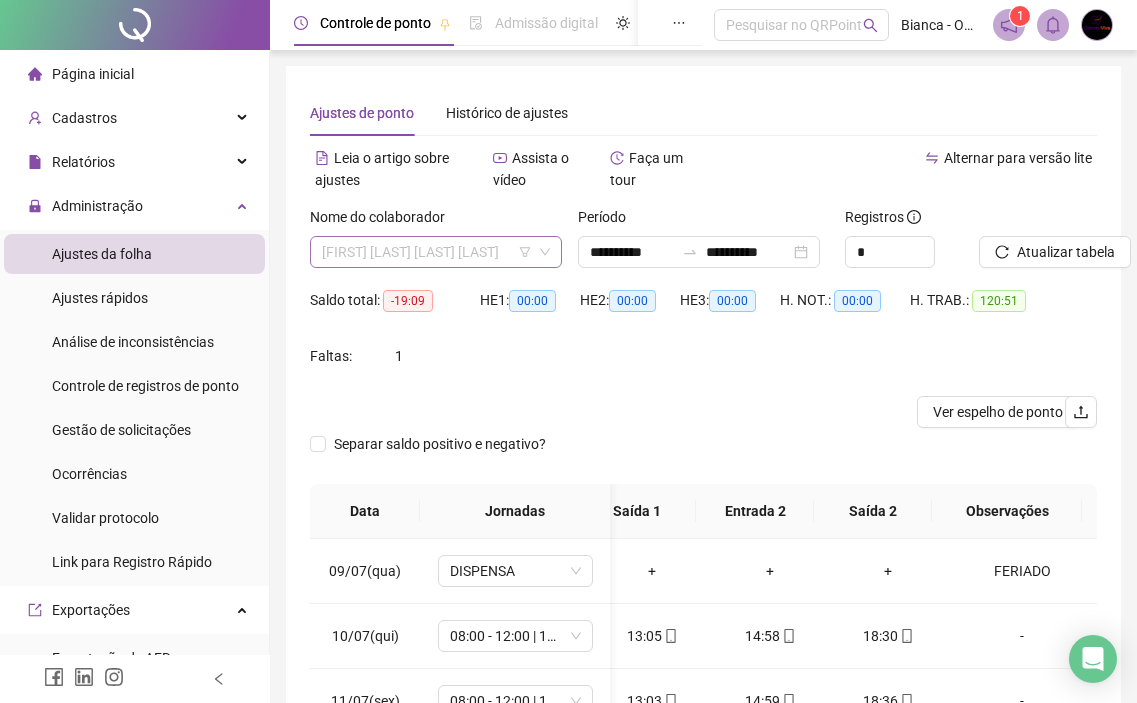 click on "[FIRST] [LAST] [LAST] [LAST]" at bounding box center [436, 252] 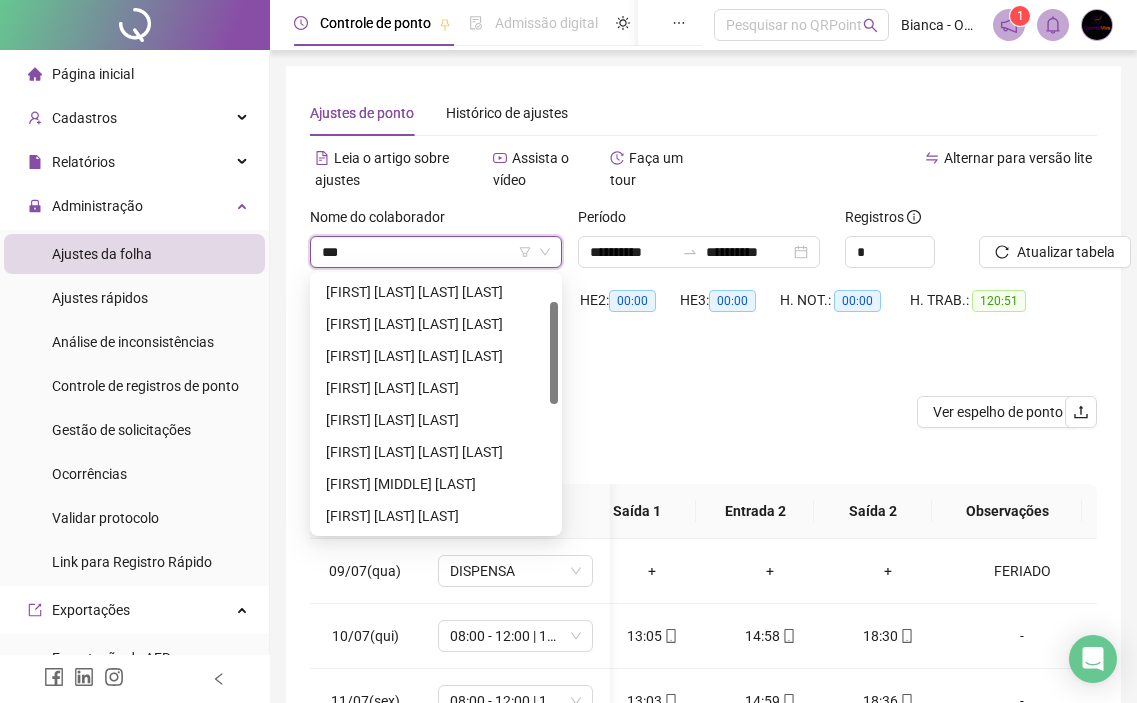 scroll, scrollTop: 0, scrollLeft: 0, axis: both 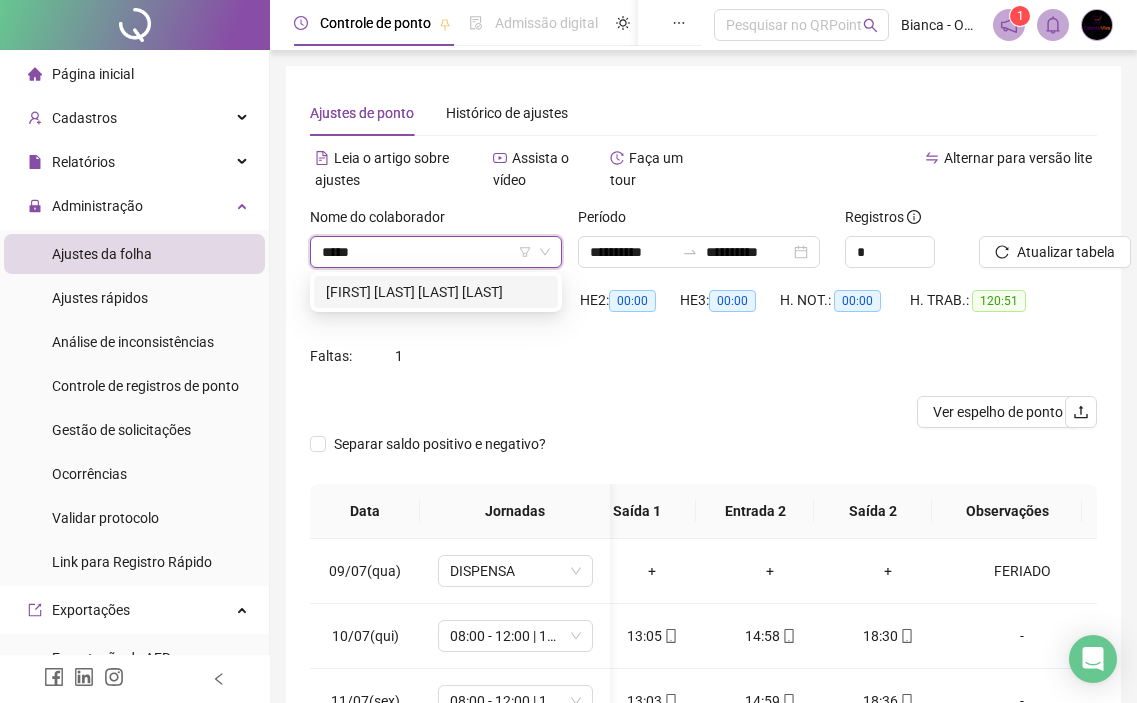 type on "******" 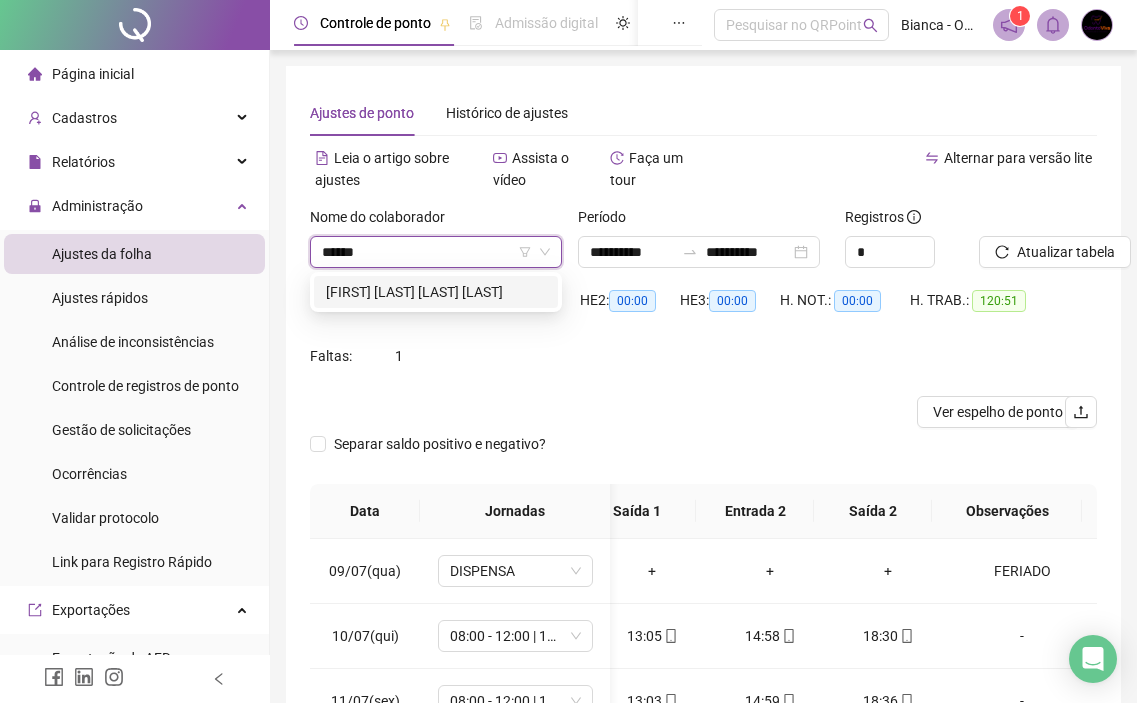 click on "[FIRST] [LAST] [LAST] [LAST]" at bounding box center (436, 292) 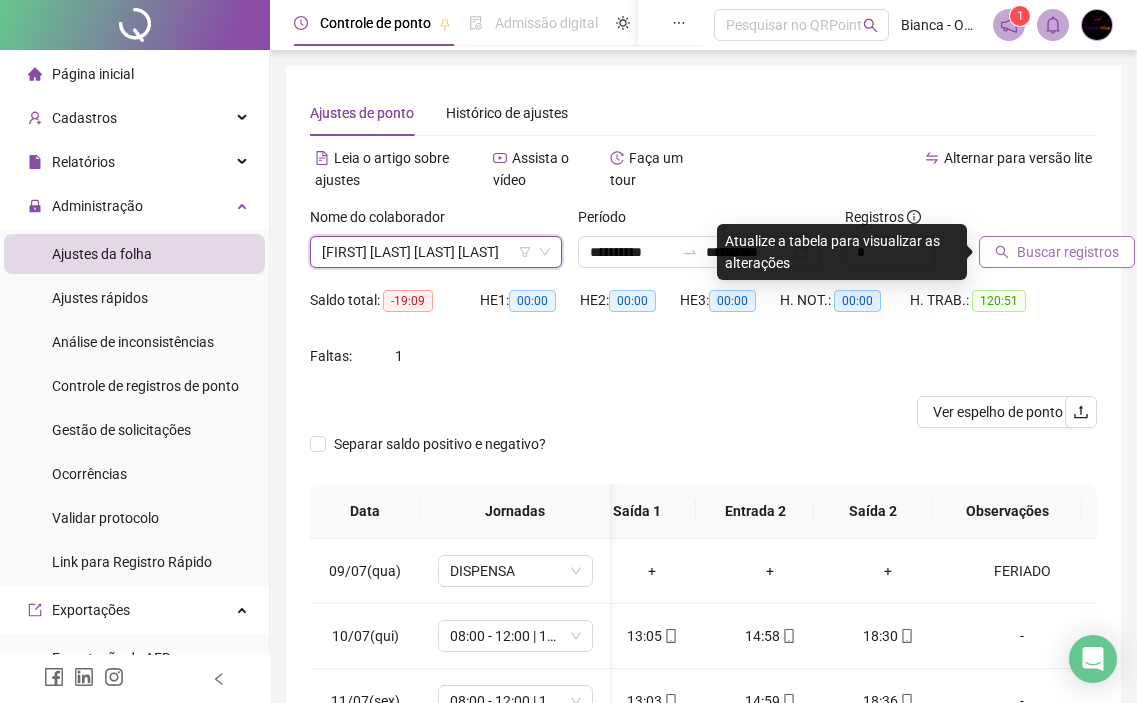 click on "Buscar registros" at bounding box center (1068, 252) 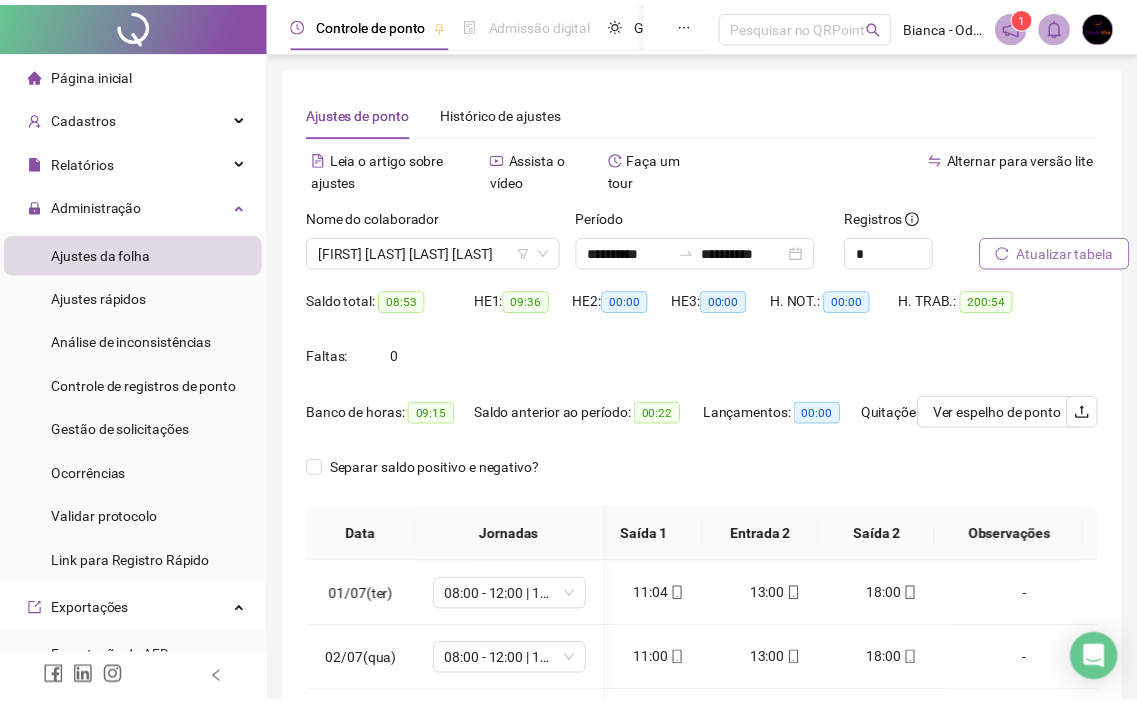 scroll, scrollTop: 0, scrollLeft: 135, axis: horizontal 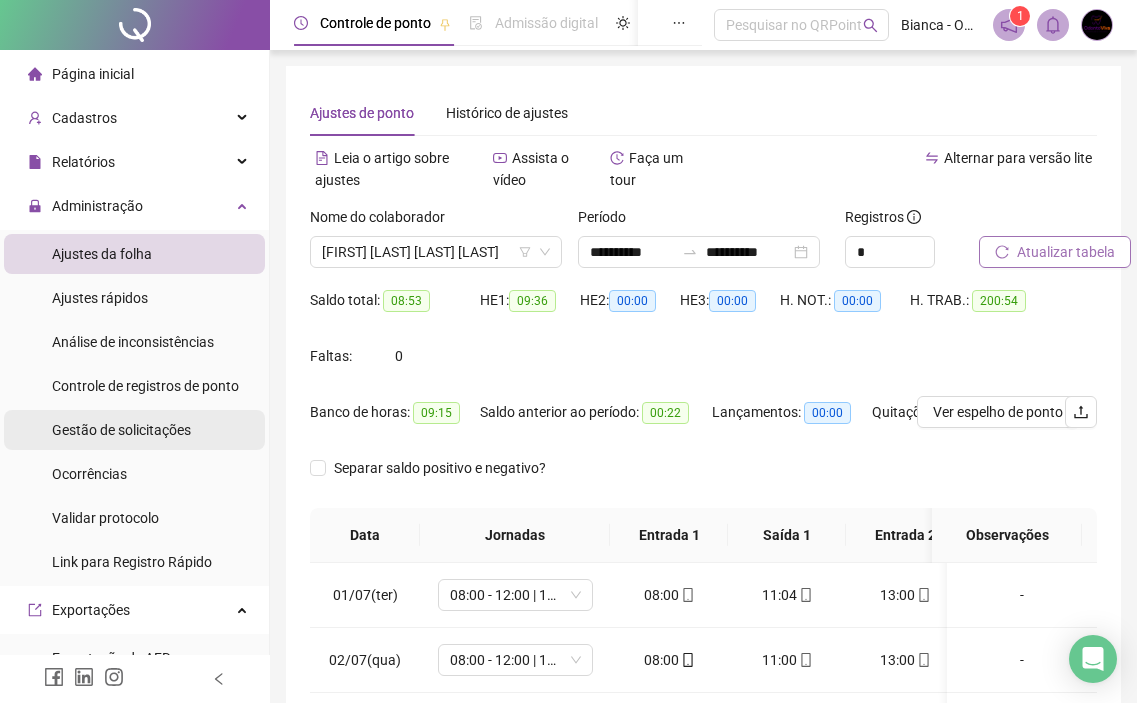 click on "Gestão de solicitações" at bounding box center (121, 430) 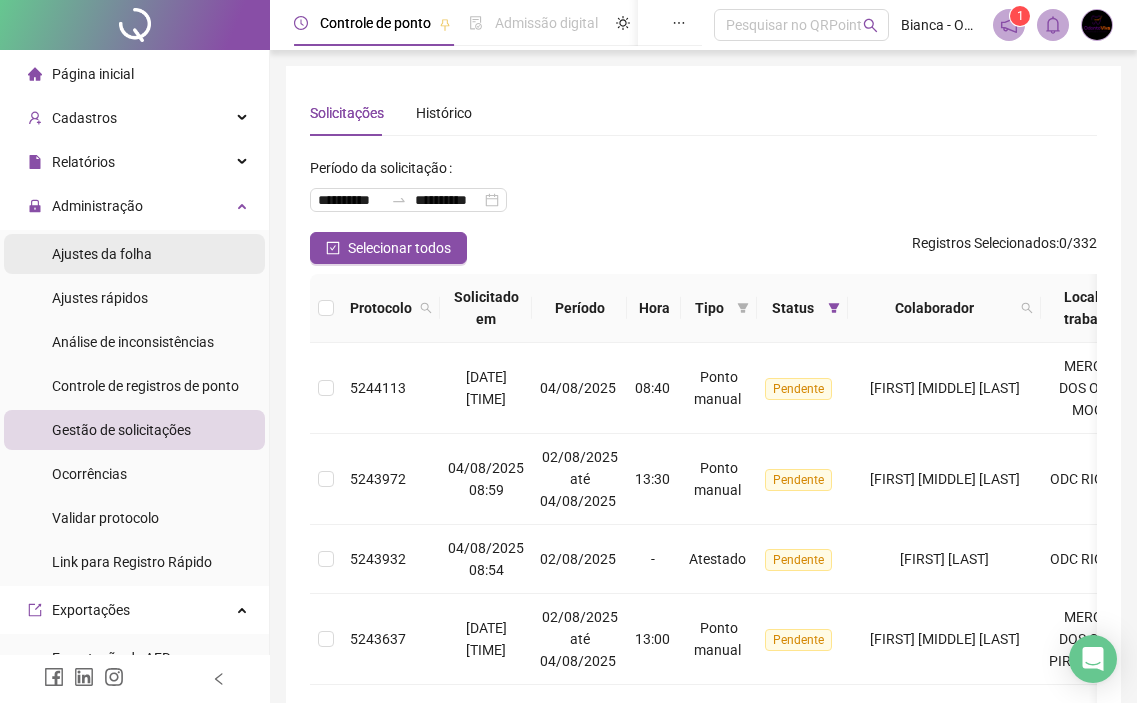 click on "Ajustes da folha" at bounding box center (134, 254) 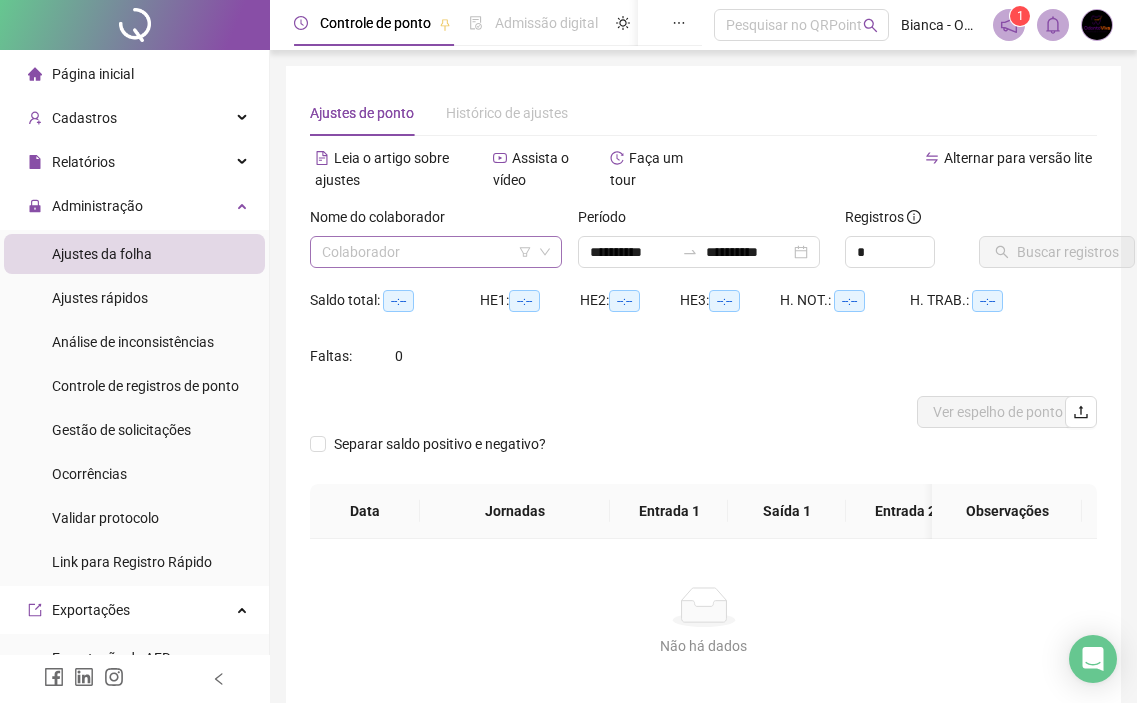 click at bounding box center [427, 252] 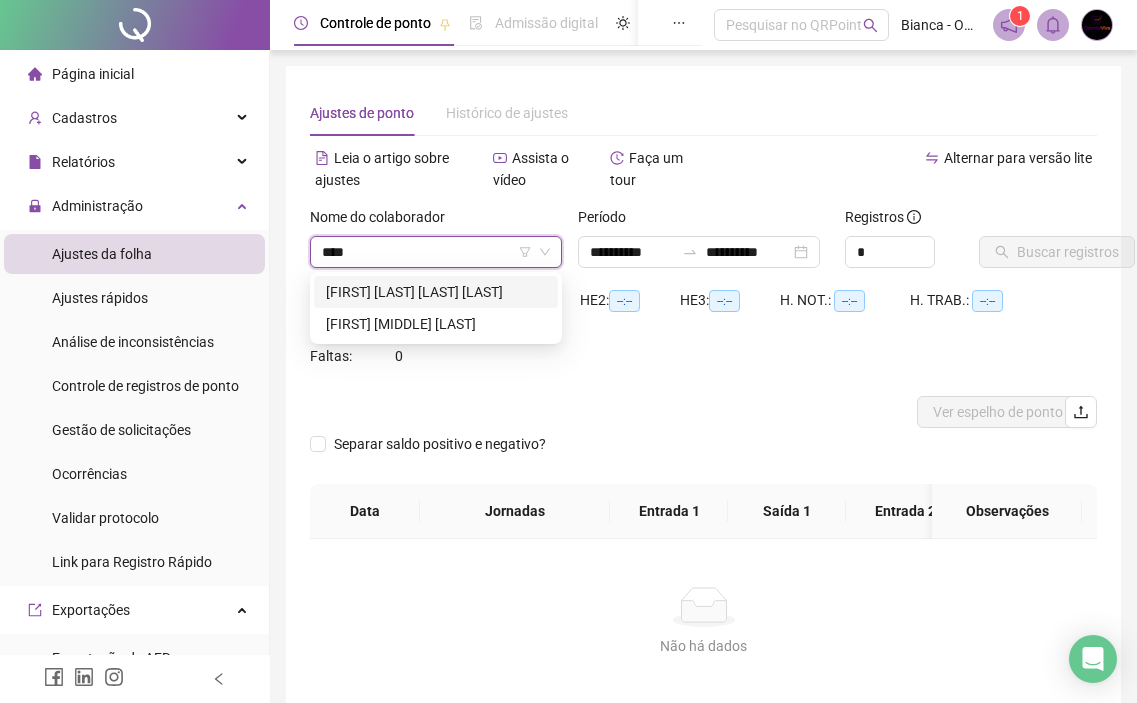 type on "*****" 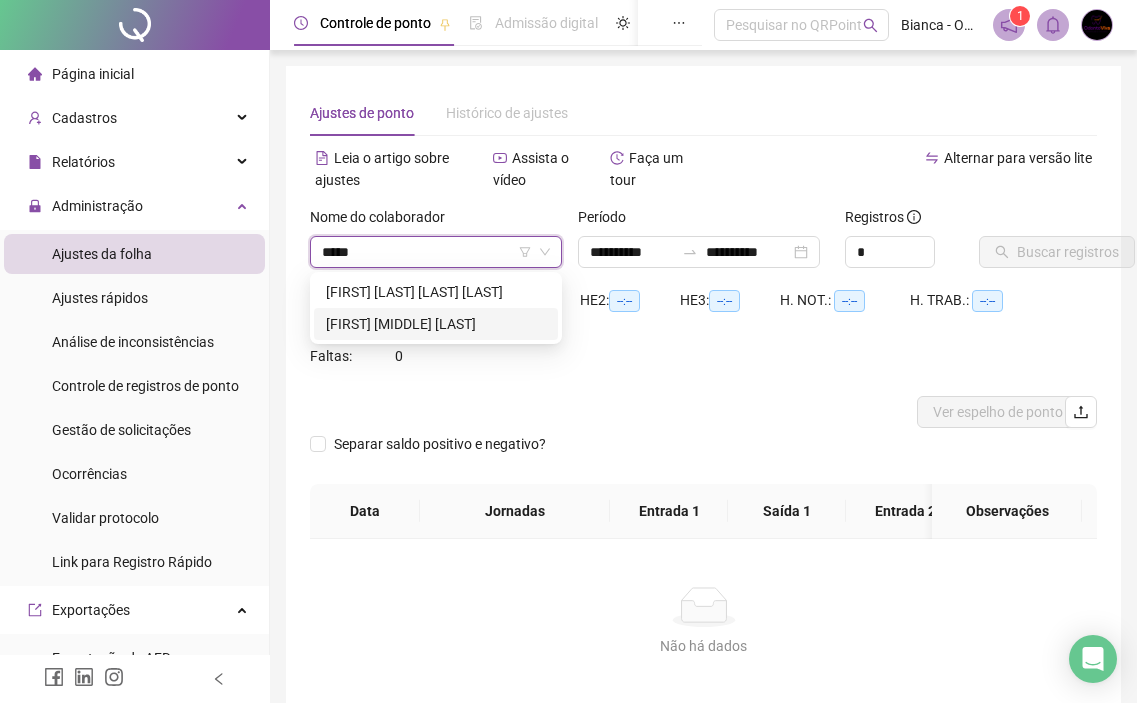 click on "[FIRST] [MIDDLE] [LAST]" at bounding box center [436, 324] 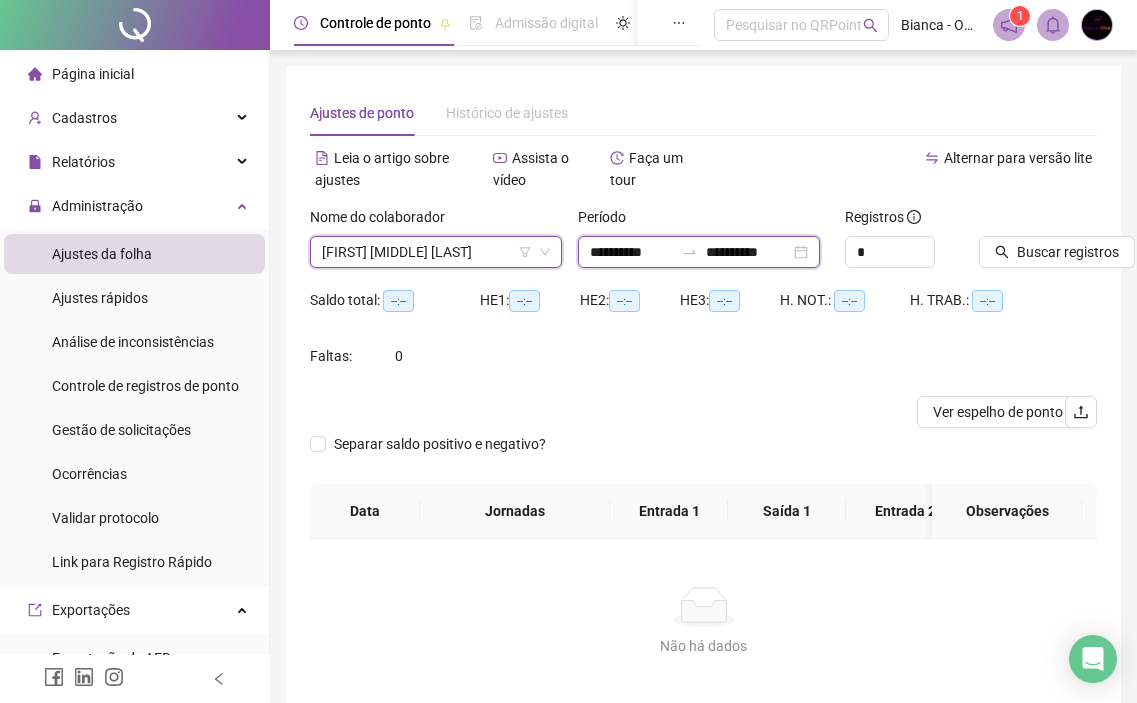 click on "**********" at bounding box center (748, 252) 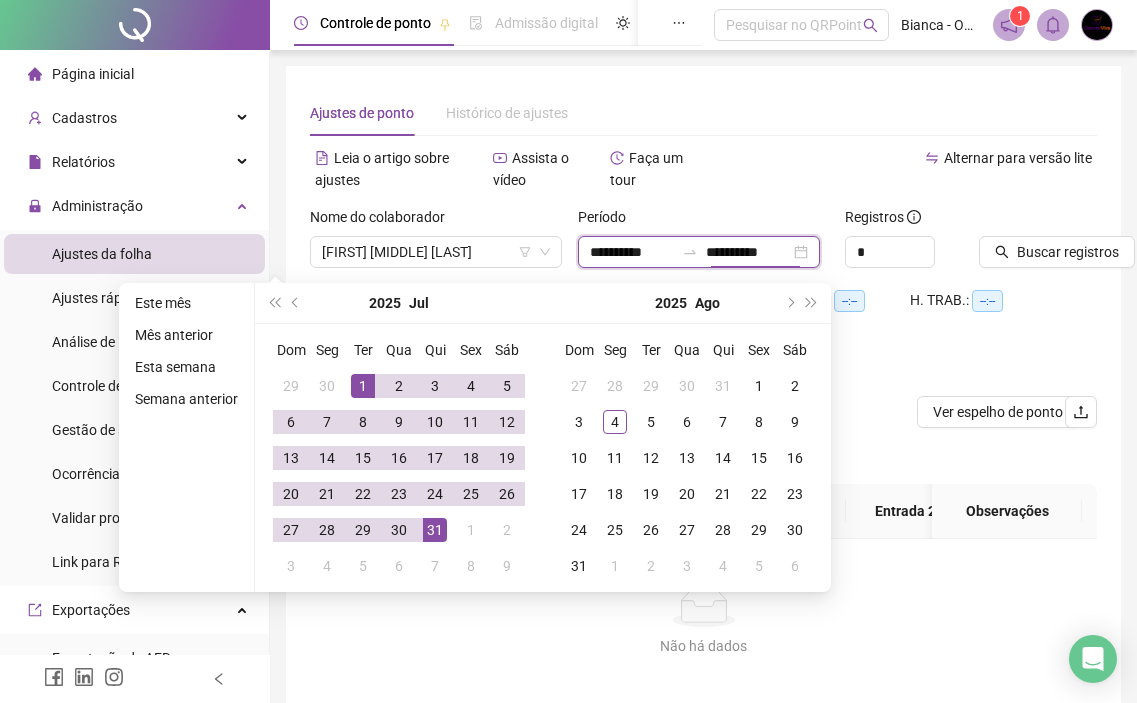 click on "**********" at bounding box center (699, 252) 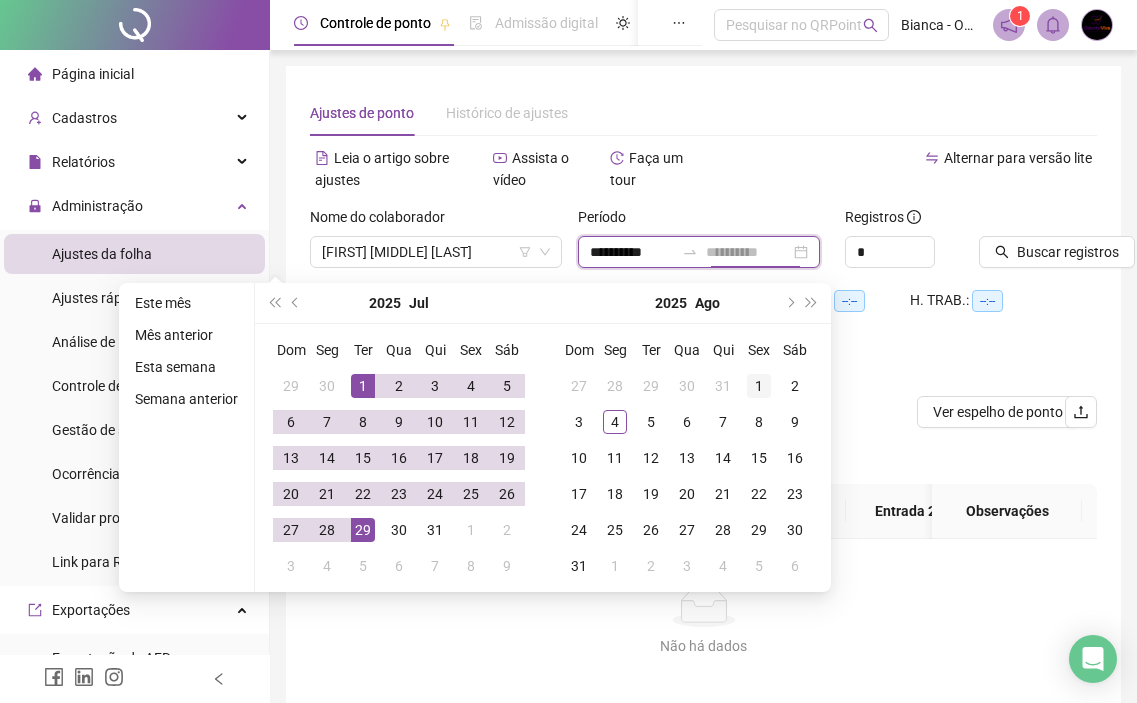 type on "**********" 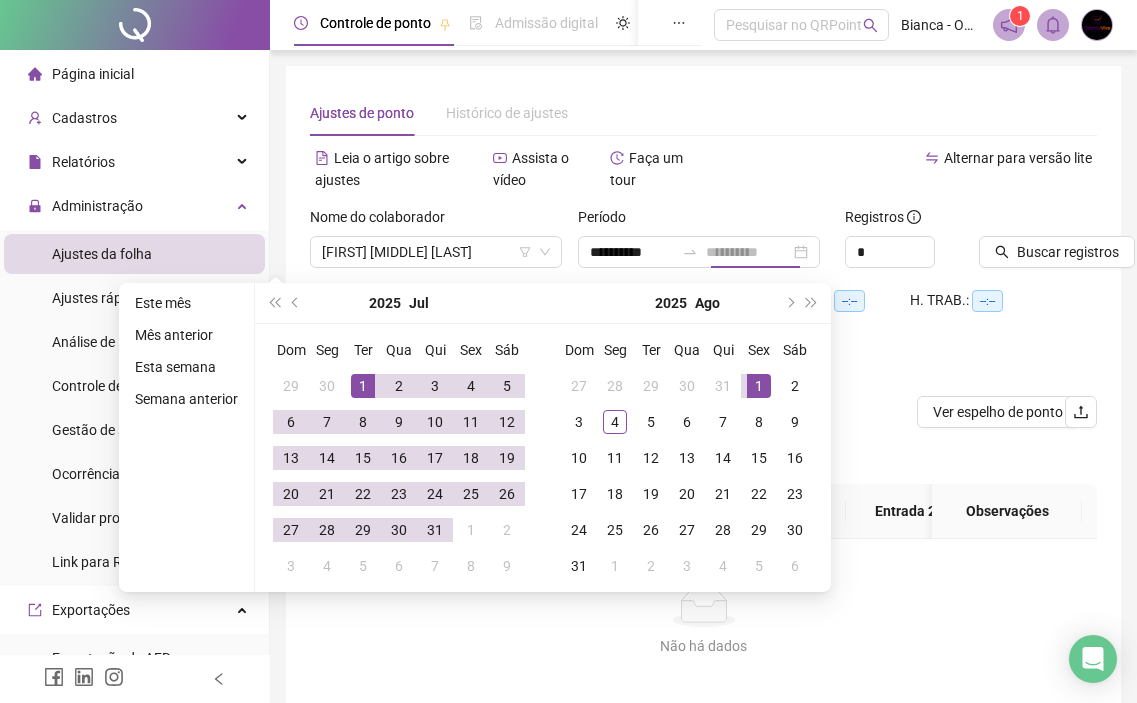 click on "1" at bounding box center [759, 386] 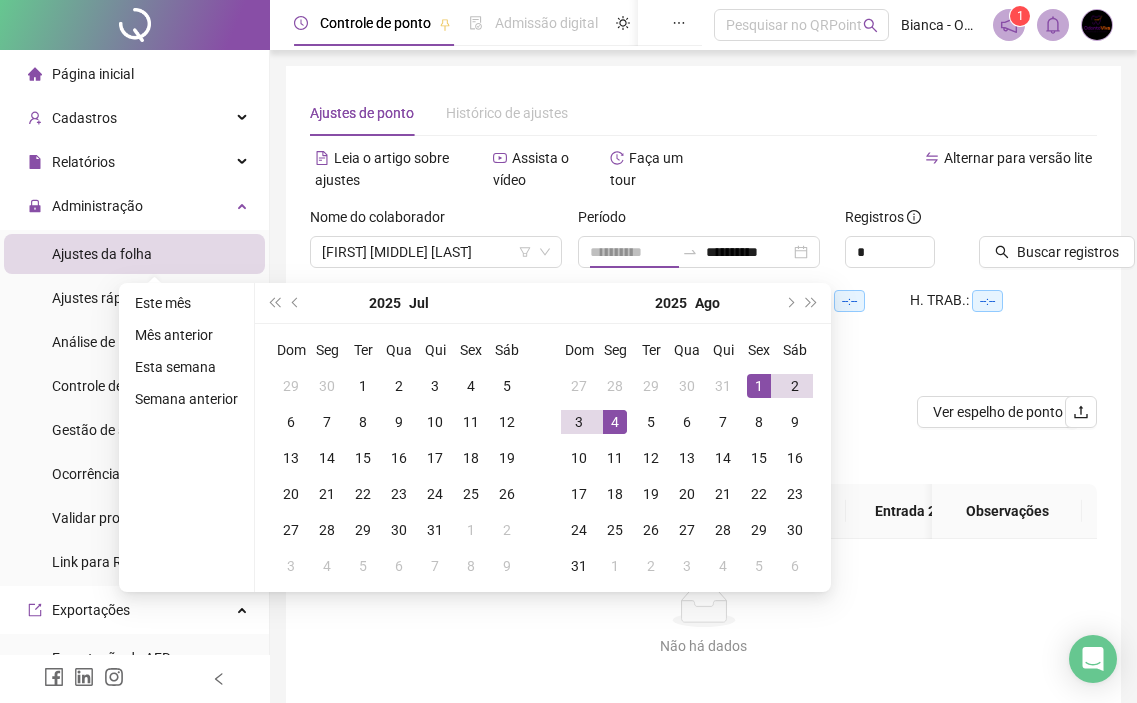 click on "4" at bounding box center (615, 422) 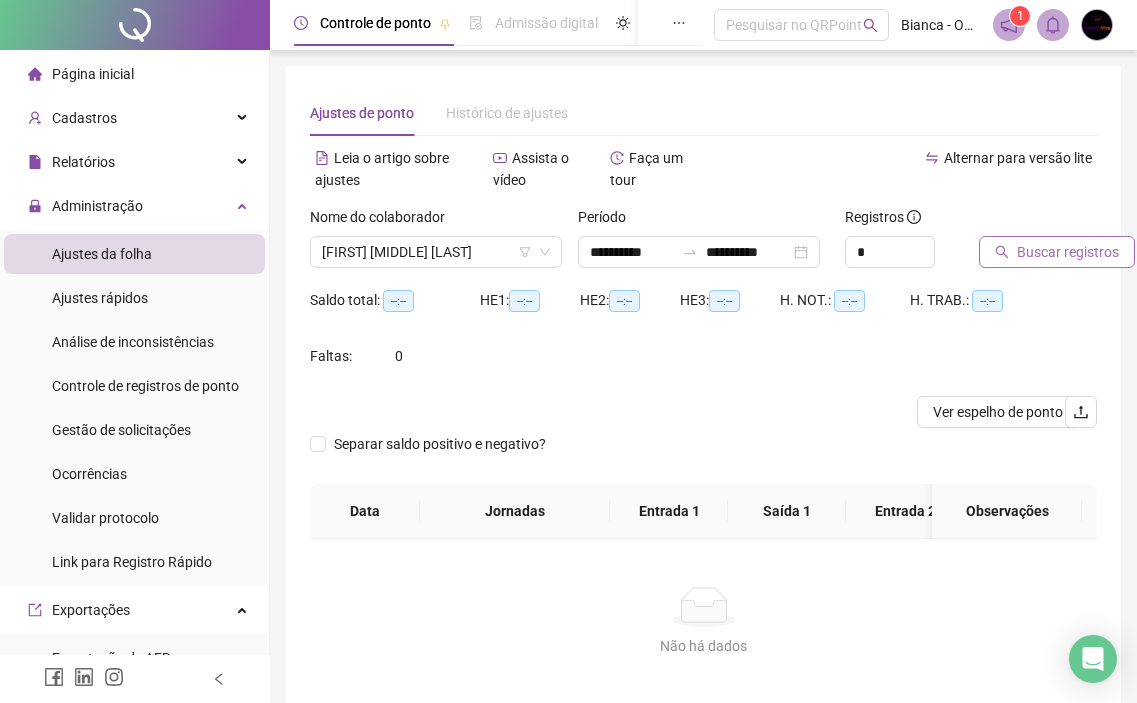 click 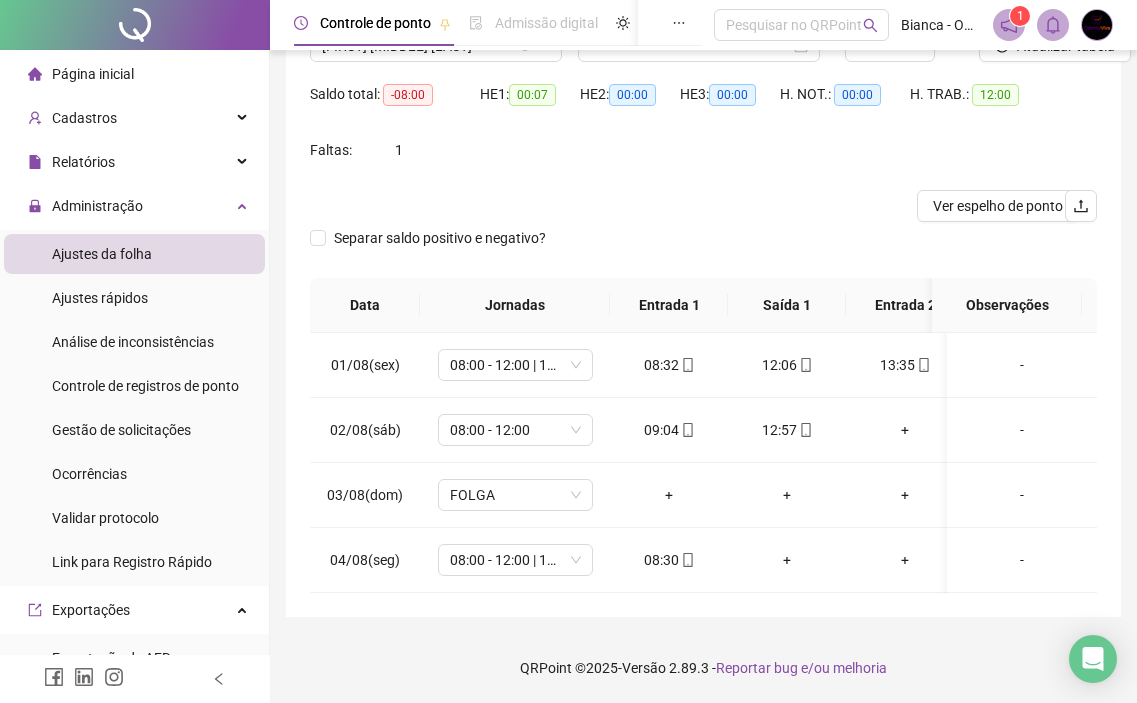 scroll, scrollTop: 220, scrollLeft: 0, axis: vertical 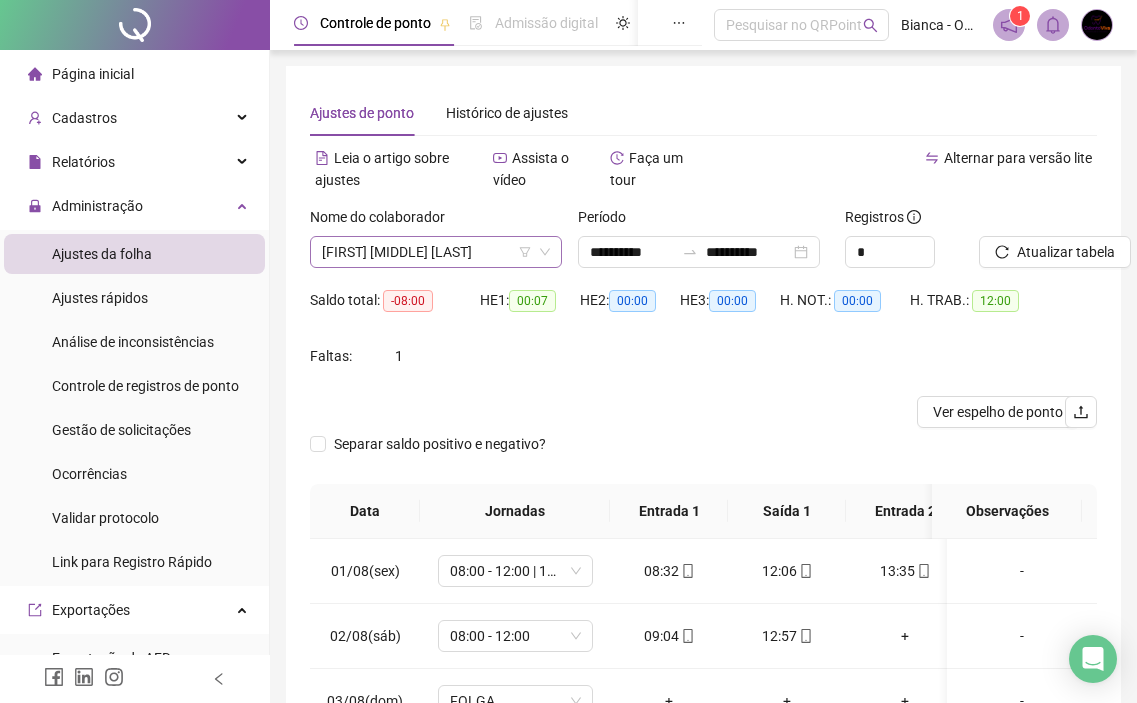 click on "[FIRST] [MIDDLE] [LAST]" at bounding box center (436, 252) 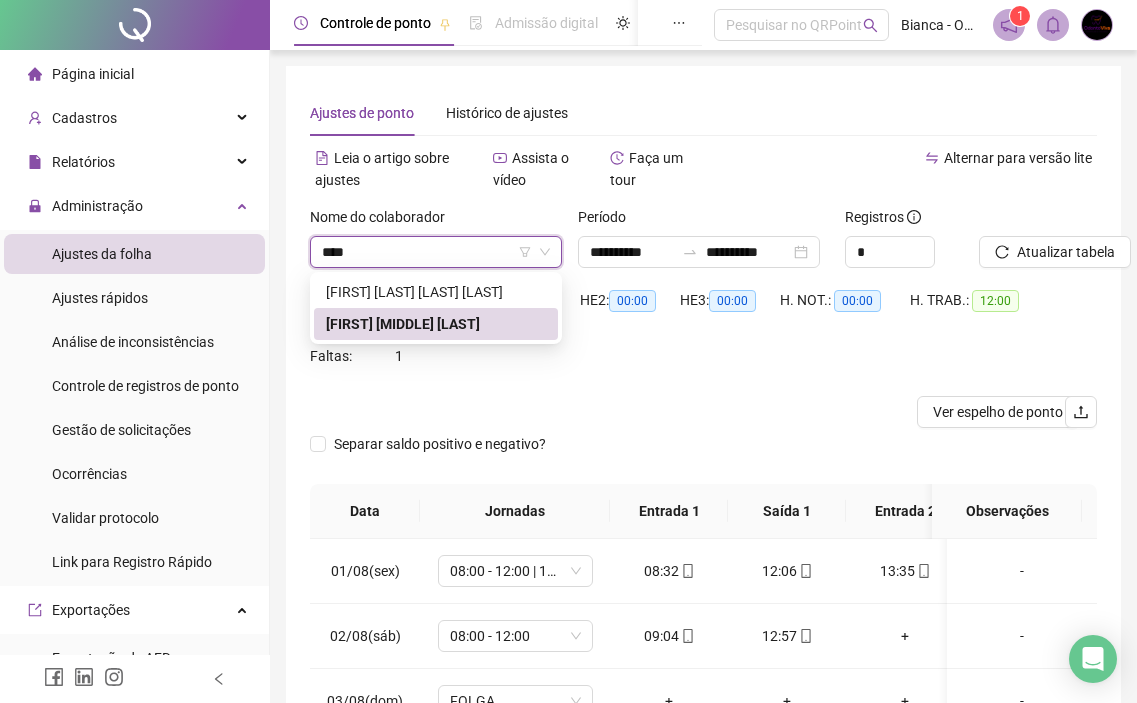 type on "*****" 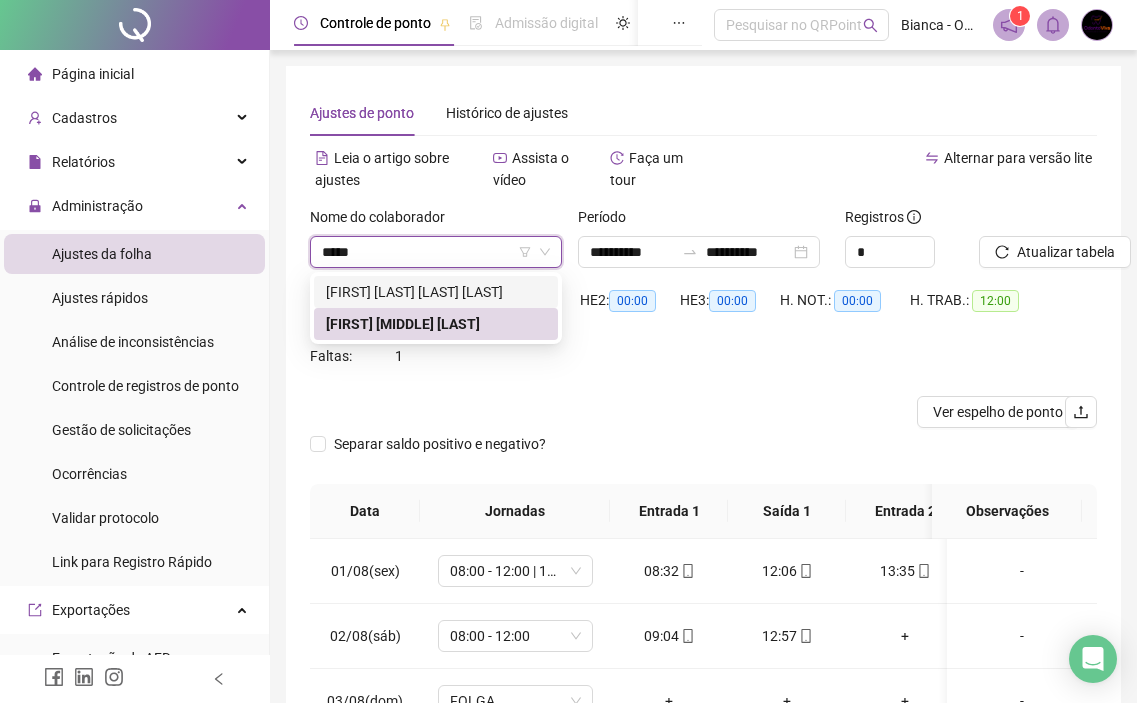 click on "[FIRST] [LAST] [LAST] [LAST]" at bounding box center [436, 292] 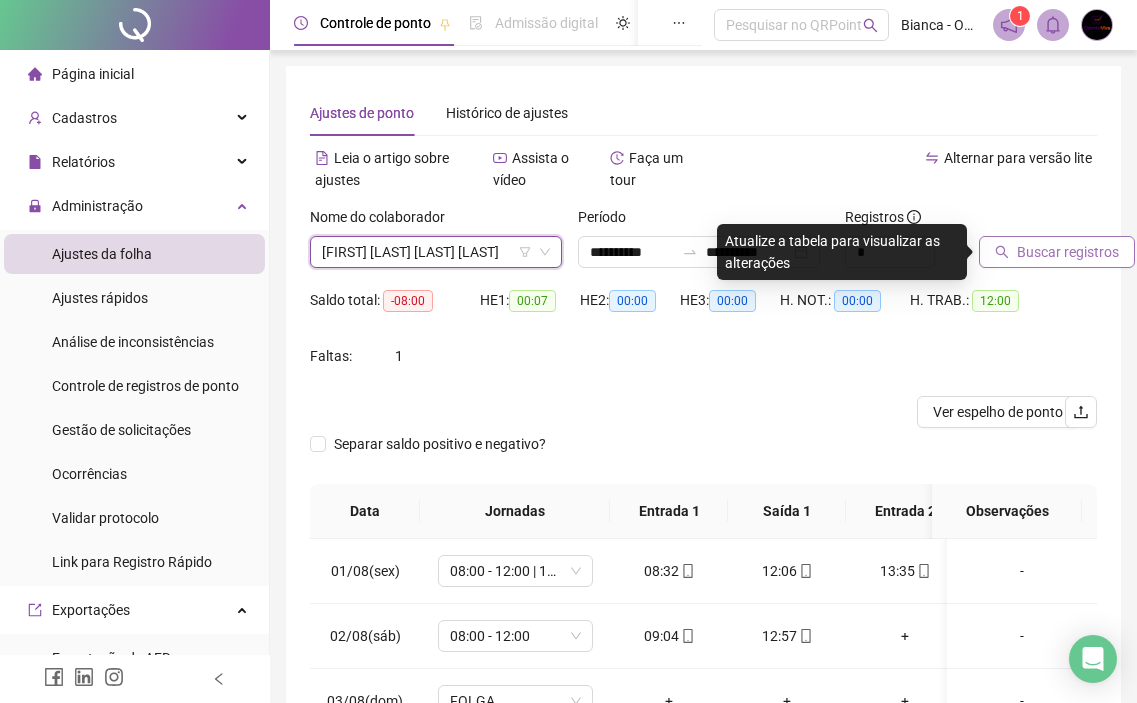 click on "Buscar registros" at bounding box center [1068, 252] 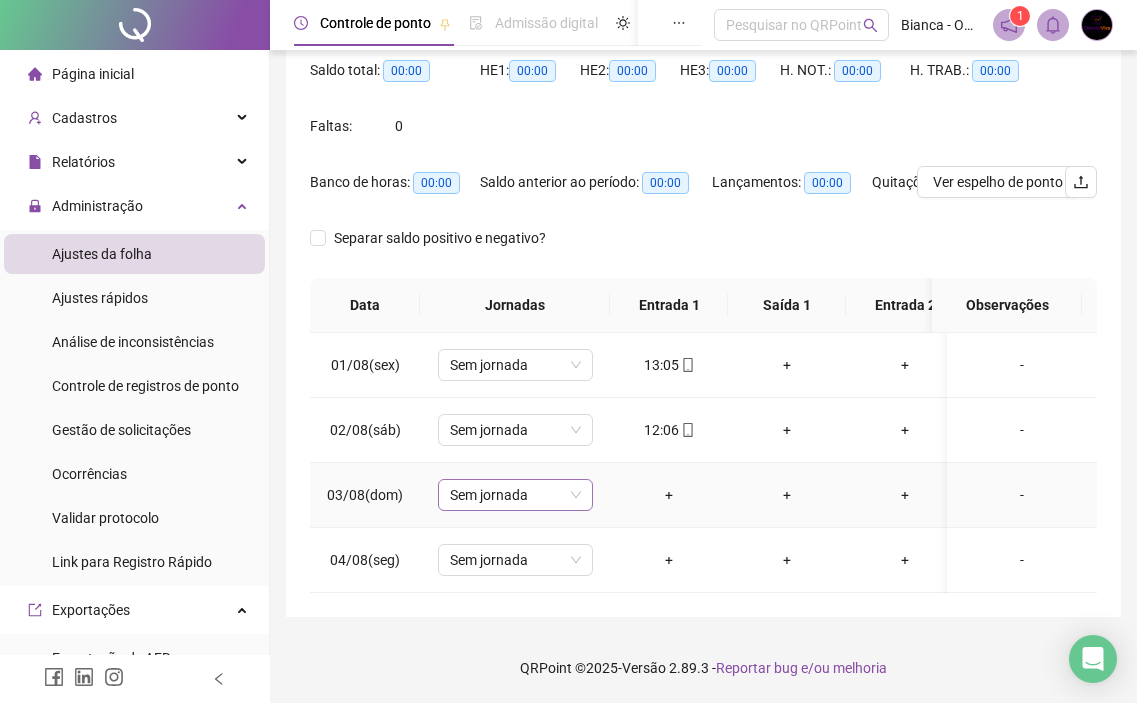 click on "Sem jornada" at bounding box center [515, 495] 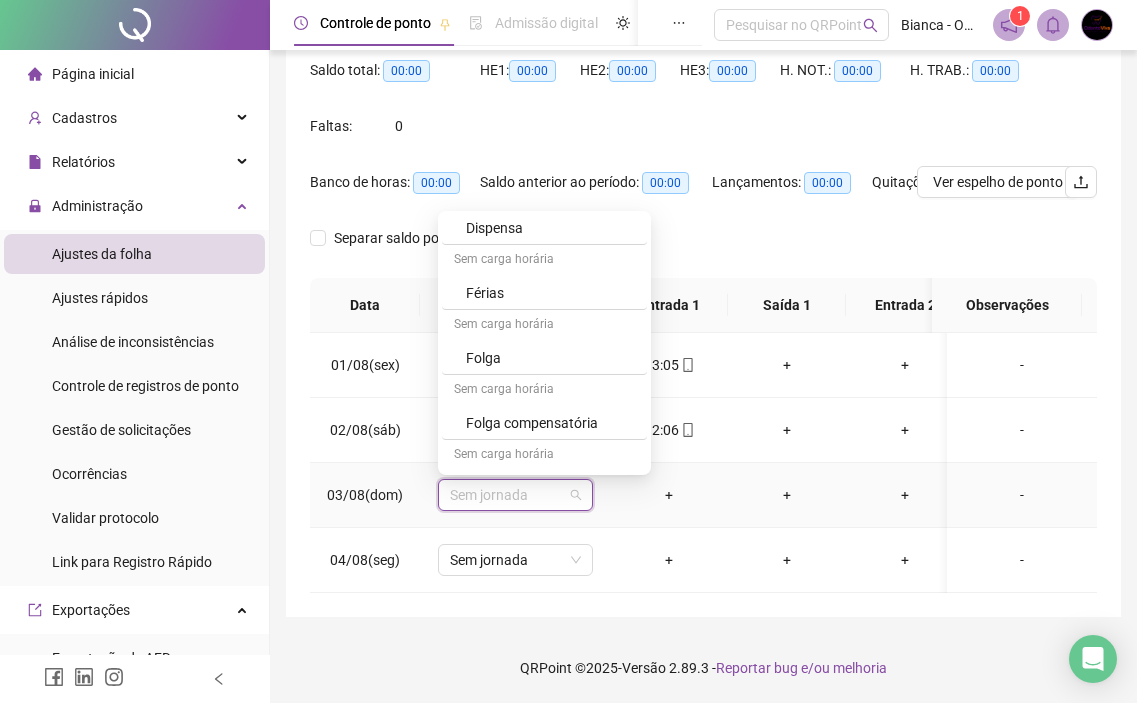 scroll, scrollTop: 302, scrollLeft: 0, axis: vertical 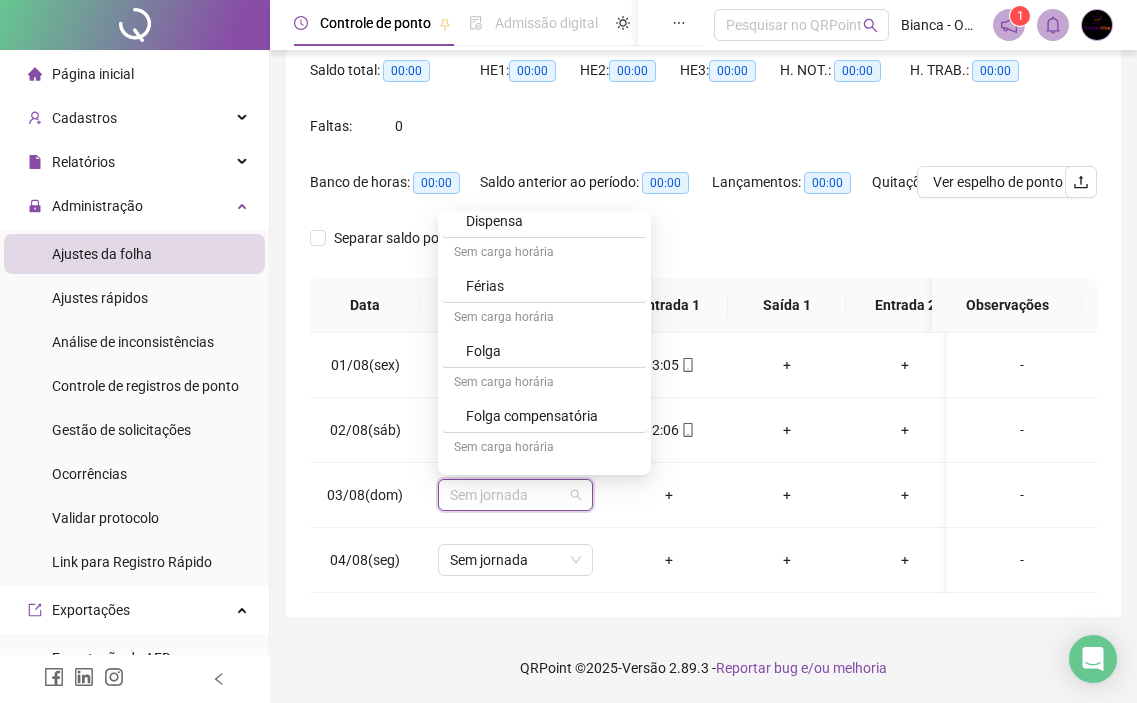 click on "Separar saldo positivo e negativo?" at bounding box center [703, 250] 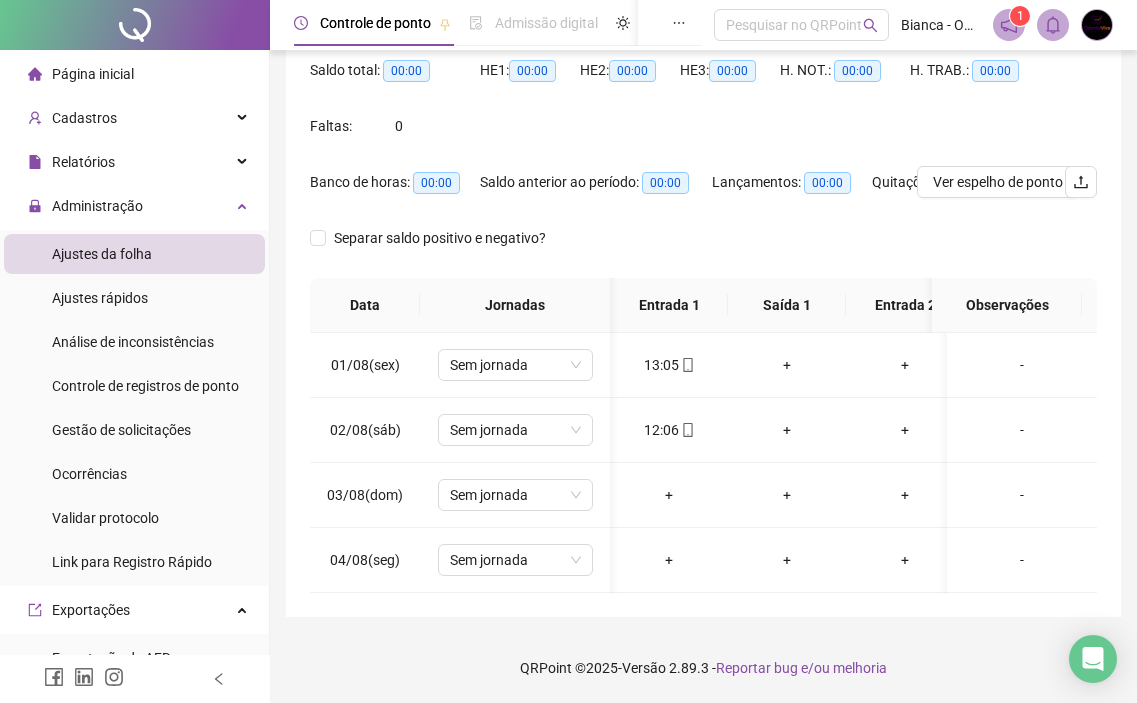 scroll, scrollTop: 0, scrollLeft: 128, axis: horizontal 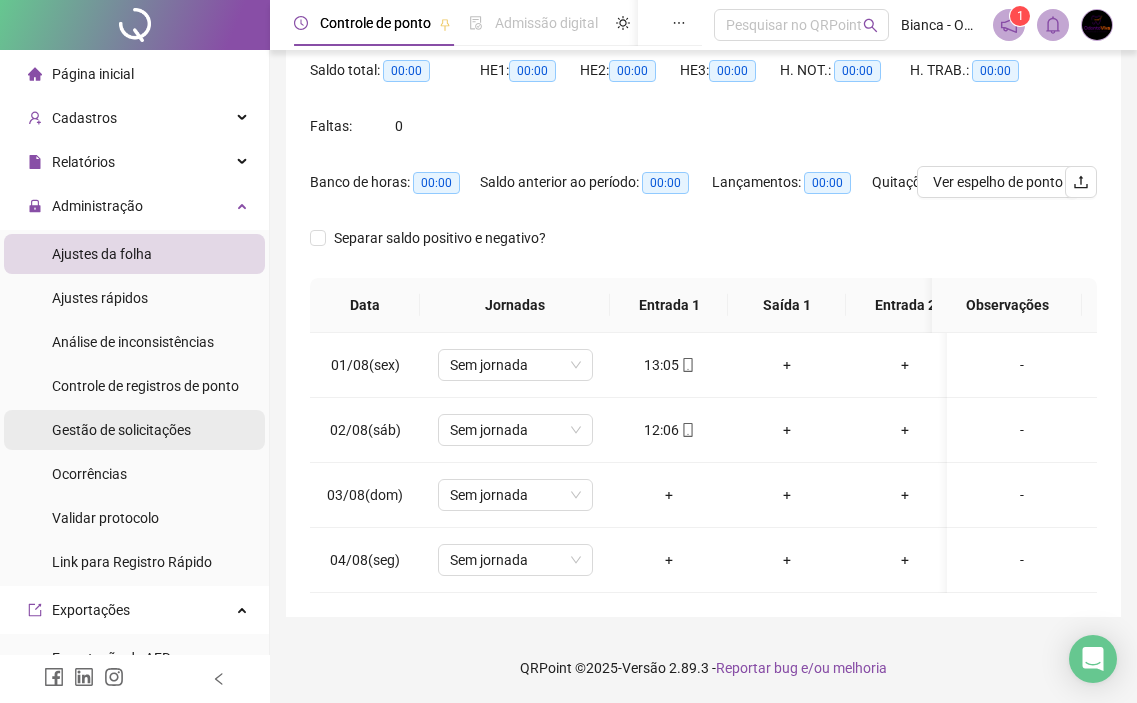 click on "Gestão de solicitações" at bounding box center [121, 430] 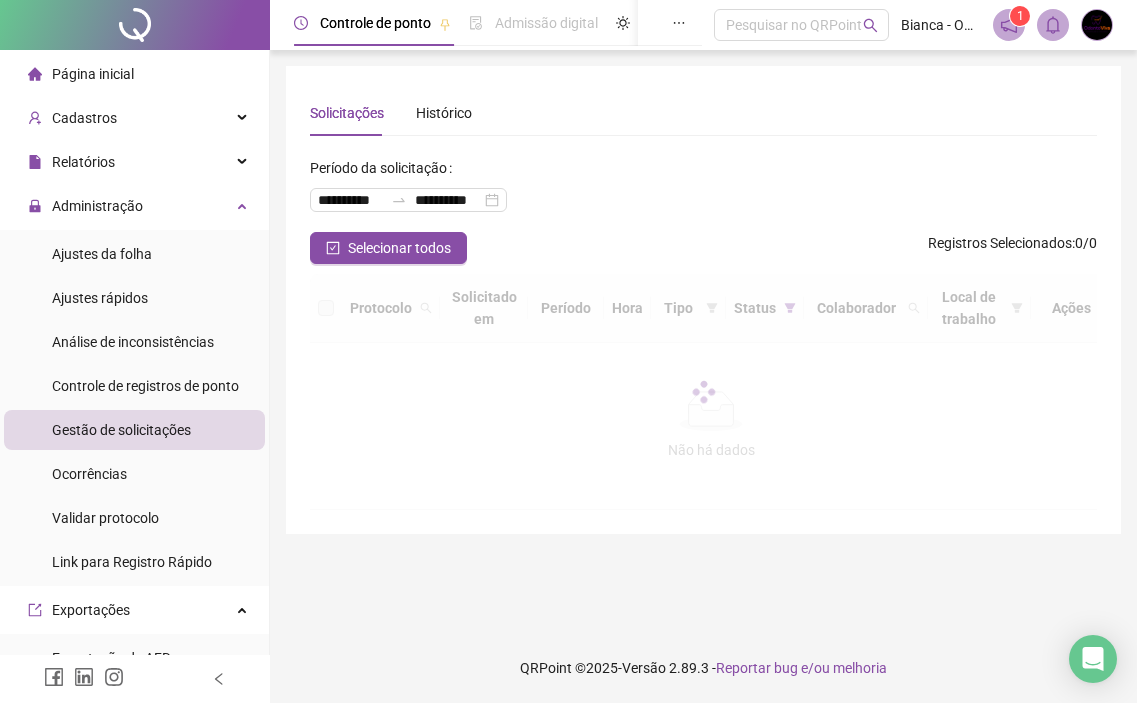 scroll, scrollTop: 0, scrollLeft: 0, axis: both 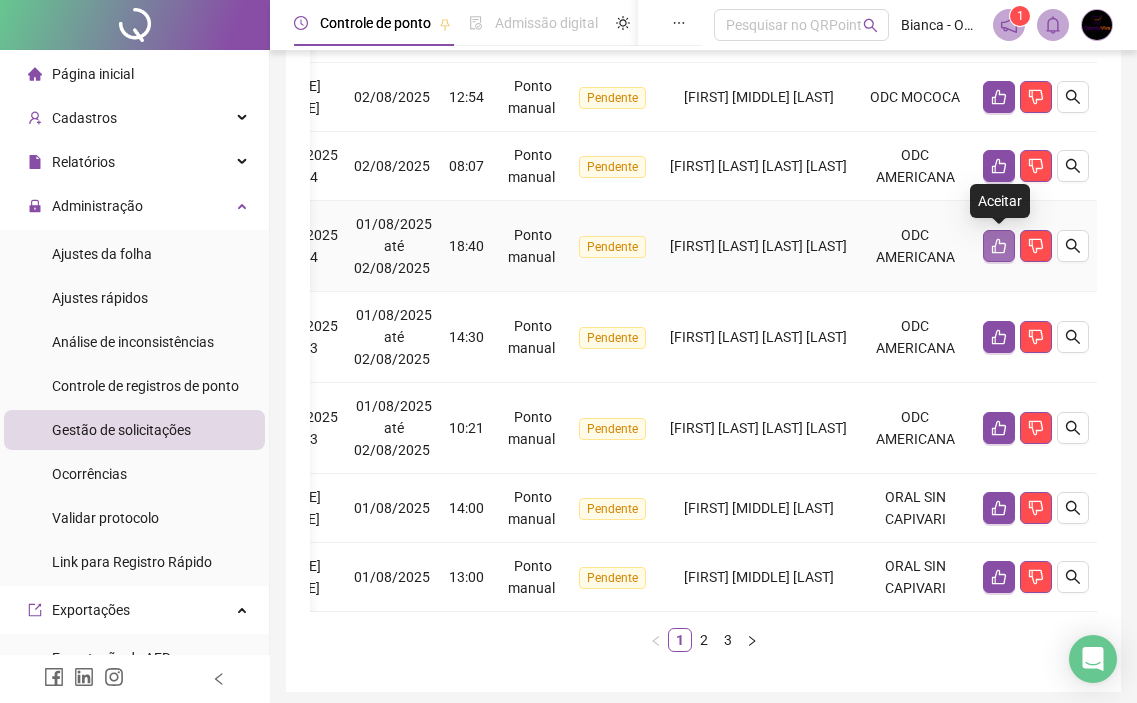 click 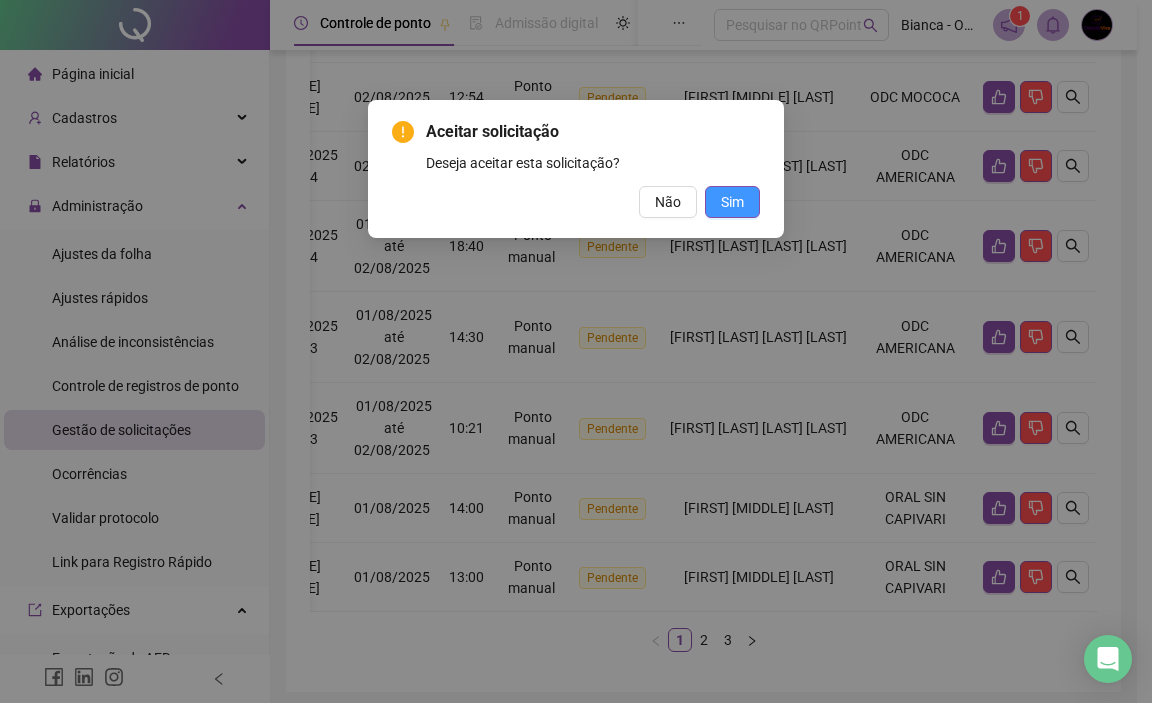click on "Sim" at bounding box center [732, 202] 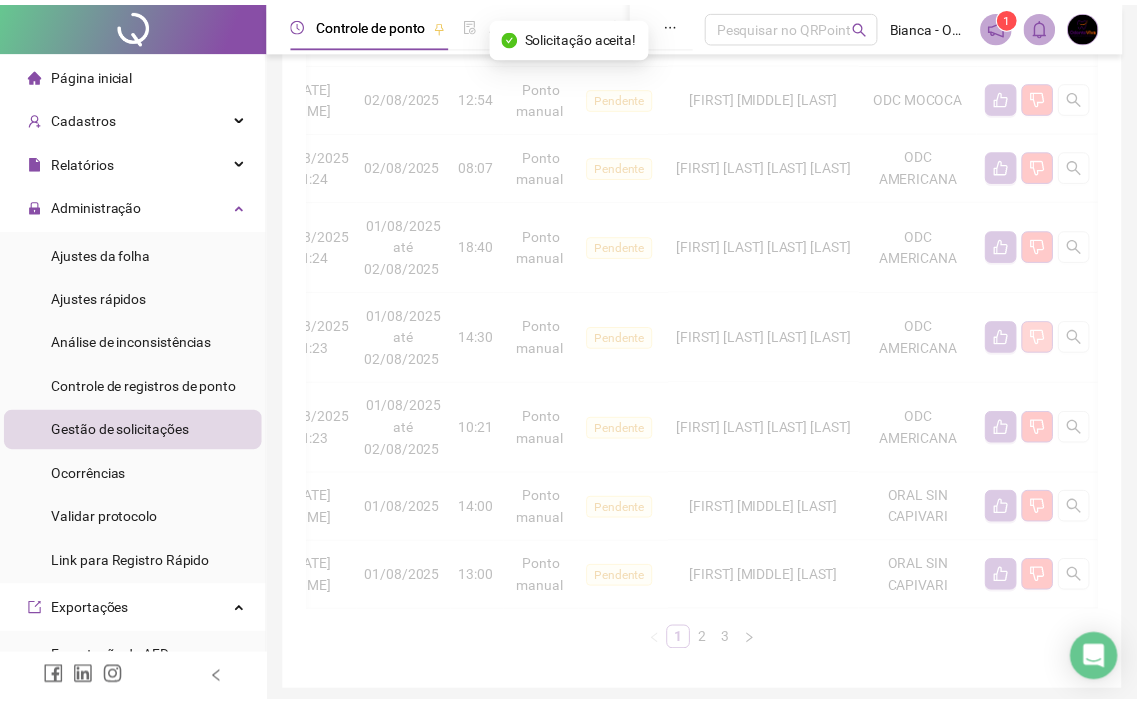 scroll, scrollTop: 0, scrollLeft: 211, axis: horizontal 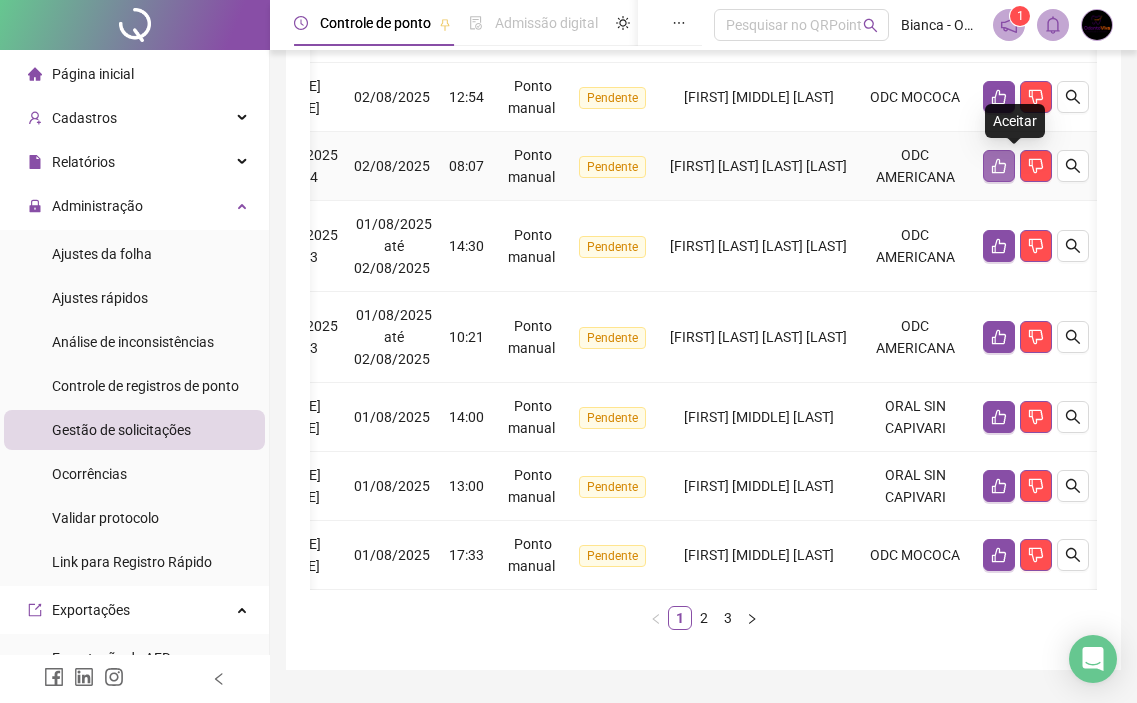 click 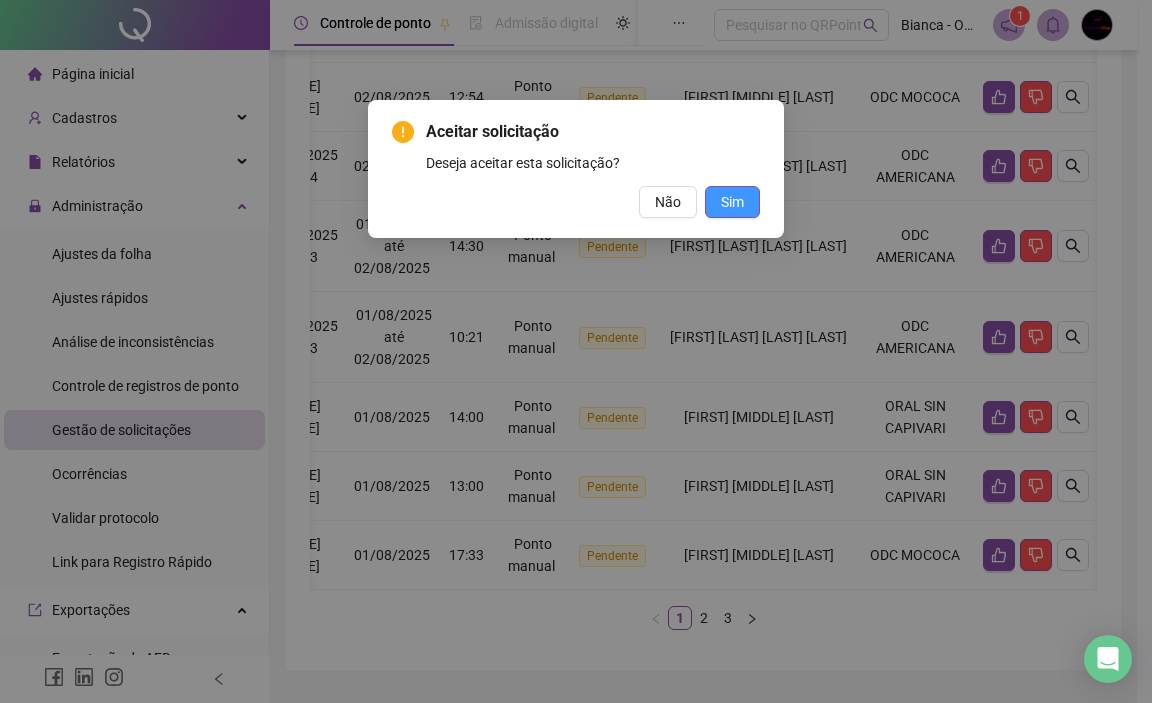 click on "Sim" at bounding box center [732, 202] 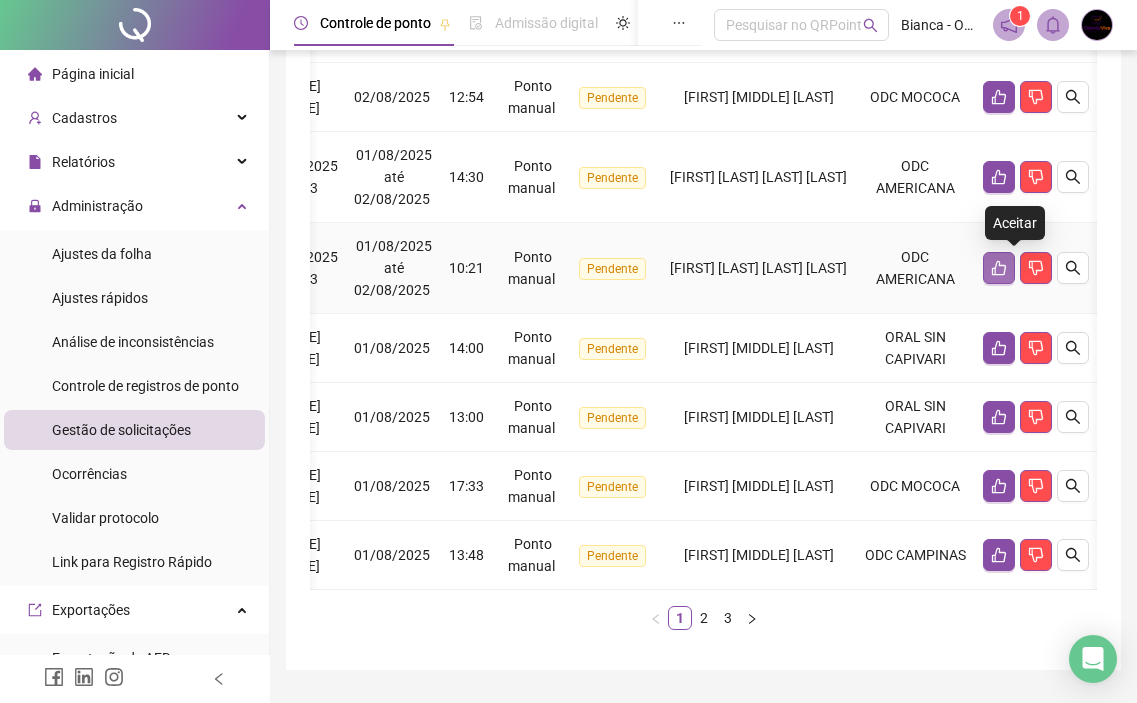 click at bounding box center [999, 268] 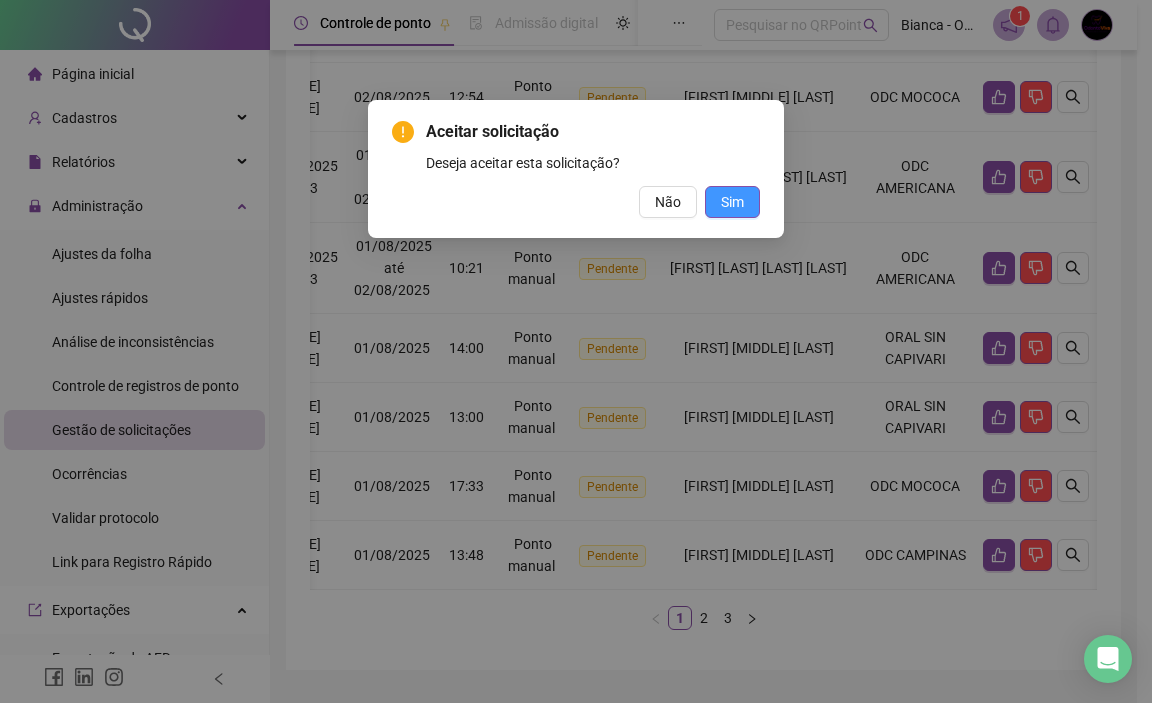 click on "Sim" at bounding box center (732, 202) 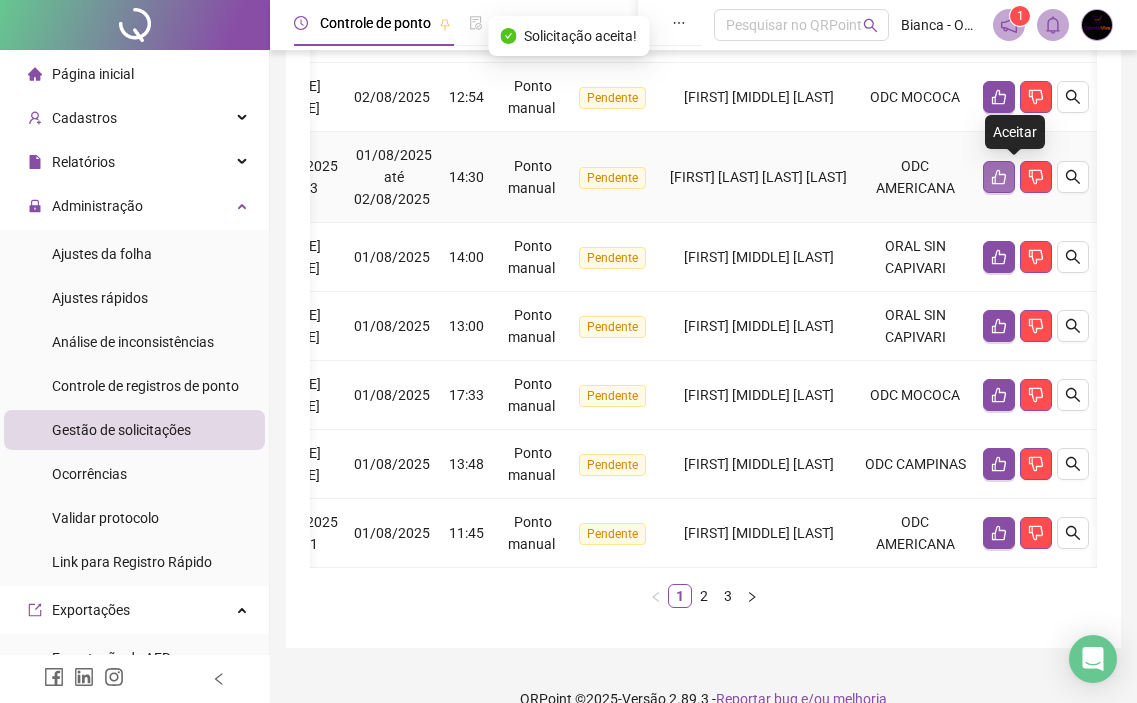 click 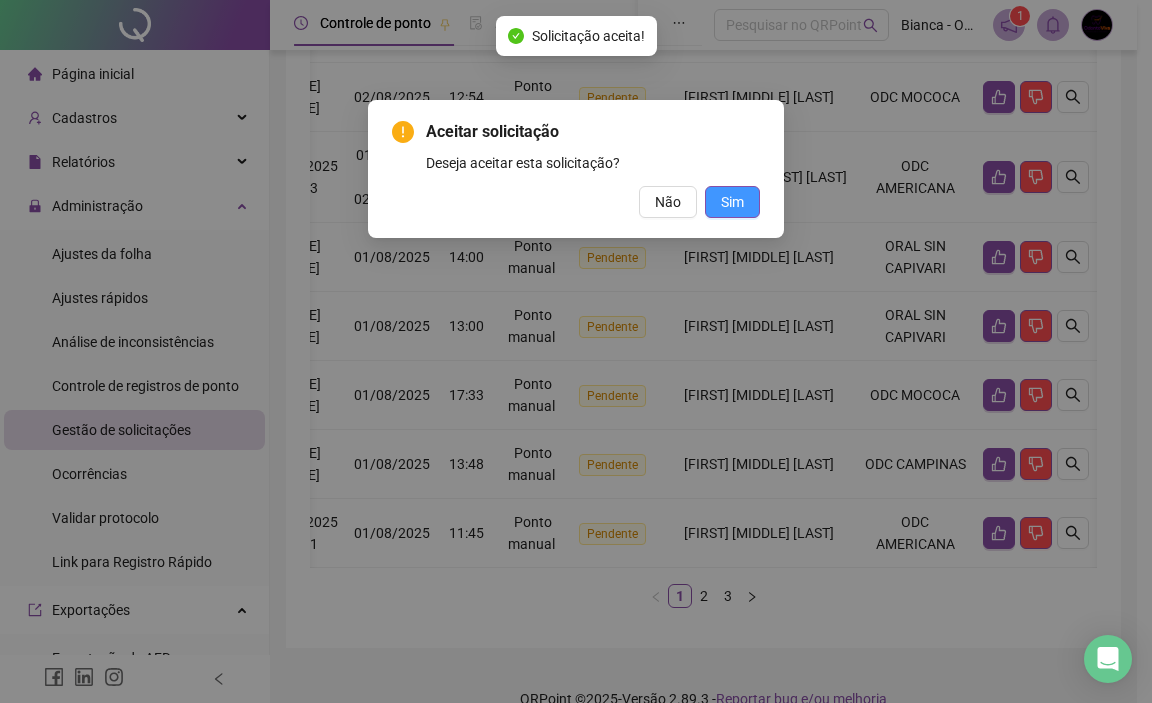 click on "Sim" at bounding box center (732, 202) 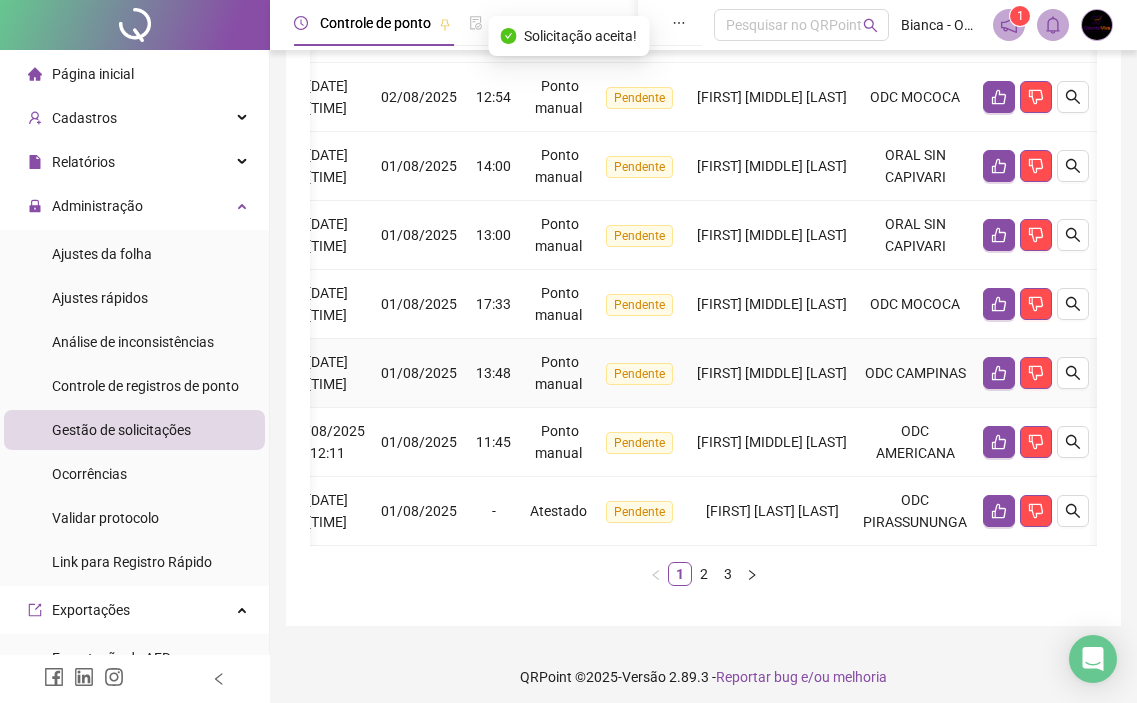 scroll, scrollTop: 0, scrollLeft: 0, axis: both 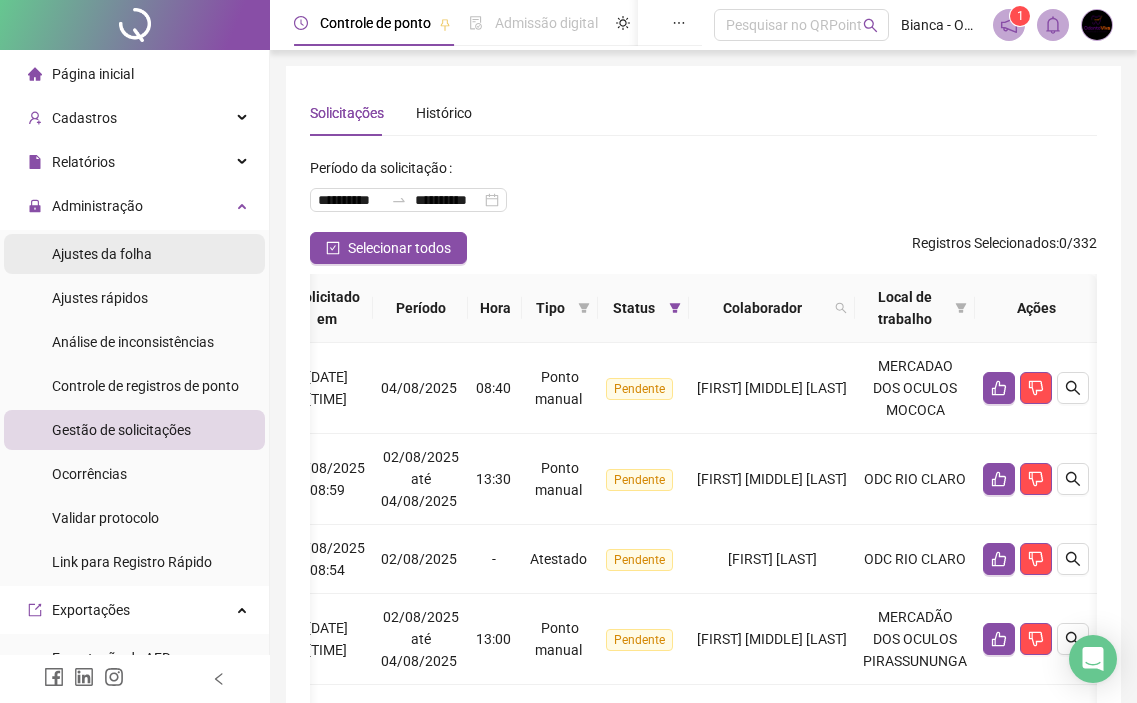 click on "Ajustes da folha" at bounding box center (102, 254) 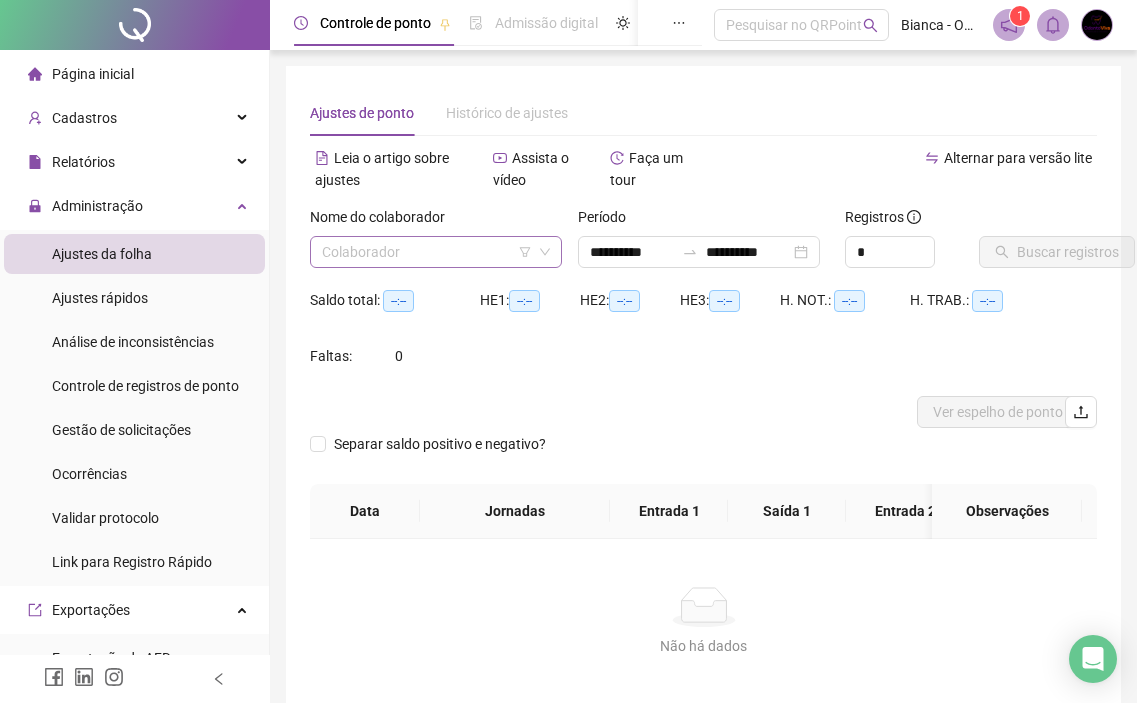 click at bounding box center (427, 252) 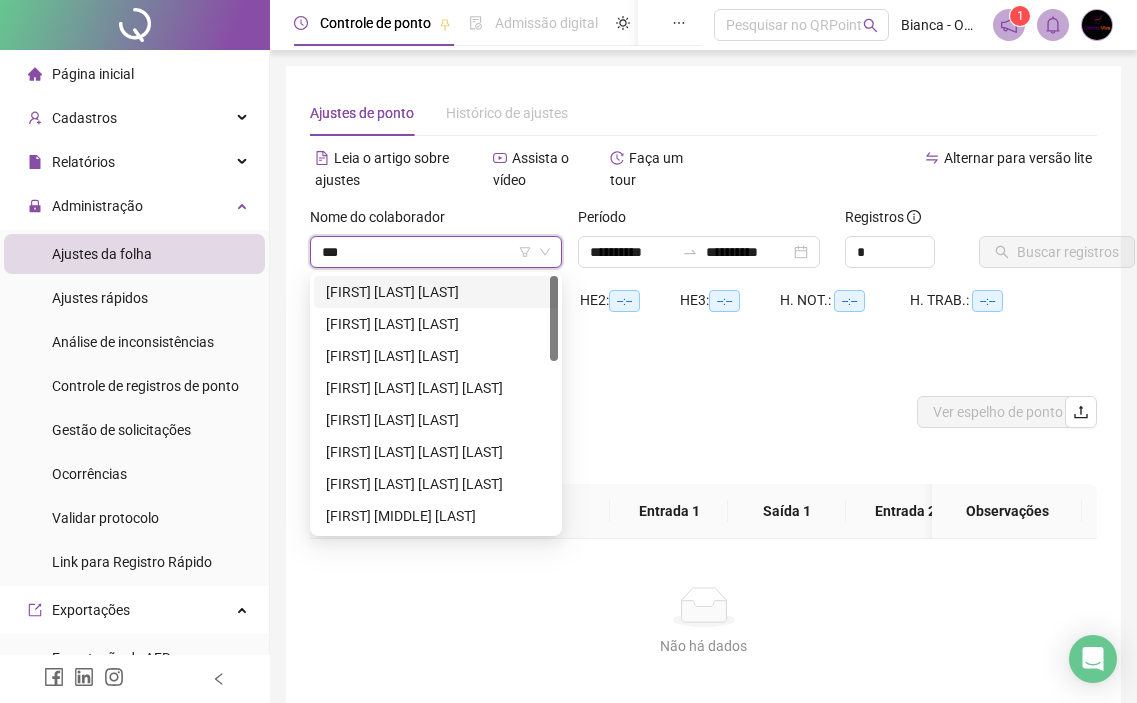 type on "****" 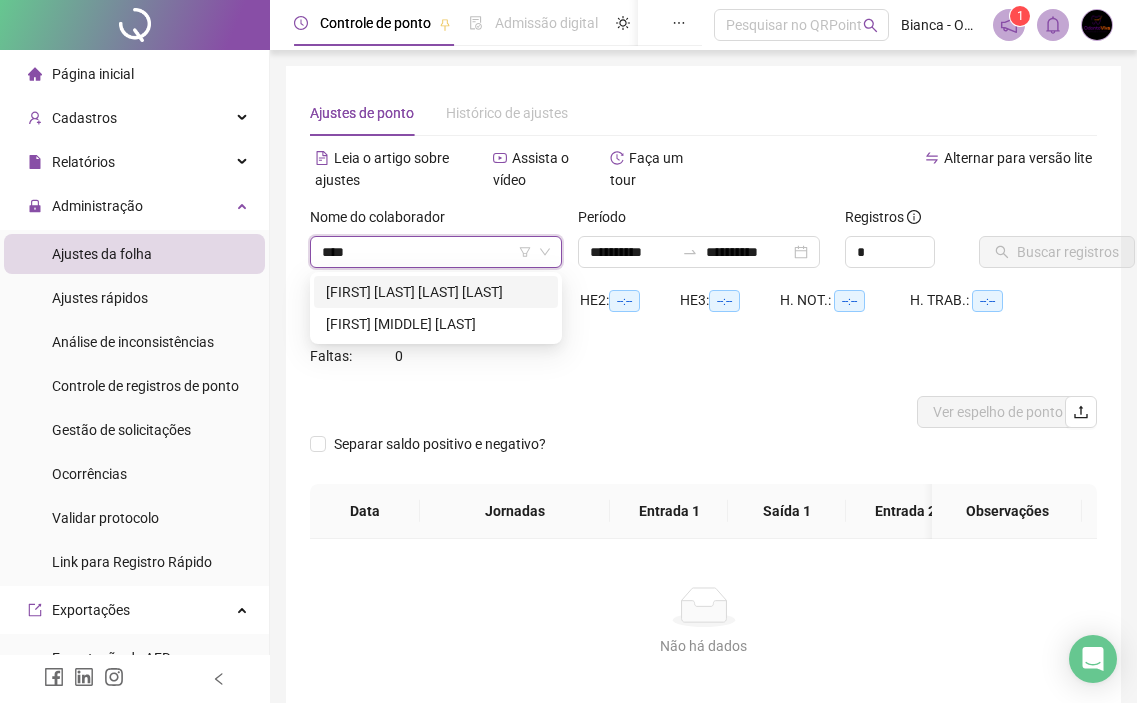 click on "[FIRST] [LAST] [LAST] [LAST]" at bounding box center (436, 292) 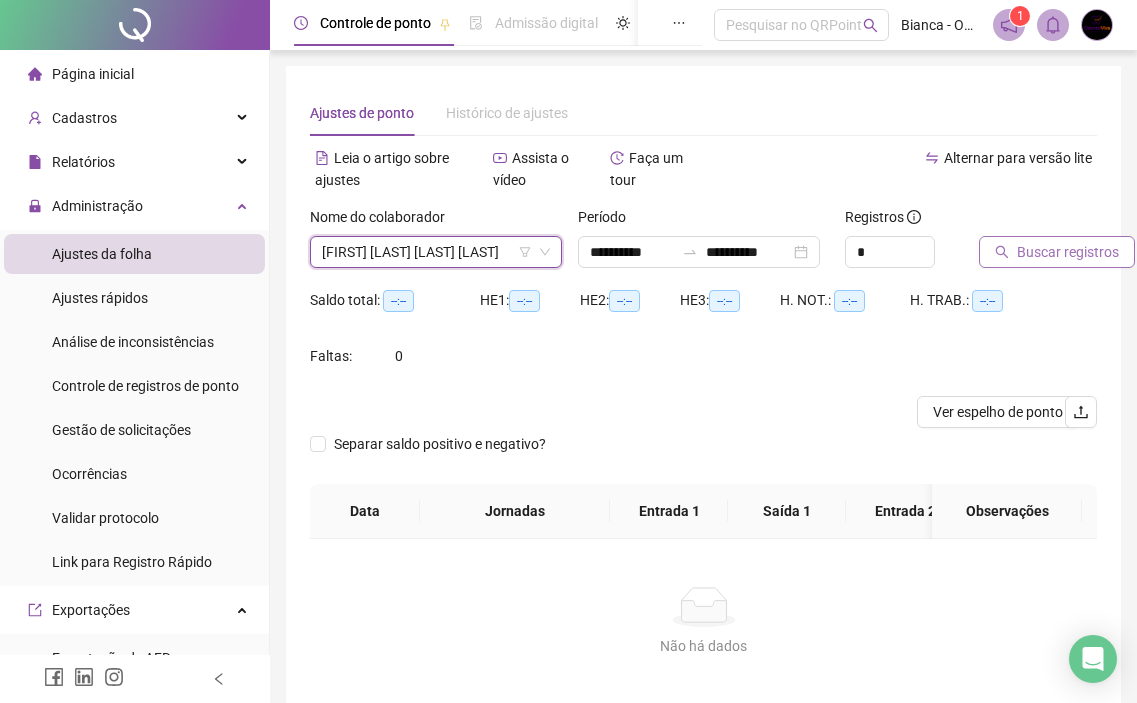 click on "Buscar registros" at bounding box center (1068, 252) 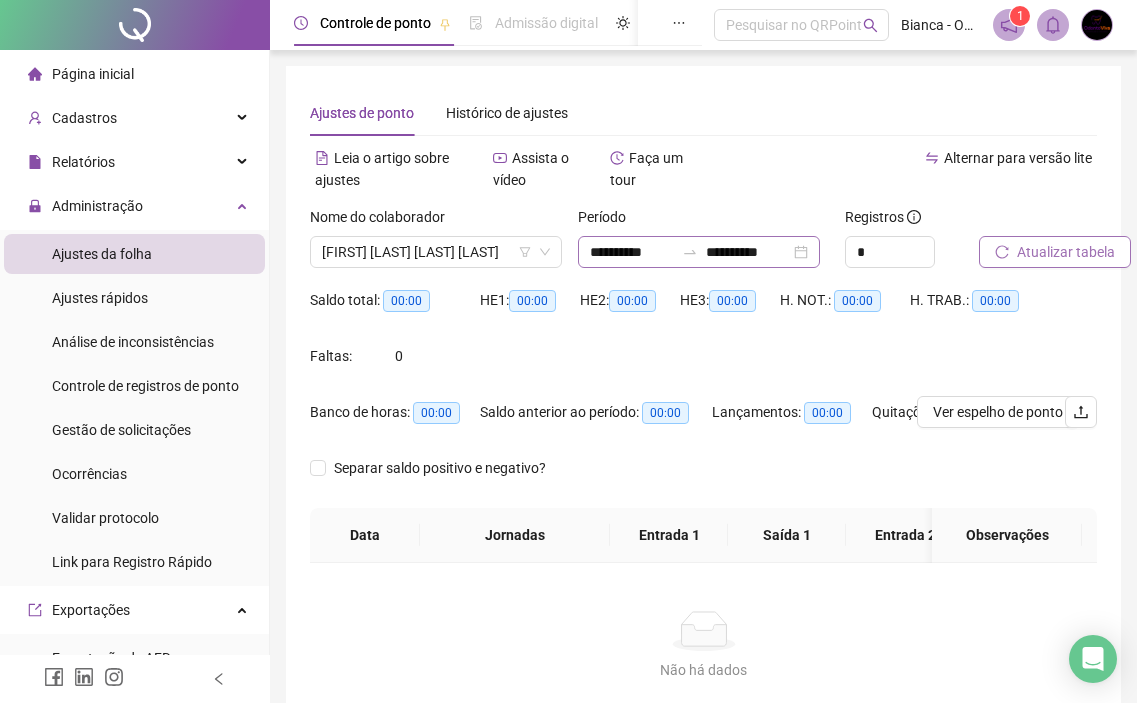click on "**********" at bounding box center (699, 252) 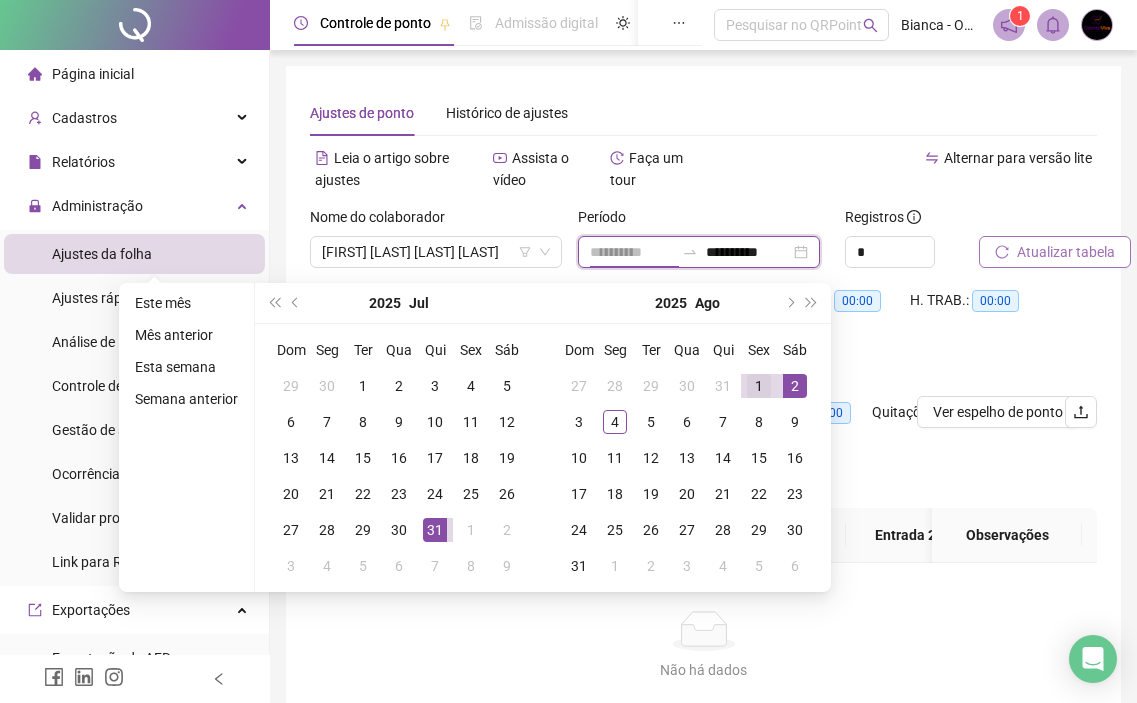 type on "**********" 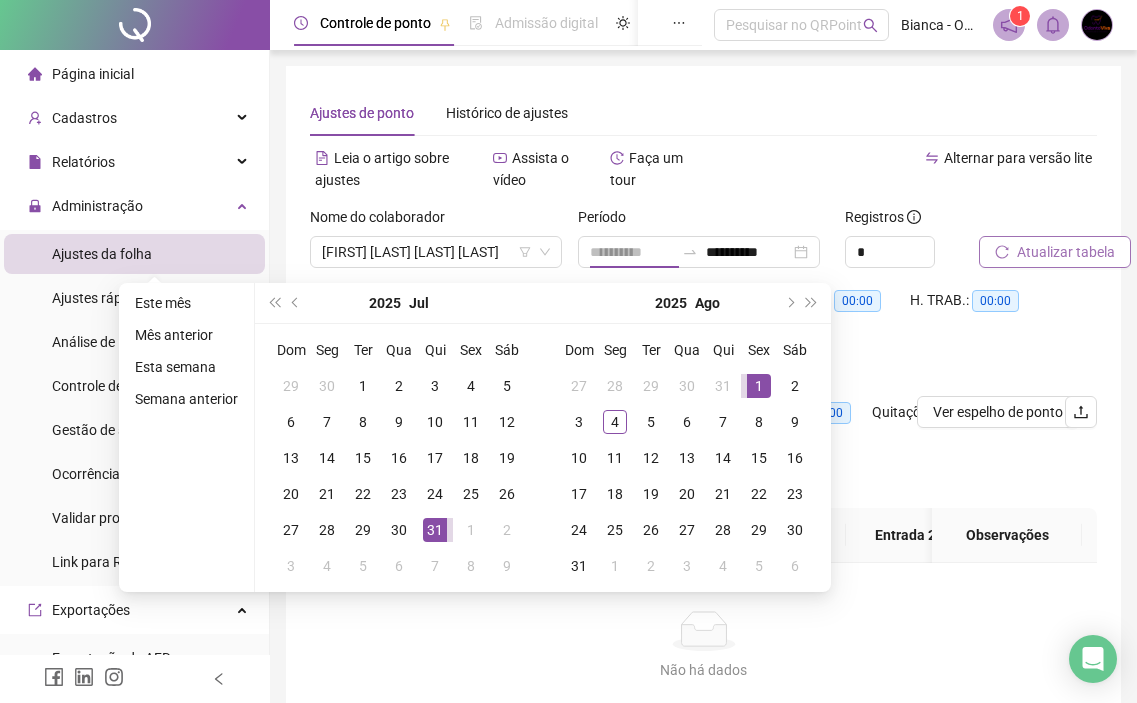 click on "1" at bounding box center (759, 386) 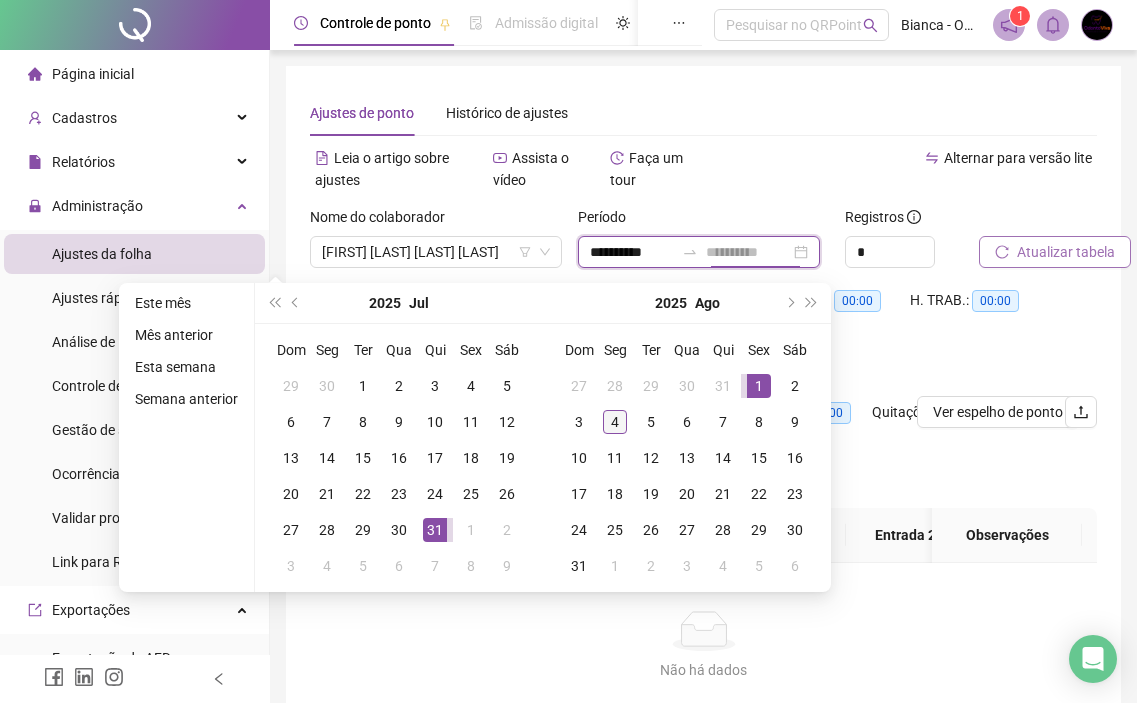 type on "**********" 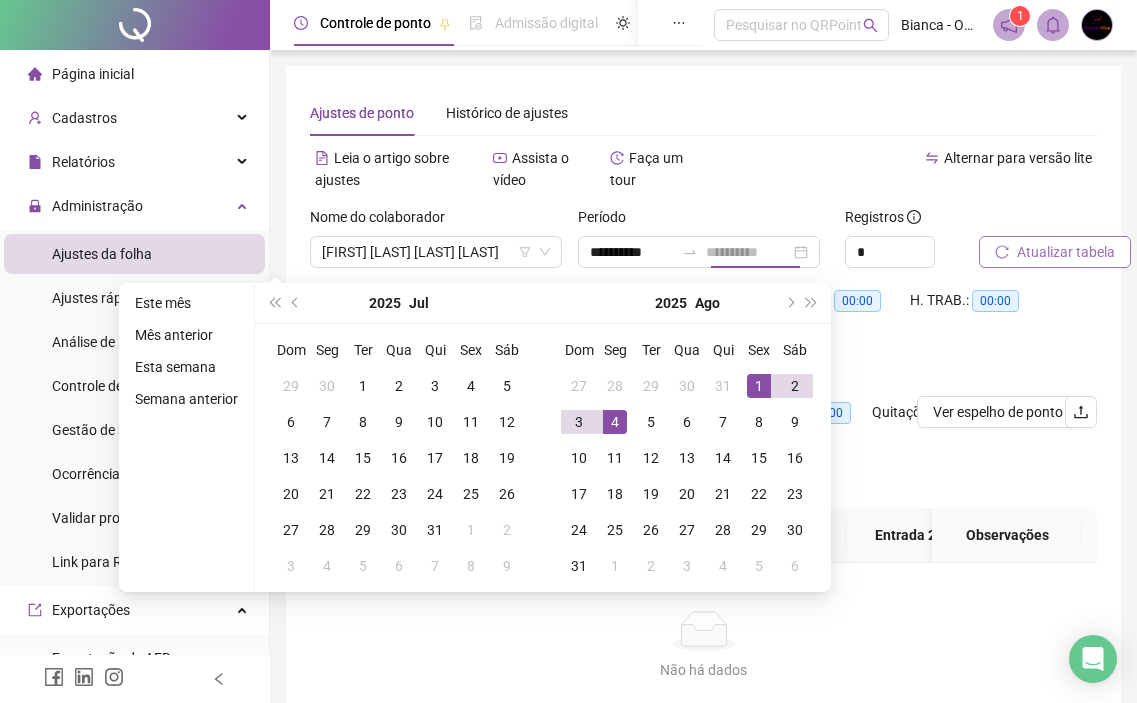 click on "4" at bounding box center (615, 422) 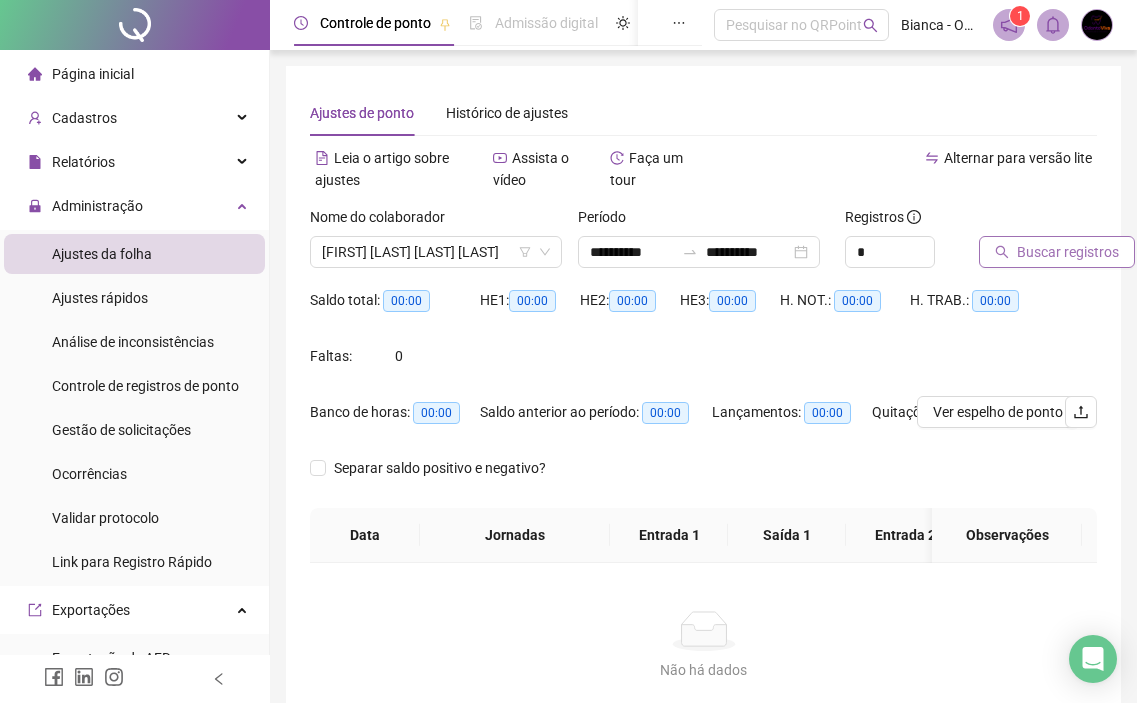 click on "Buscar registros" at bounding box center [1068, 252] 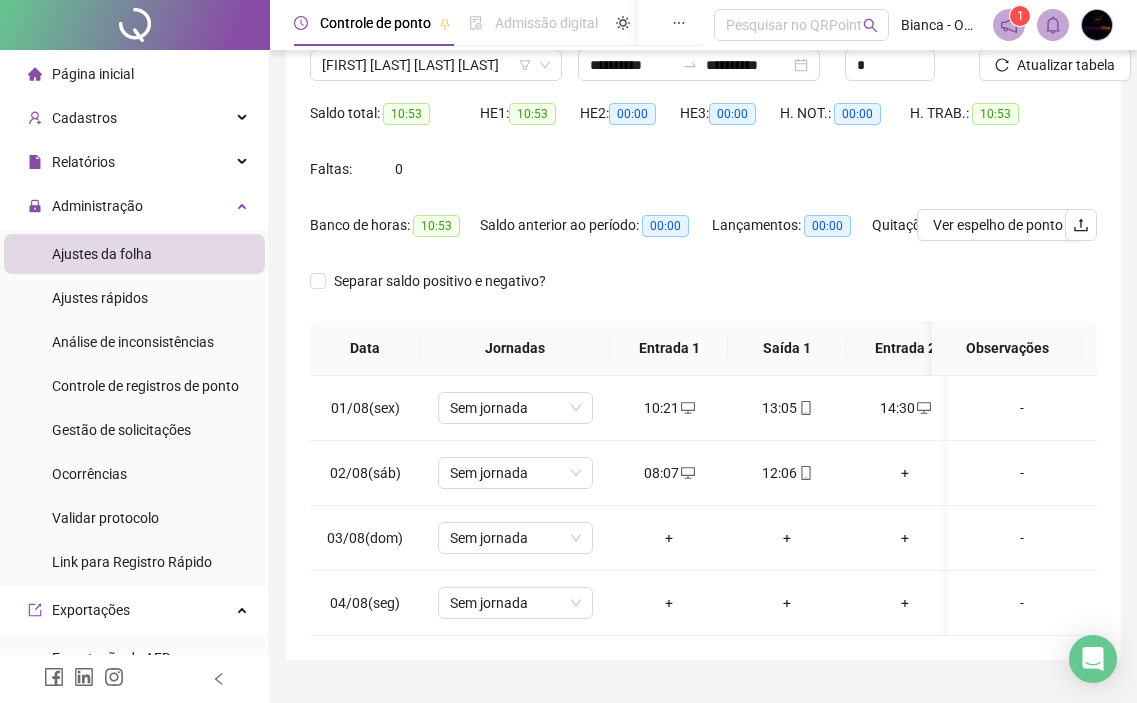 scroll, scrollTop: 245, scrollLeft: 0, axis: vertical 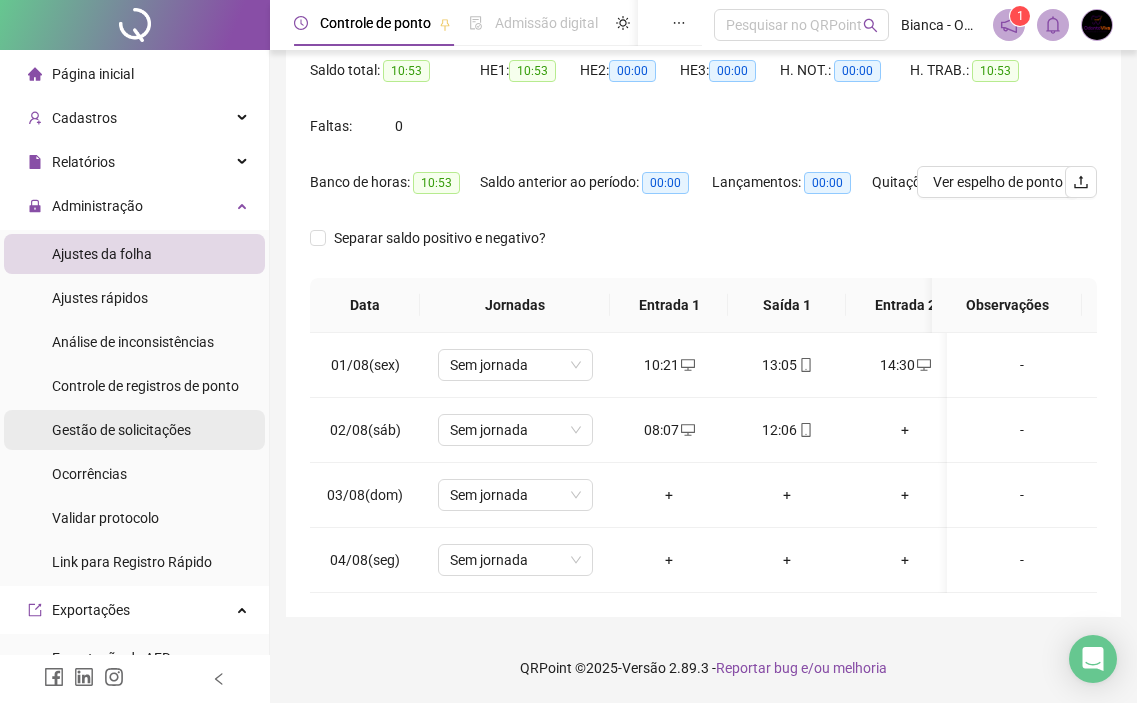 click on "Gestão de solicitações" at bounding box center [121, 430] 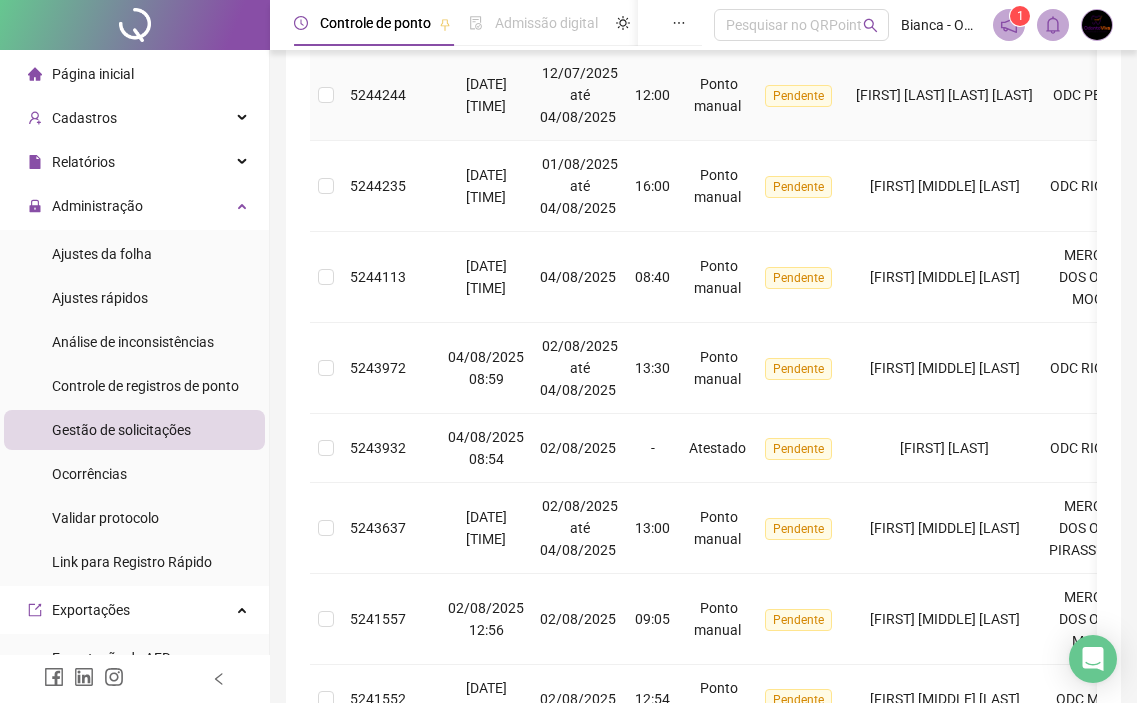 scroll, scrollTop: 825, scrollLeft: 0, axis: vertical 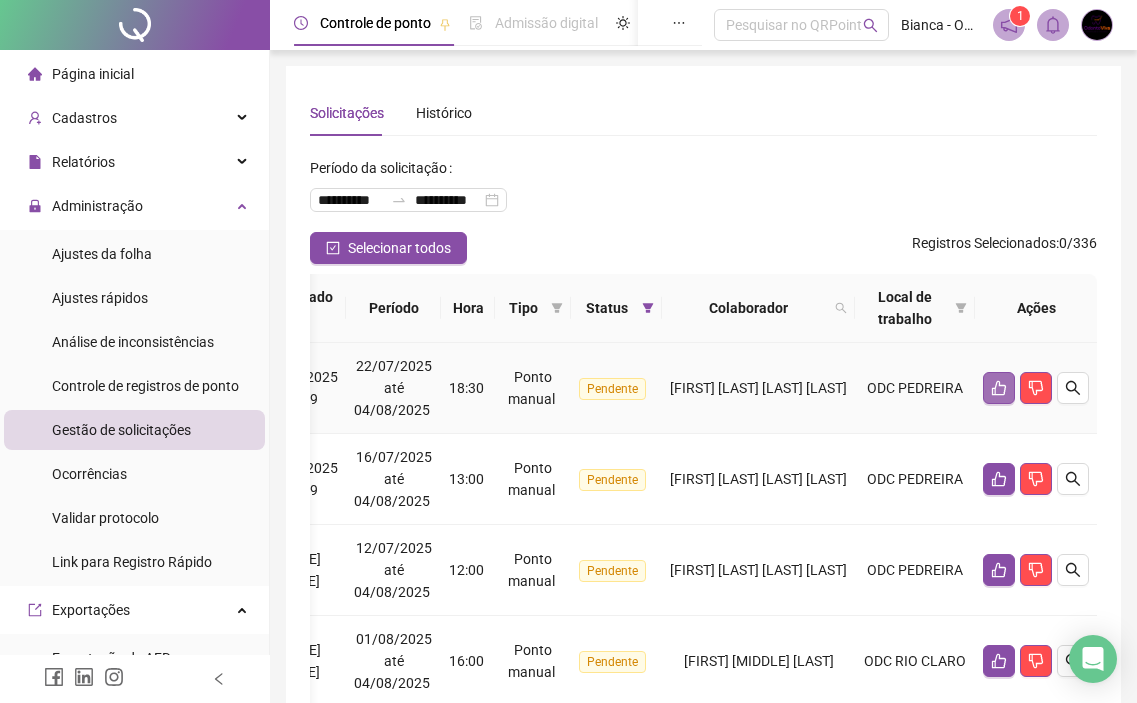 click 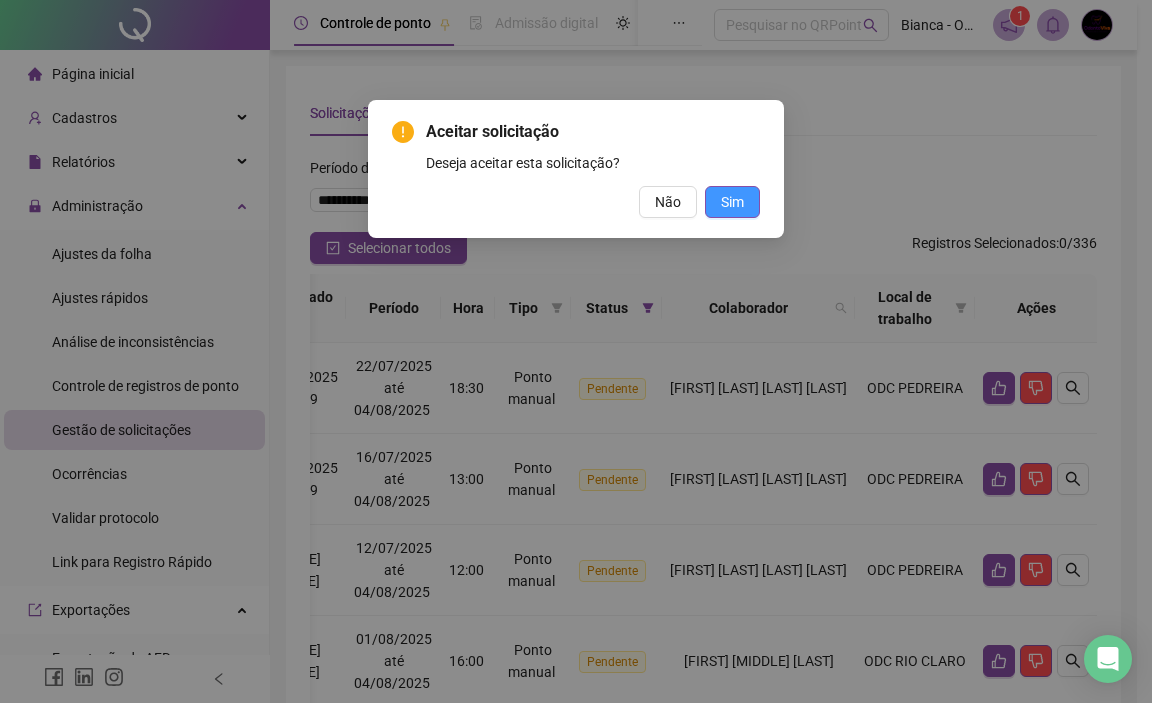 click on "Sim" at bounding box center [732, 202] 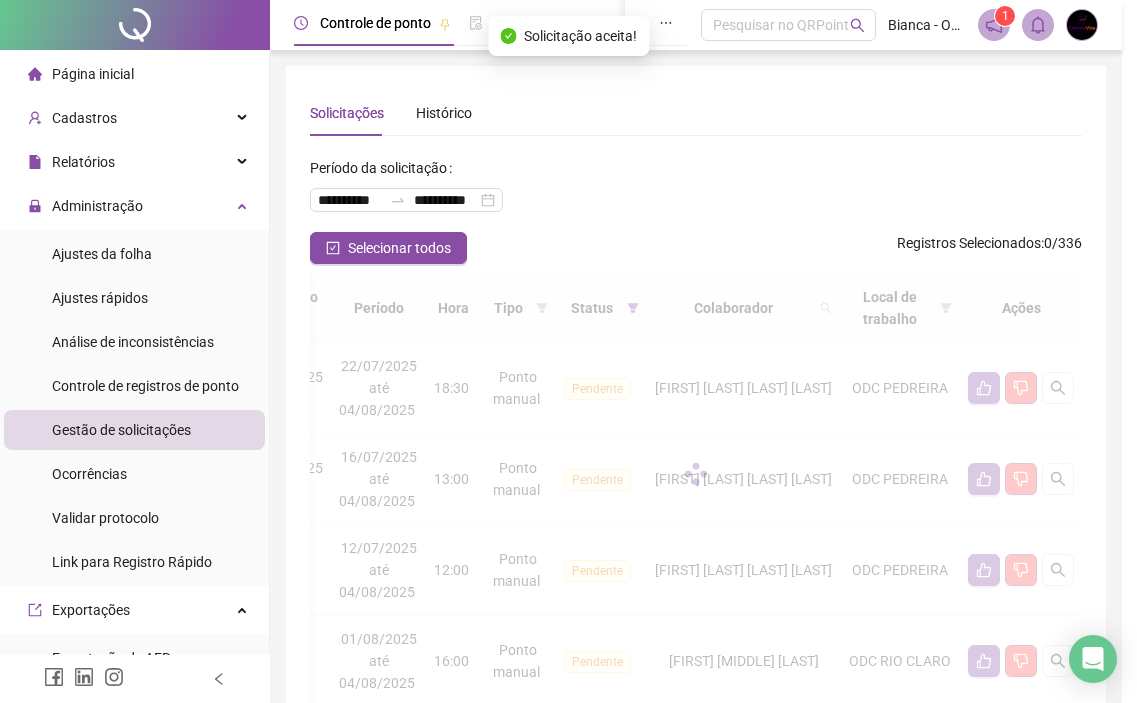 scroll, scrollTop: 0, scrollLeft: 204, axis: horizontal 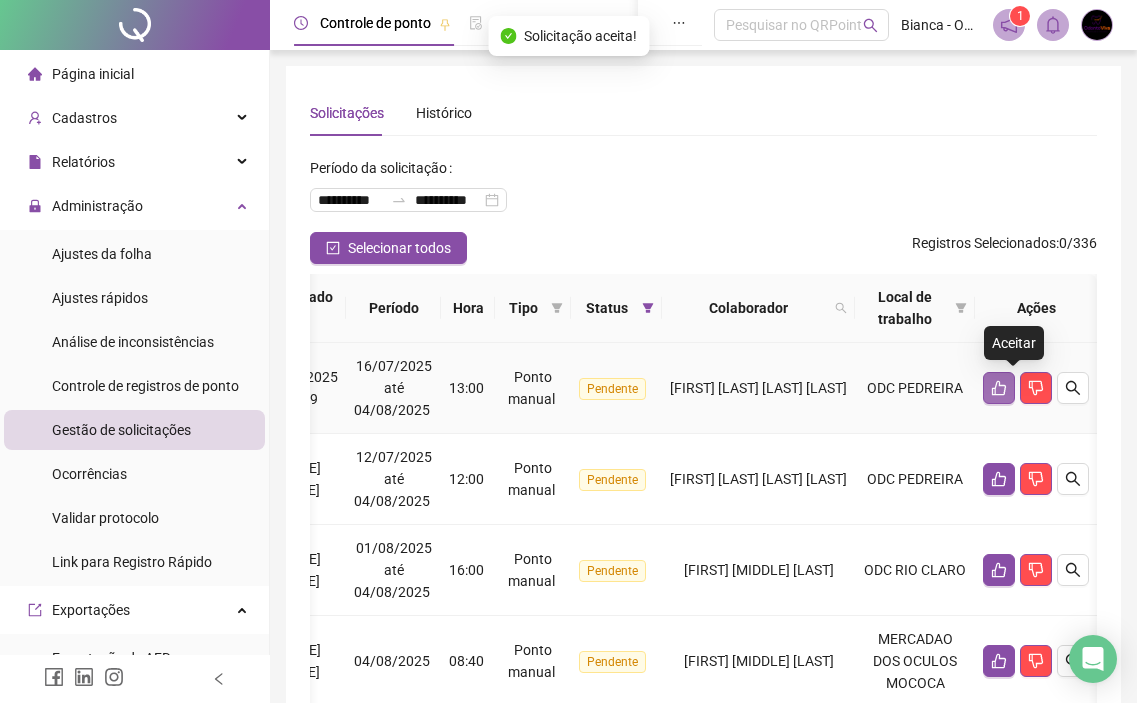 click 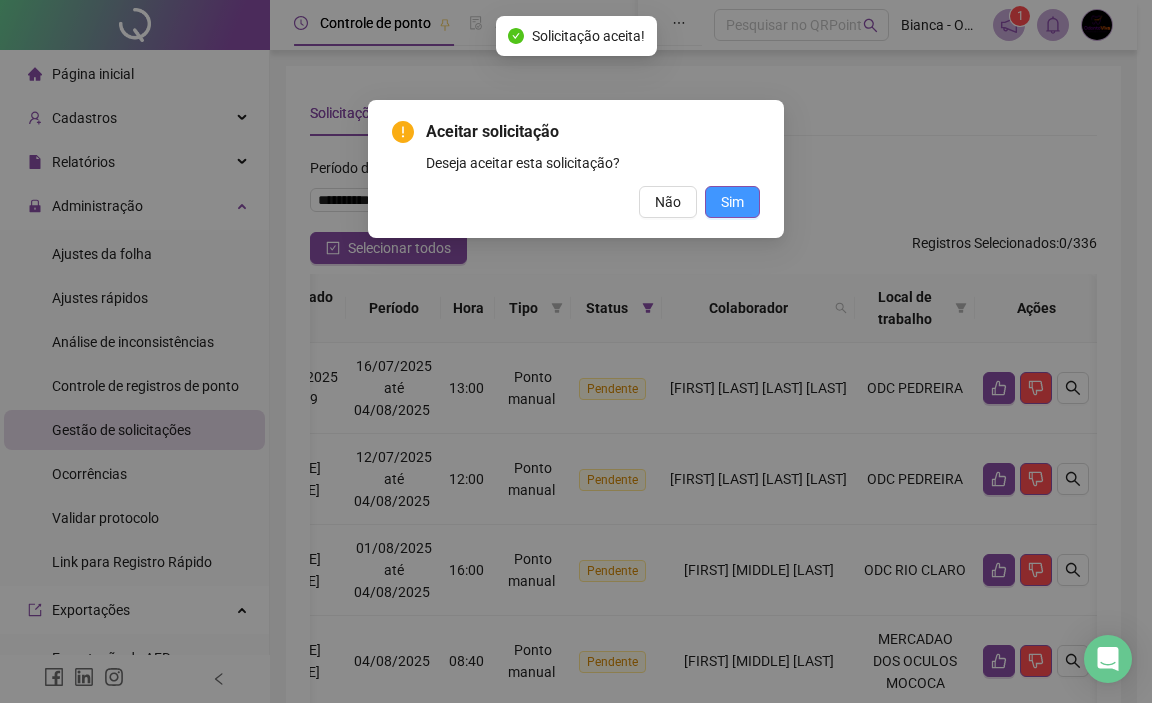 click on "Sim" at bounding box center [732, 202] 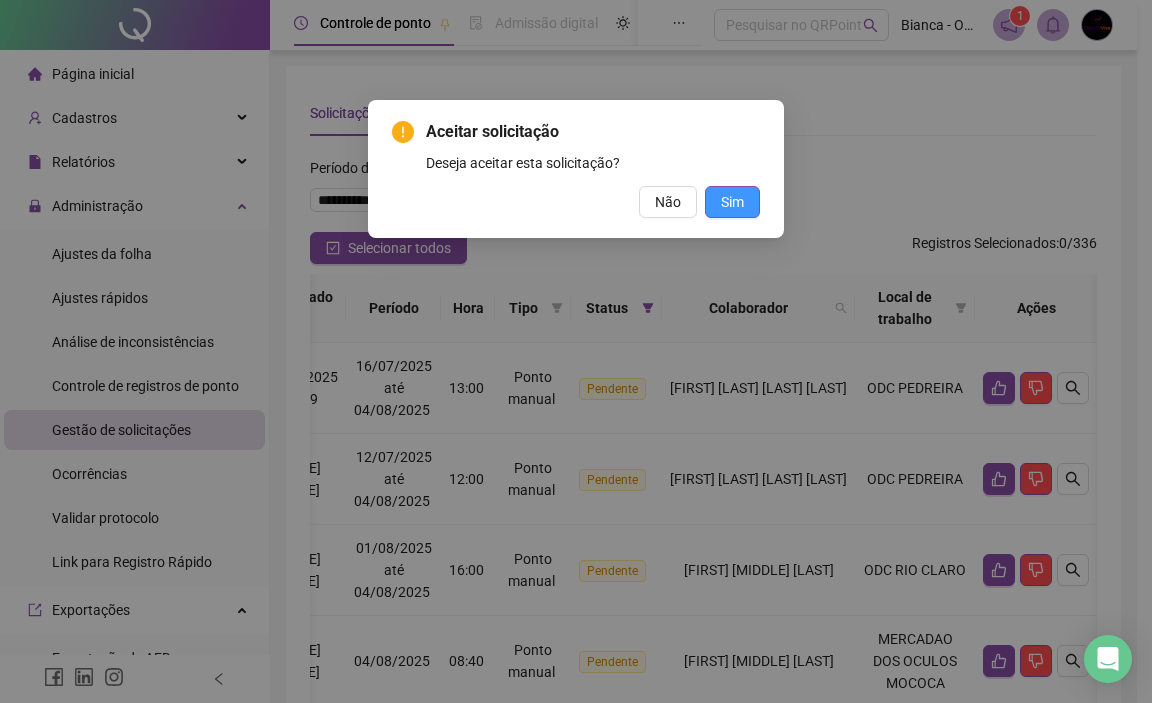 click on "Sim" at bounding box center (732, 202) 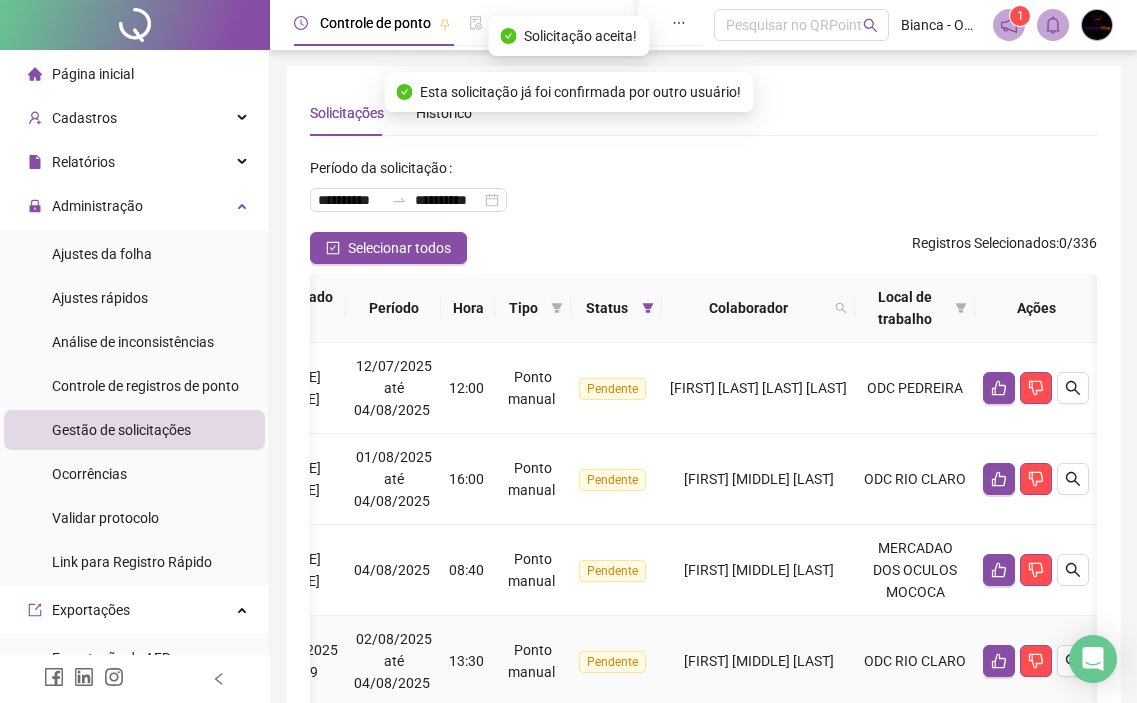 scroll, scrollTop: 781, scrollLeft: 0, axis: vertical 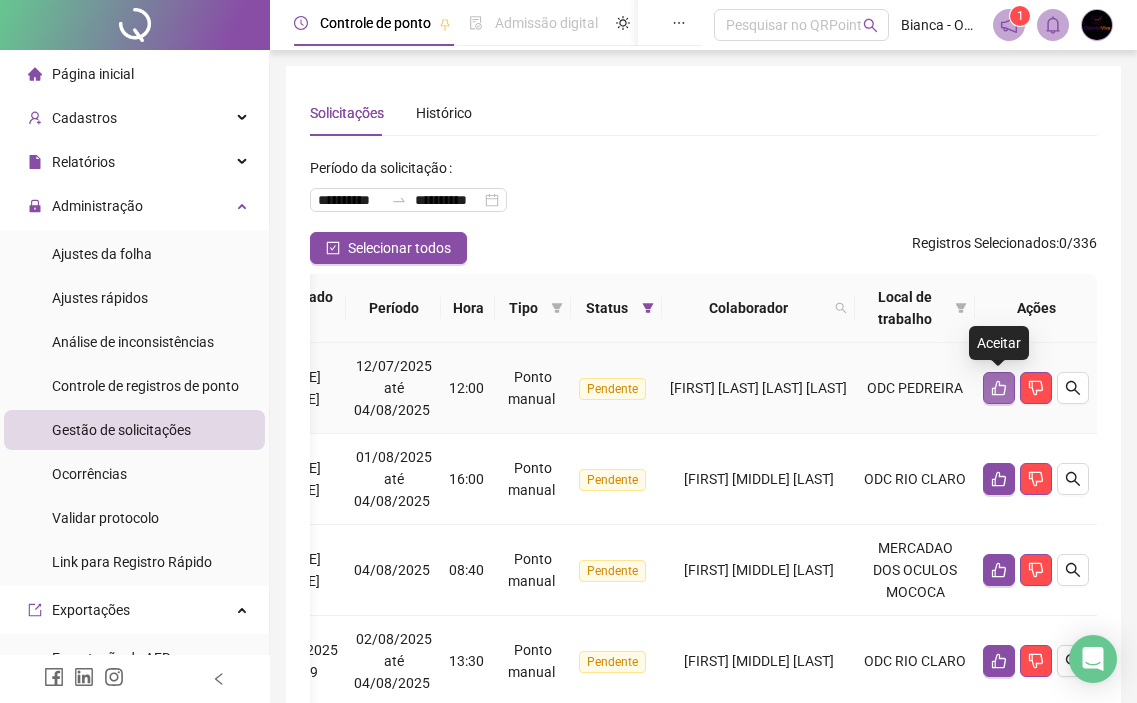 click 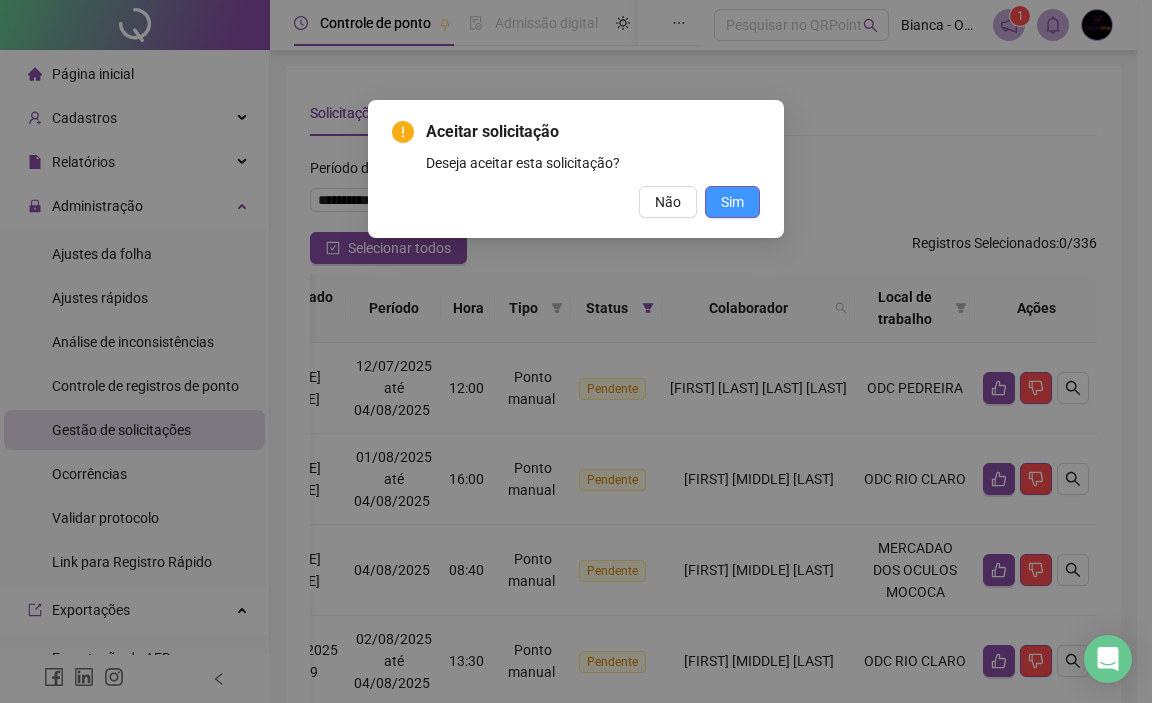 click on "Sim" at bounding box center (732, 202) 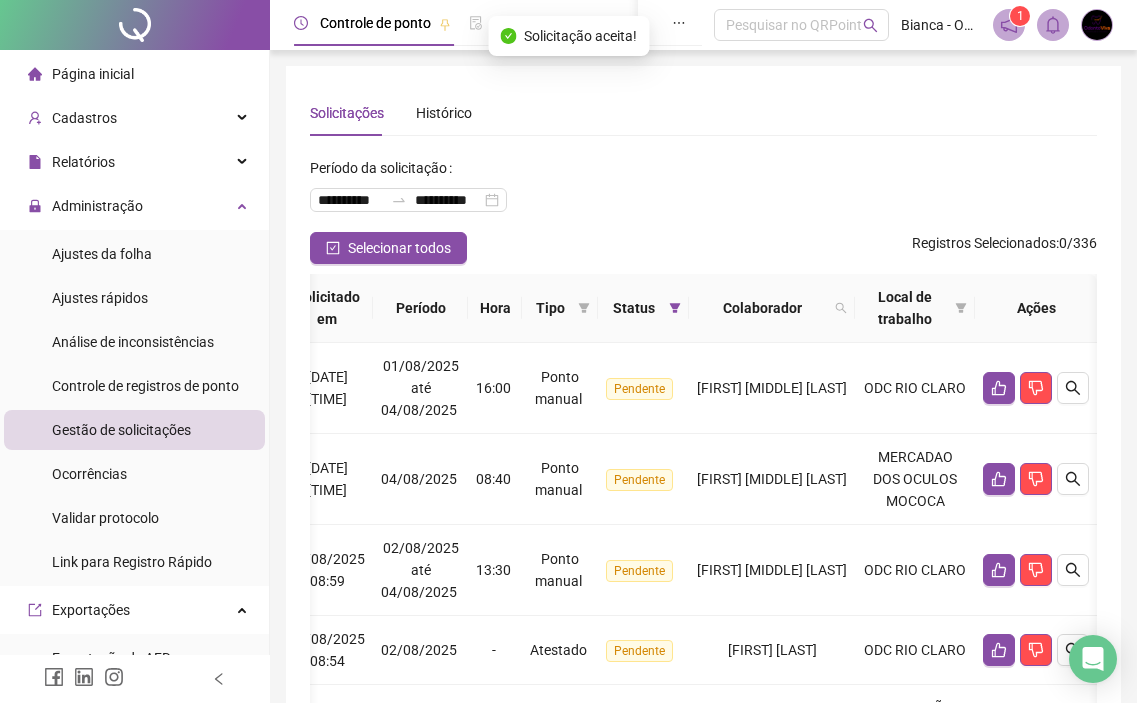scroll, scrollTop: 0, scrollLeft: 211, axis: horizontal 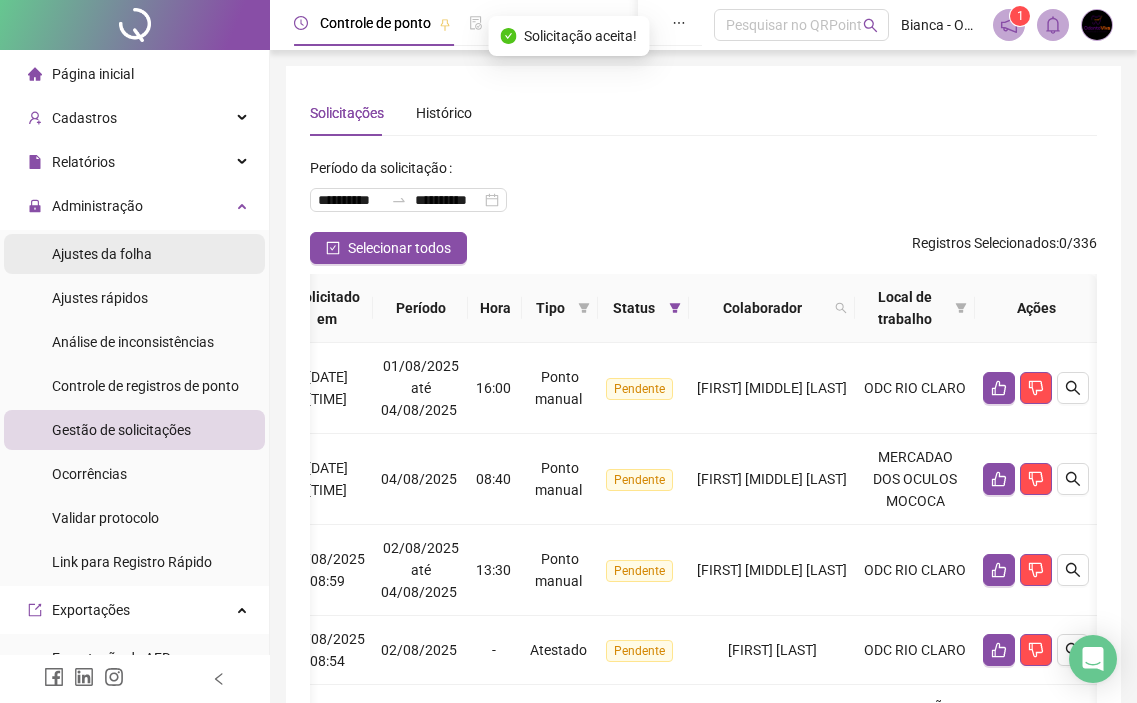 click on "Ajustes da folha" at bounding box center [102, 254] 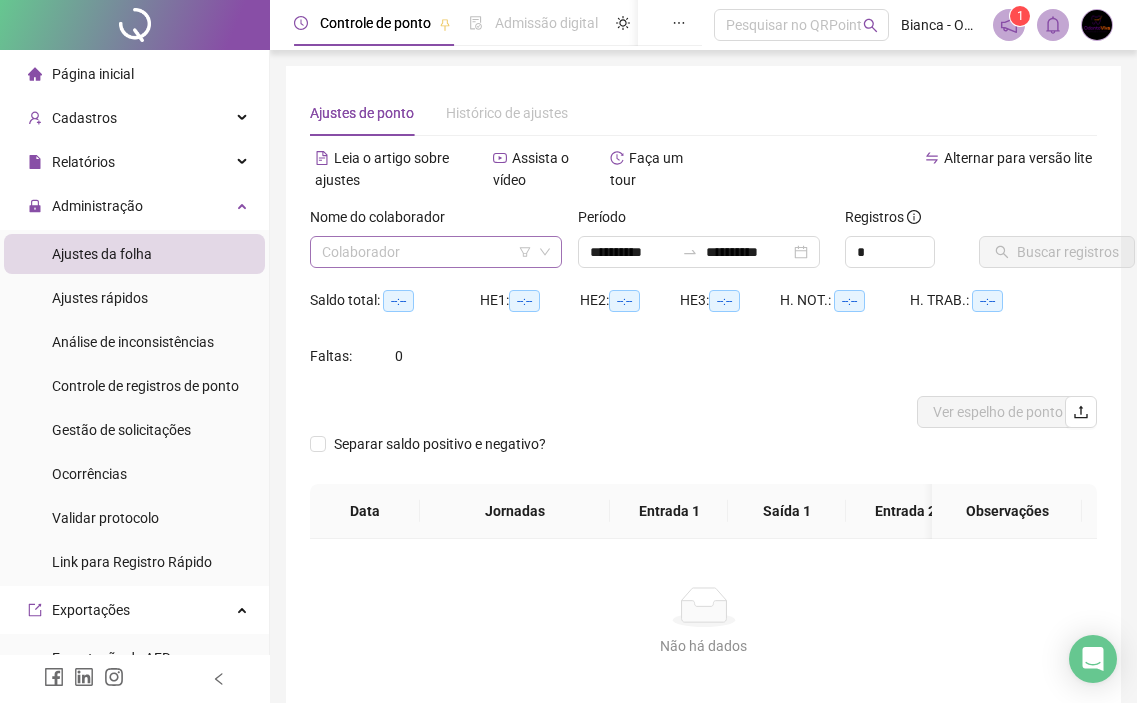 click at bounding box center (427, 252) 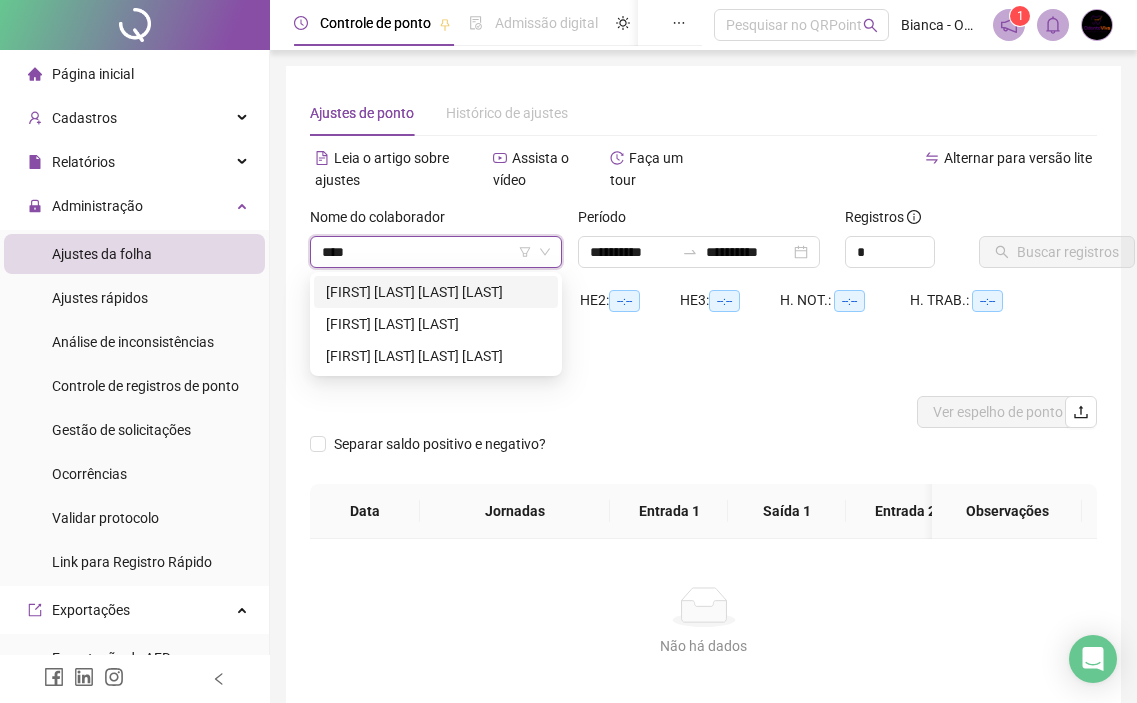 type on "*****" 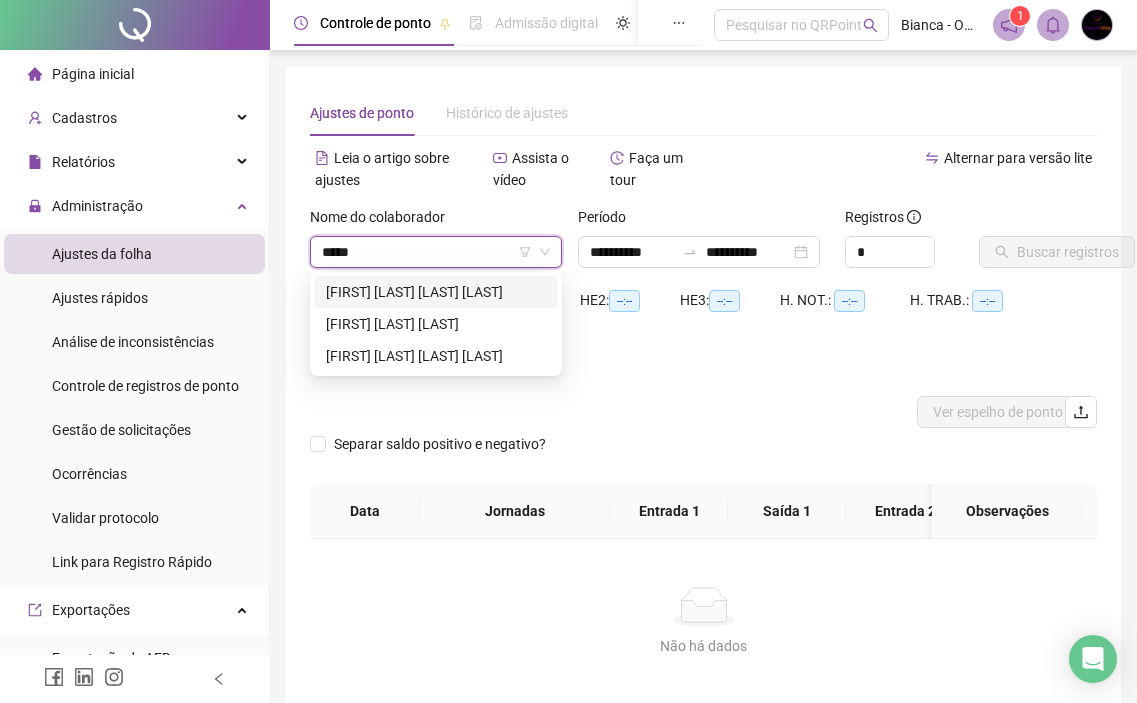 click on "[FIRST] [LAST] [LAST] [LAST]" at bounding box center (436, 292) 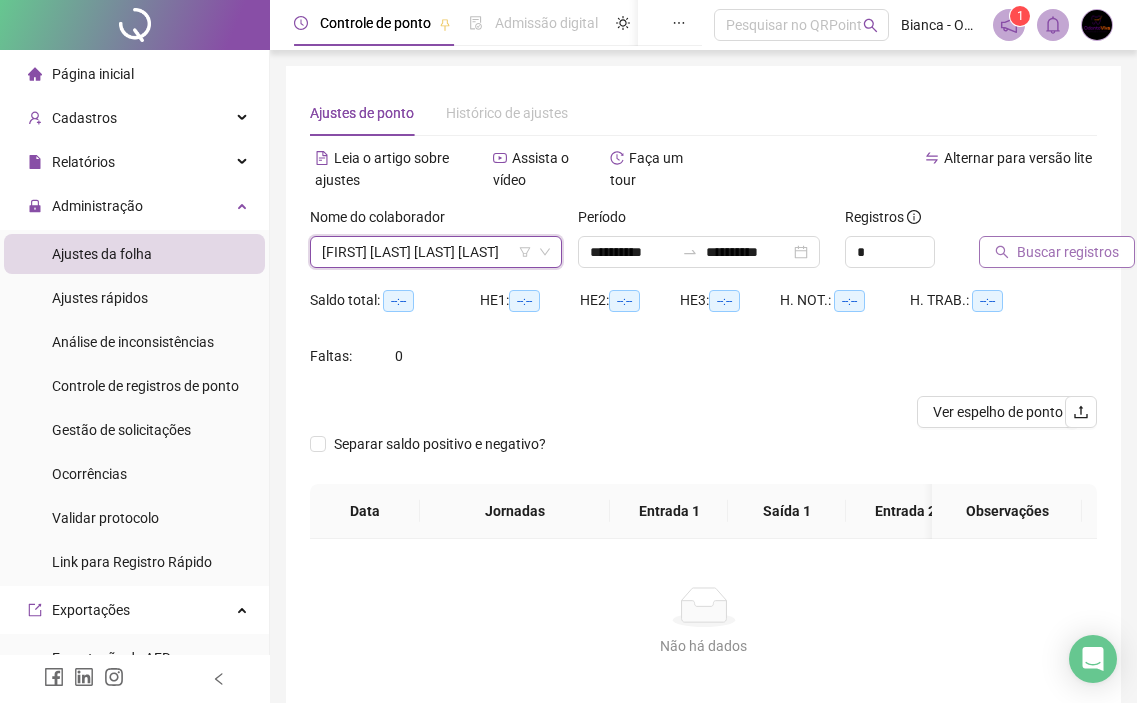 click on "Buscar registros" at bounding box center [1068, 252] 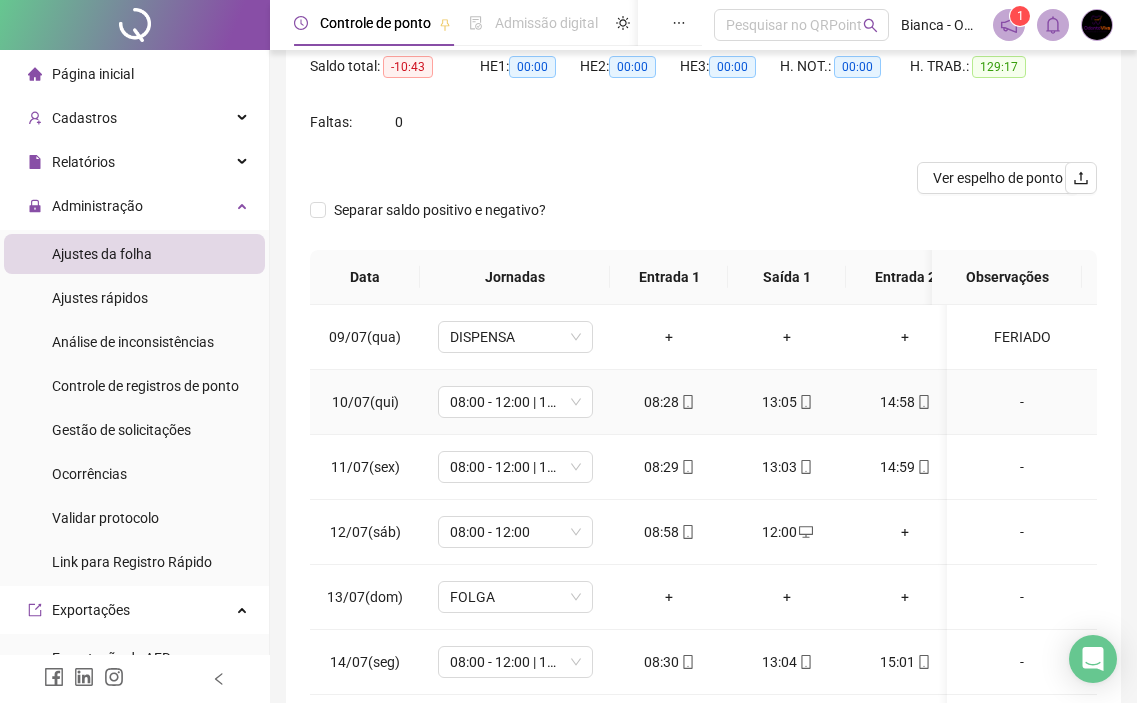 scroll, scrollTop: 373, scrollLeft: 0, axis: vertical 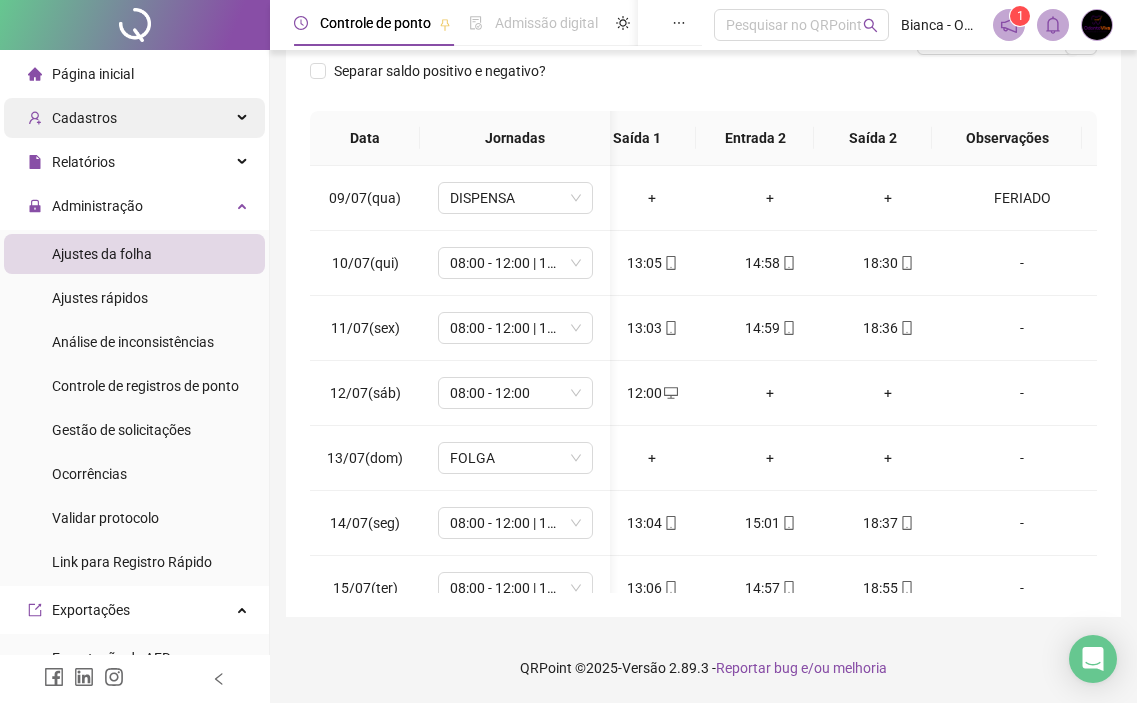 click on "Cadastros" at bounding box center [134, 118] 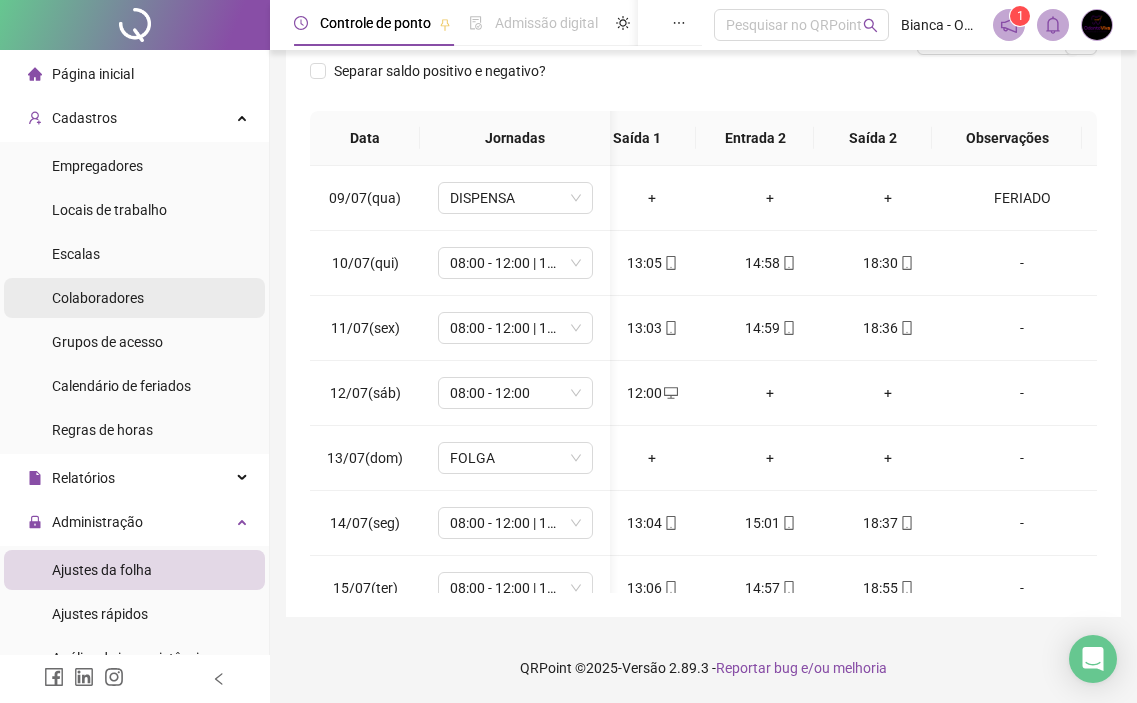 click on "Colaboradores" at bounding box center [98, 298] 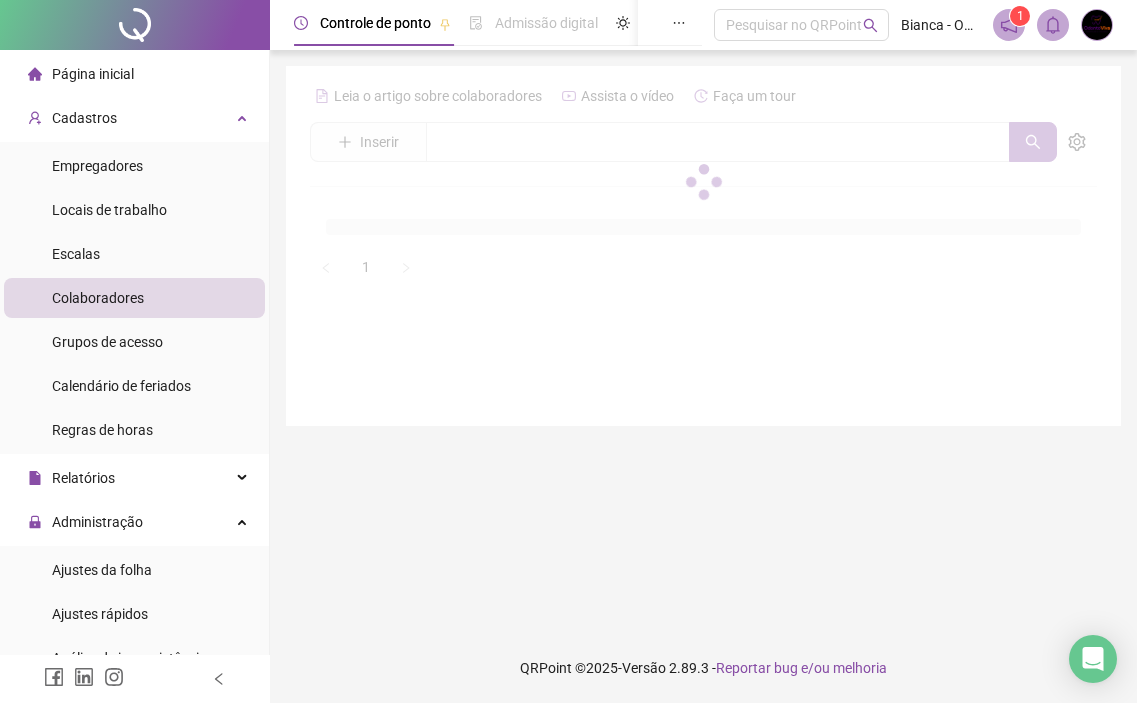 scroll, scrollTop: 0, scrollLeft: 0, axis: both 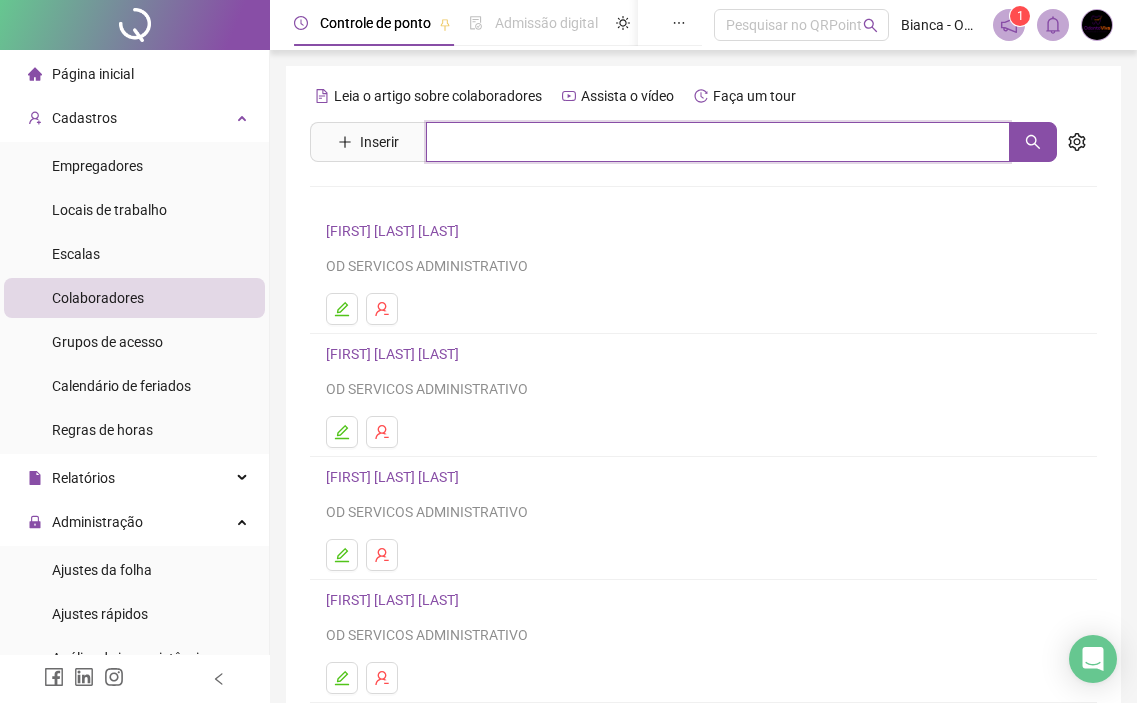 click at bounding box center (718, 142) 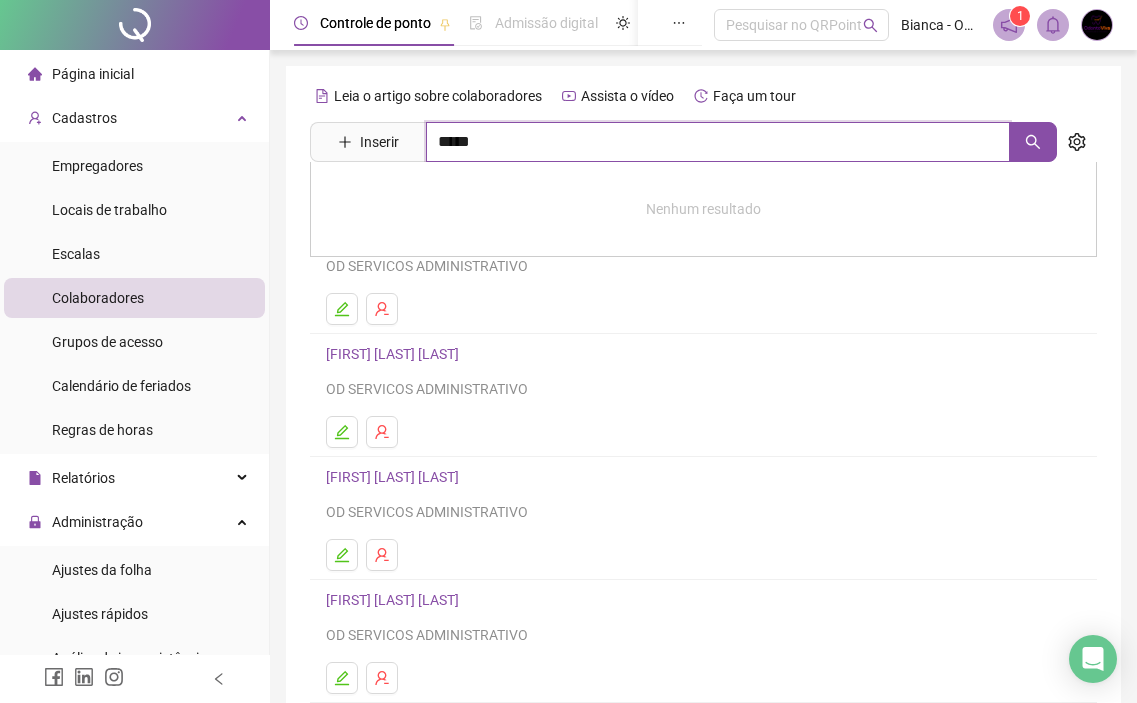 type on "*****" 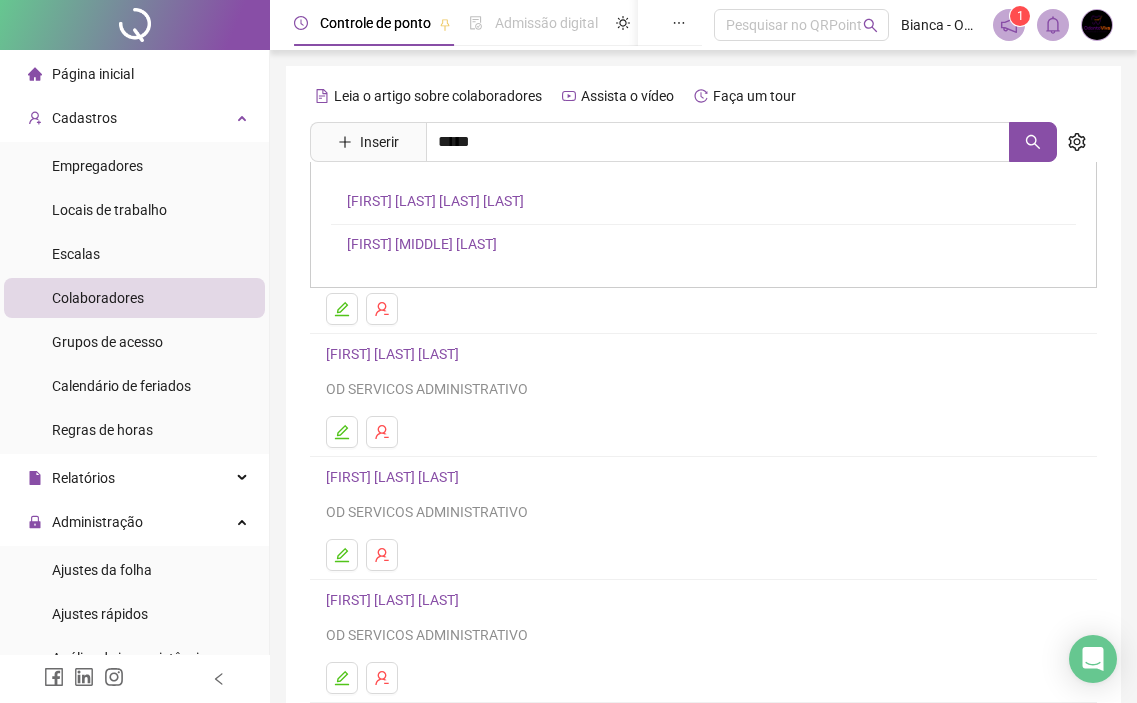 click on "[FIRST] [LAST] [LAST] [LAST]" at bounding box center (435, 201) 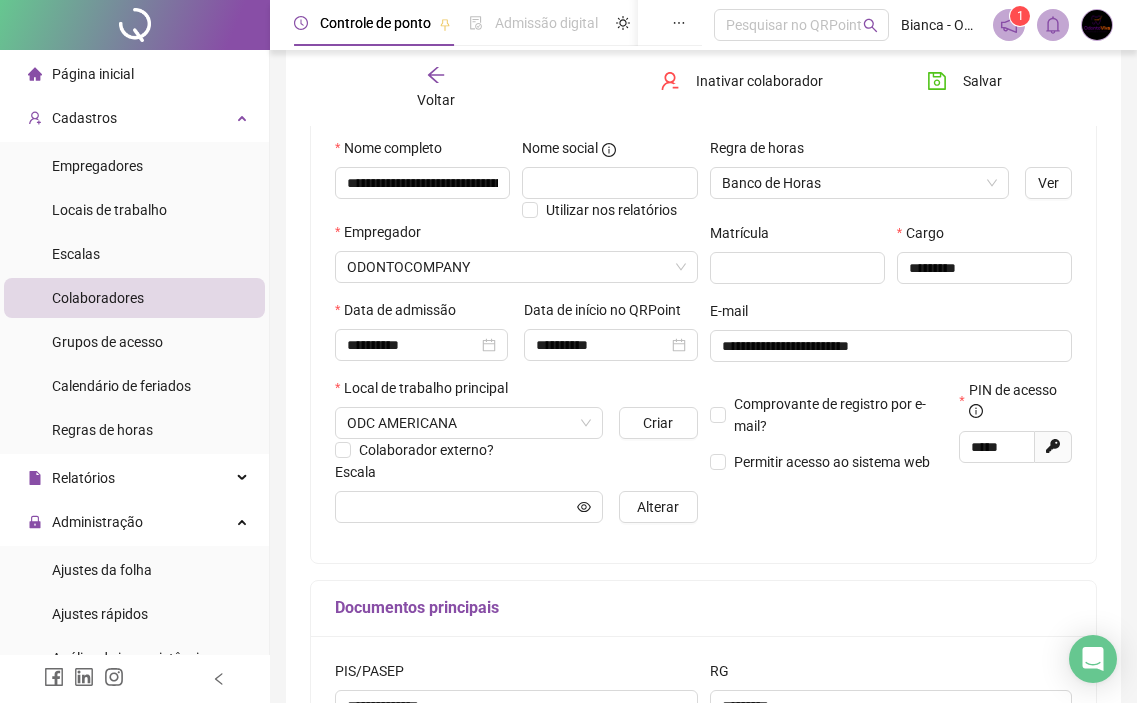 scroll, scrollTop: 192, scrollLeft: 0, axis: vertical 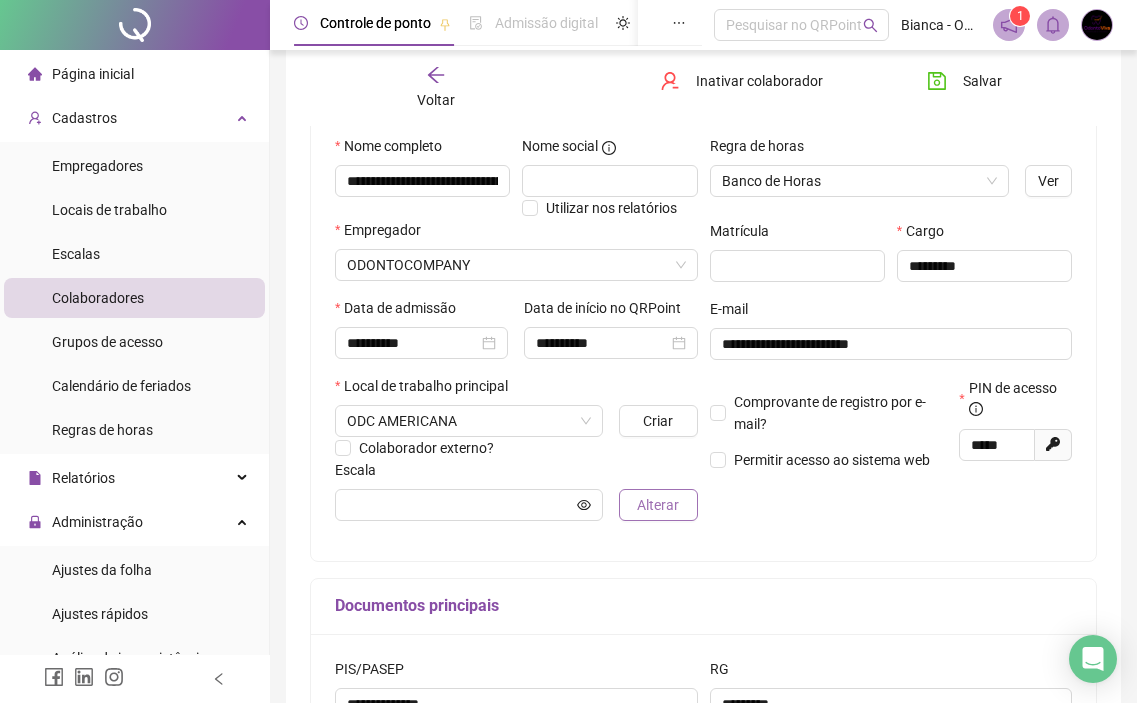 click on "Alterar" at bounding box center [658, 505] 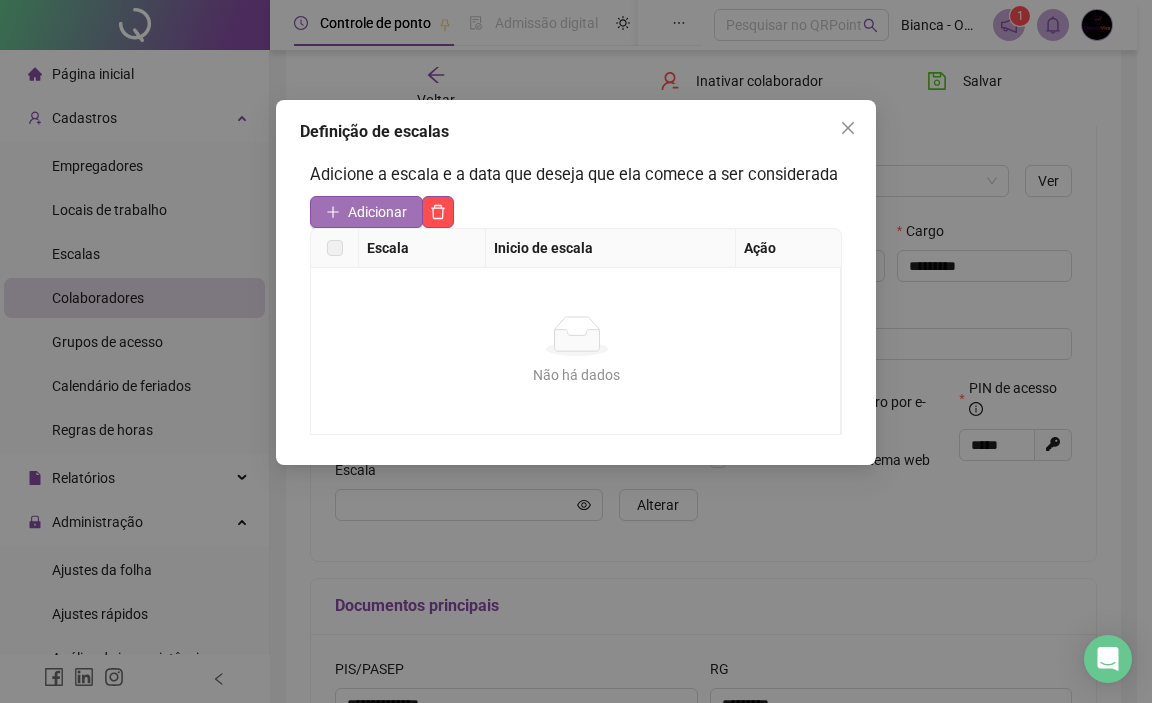 click on "Adicionar" at bounding box center (377, 212) 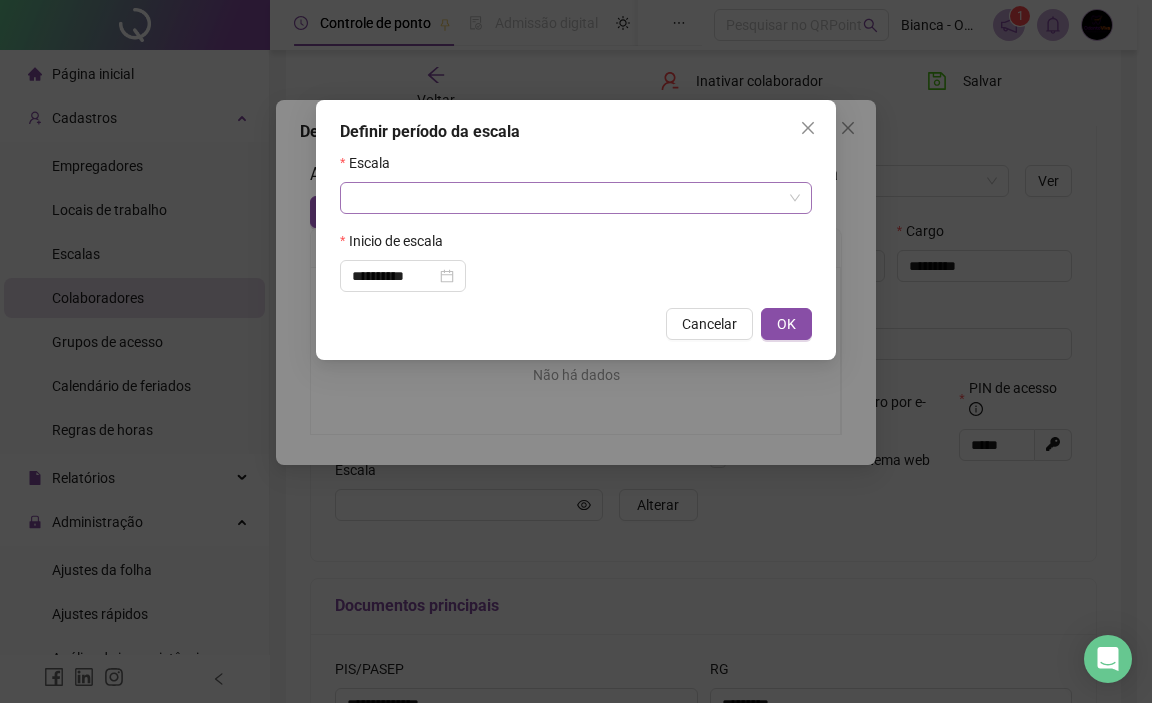 click at bounding box center (567, 198) 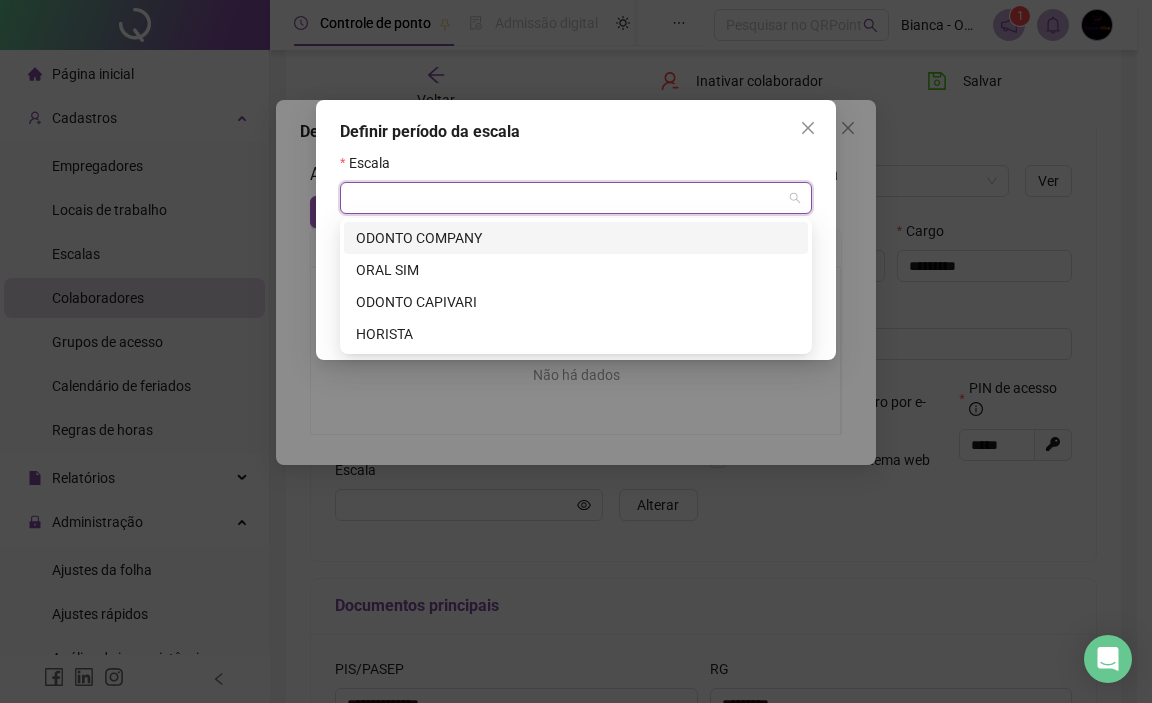 click on "ODONTO COMPANY" at bounding box center (576, 238) 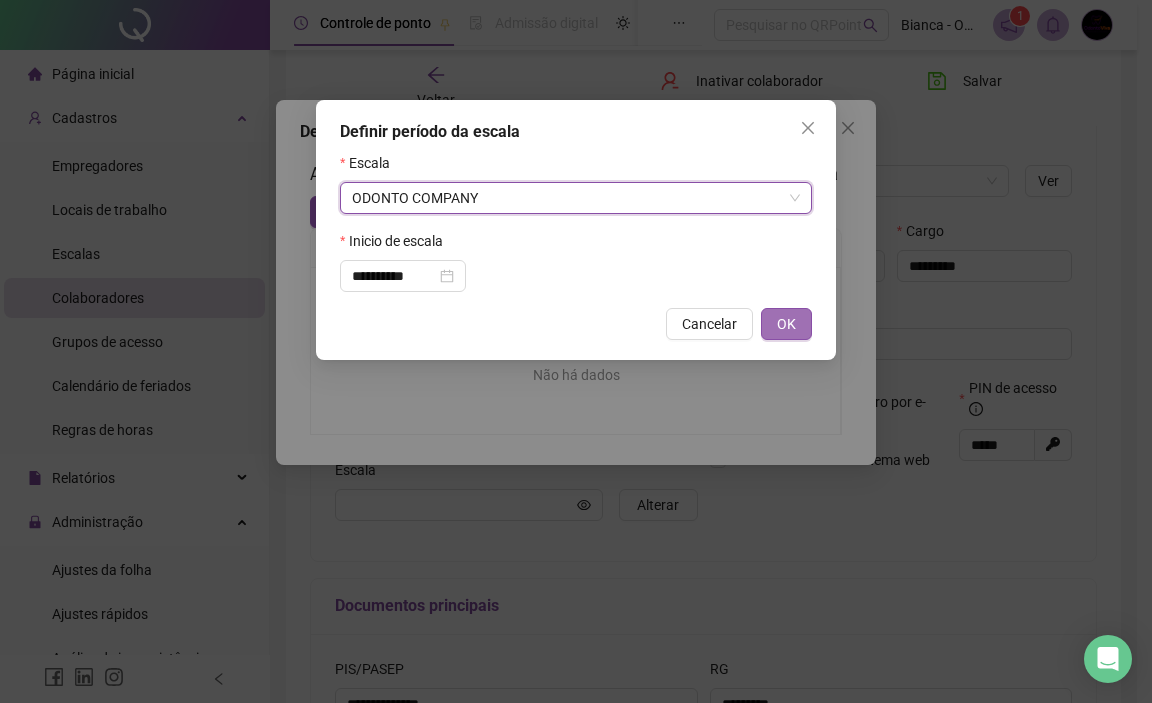 click on "OK" at bounding box center [786, 324] 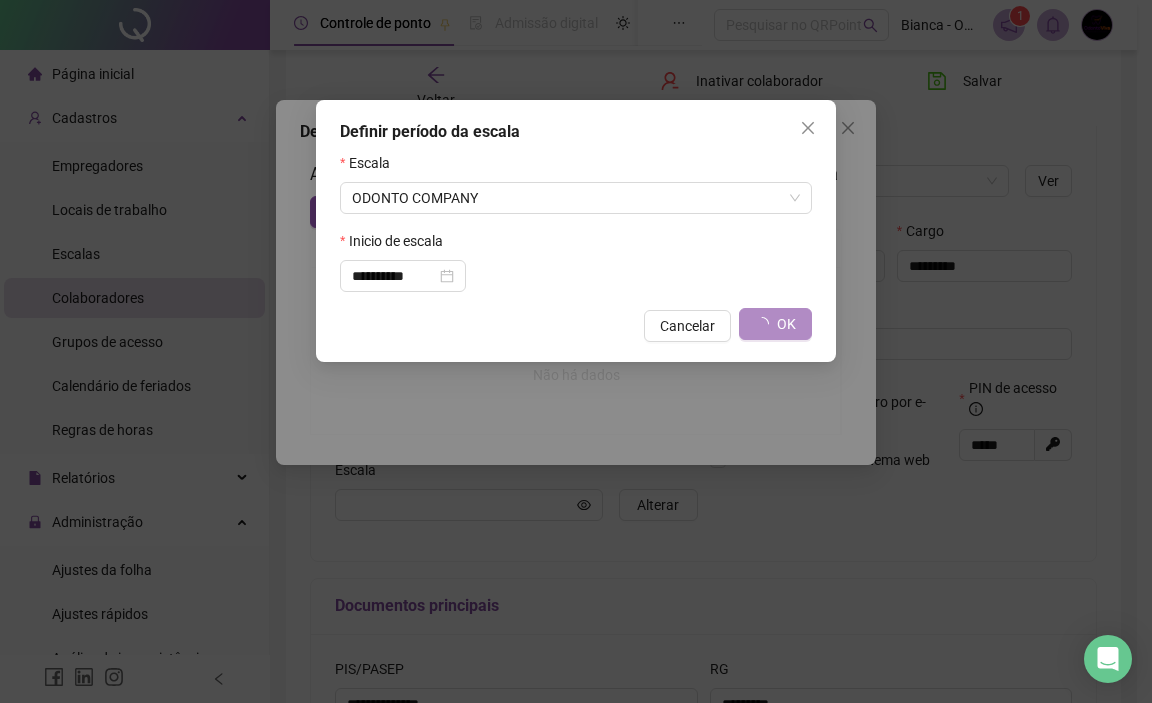 type on "**********" 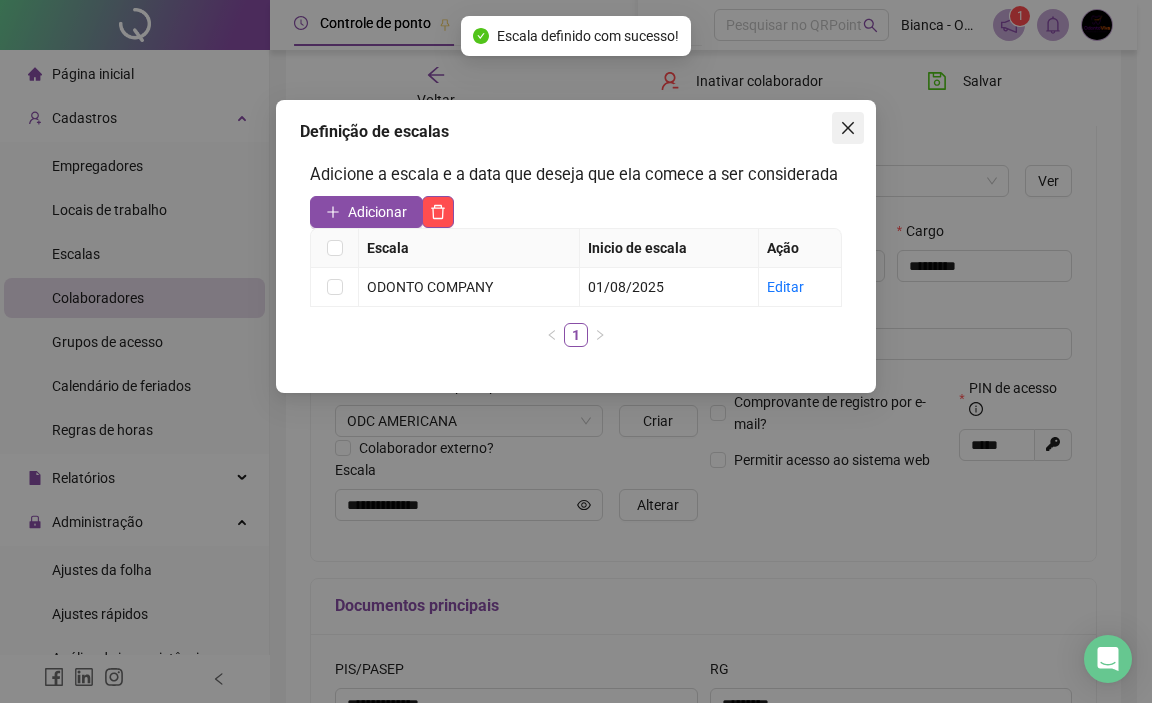 click 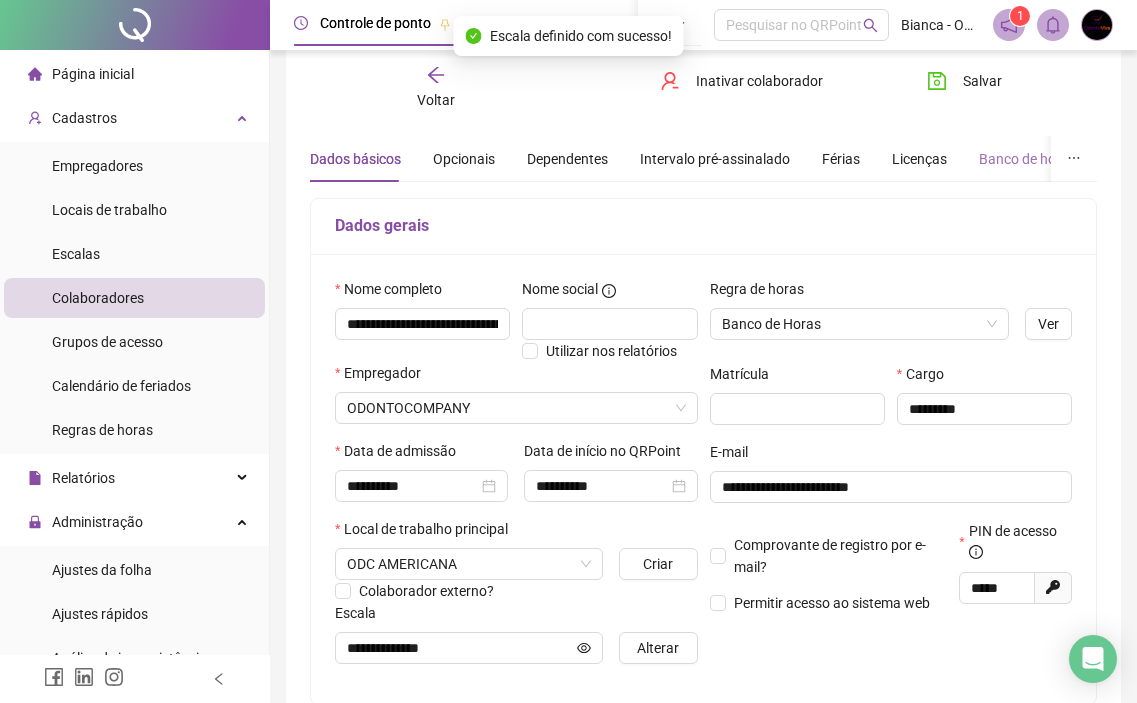 scroll, scrollTop: 0, scrollLeft: 0, axis: both 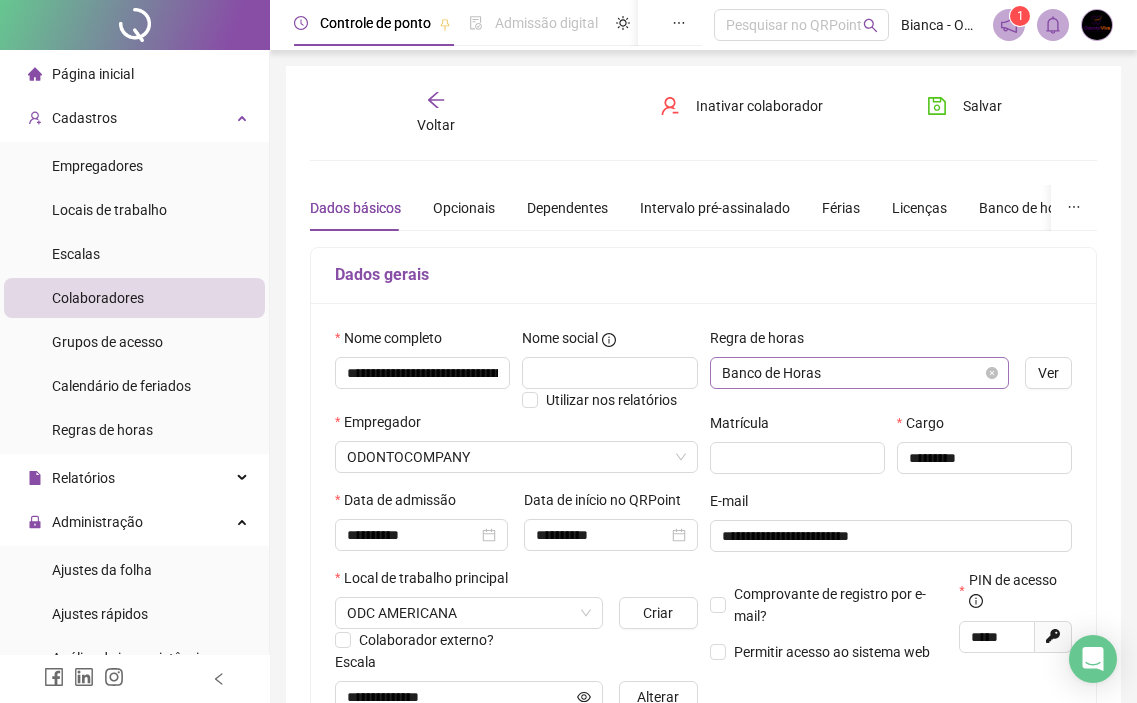 click on "Banco de Horas" at bounding box center (859, 373) 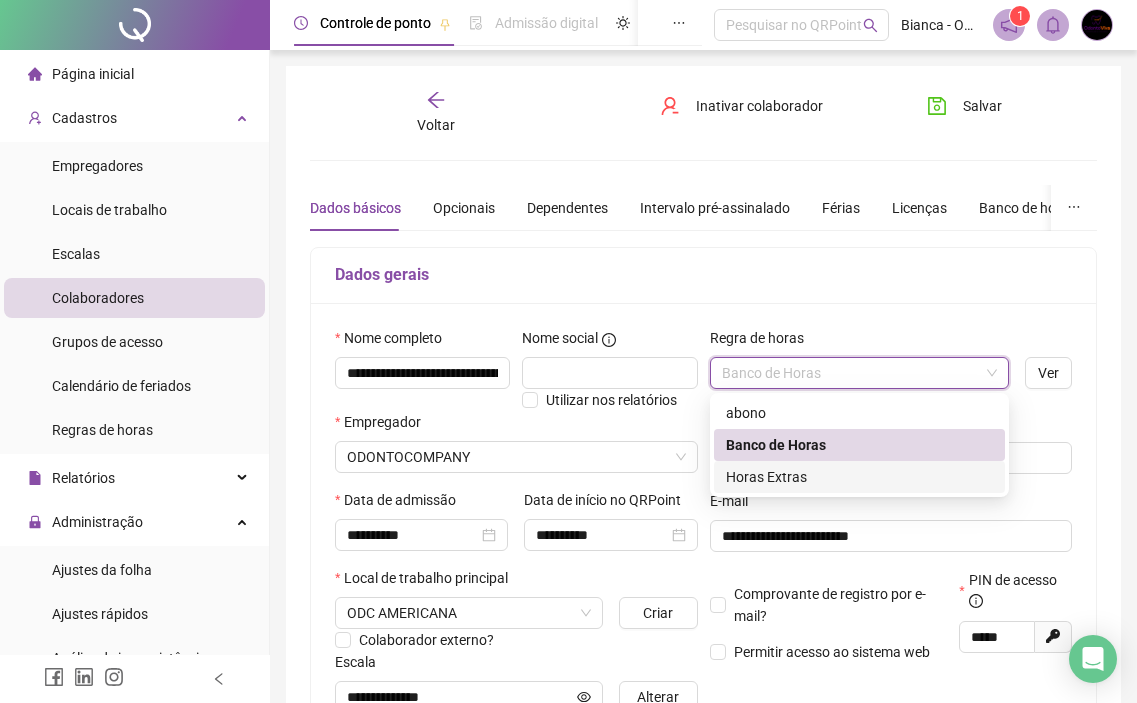 click on "Horas Extras" at bounding box center [859, 477] 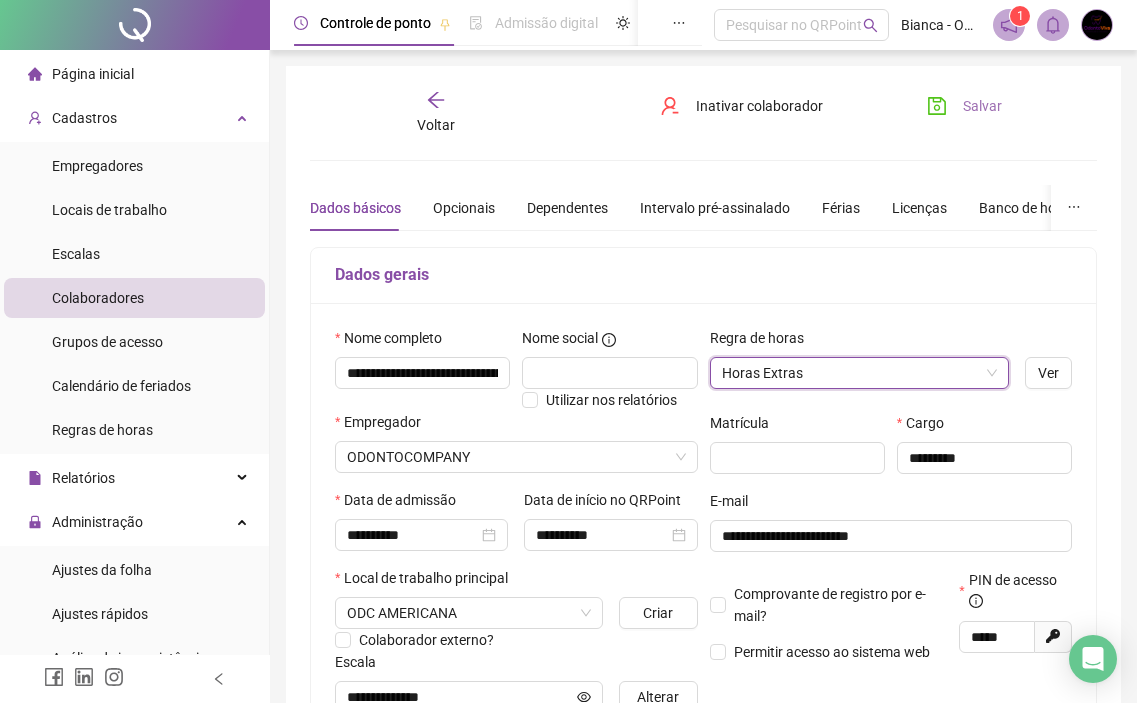 click on "Salvar" at bounding box center [982, 106] 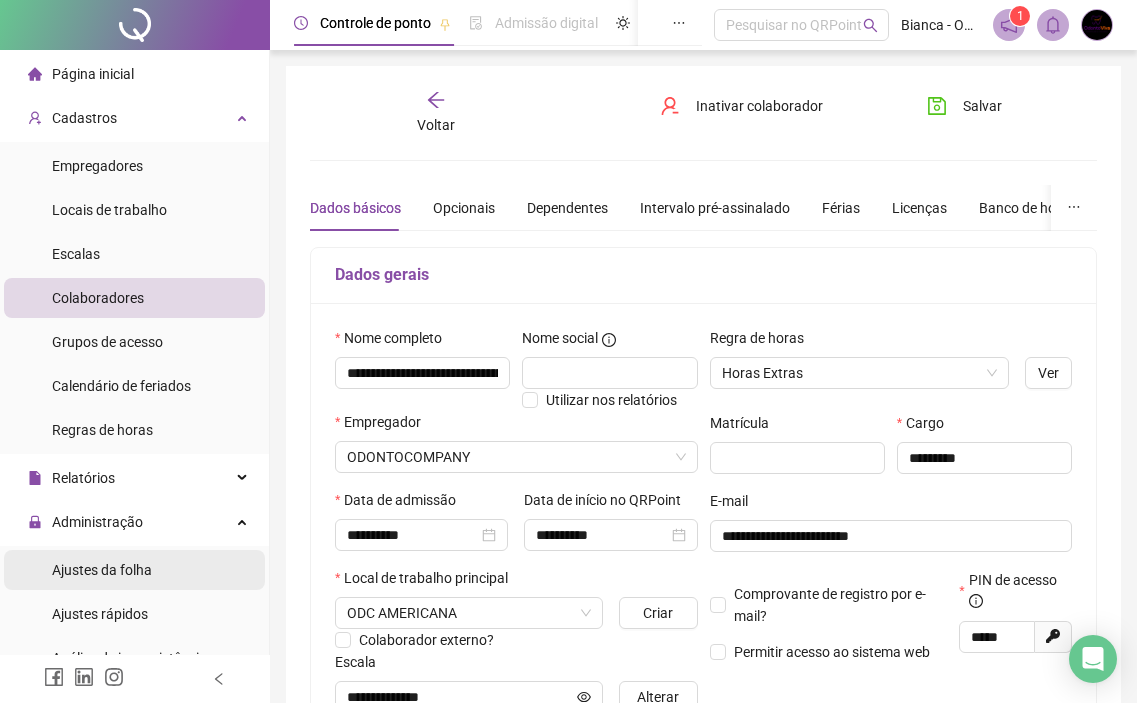 click on "Ajustes da folha" at bounding box center [134, 570] 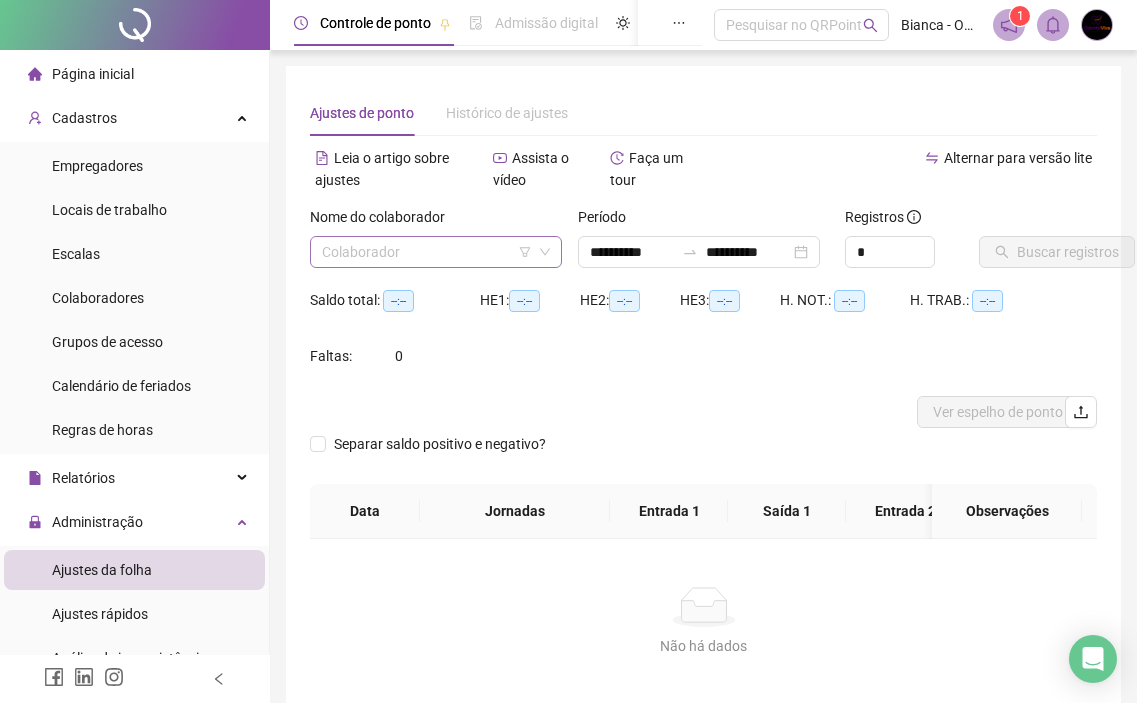 click at bounding box center [427, 252] 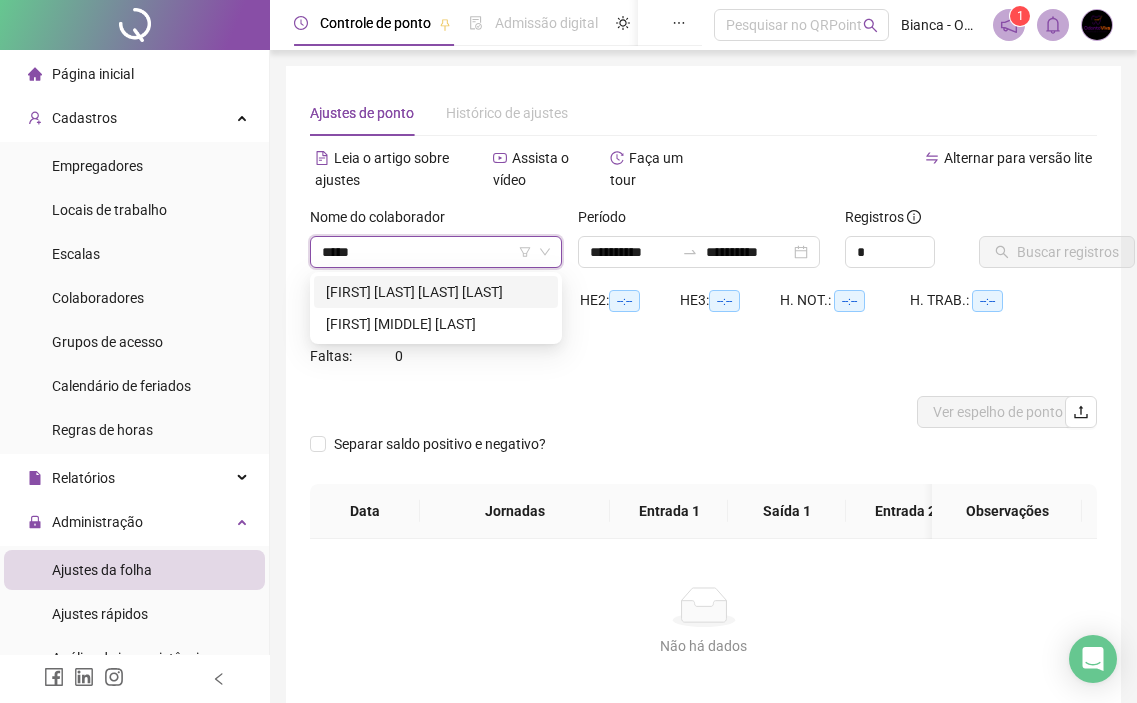 type on "******" 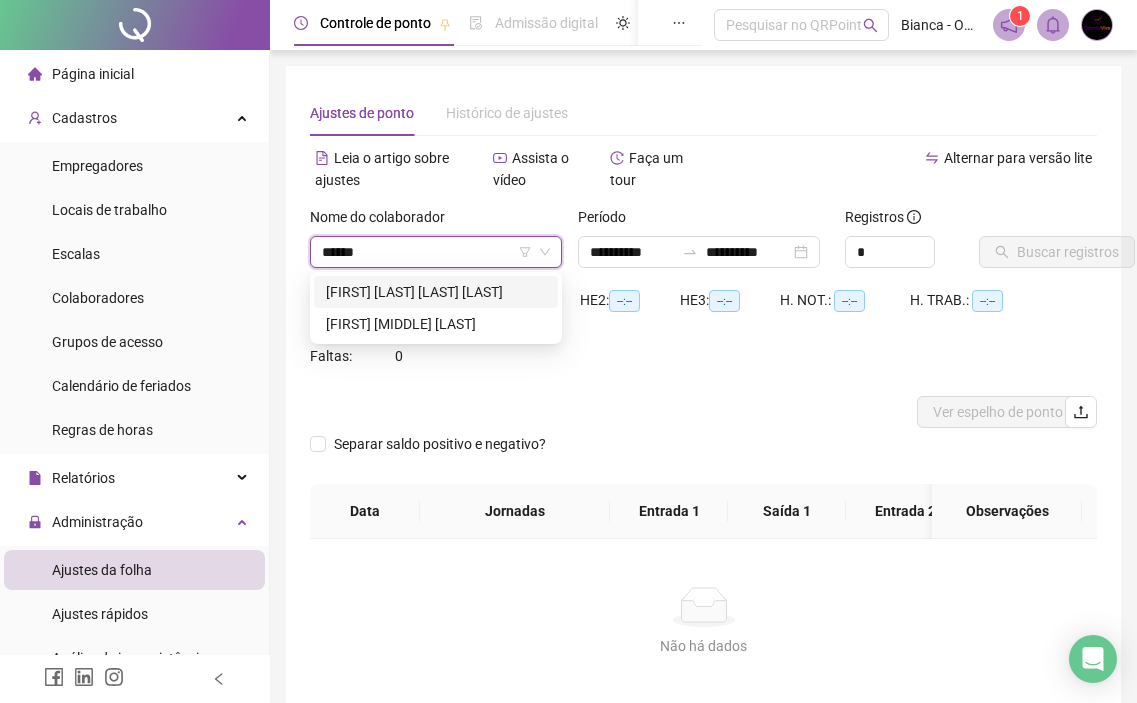 type 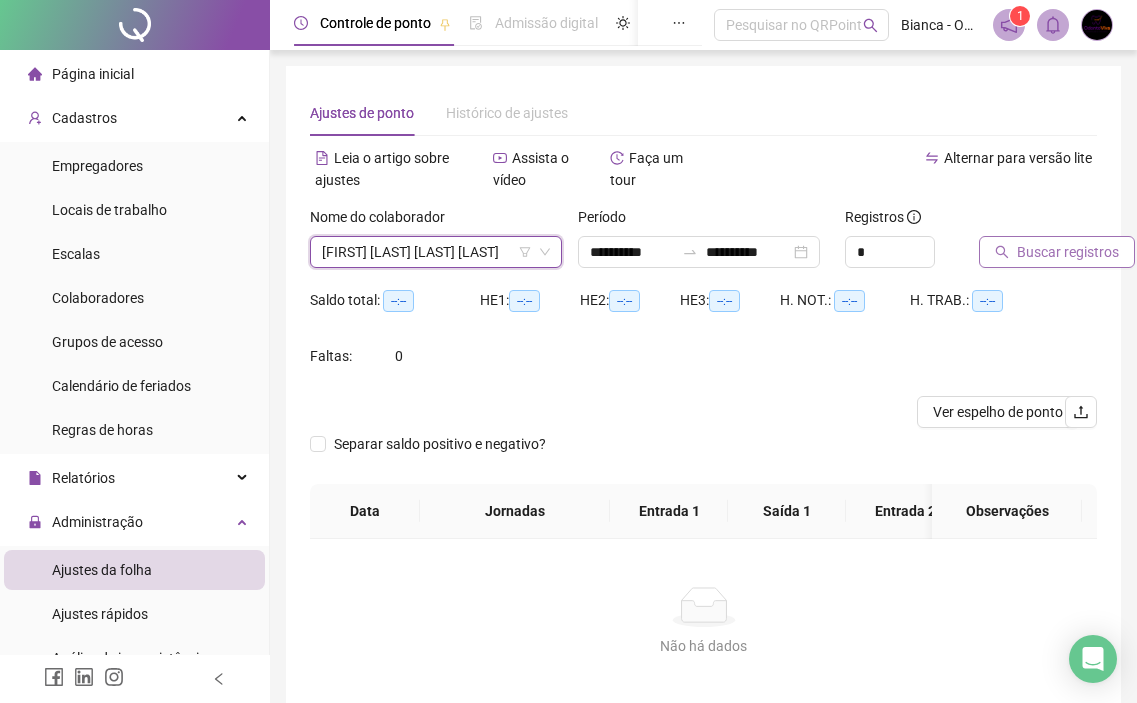 click on "Buscar registros" at bounding box center [1068, 252] 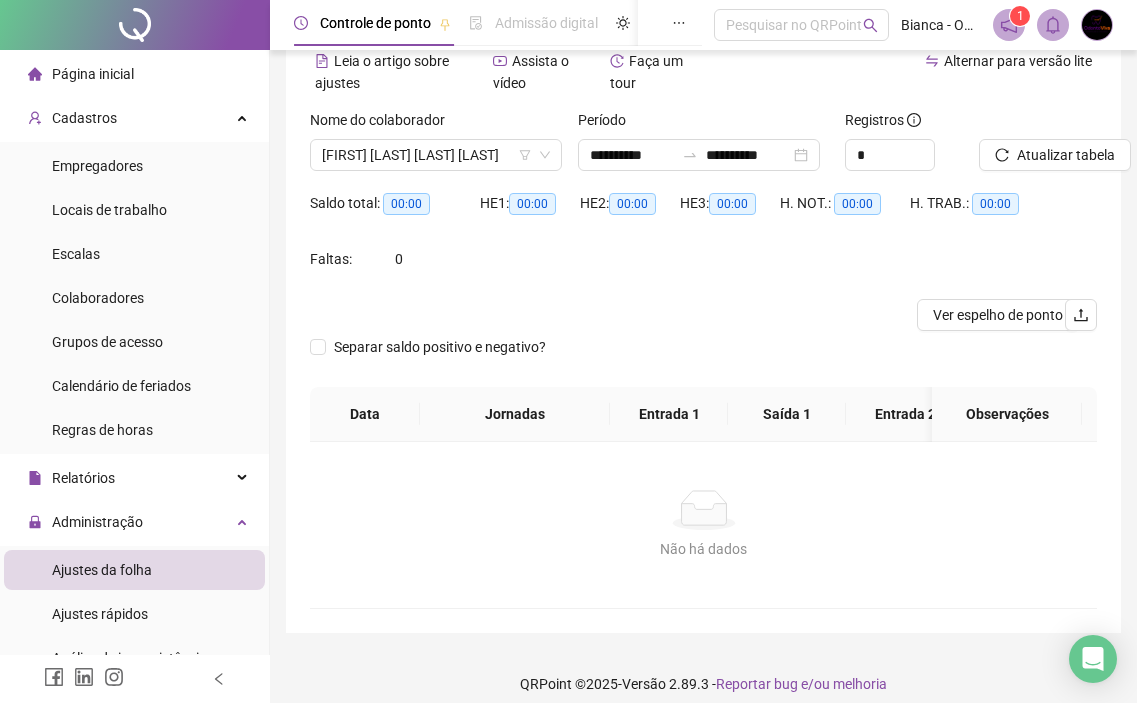 scroll, scrollTop: 0, scrollLeft: 0, axis: both 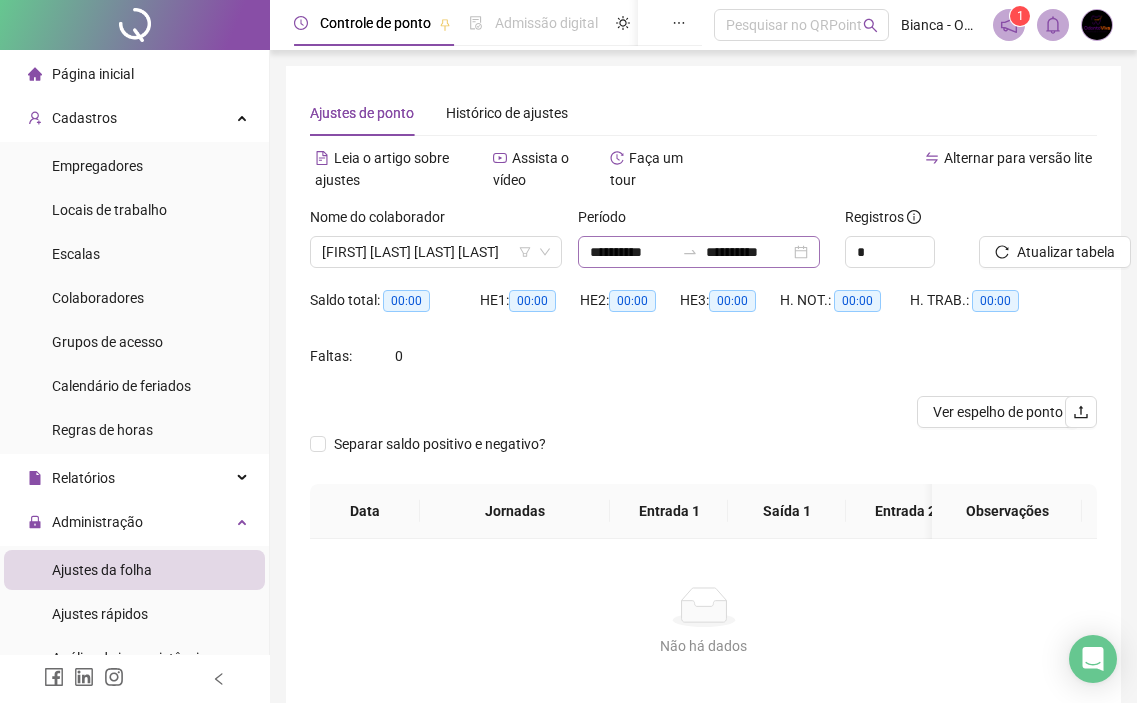 click on "**********" at bounding box center [699, 252] 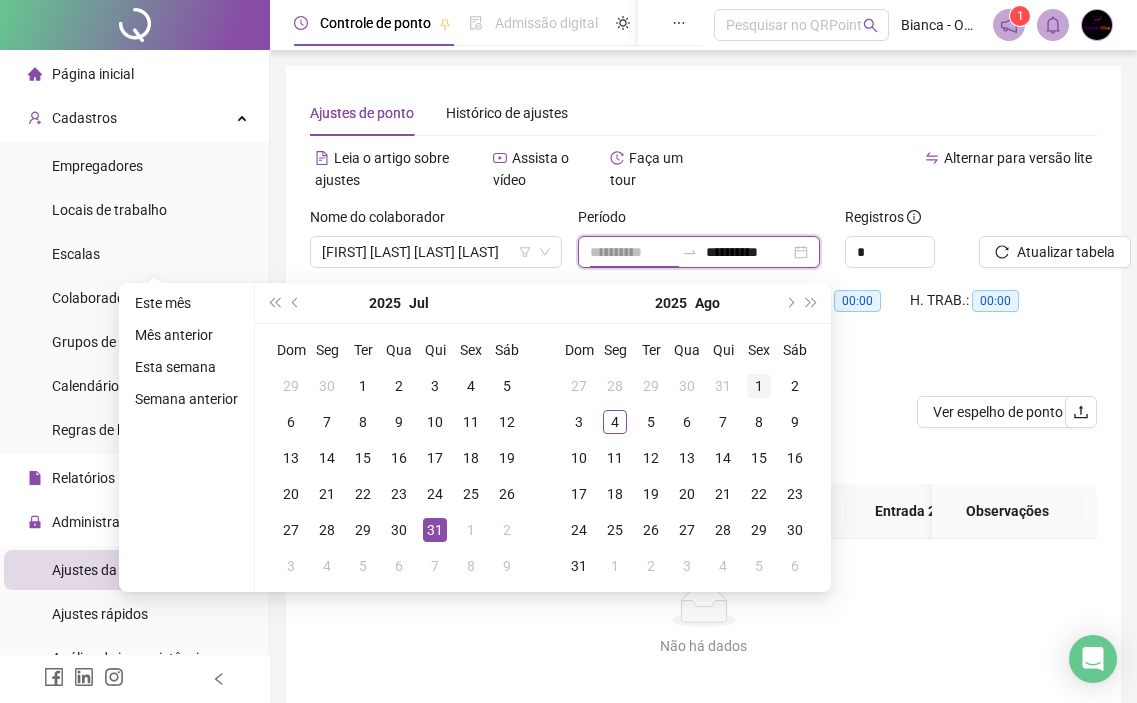 type on "**********" 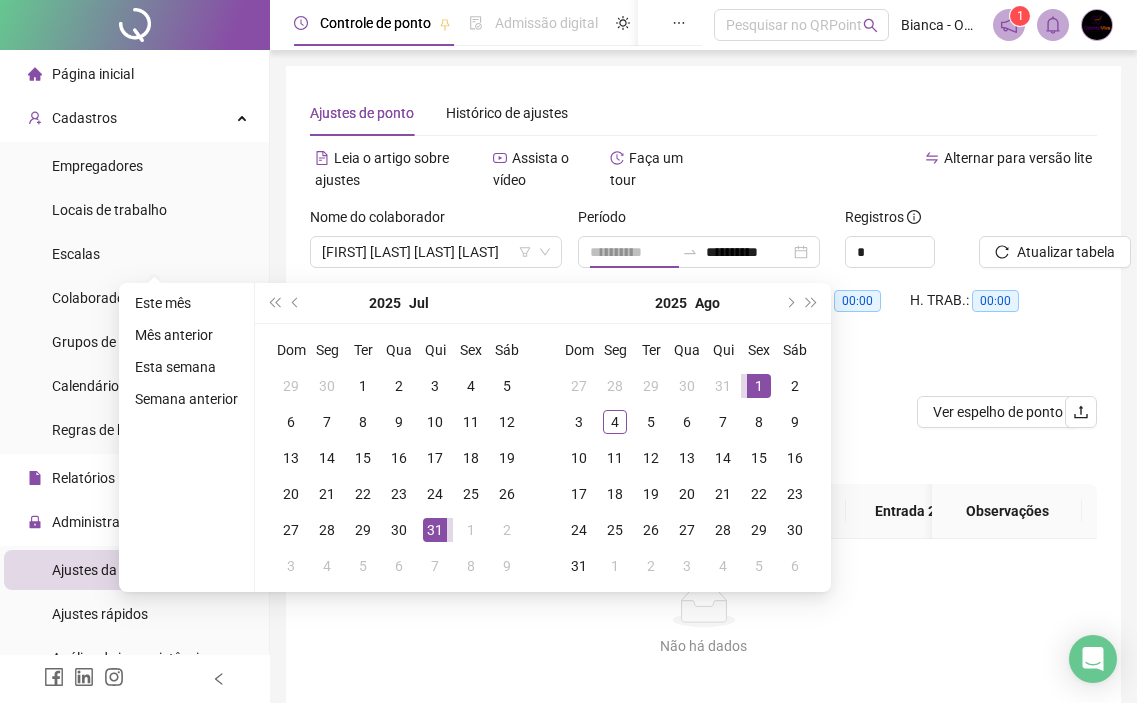 click on "1" at bounding box center (759, 386) 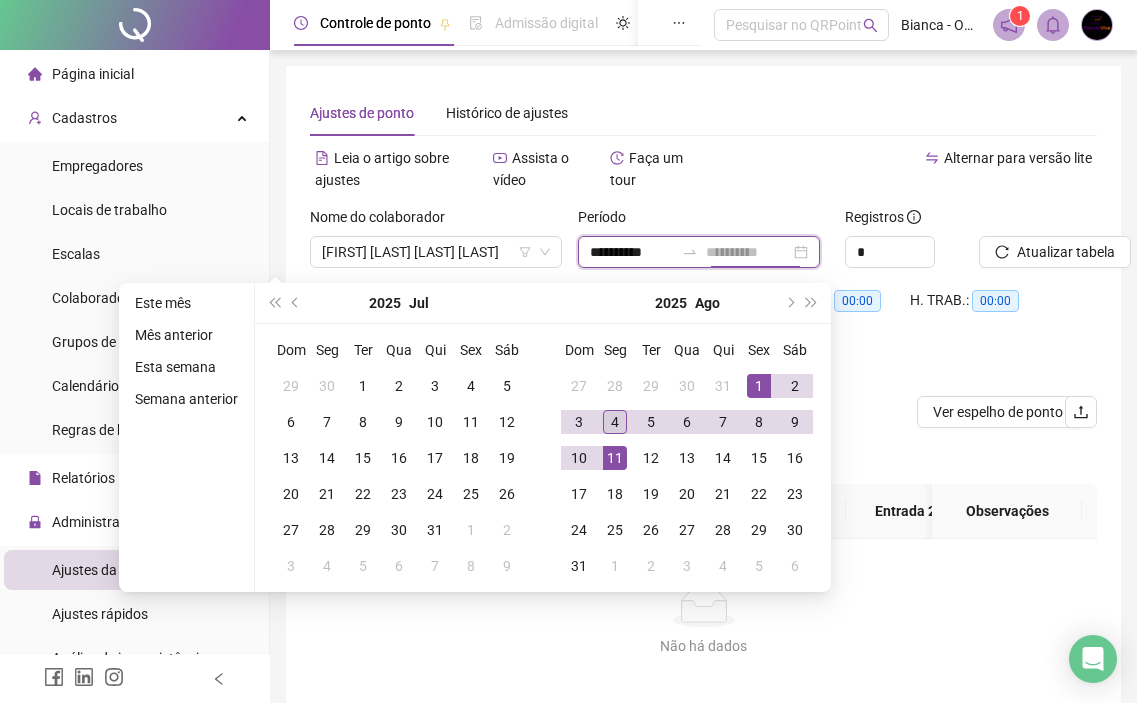 type on "**********" 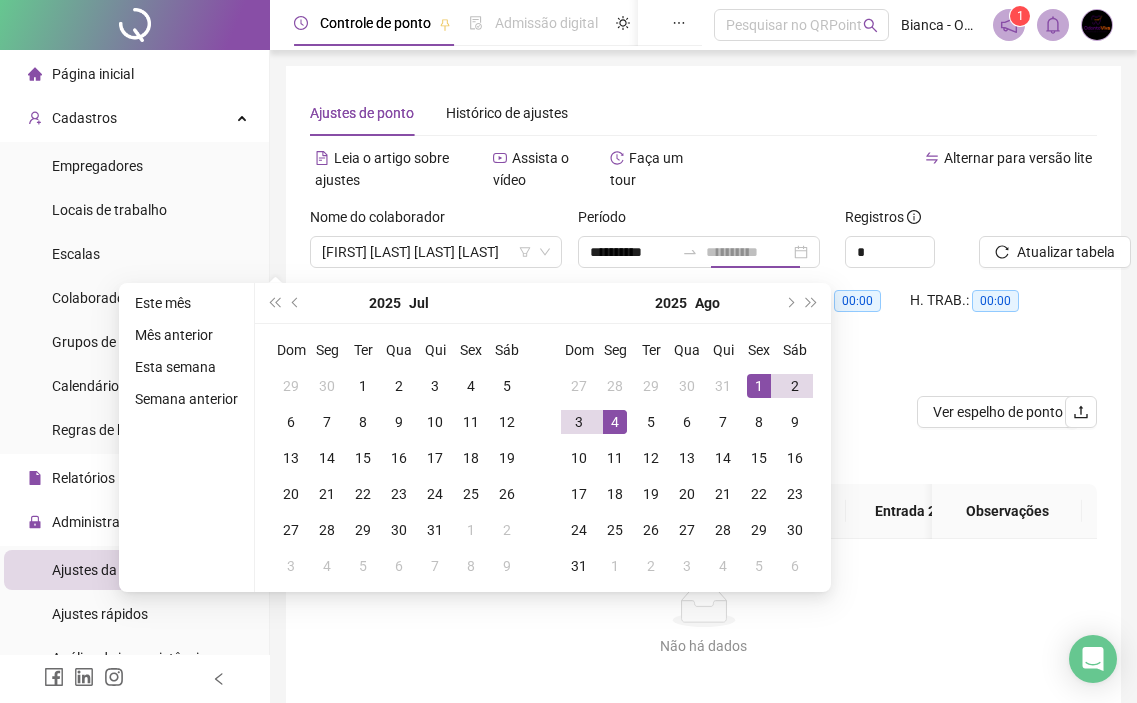 click on "4" at bounding box center [615, 422] 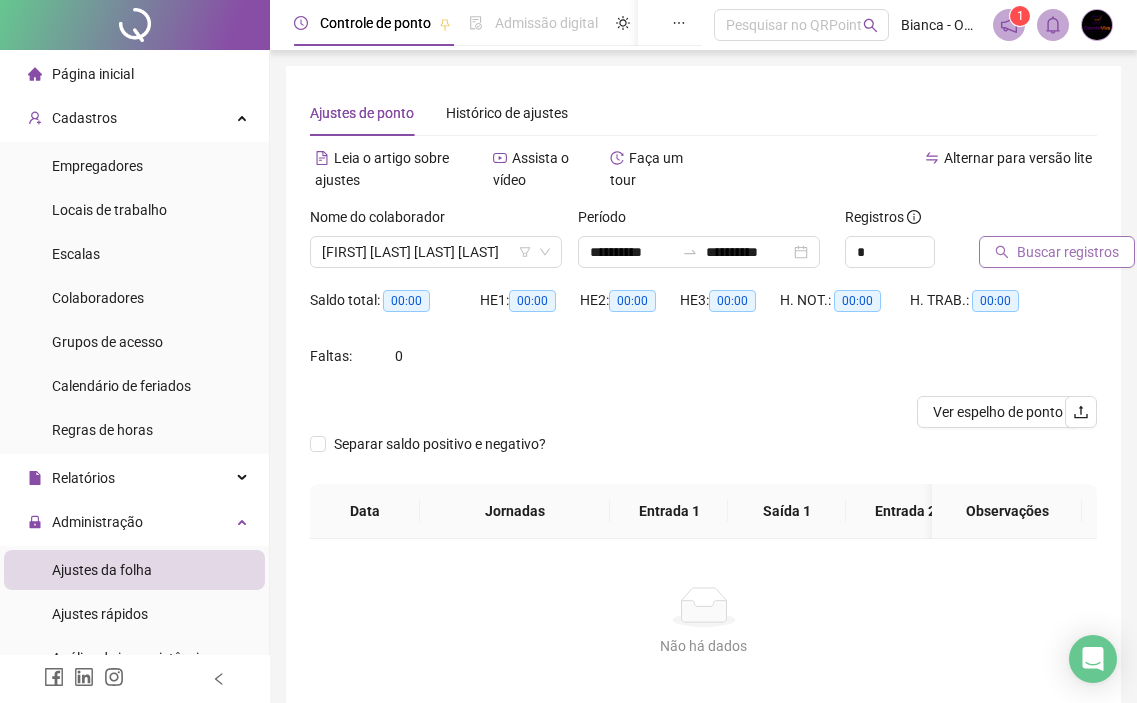 click on "Buscar registros" at bounding box center (1068, 252) 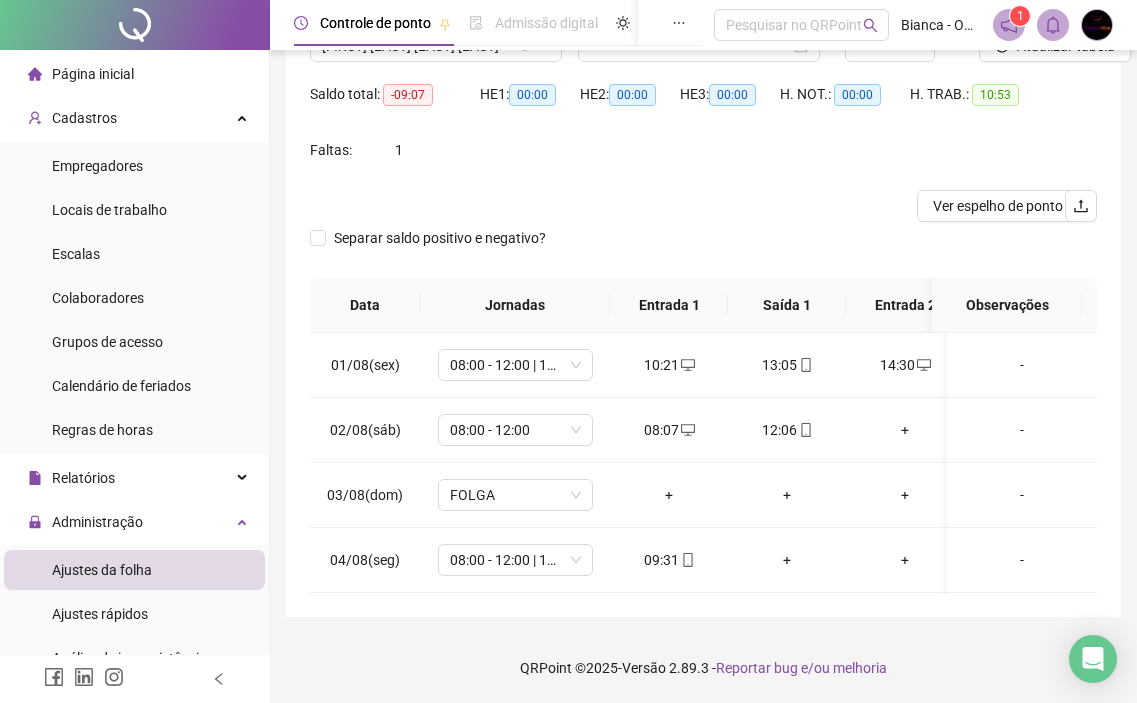 scroll, scrollTop: 221, scrollLeft: 0, axis: vertical 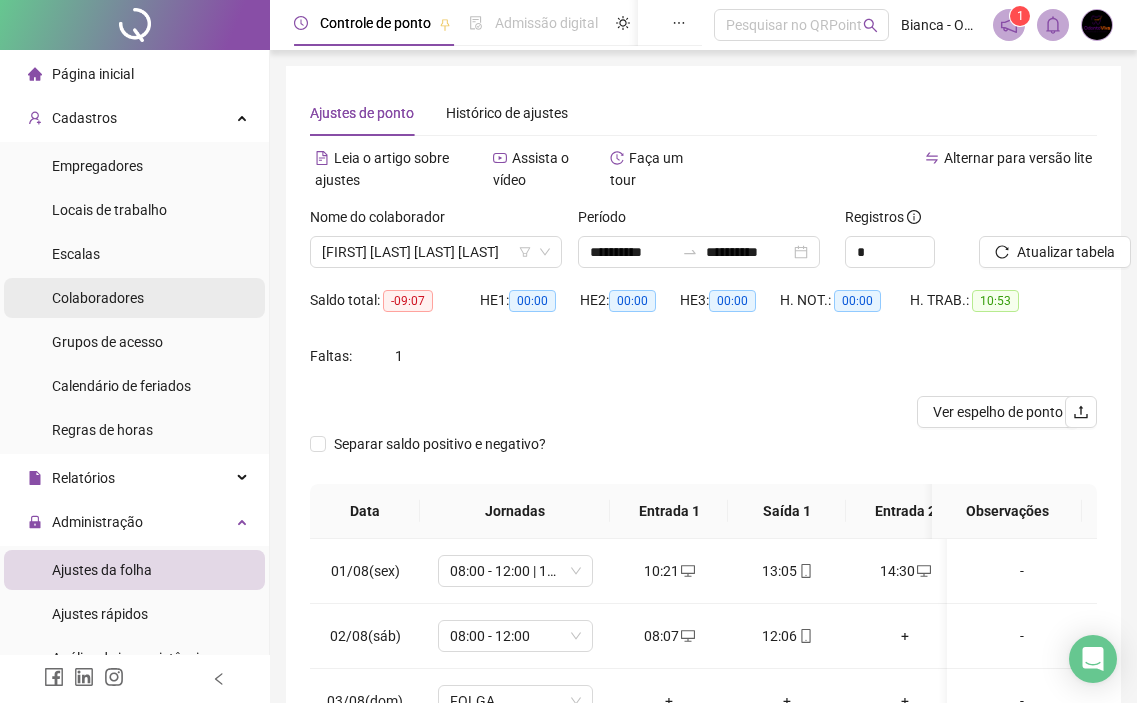 click on "Colaboradores" at bounding box center [134, 298] 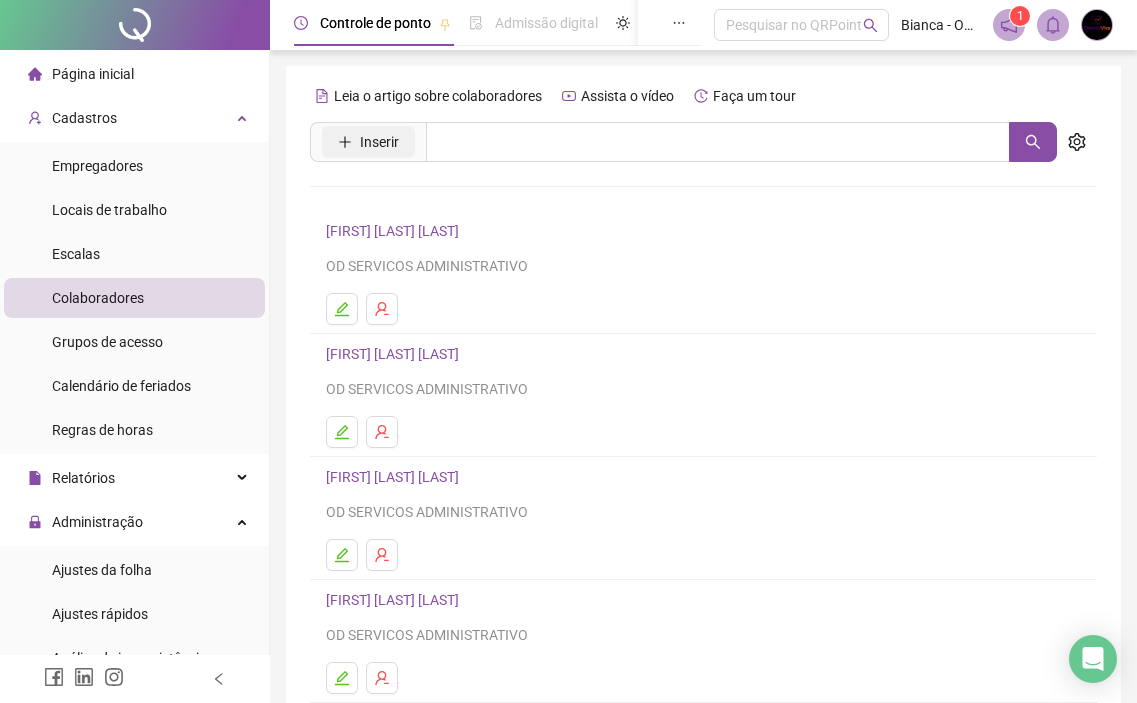 click on "Inserir" at bounding box center [379, 142] 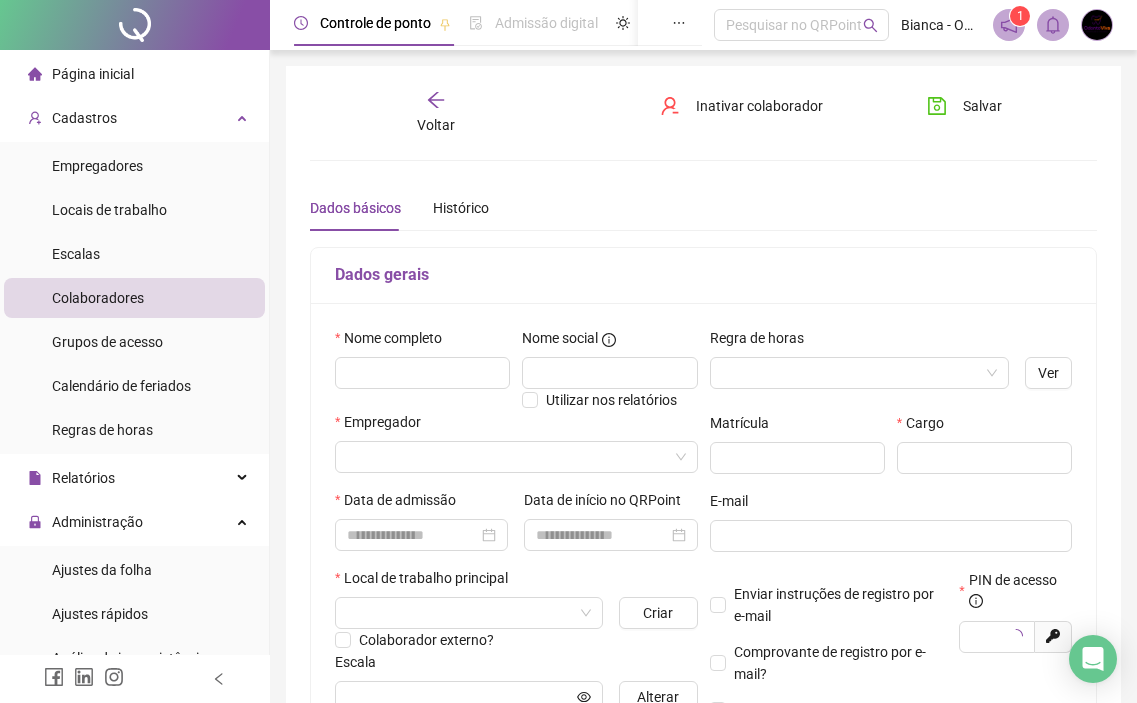 type on "*****" 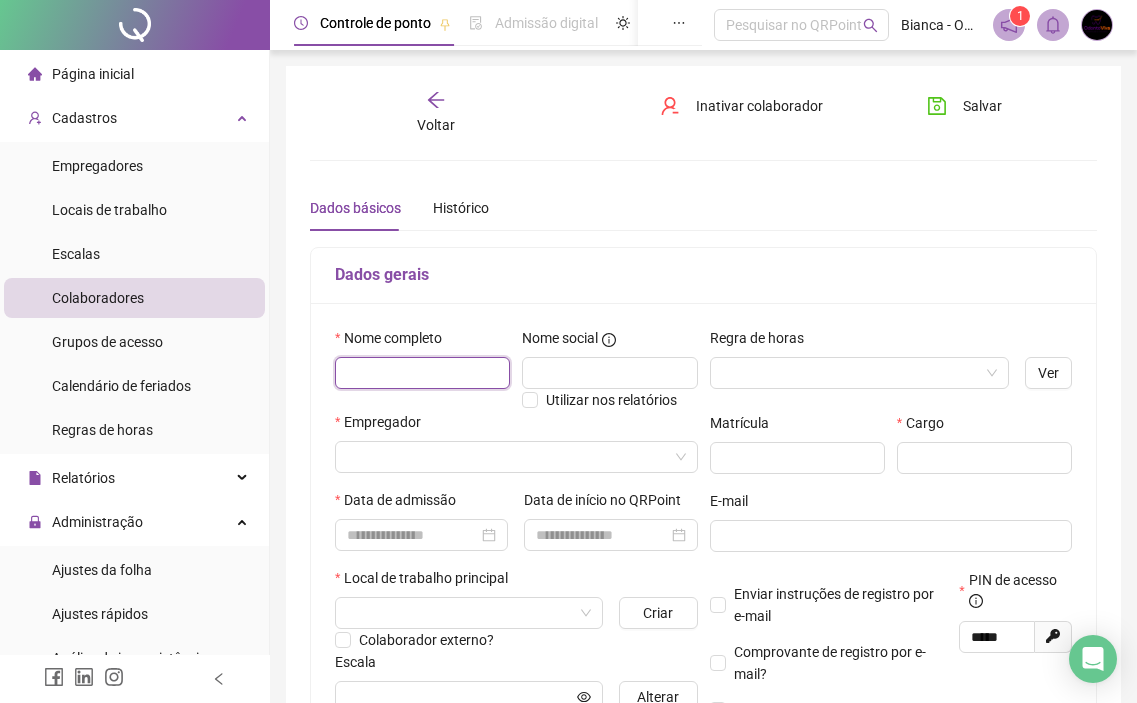 click at bounding box center (422, 373) 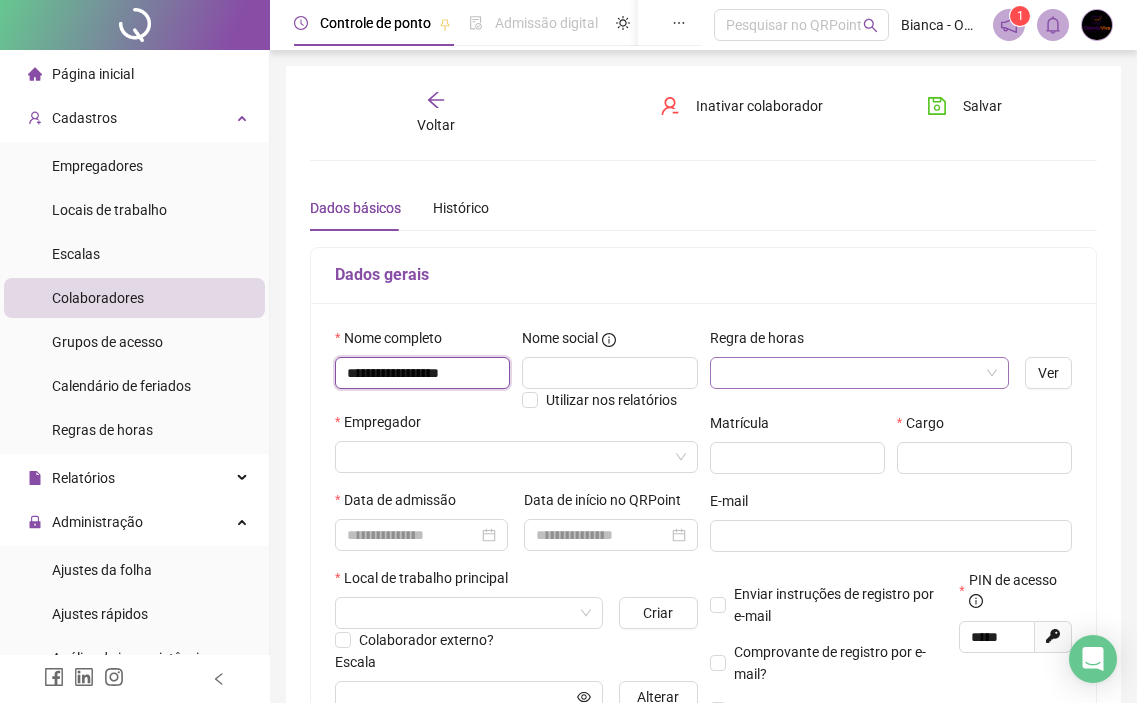 type on "**********" 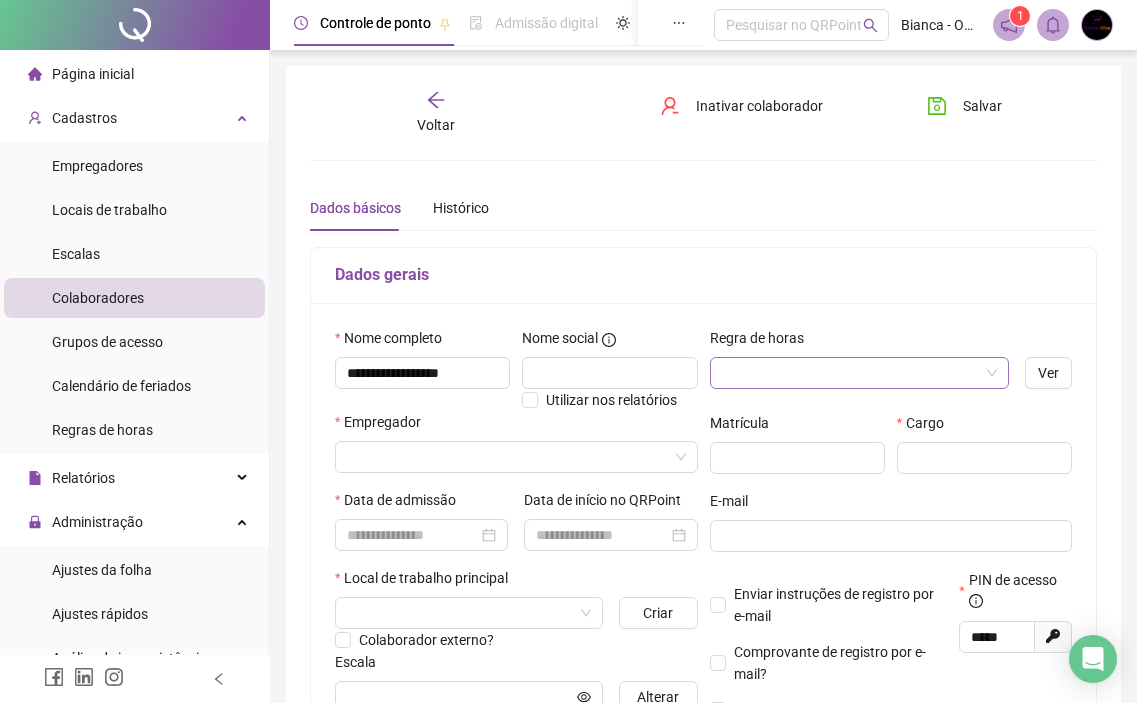 click at bounding box center (850, 373) 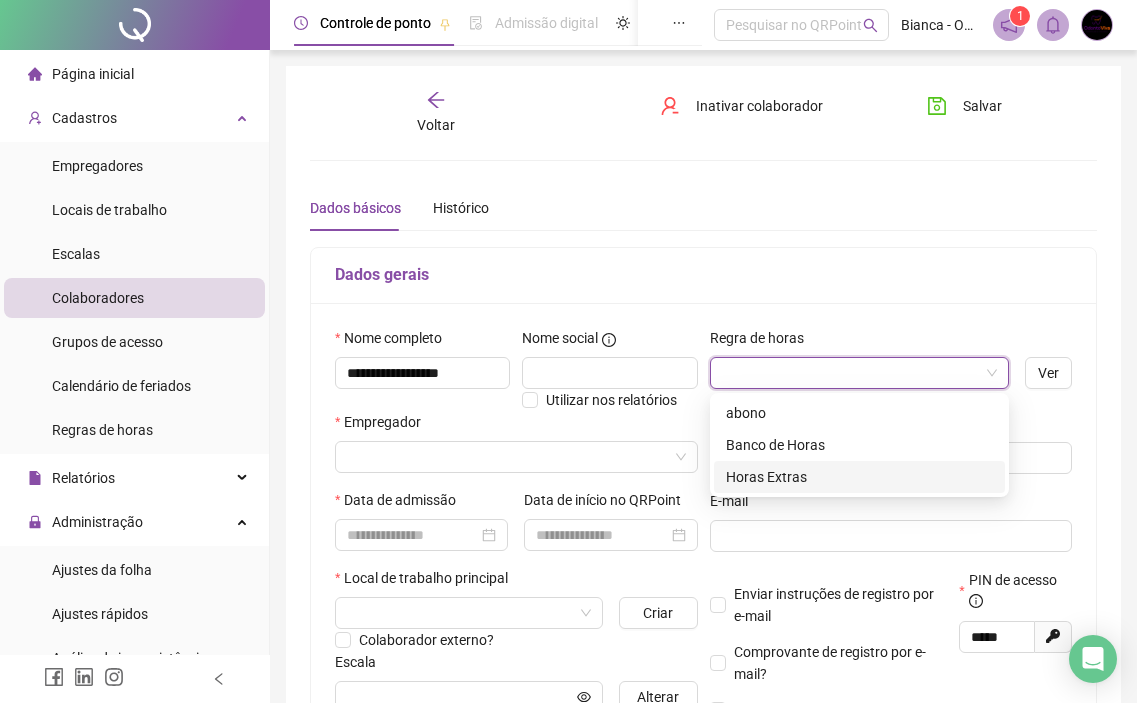 click on "Horas Extras" at bounding box center [859, 477] 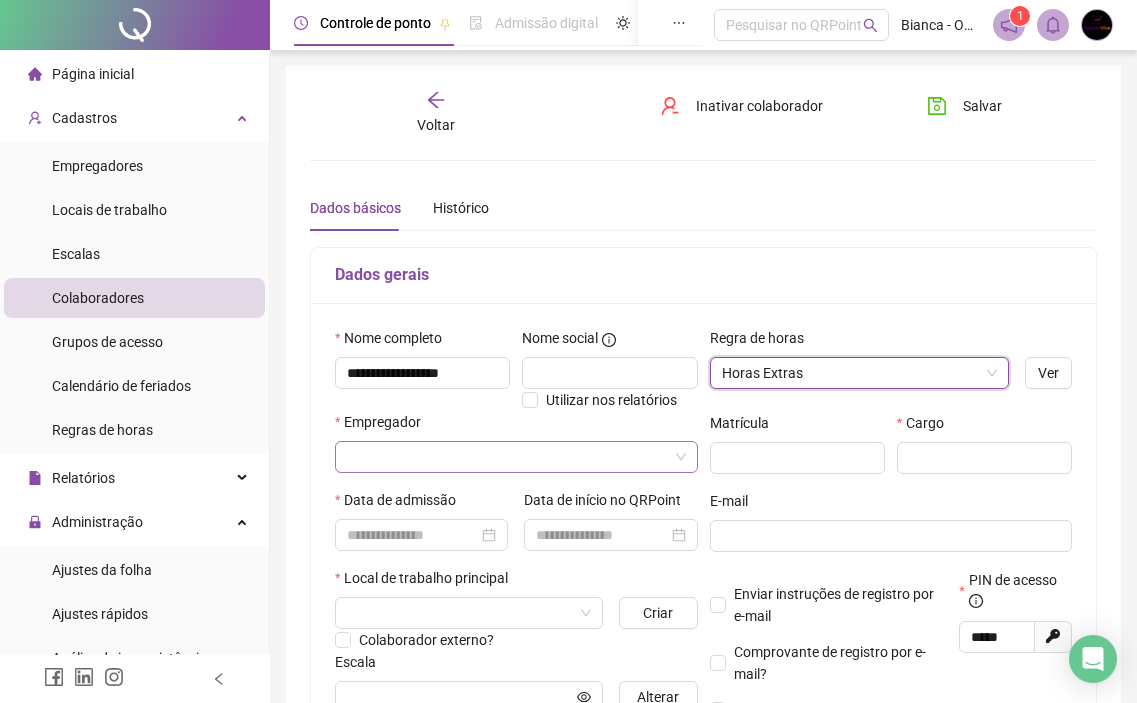 click at bounding box center (507, 457) 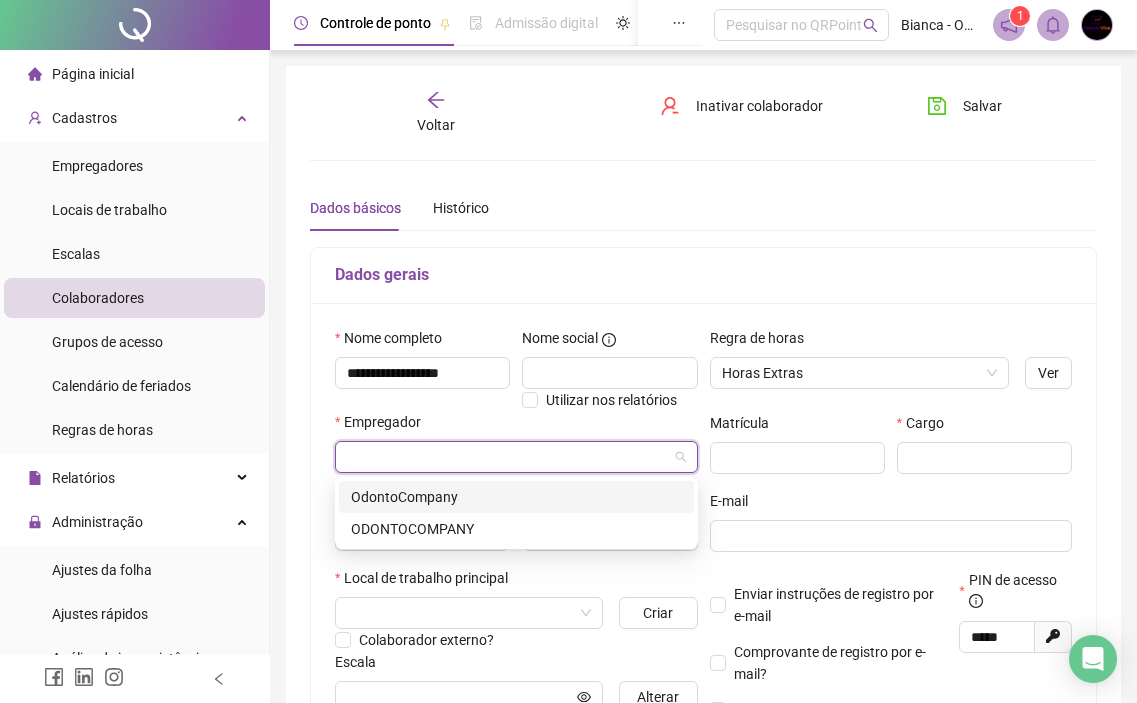 click on "OdontoCompany" at bounding box center [516, 497] 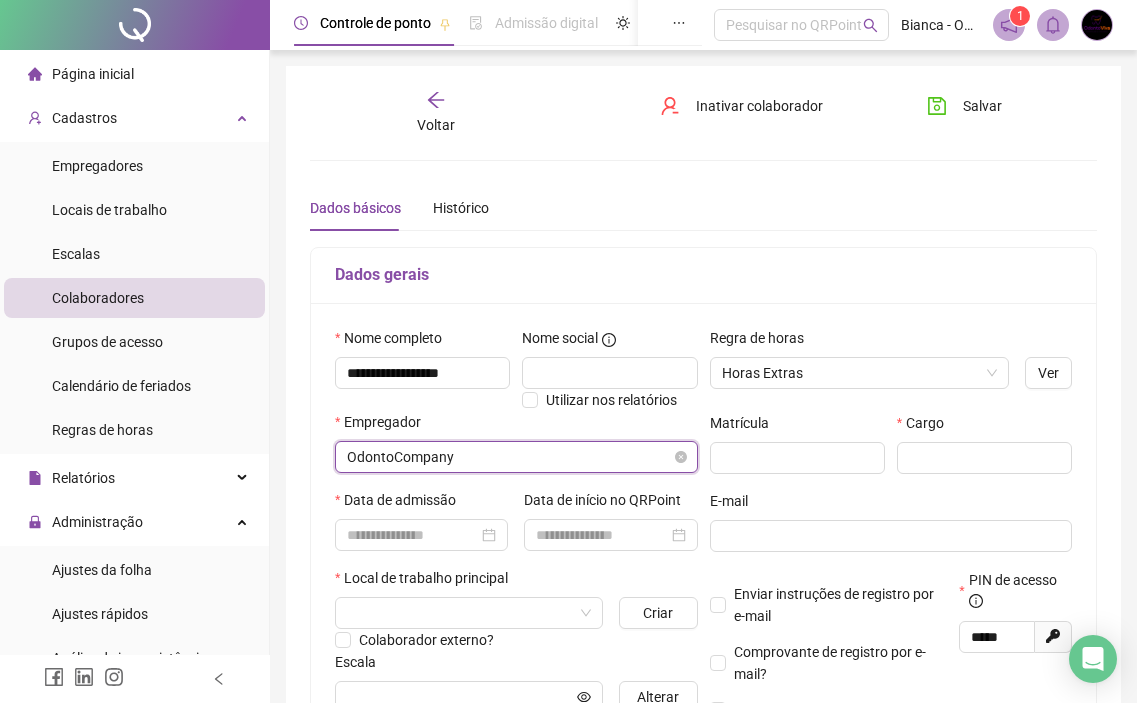 click on "OdontoCompany" at bounding box center (516, 457) 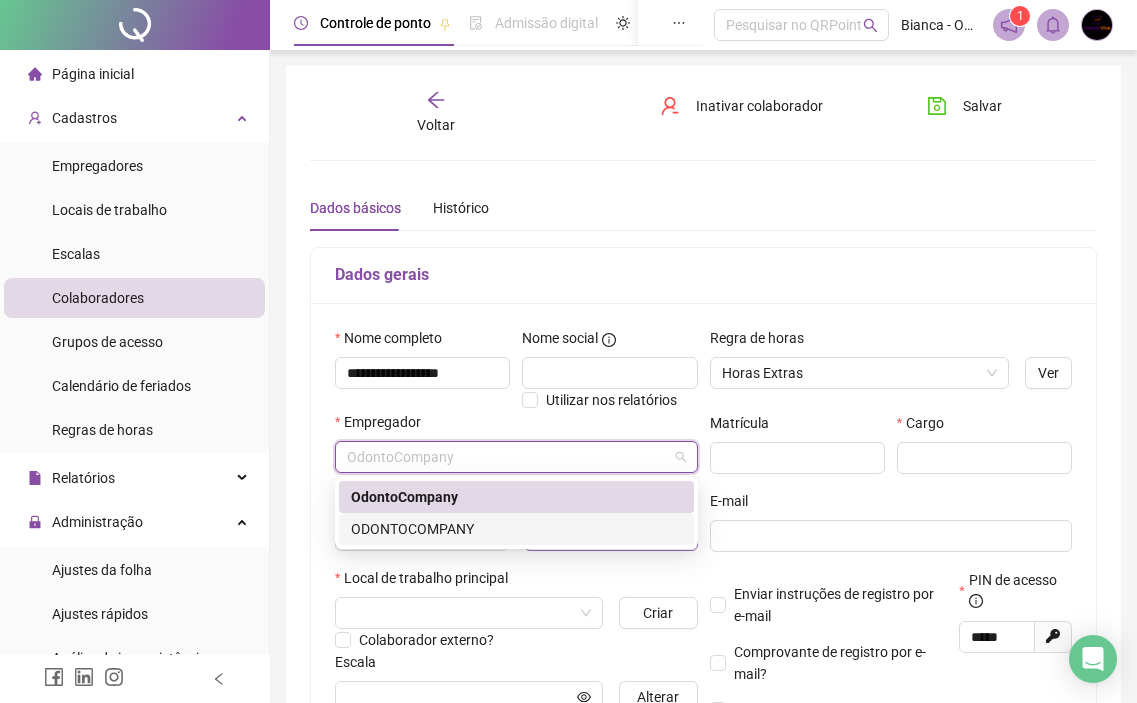 click on "ODONTOCOMPANY" at bounding box center (516, 529) 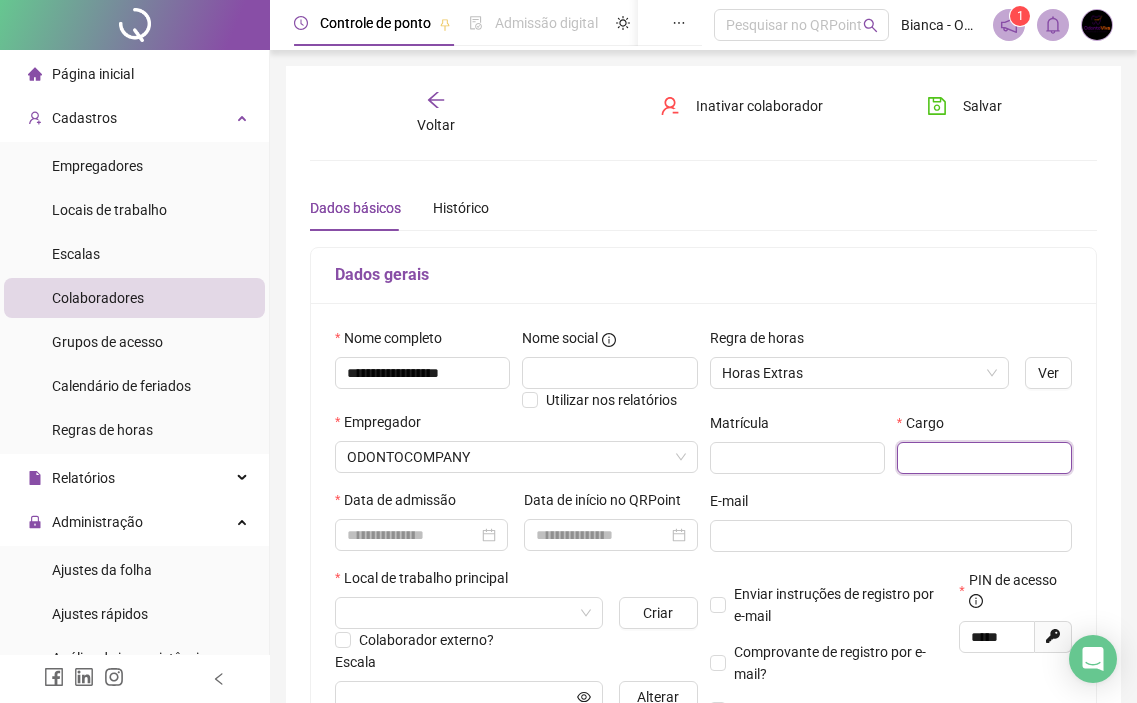 click at bounding box center [984, 458] 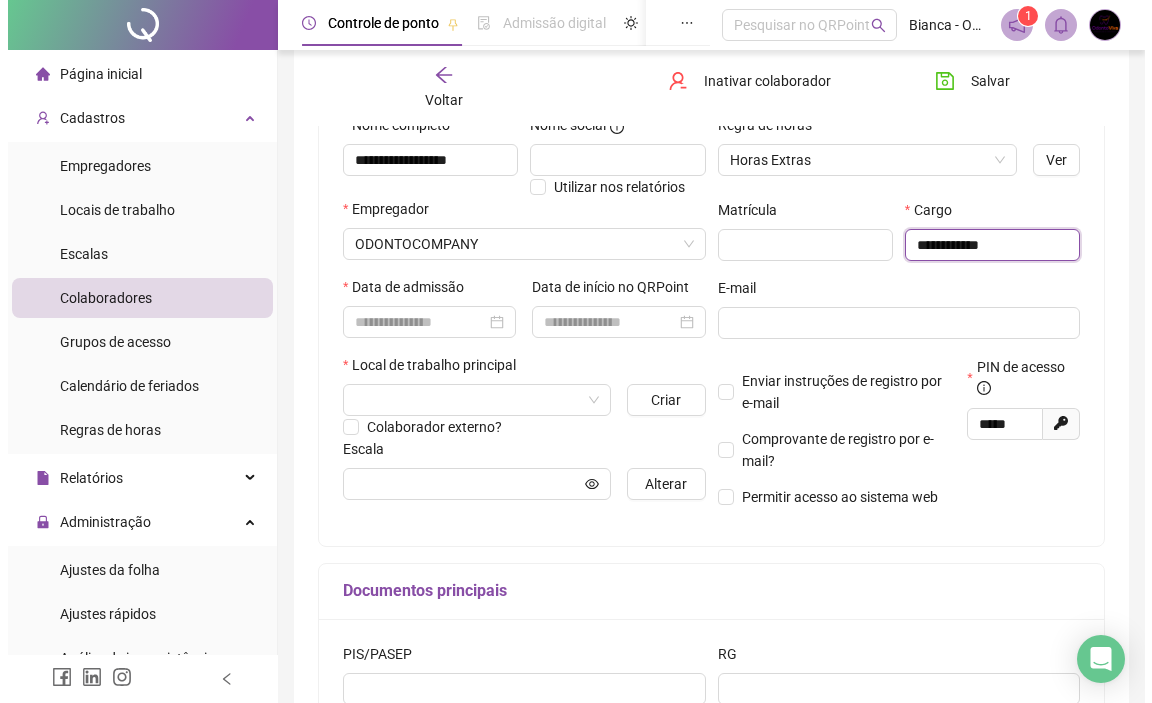 scroll, scrollTop: 220, scrollLeft: 0, axis: vertical 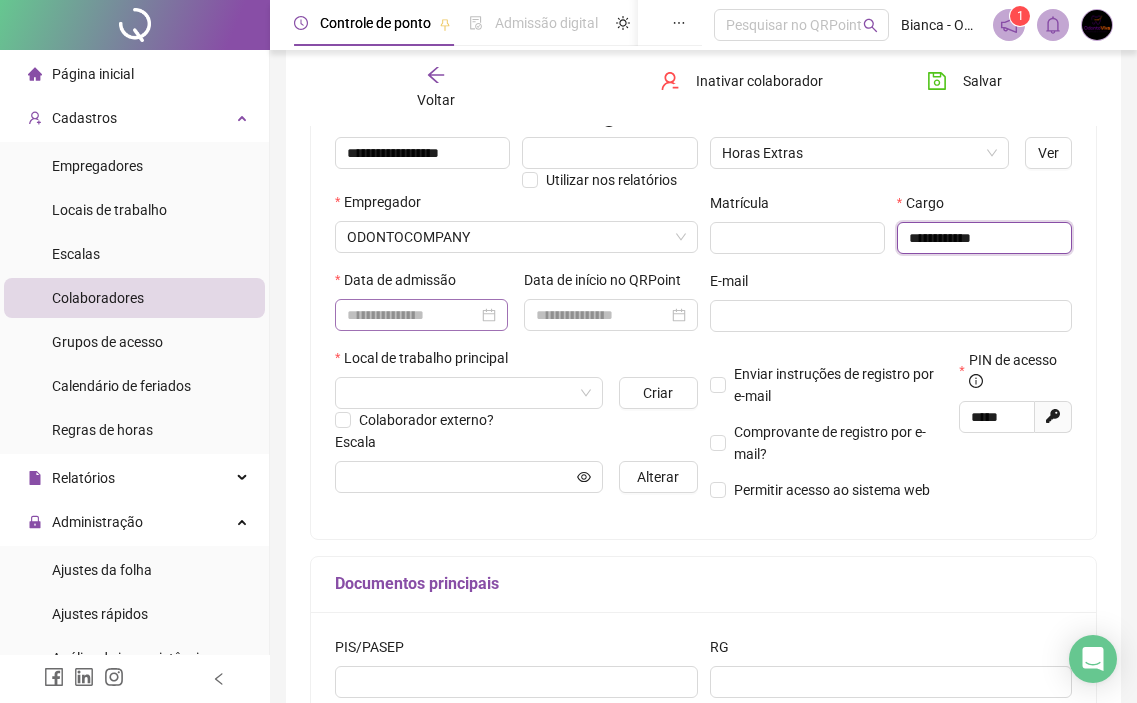 click at bounding box center [421, 315] 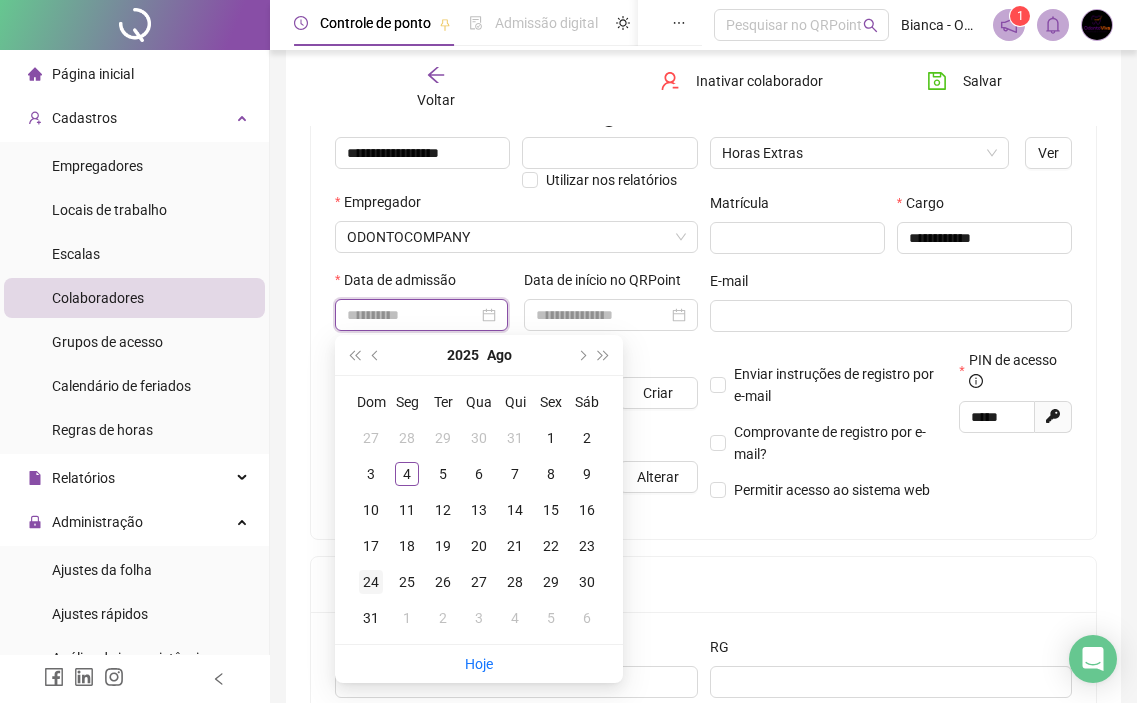 type on "**********" 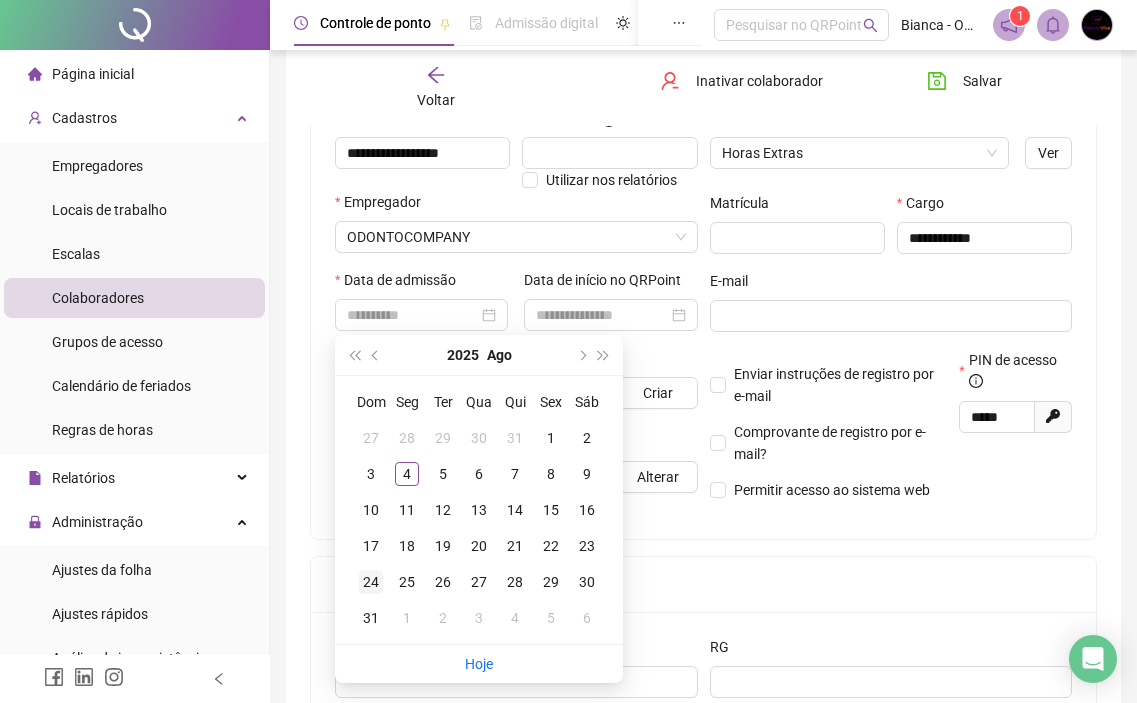 click on "24" at bounding box center [371, 582] 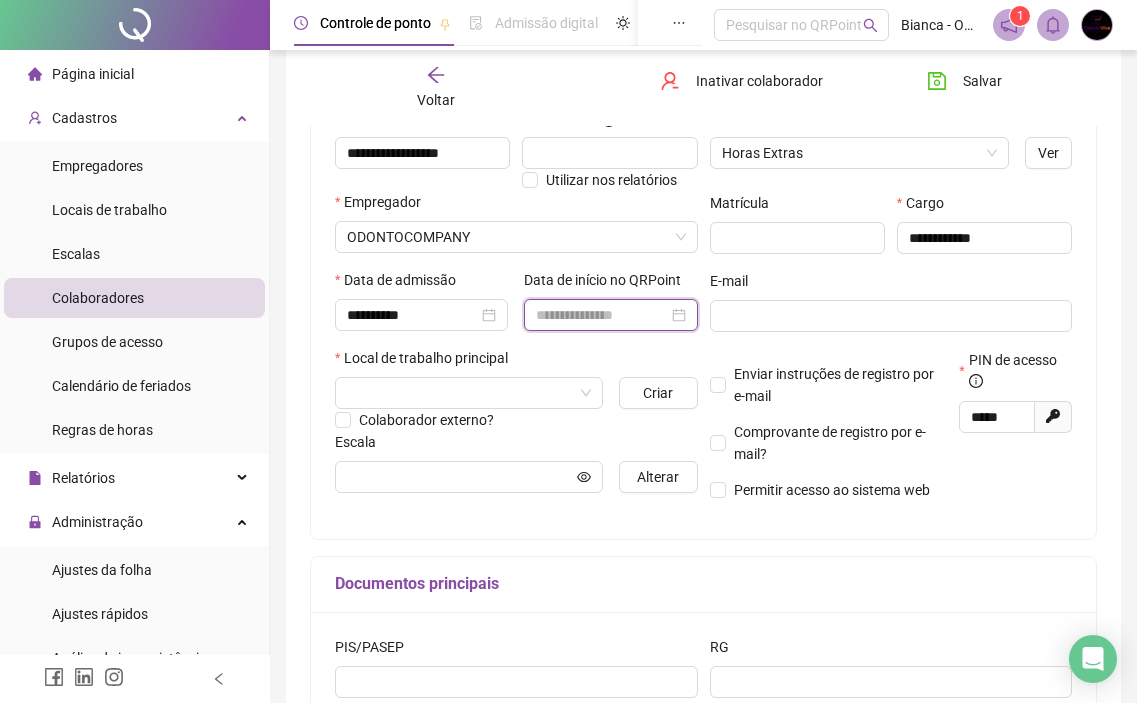 click at bounding box center [601, 315] 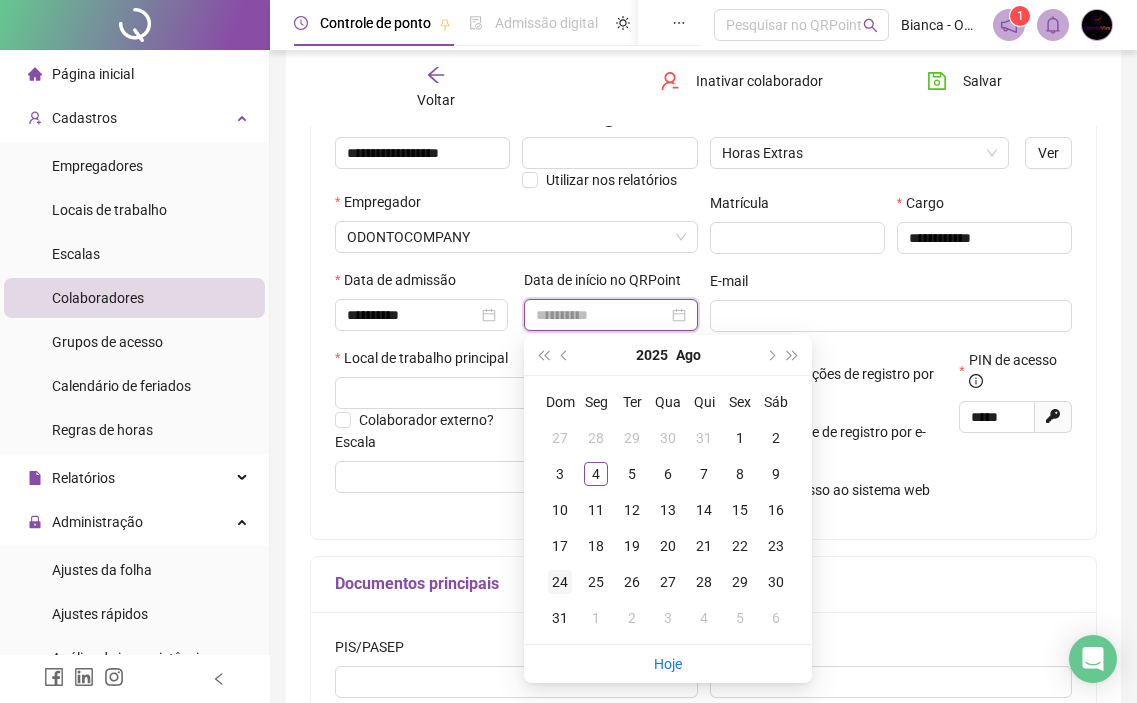 type on "**********" 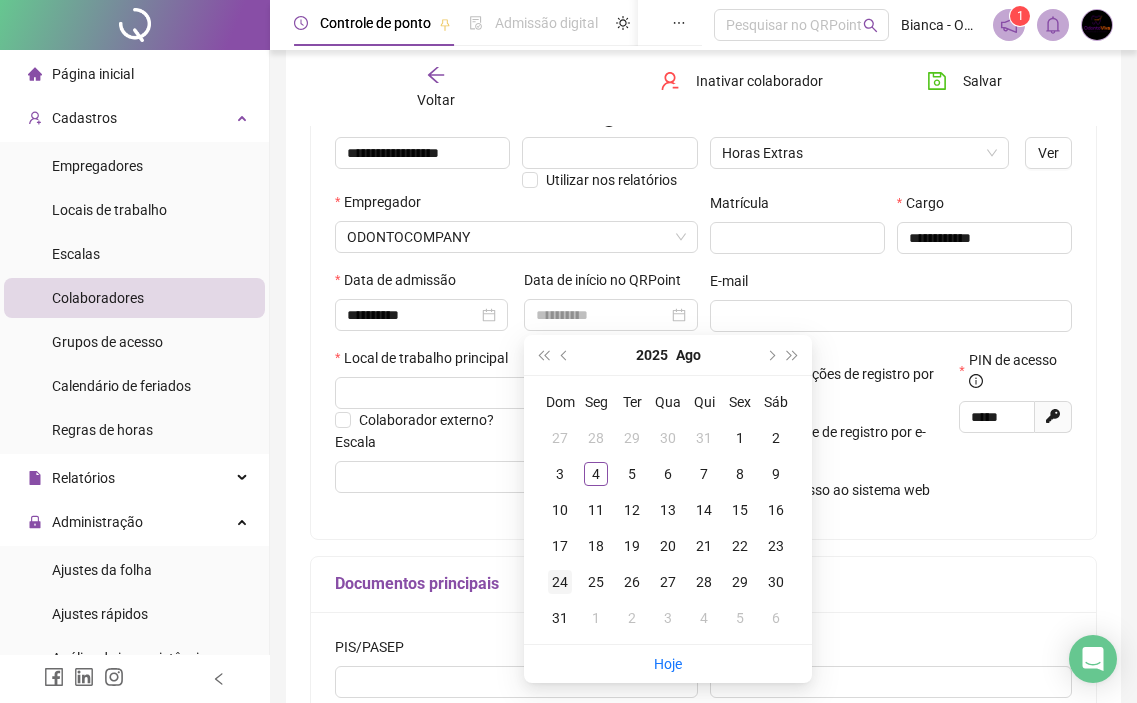 click on "24" at bounding box center [560, 582] 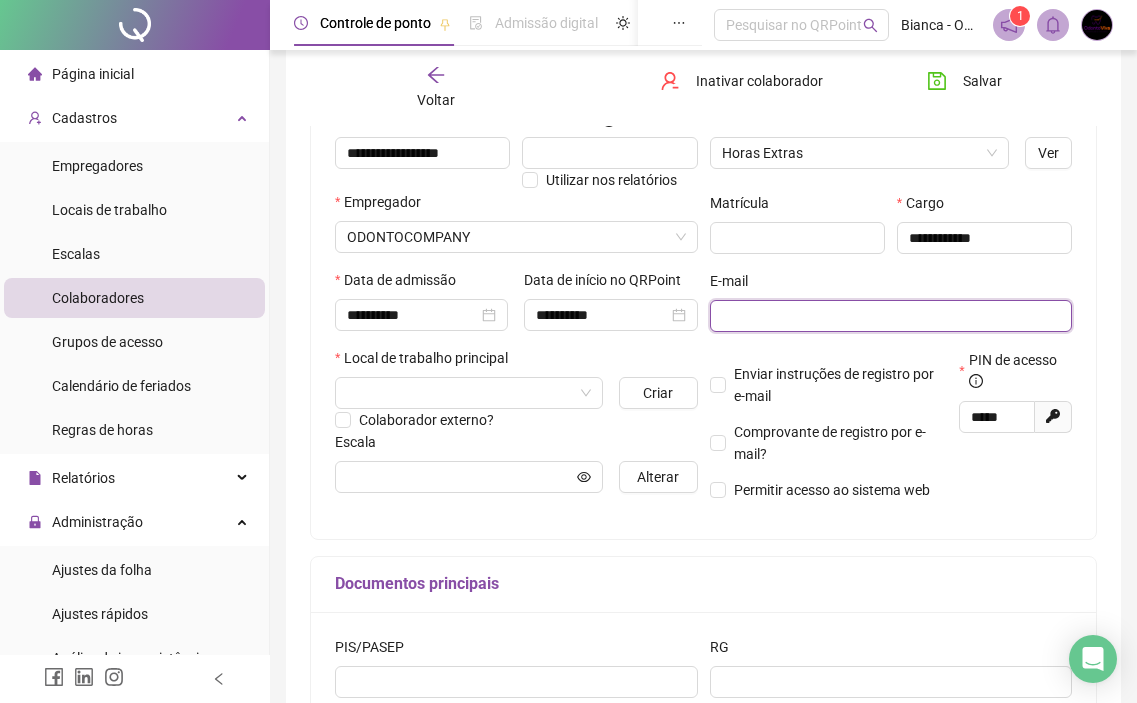 click at bounding box center [889, 316] 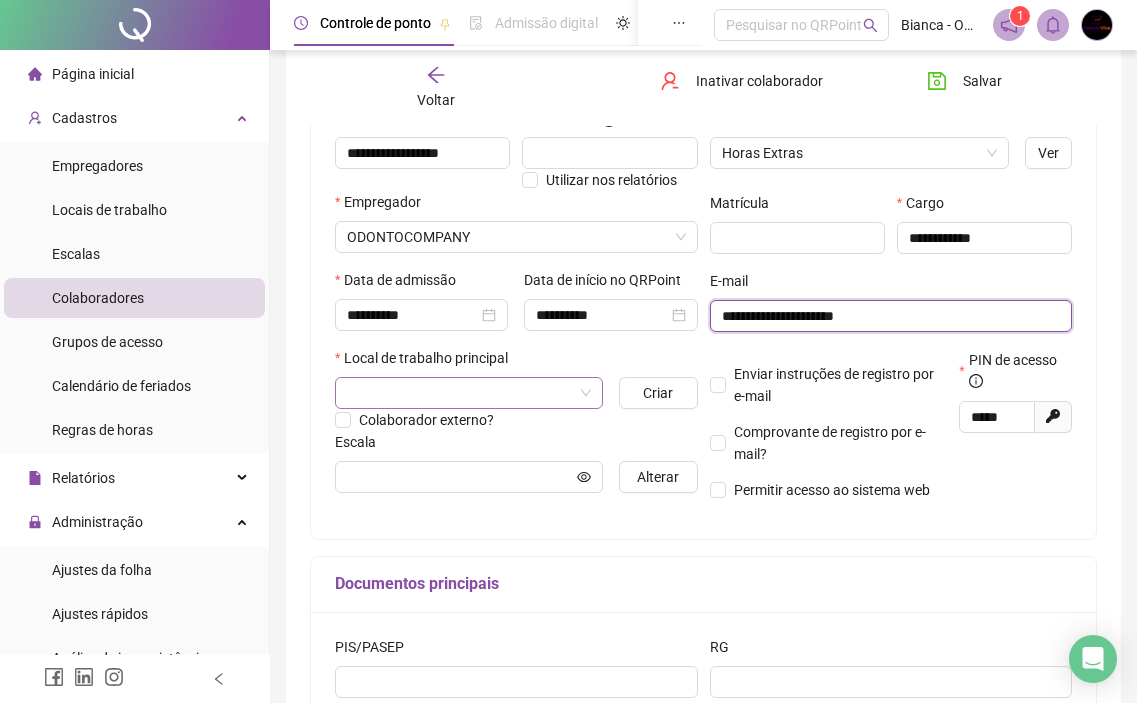 type on "**********" 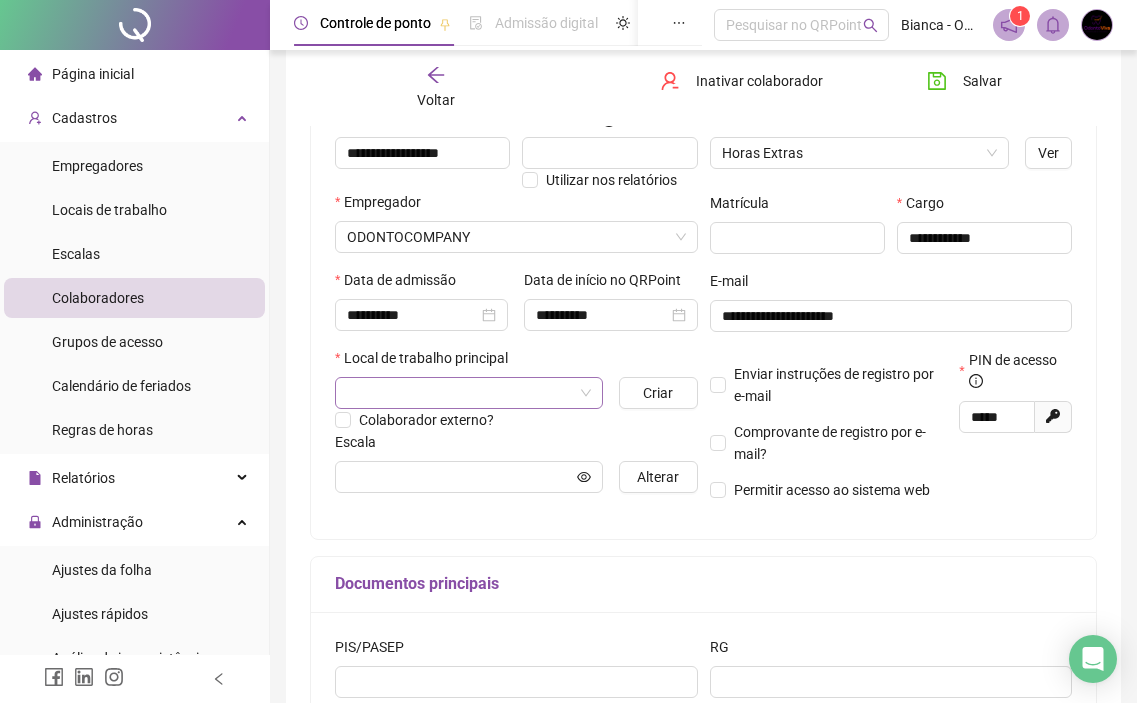 click at bounding box center [460, 393] 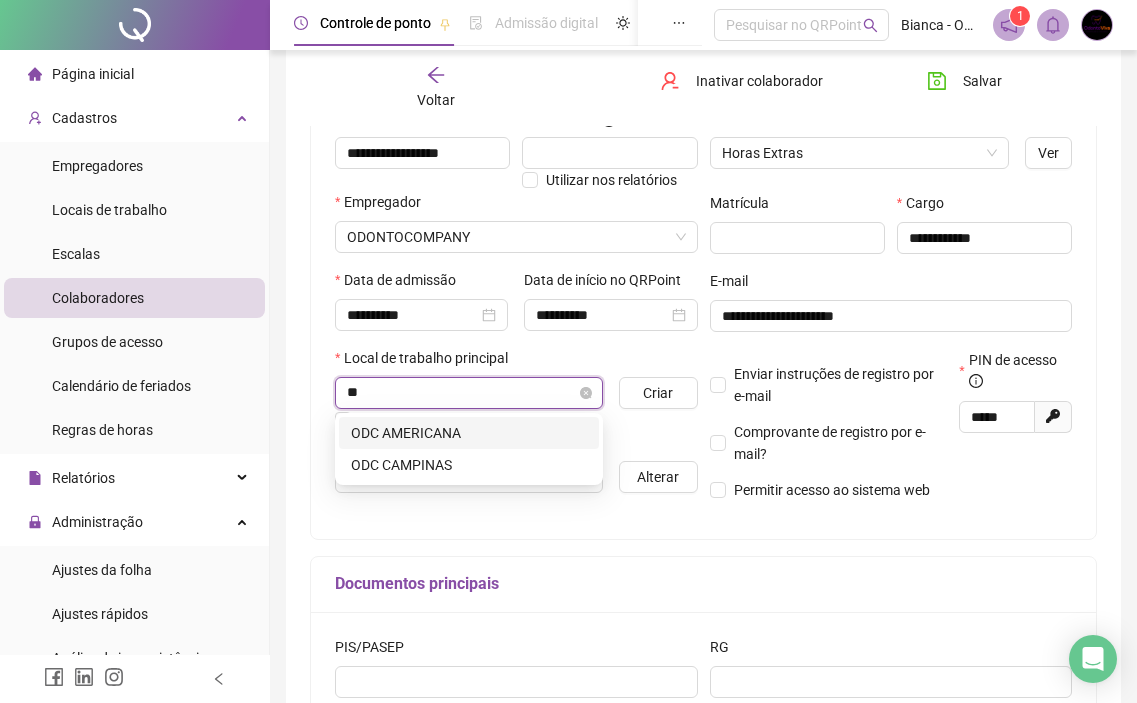 type on "***" 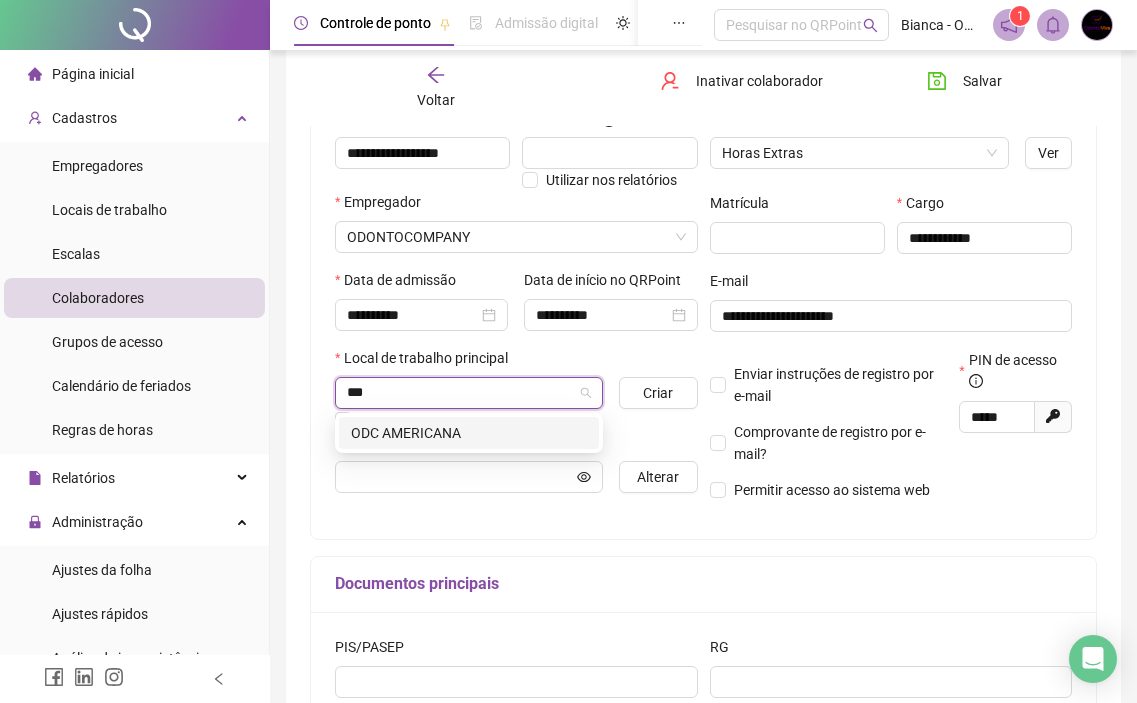 click on "ODC AMERICANA" at bounding box center [469, 433] 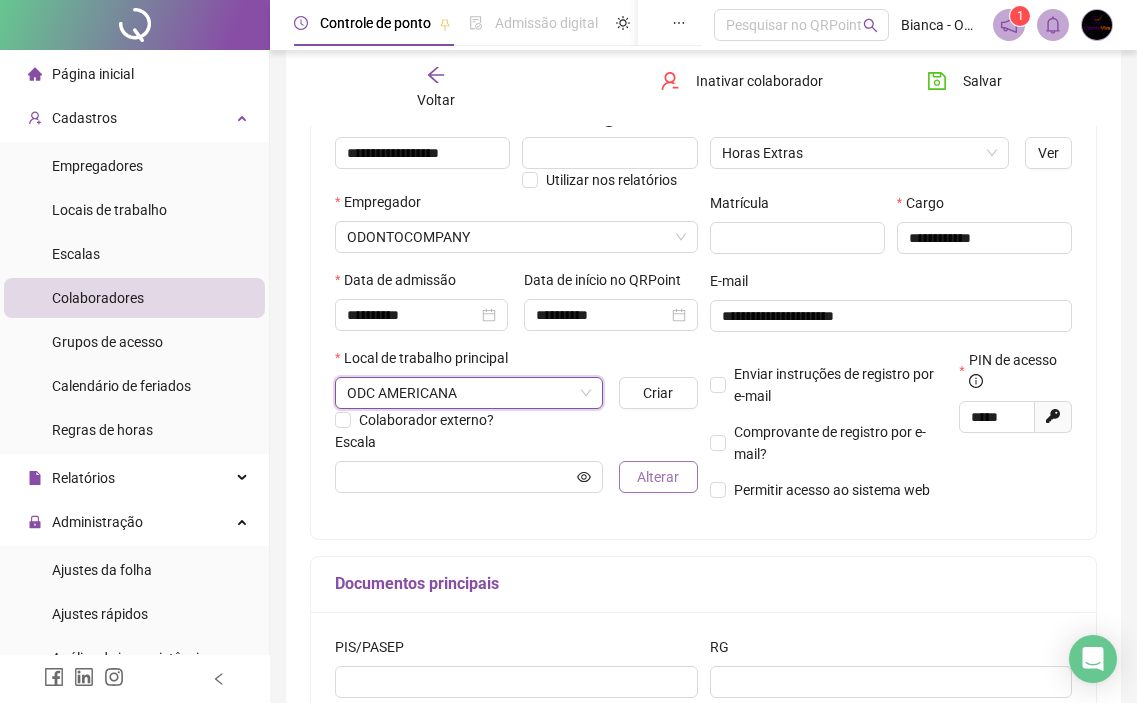click on "Alterar" at bounding box center [658, 477] 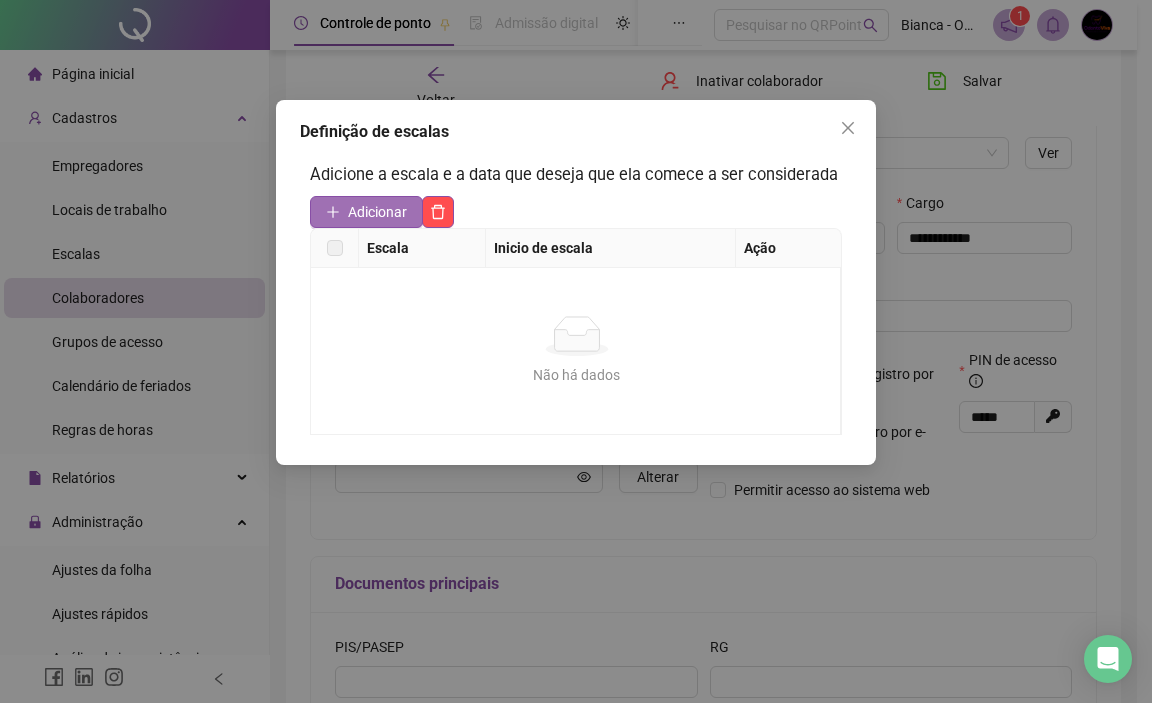 click on "Adicionar" at bounding box center [366, 212] 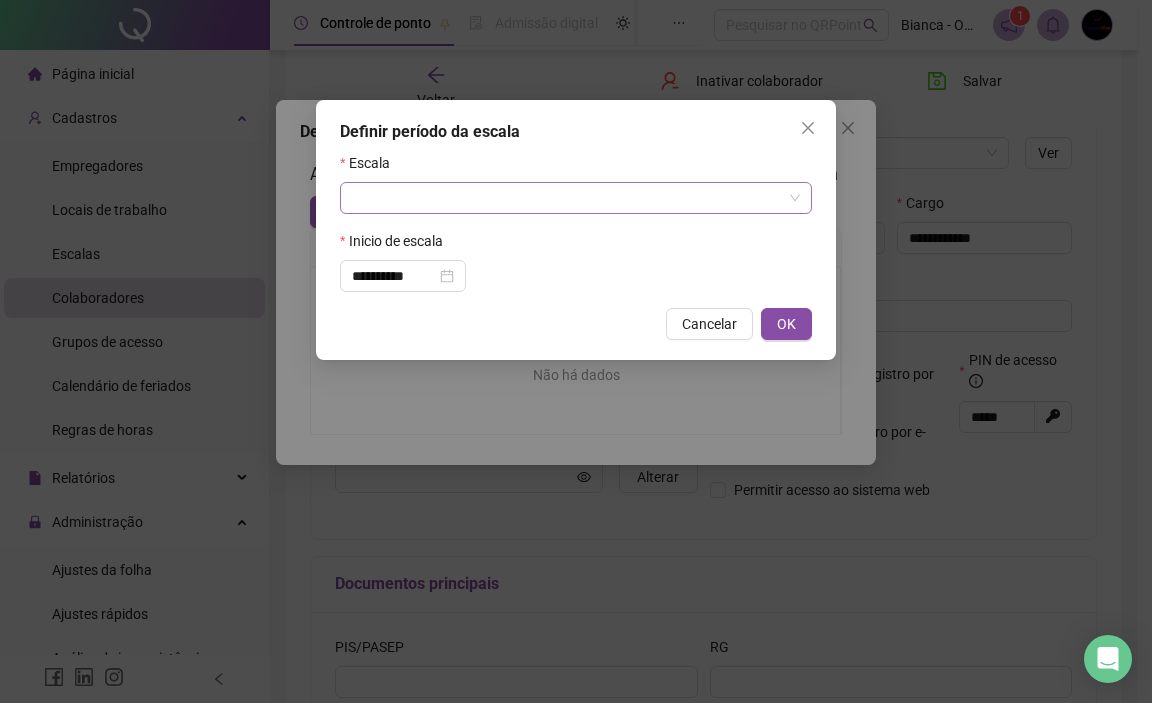 click at bounding box center (567, 198) 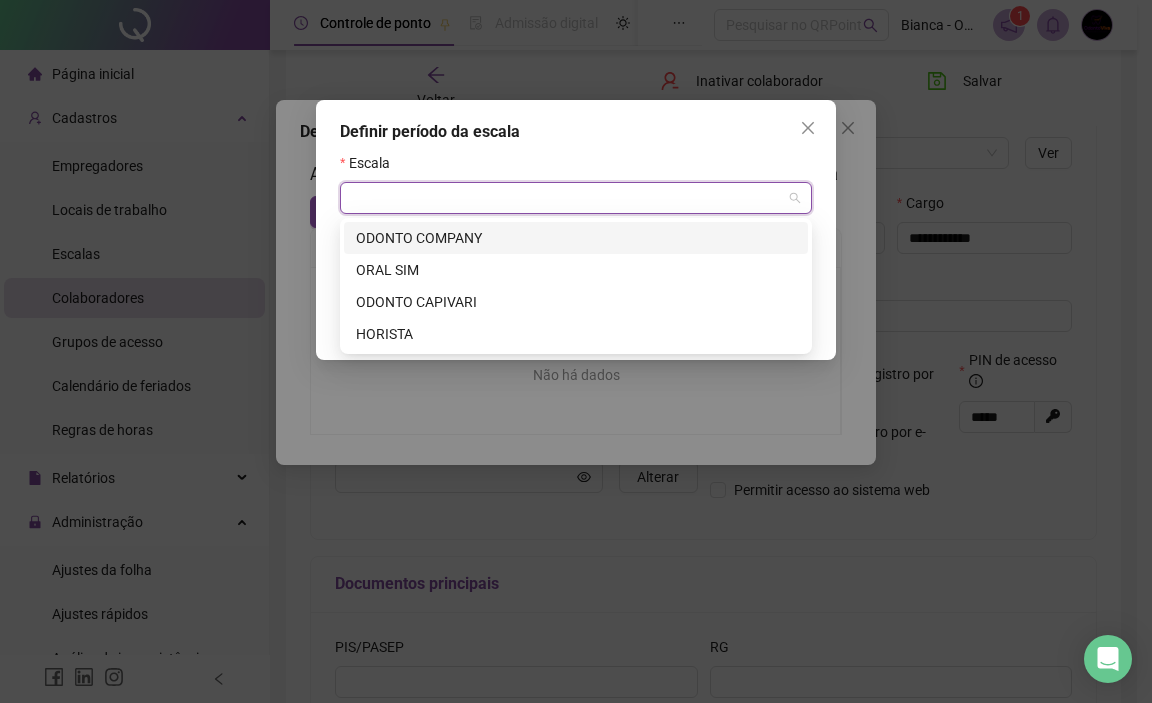 click on "ODONTO COMPANY" at bounding box center [576, 238] 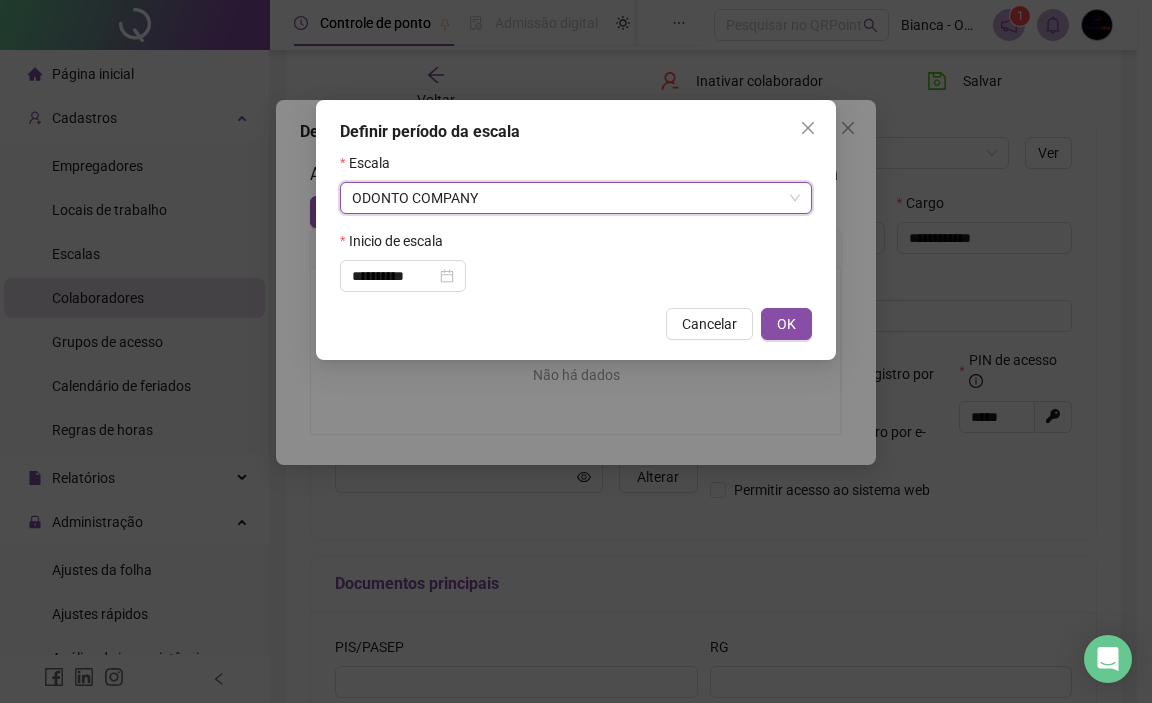 drag, startPoint x: 792, startPoint y: 321, endPoint x: 801, endPoint y: 304, distance: 19.235384 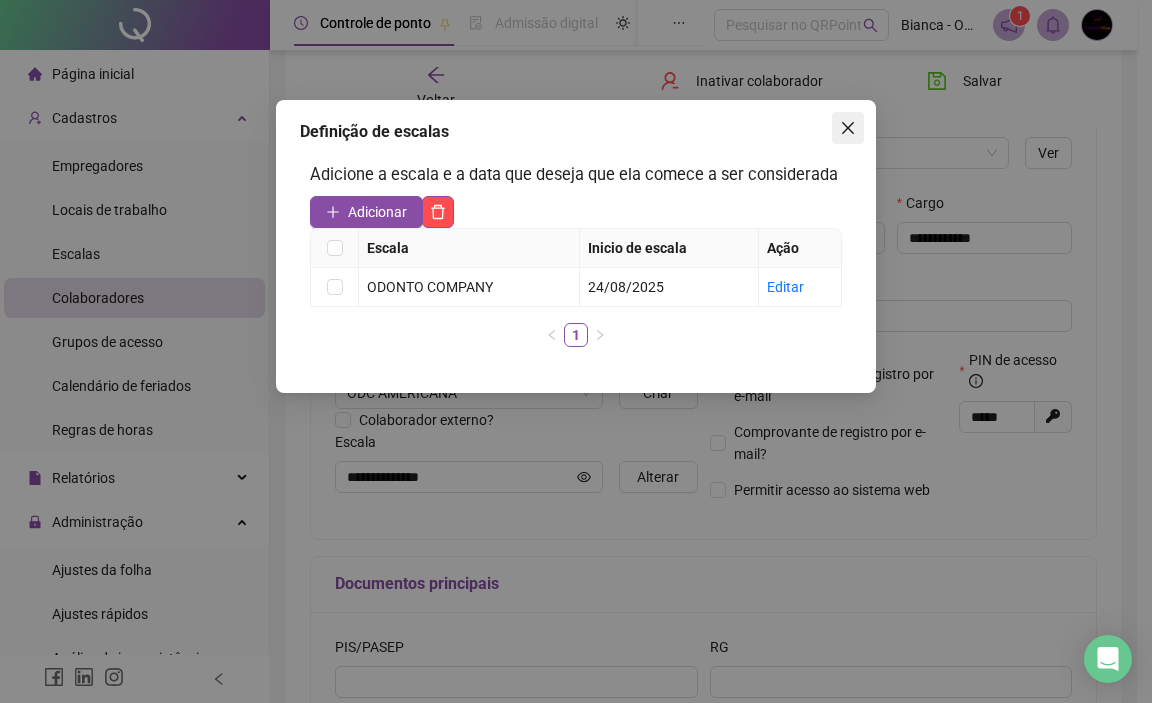 click 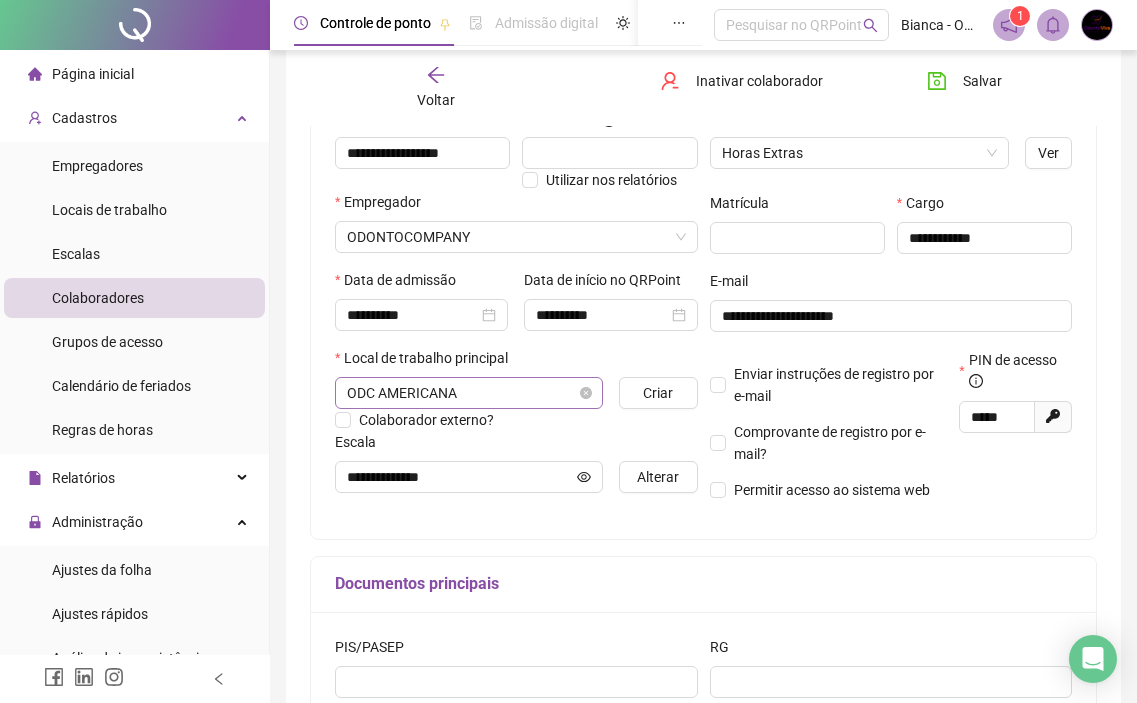 click on "ODC AMERICANA" at bounding box center (469, 393) 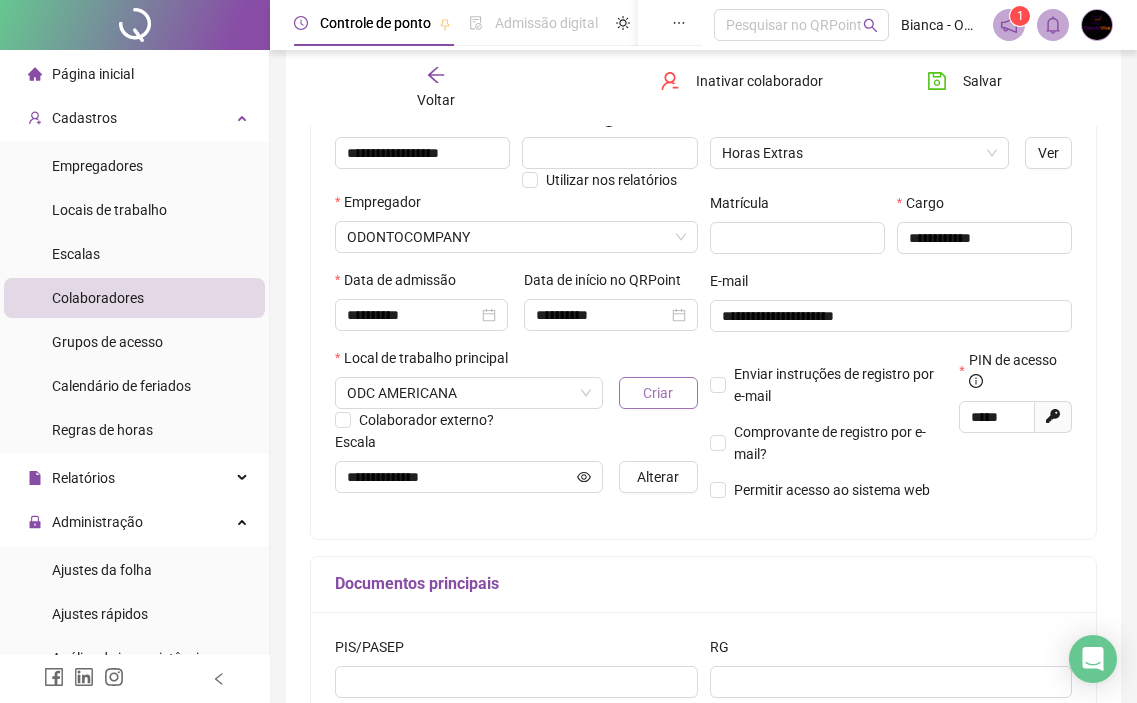 click on "Criar" at bounding box center (658, 393) 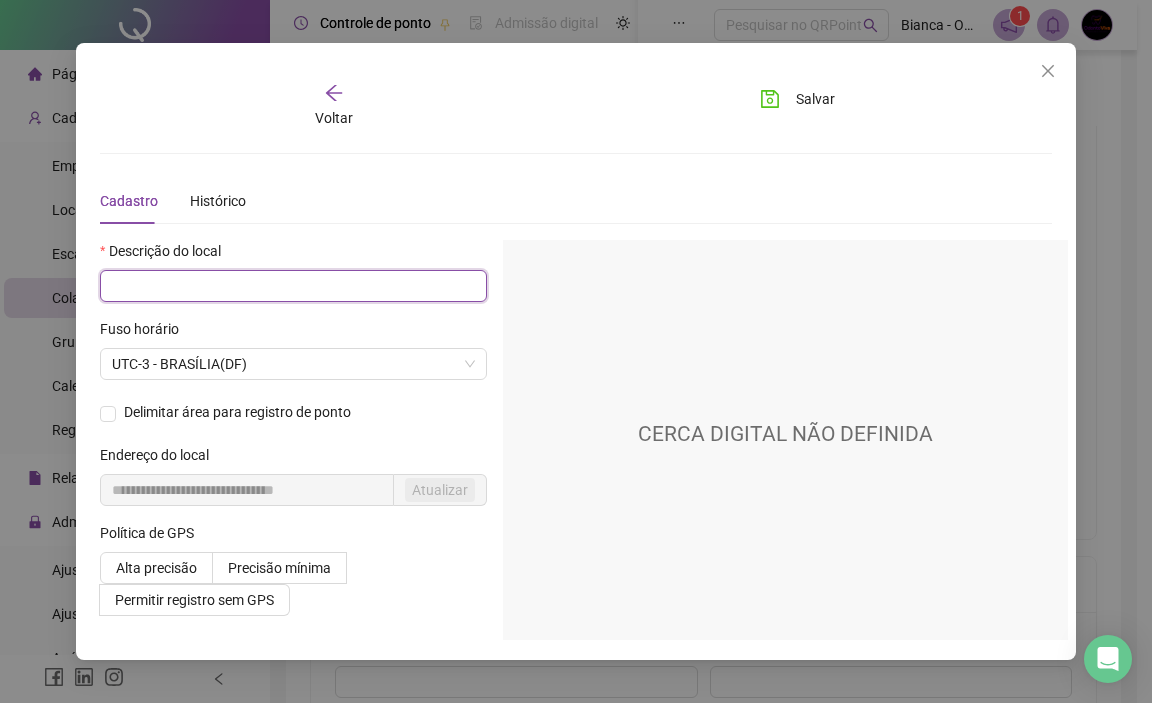 click at bounding box center (293, 286) 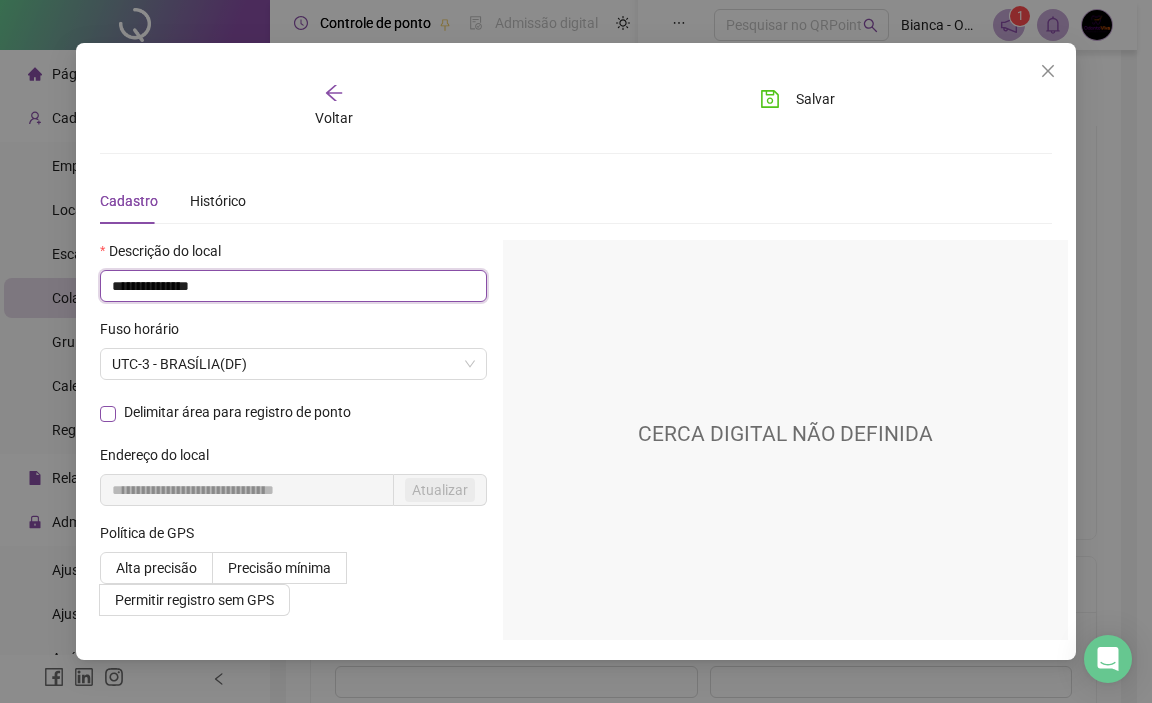 type on "**********" 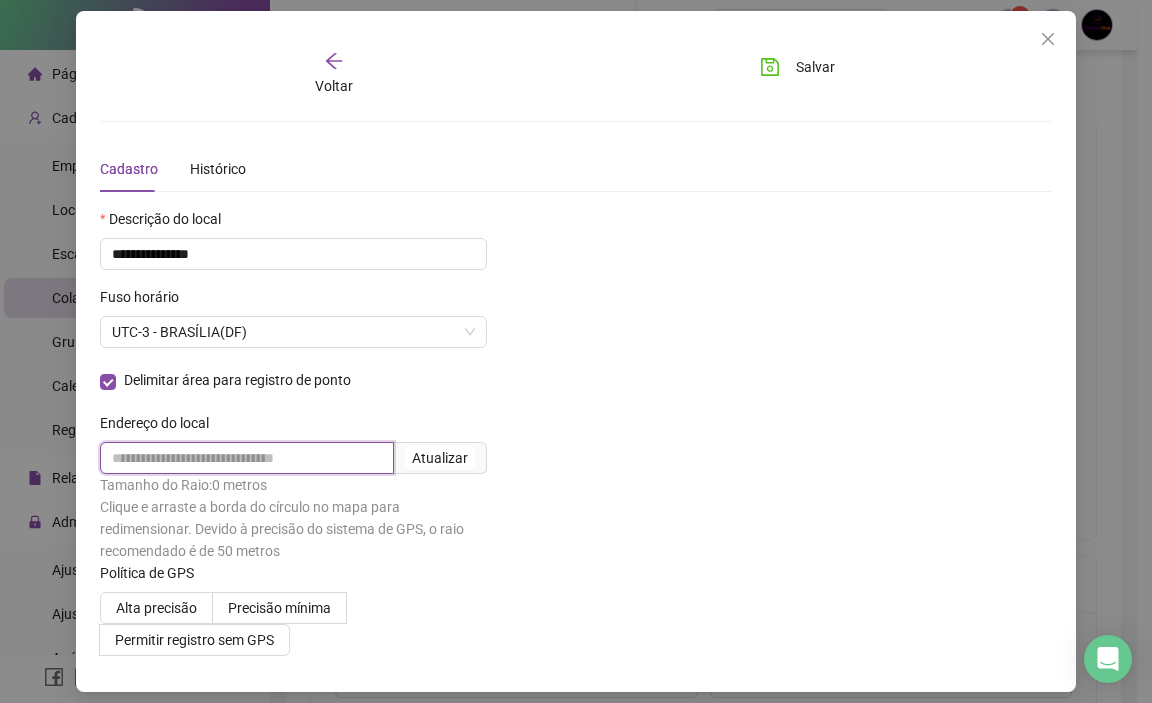 click at bounding box center [247, 458] 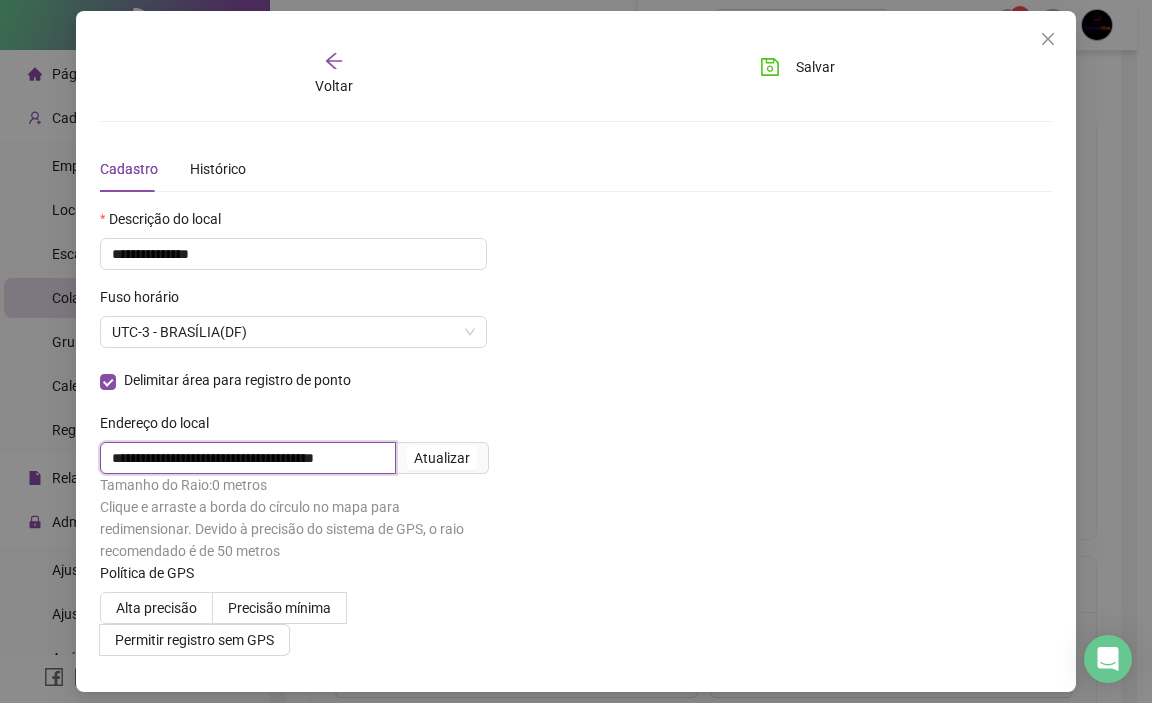 scroll, scrollTop: 0, scrollLeft: 39, axis: horizontal 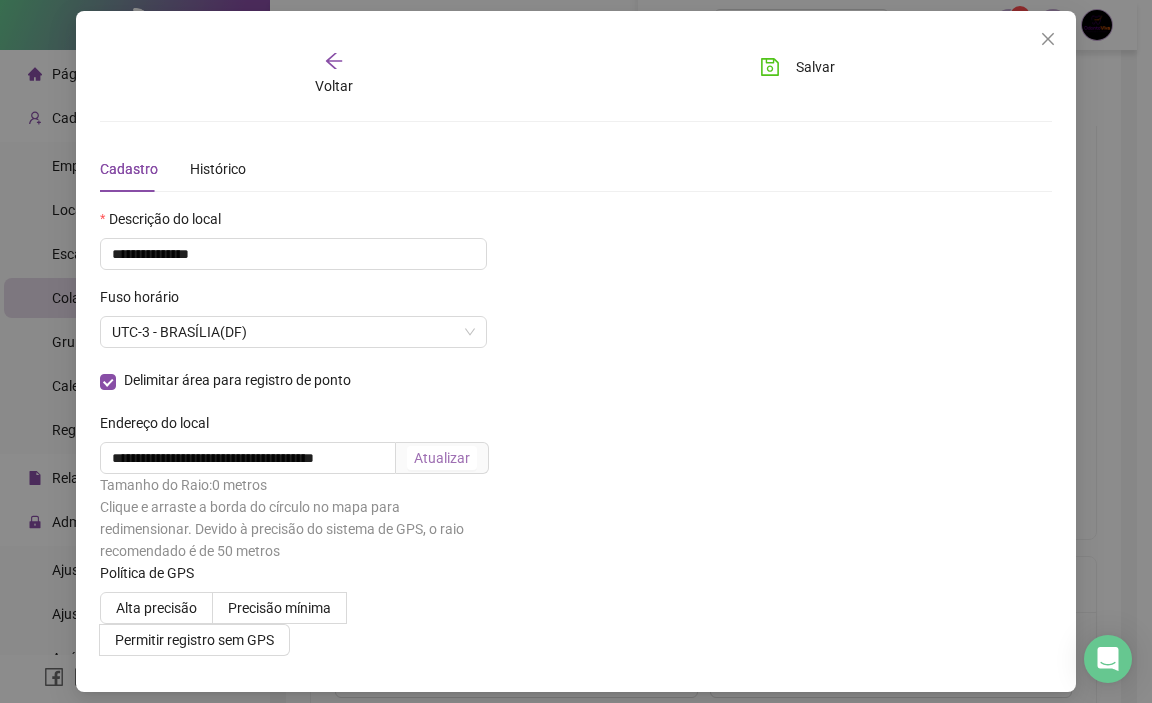 click on "Atualizar" at bounding box center (442, 458) 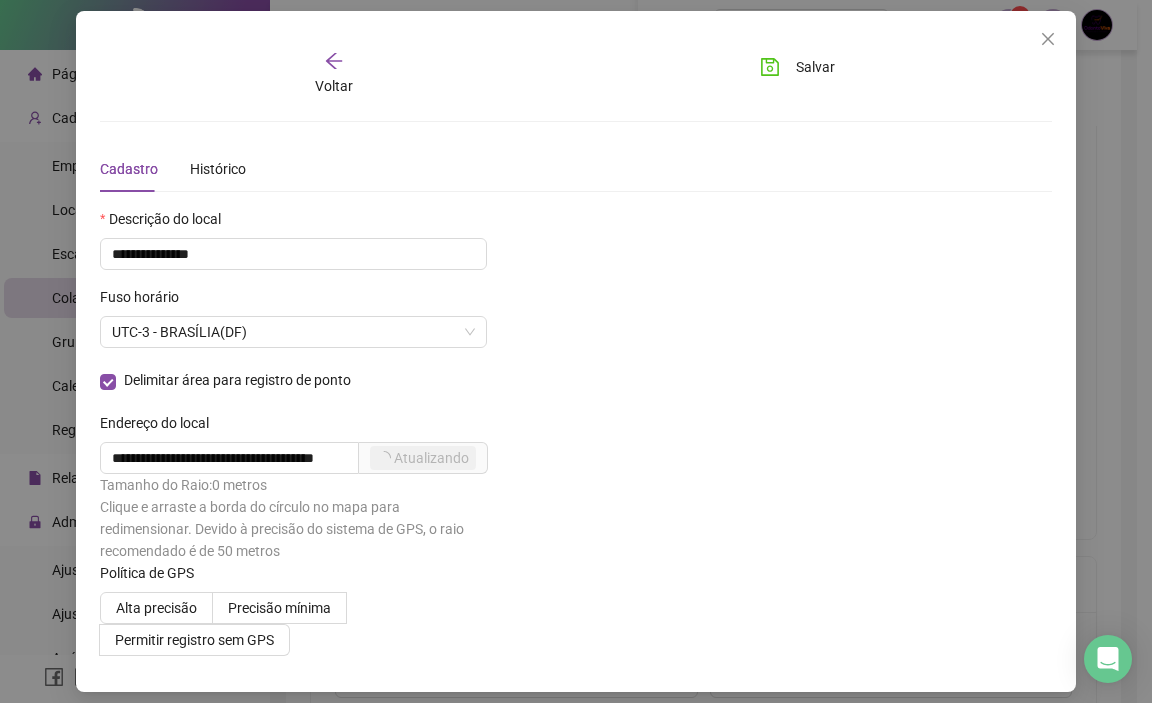scroll, scrollTop: 0, scrollLeft: 0, axis: both 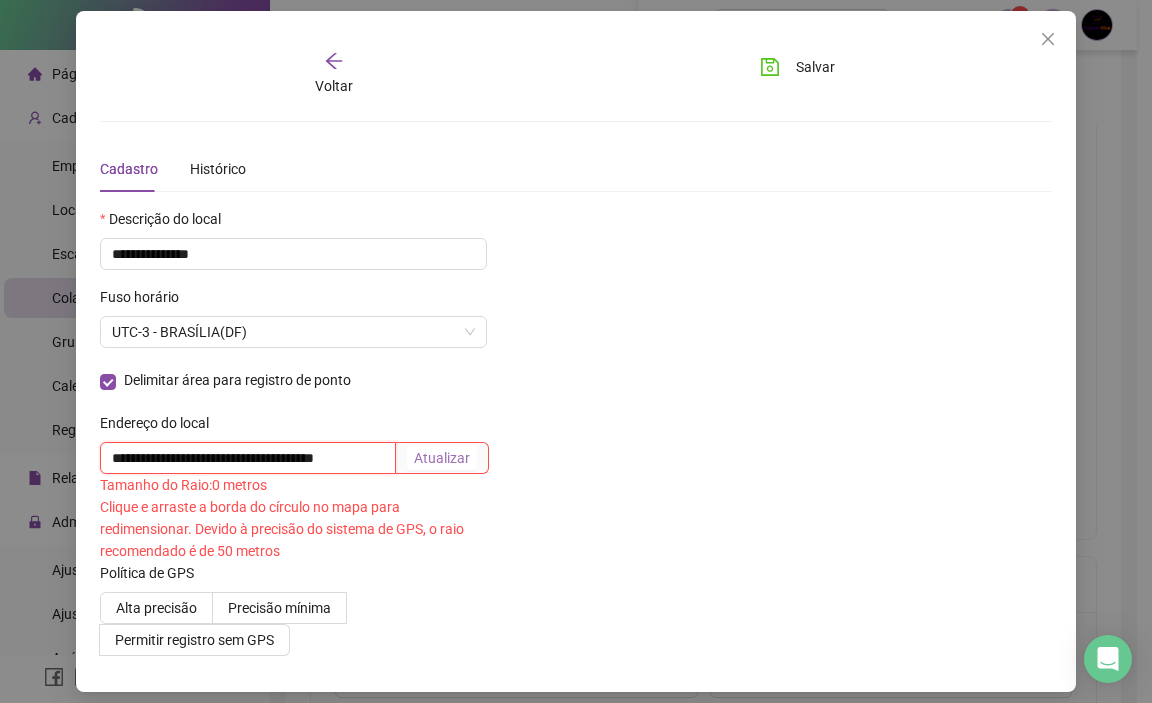 drag, startPoint x: 333, startPoint y: 459, endPoint x: 438, endPoint y: 451, distance: 105.30432 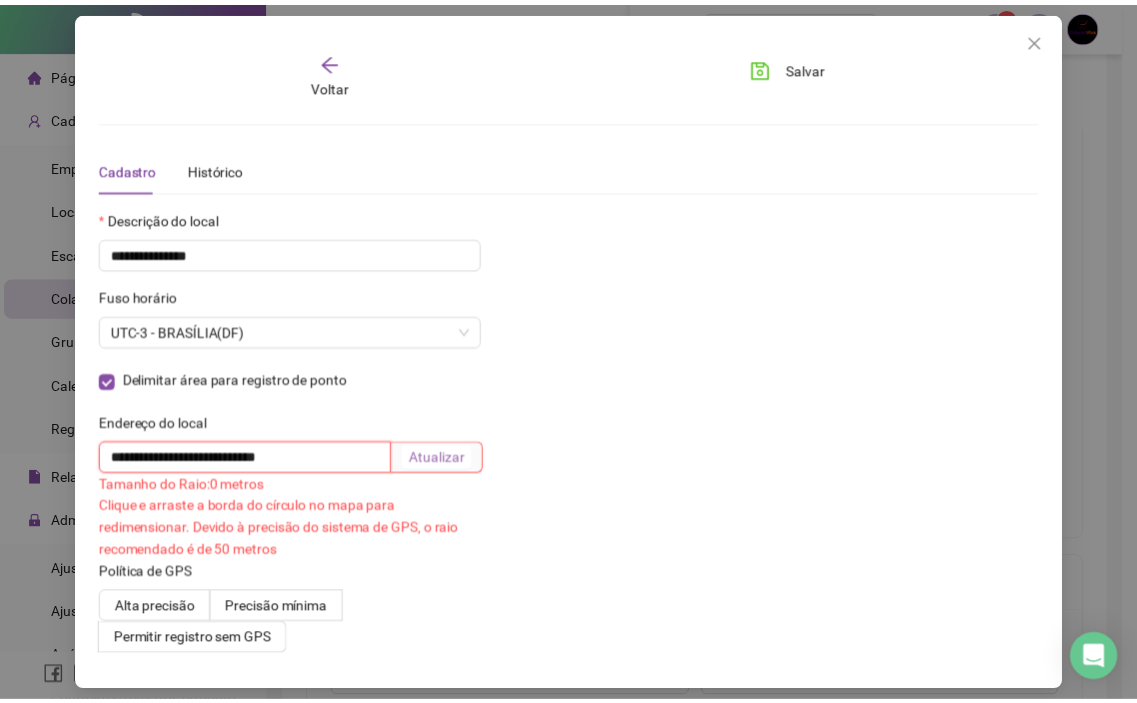 scroll, scrollTop: 0, scrollLeft: 0, axis: both 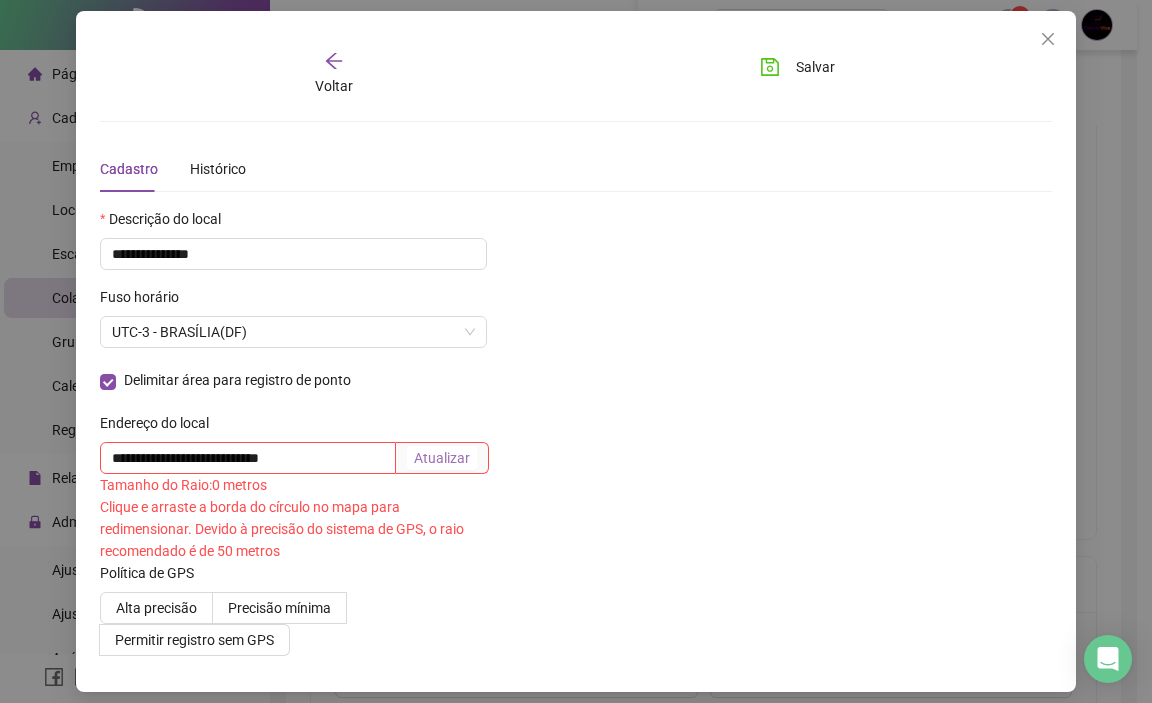 click on "Atualizar" at bounding box center [442, 458] 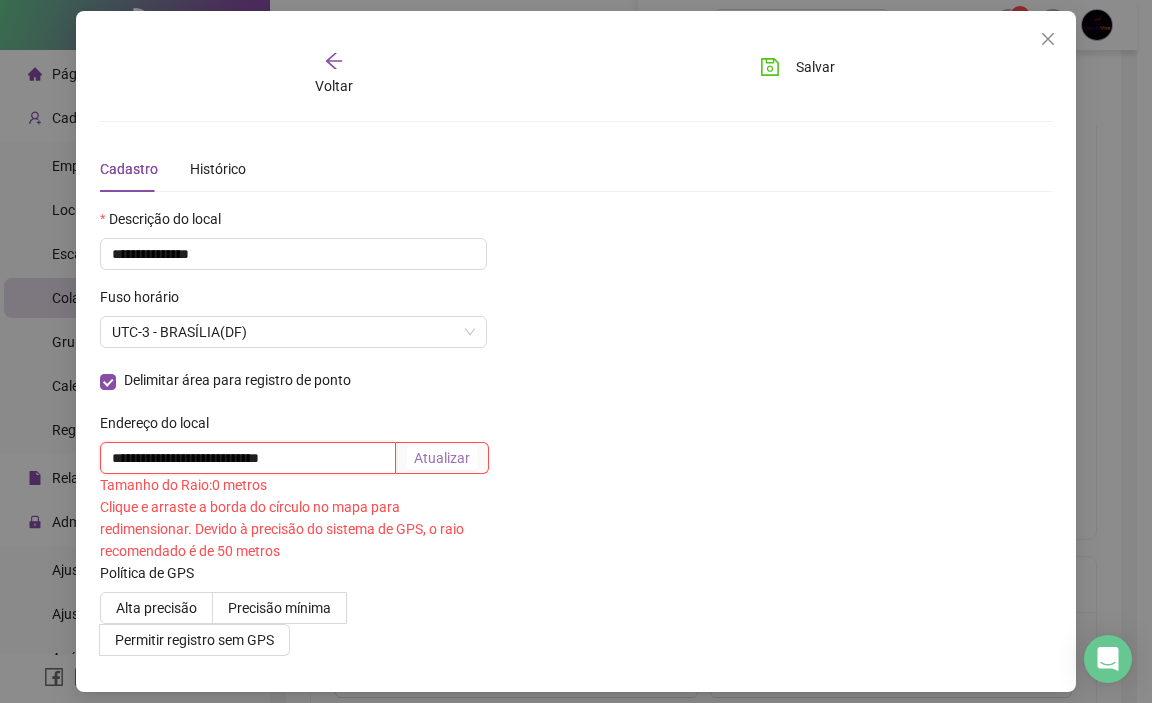 click on "**********" at bounding box center [248, 458] 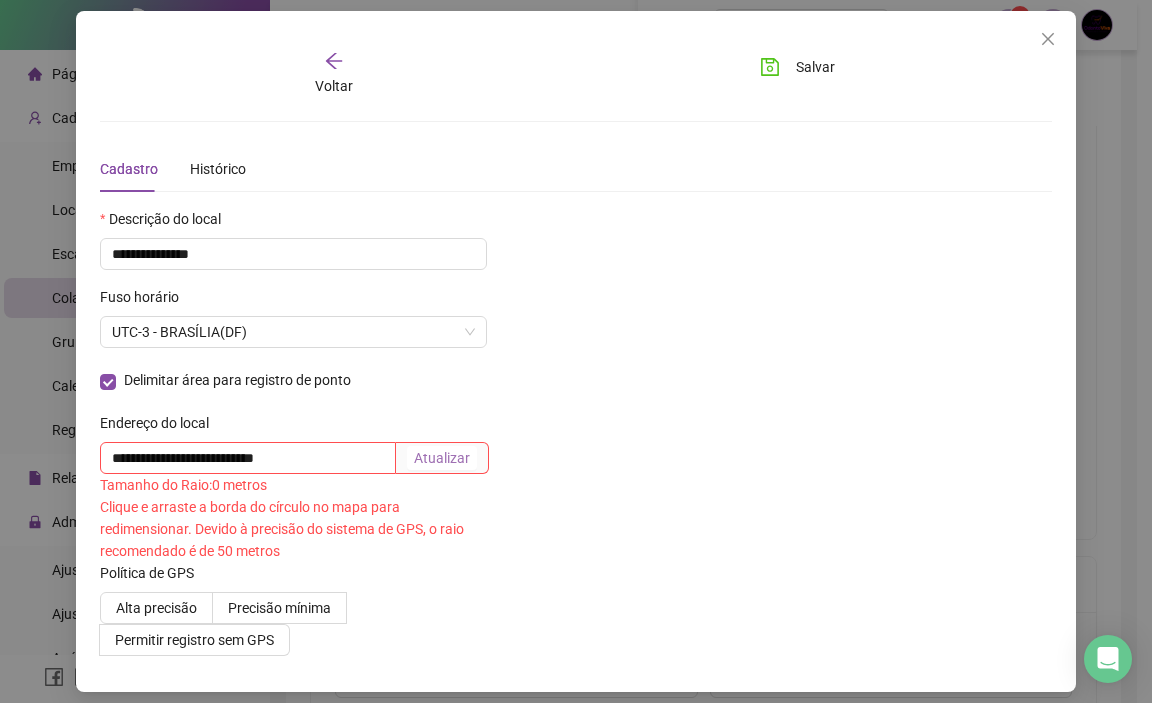click on "Atualizar" at bounding box center (442, 458) 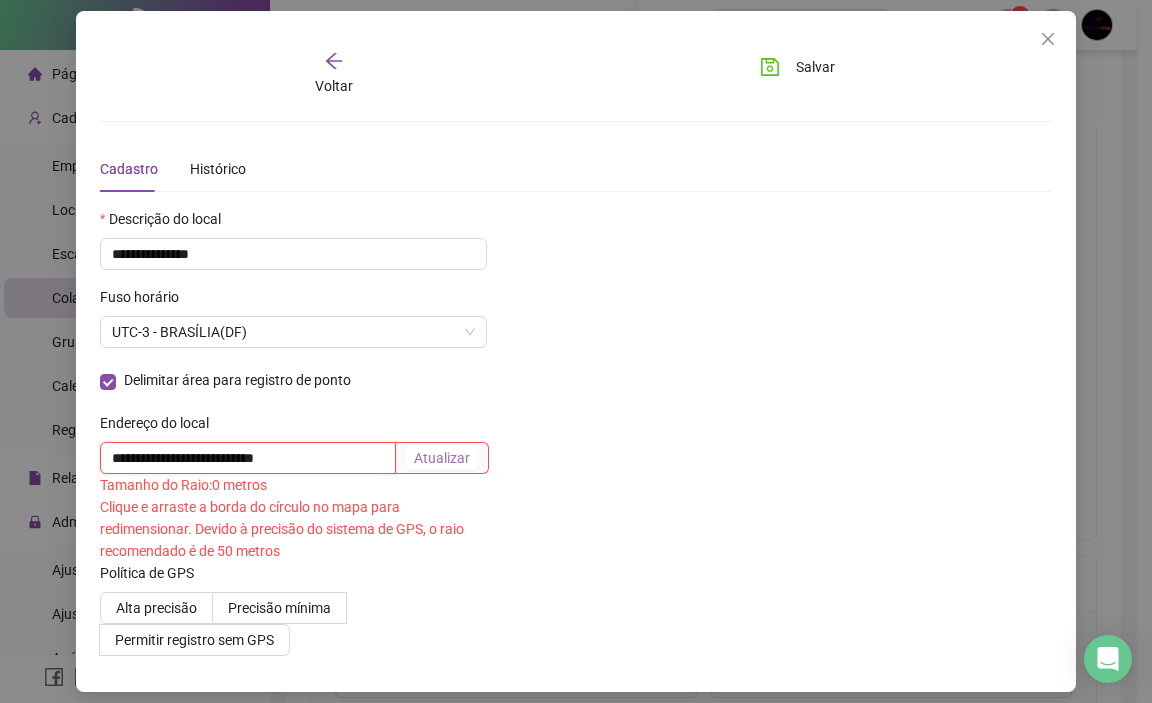 drag, startPoint x: 351, startPoint y: 462, endPoint x: 139, endPoint y: 463, distance: 212.00237 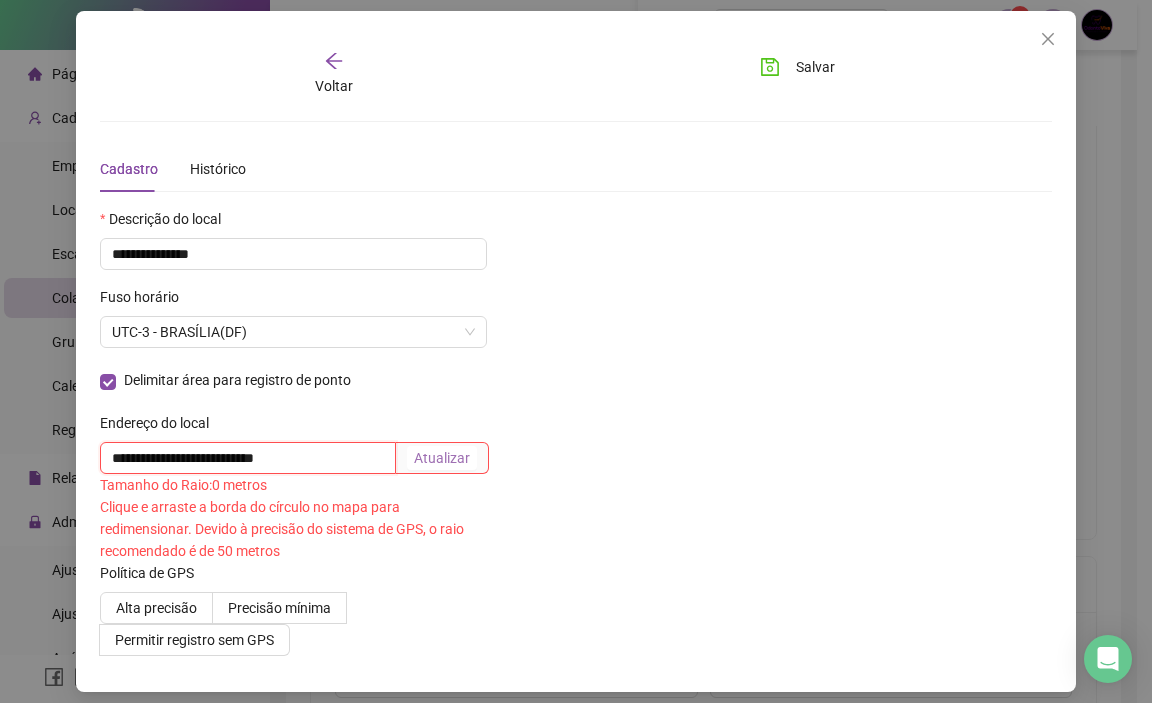 click on "**********" at bounding box center [248, 458] 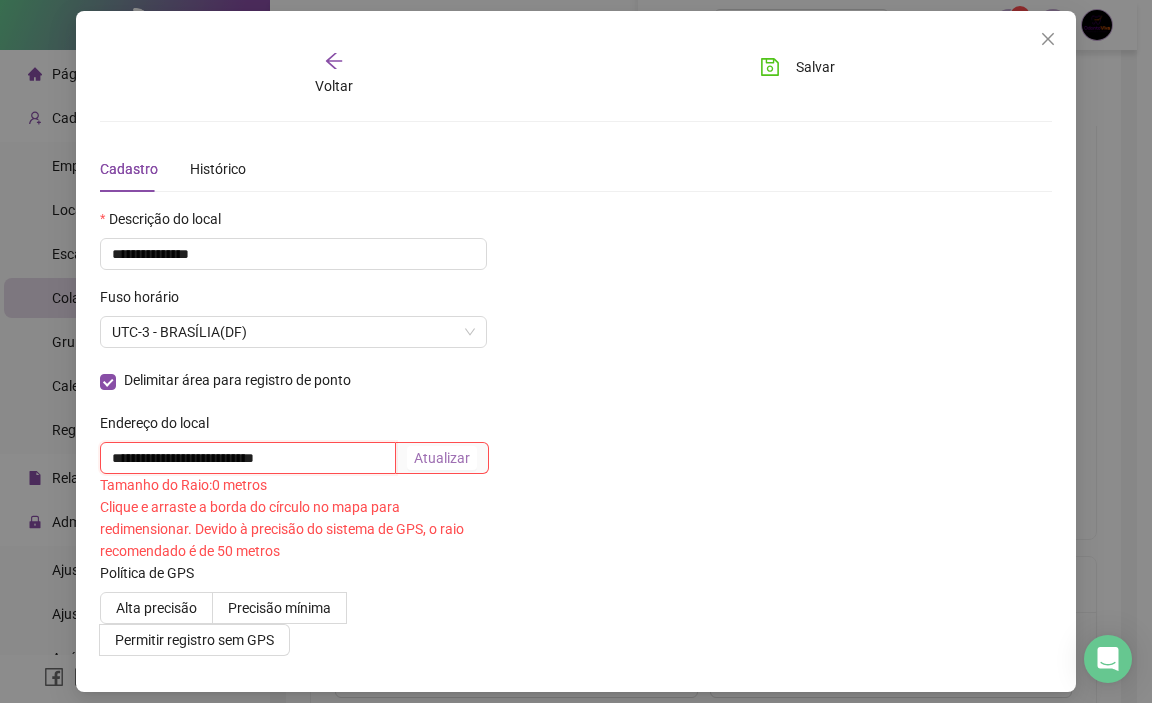 paste 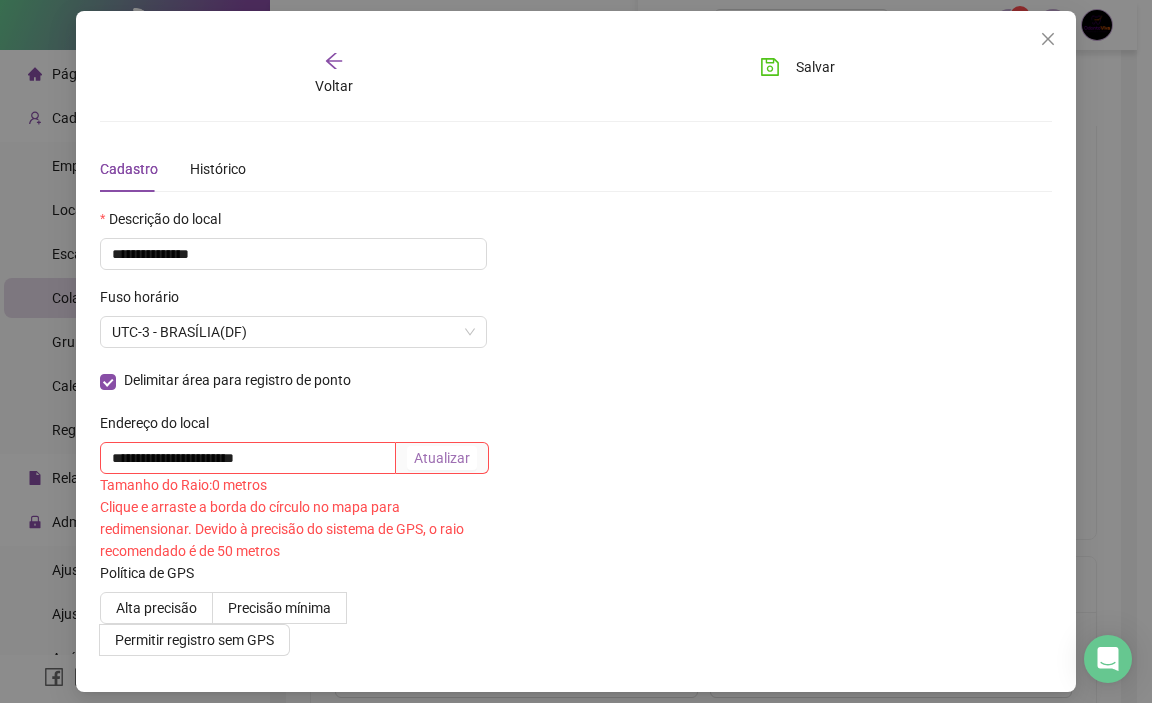 click on "Atualizar" at bounding box center [442, 458] 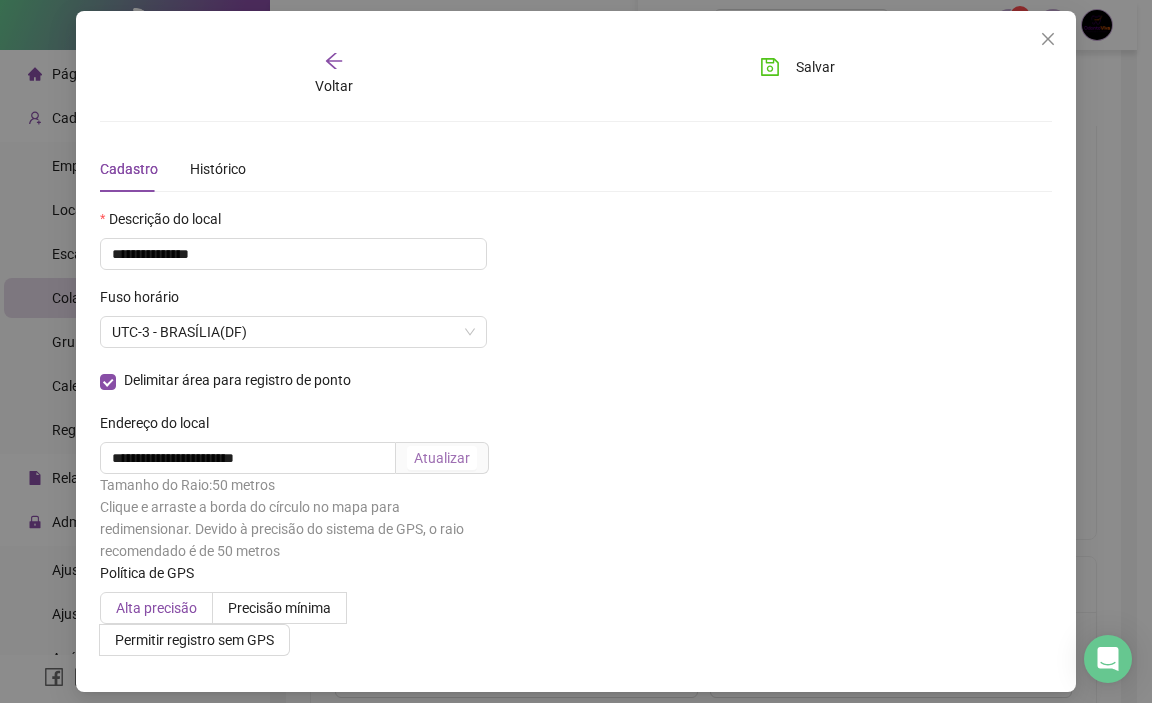 click on "Alta precisão" at bounding box center (156, 608) 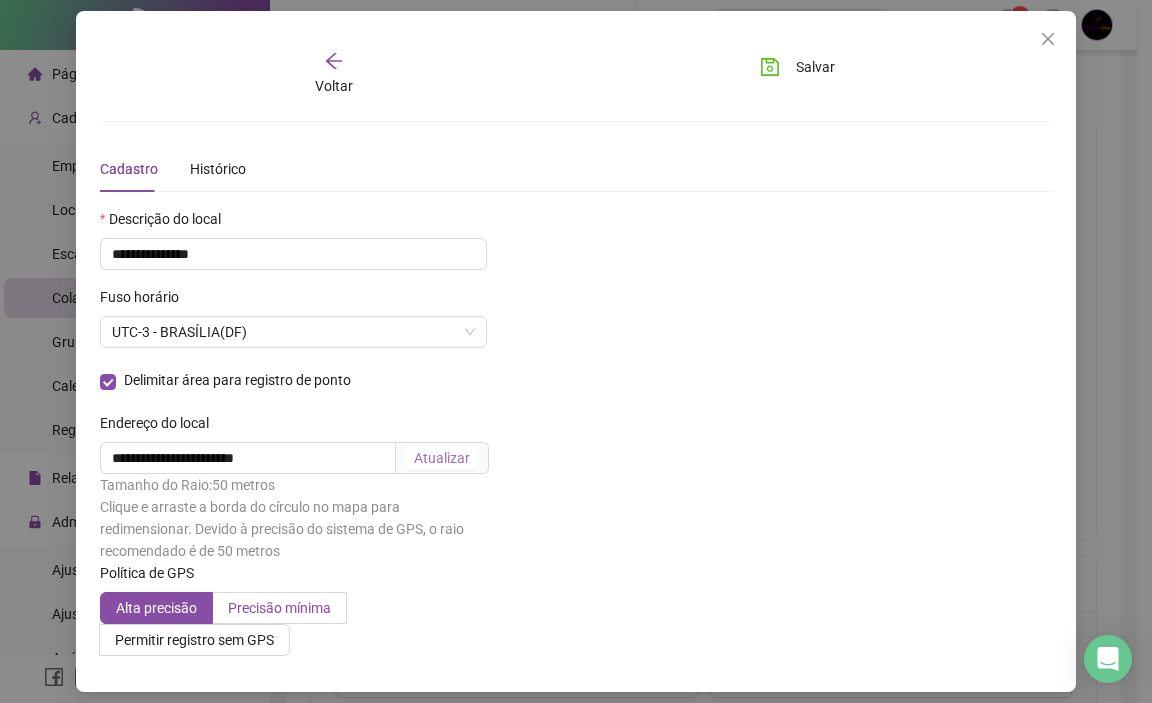 click on "Precisão mínima" at bounding box center (279, 608) 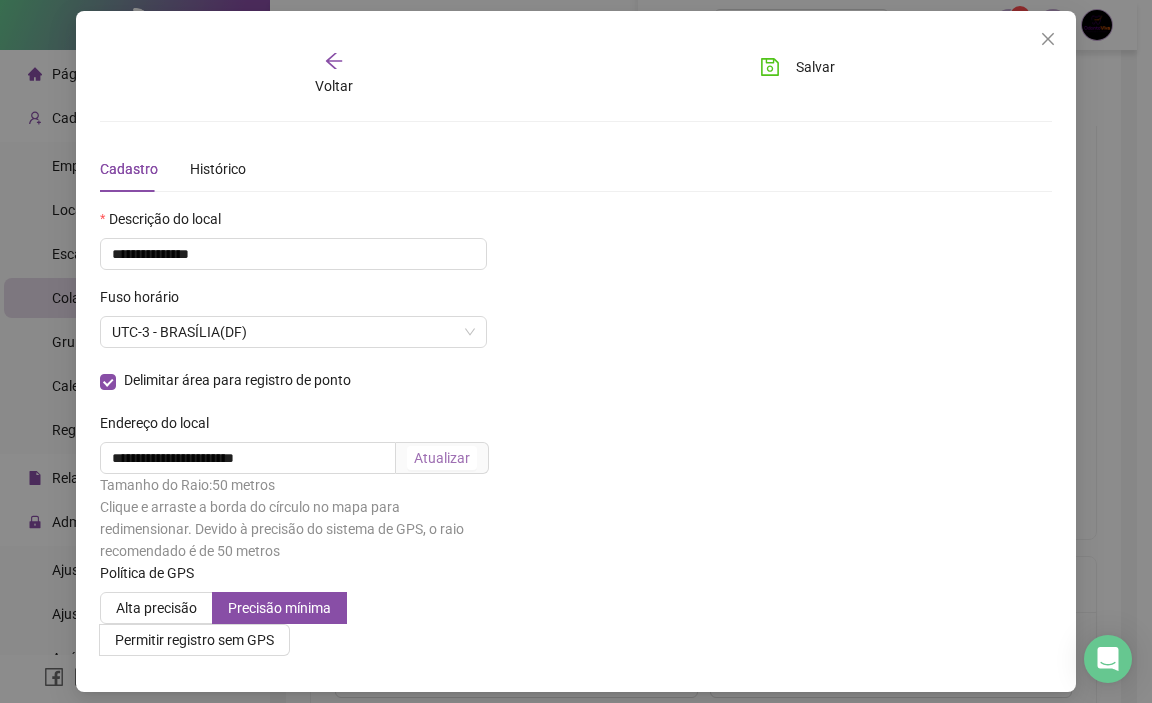 click on "Atualizar" at bounding box center (442, 458) 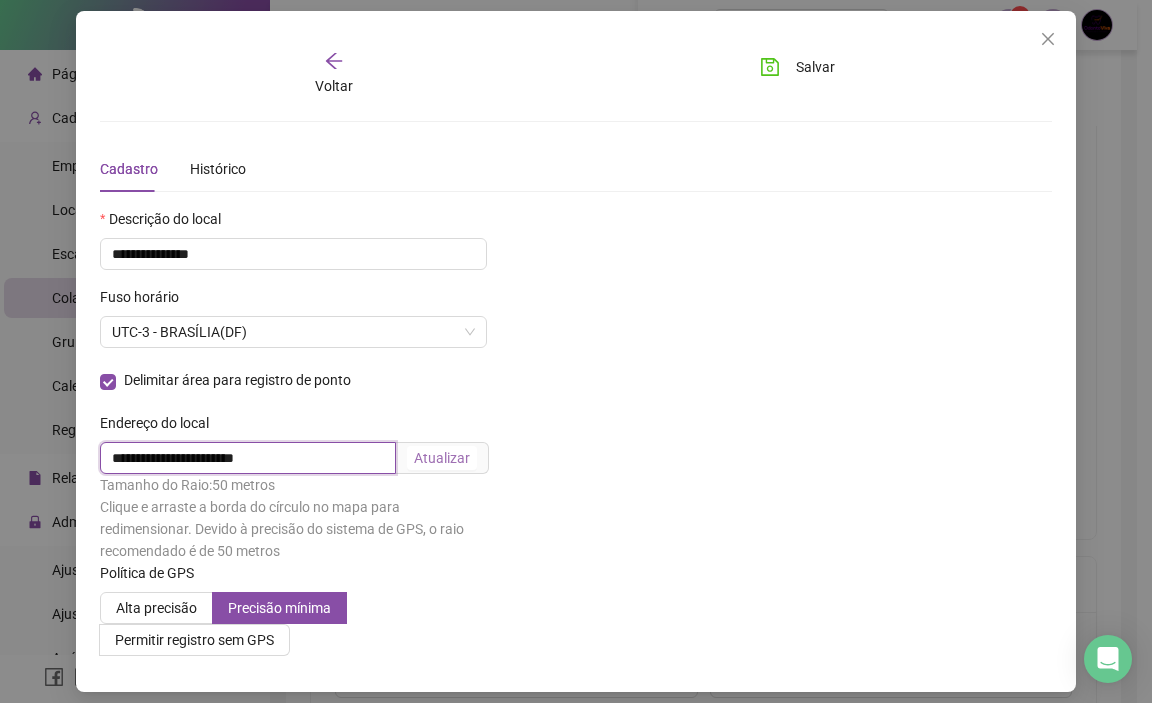 click on "**********" at bounding box center (248, 458) 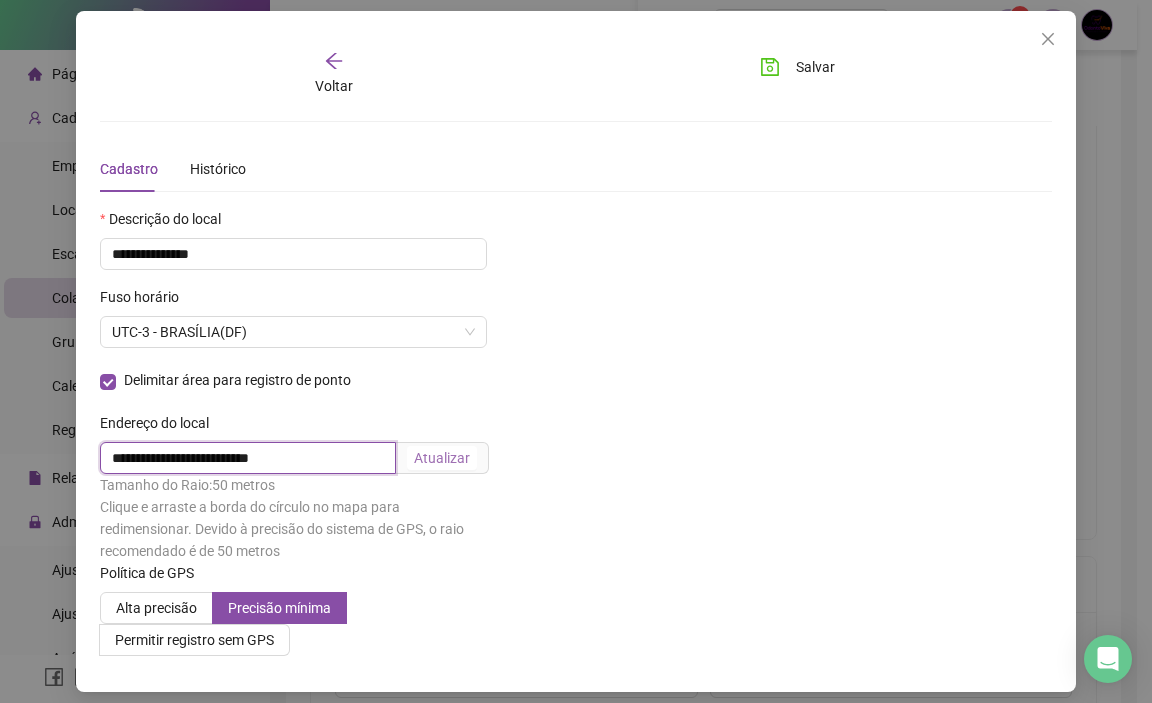 type on "**********" 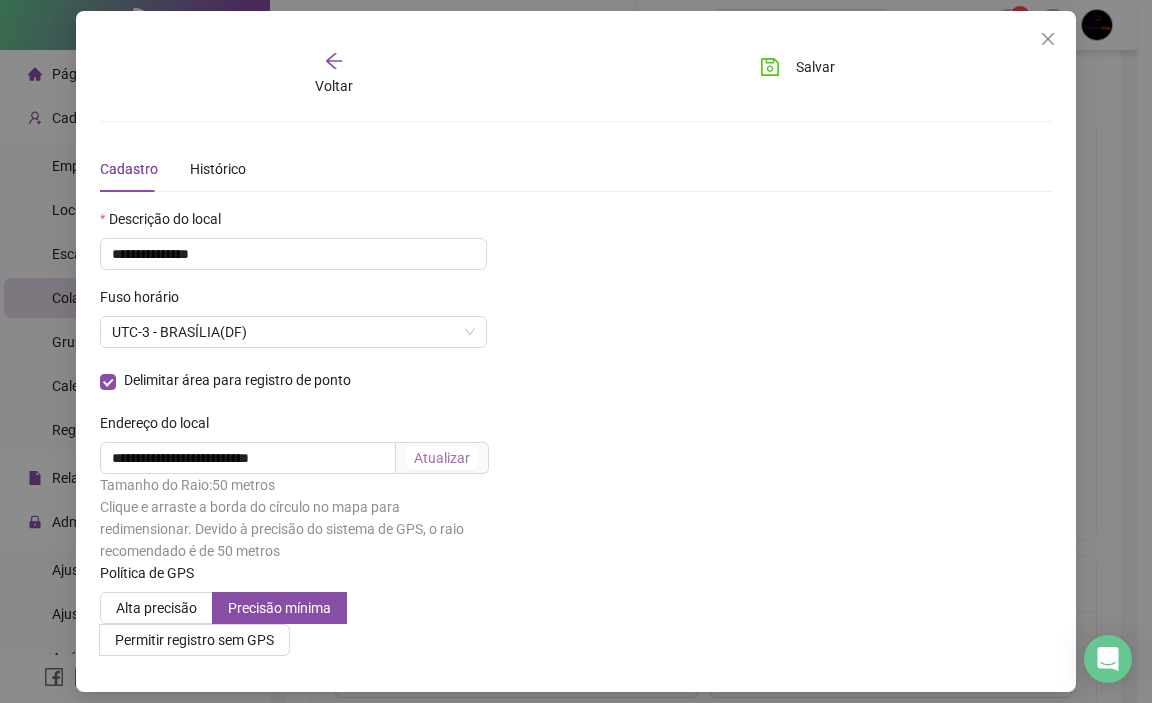 click on "Atualizar" at bounding box center (442, 458) 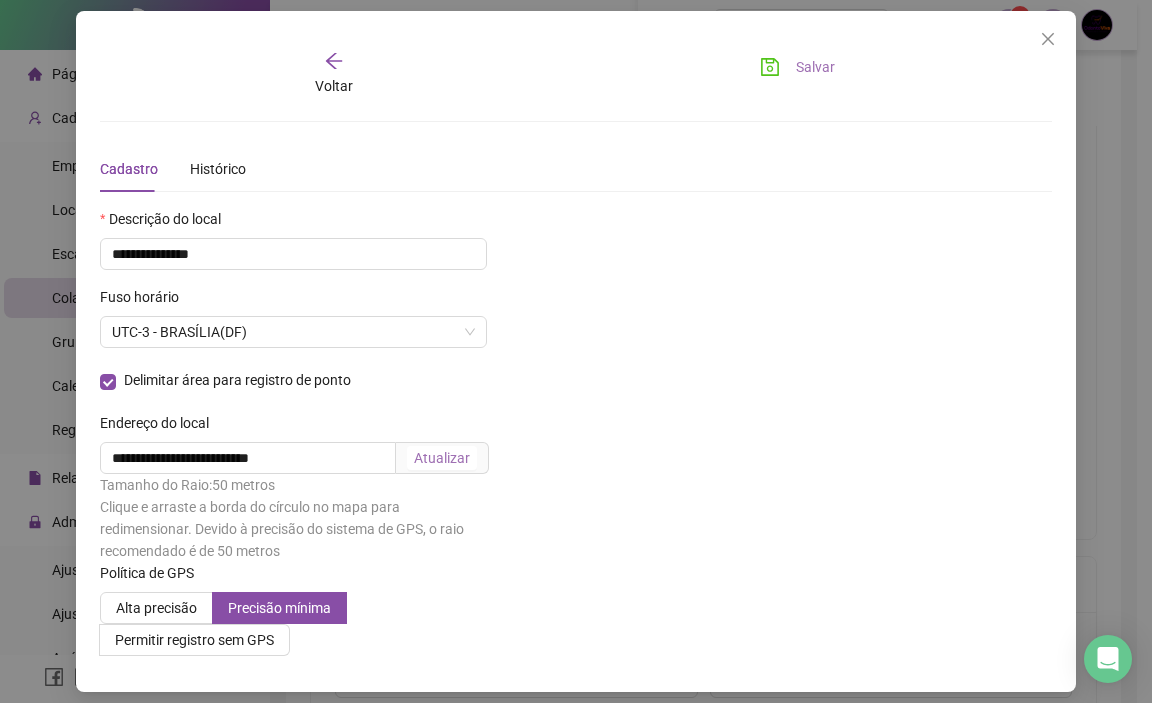 click on "Salvar" at bounding box center [797, 67] 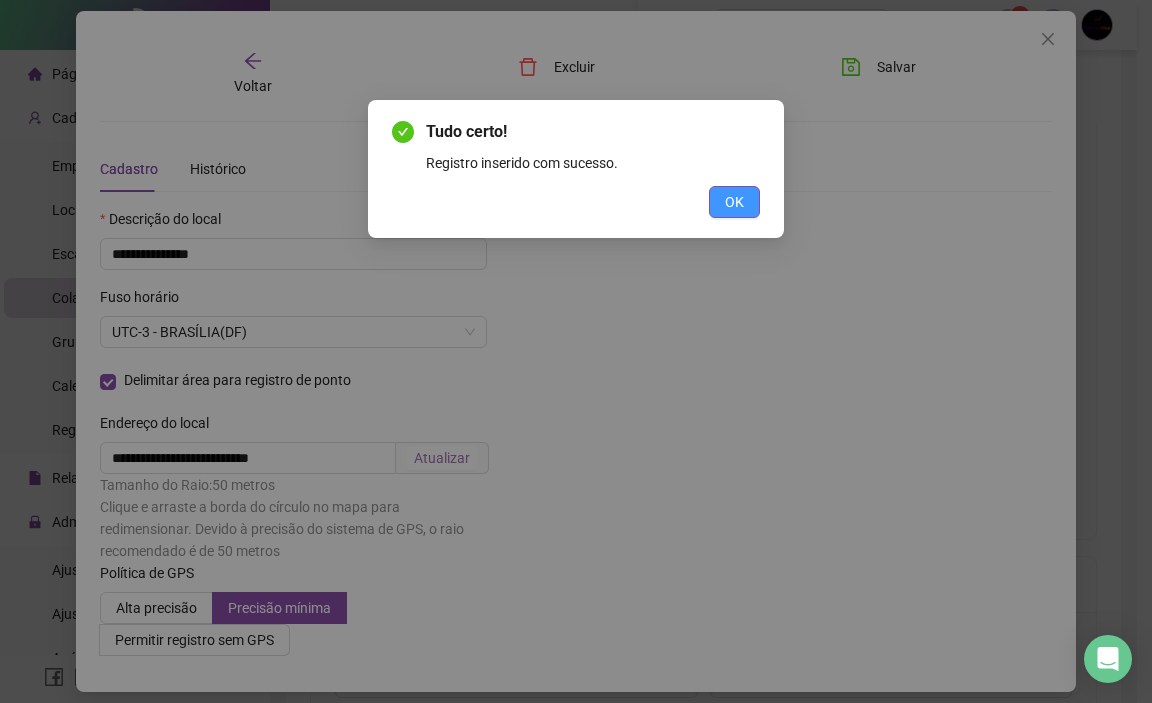 click on "OK" at bounding box center (734, 202) 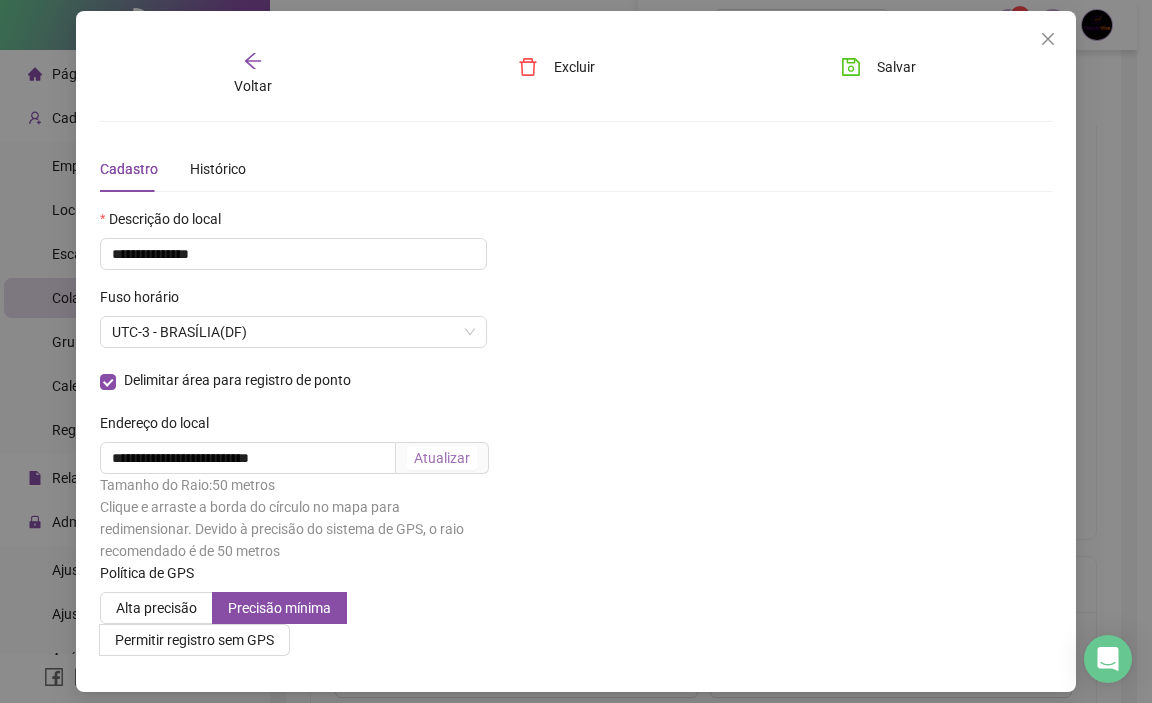 click on "Voltar" at bounding box center (253, 86) 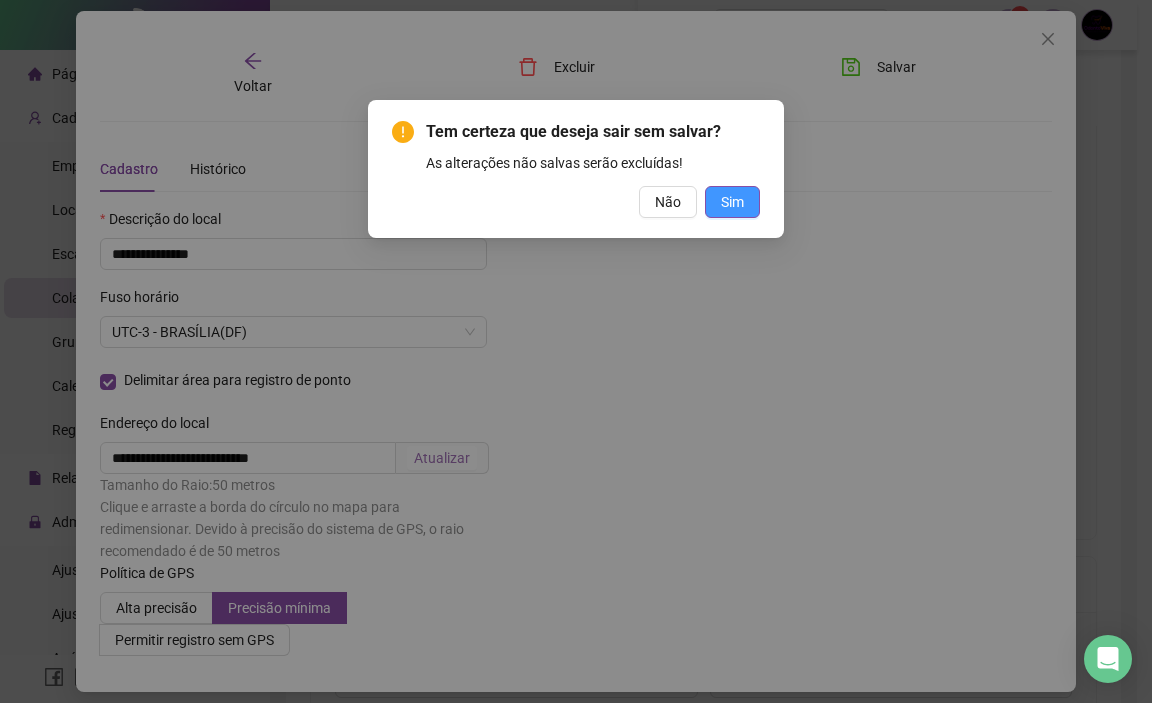 click on "Sim" at bounding box center (732, 202) 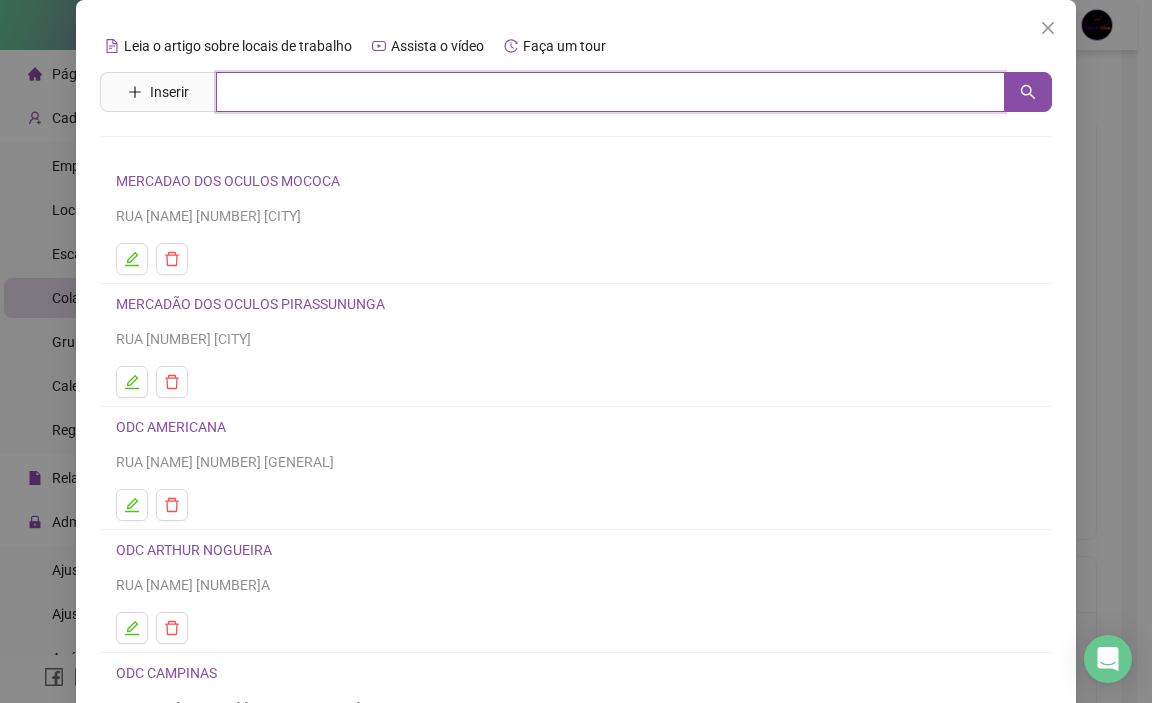 click at bounding box center (610, 92) 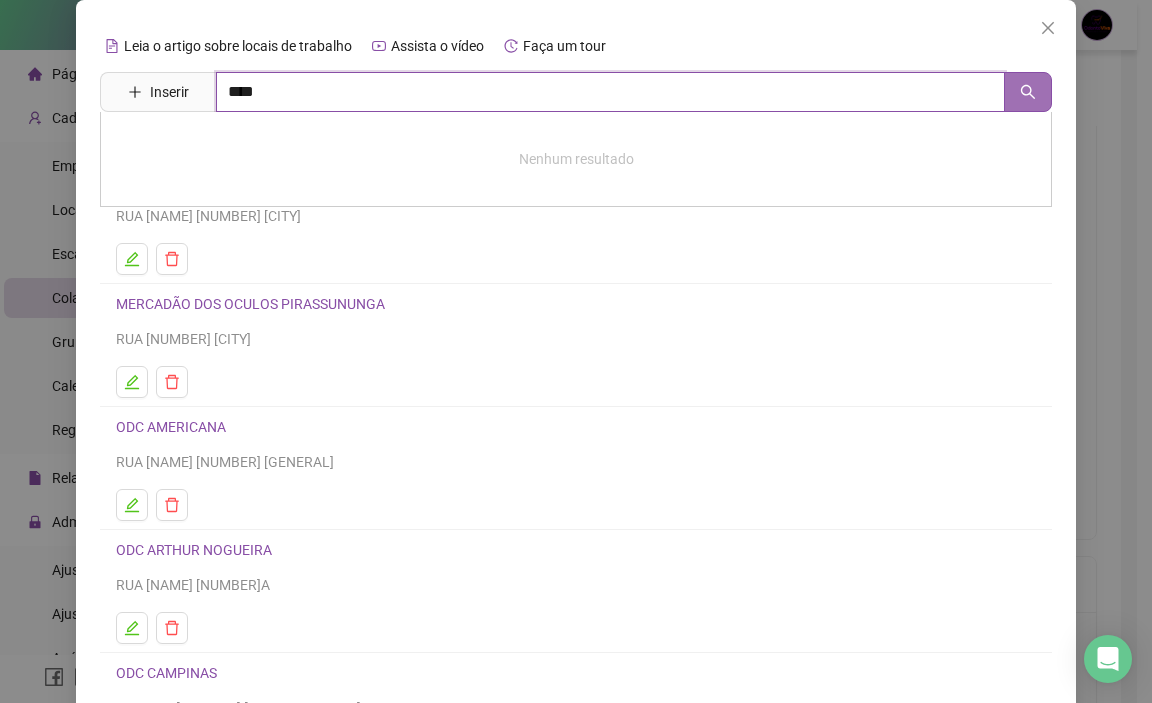 click at bounding box center [1028, 92] 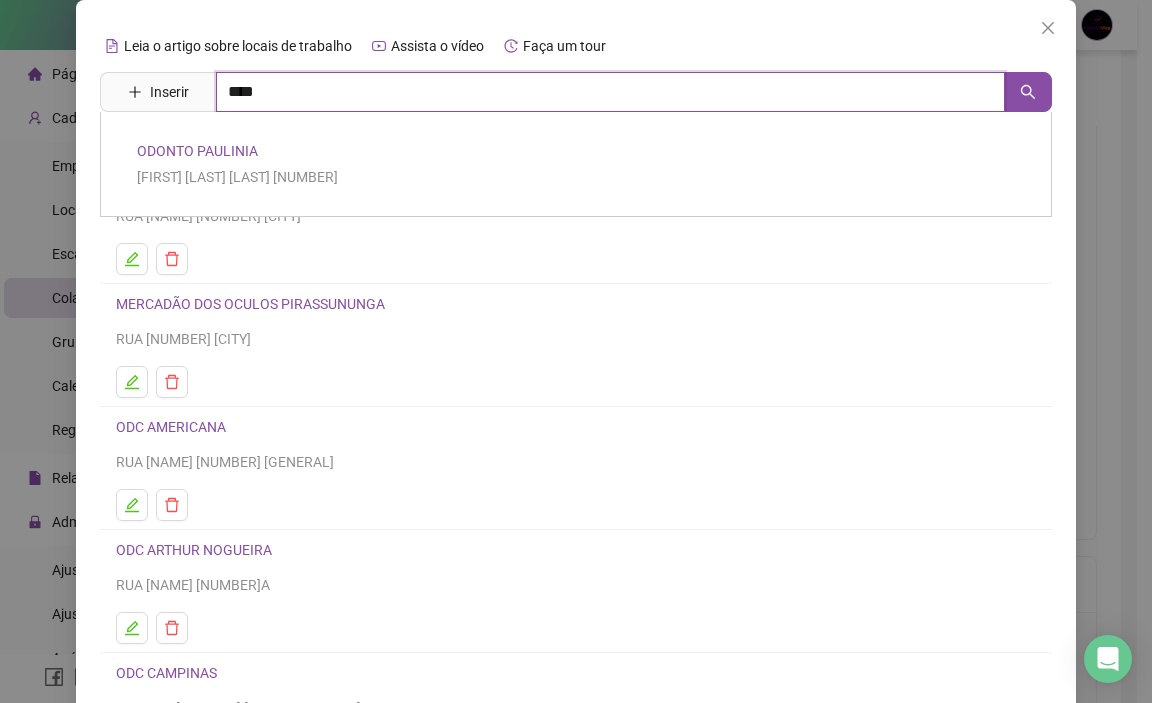 type on "****" 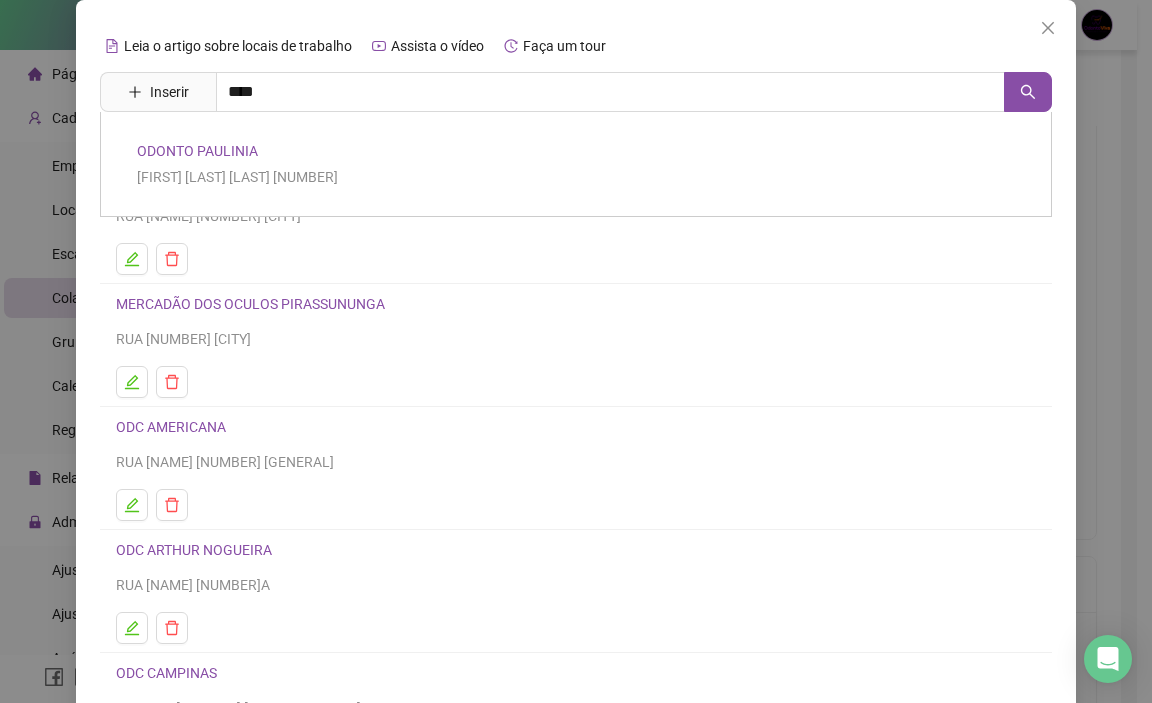 click on "[COMPANY] [FIRST] [LAST] [LAST] [NUMBER]" at bounding box center (576, 164) 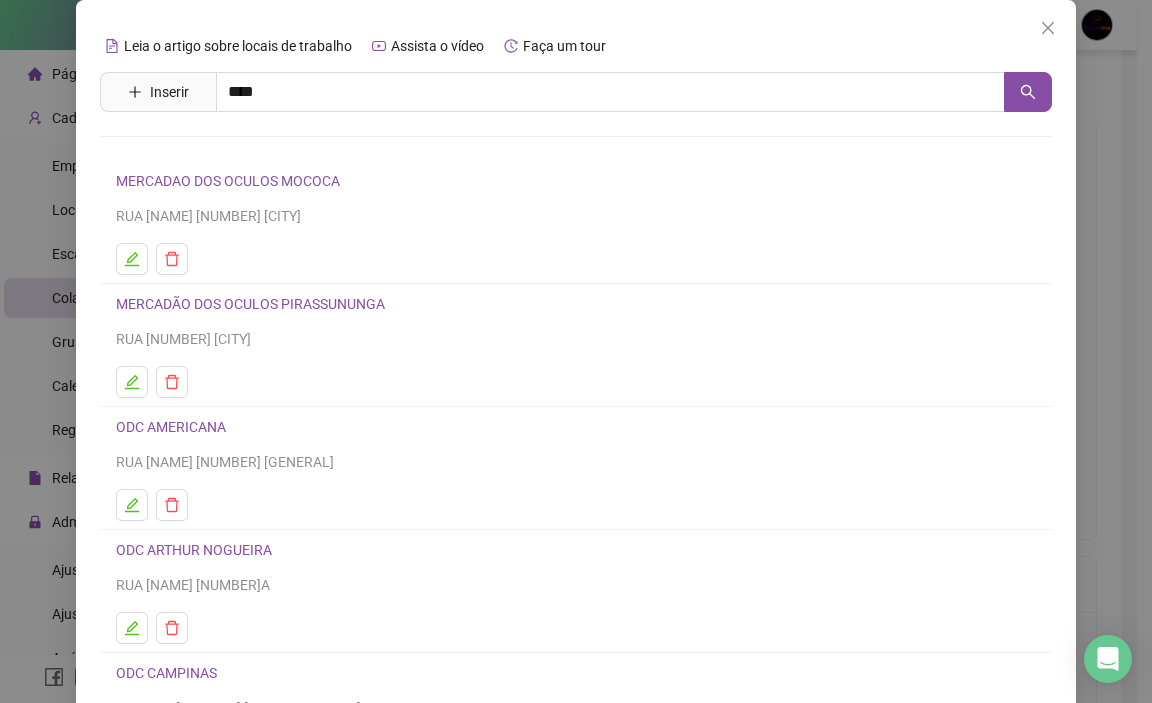 click 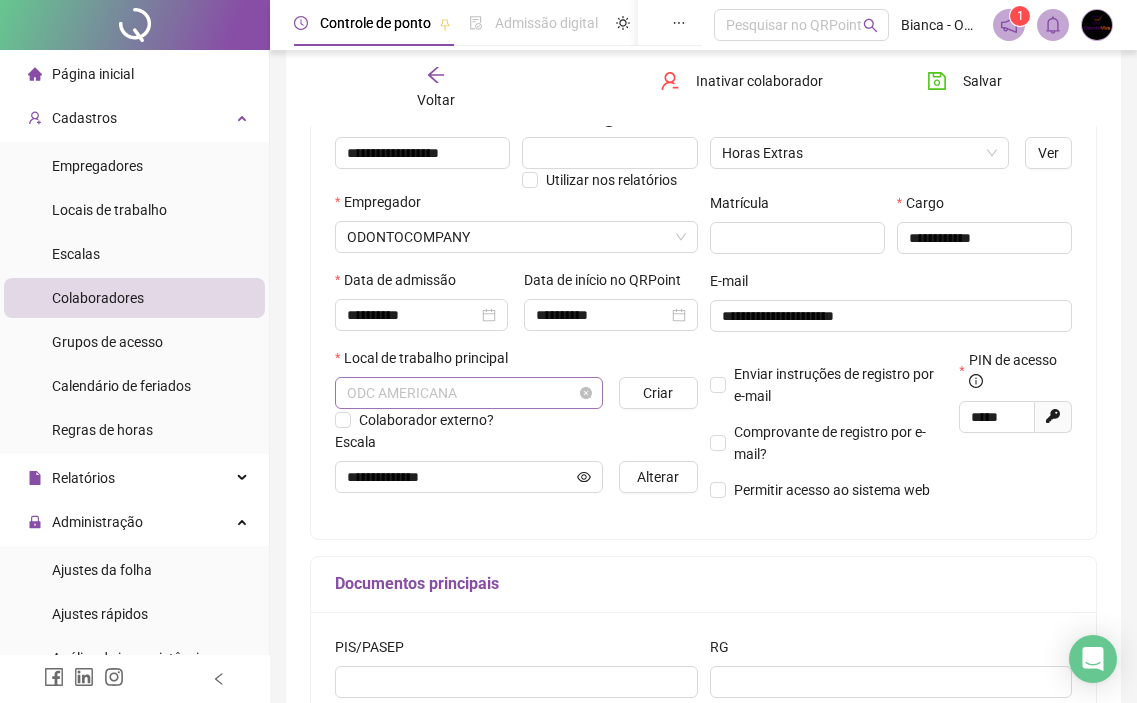 click on "ODC AMERICANA" at bounding box center (469, 393) 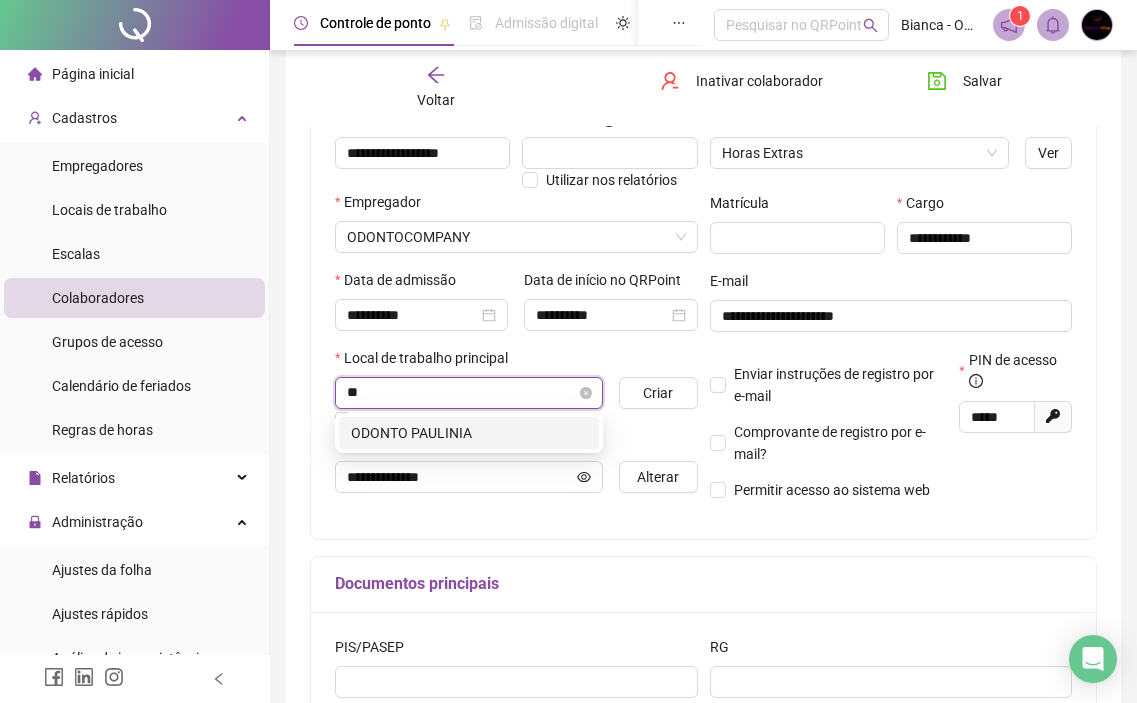 type on "***" 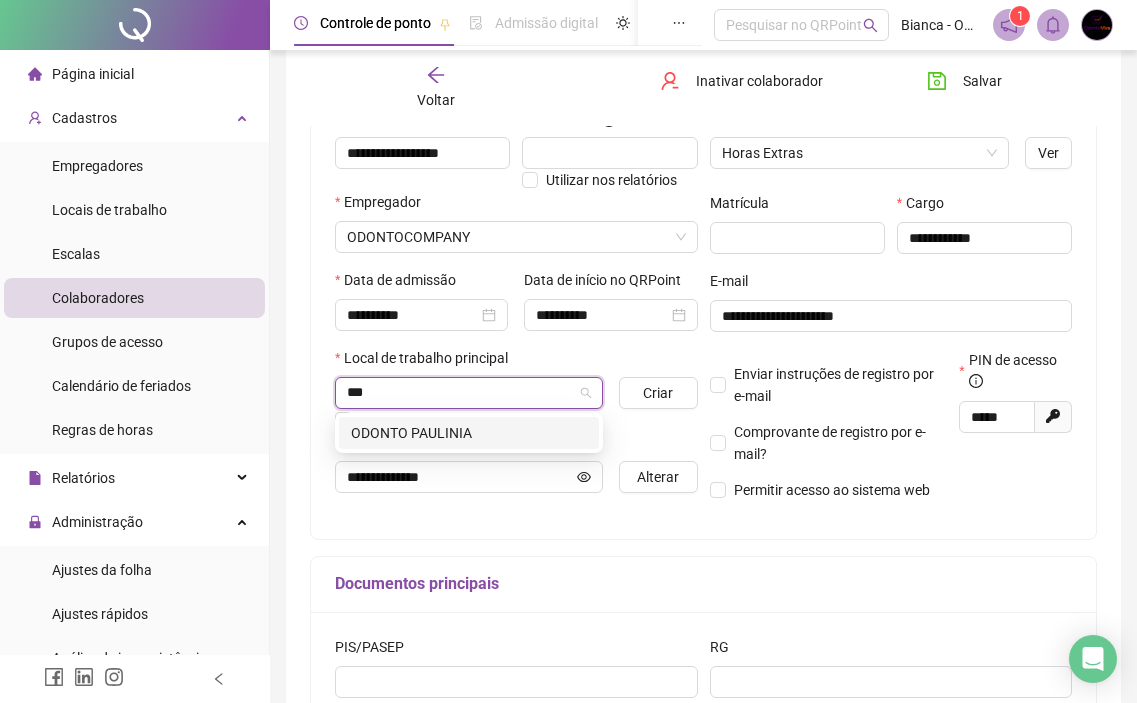 click on "ODONTO PAULINIA" at bounding box center [469, 433] 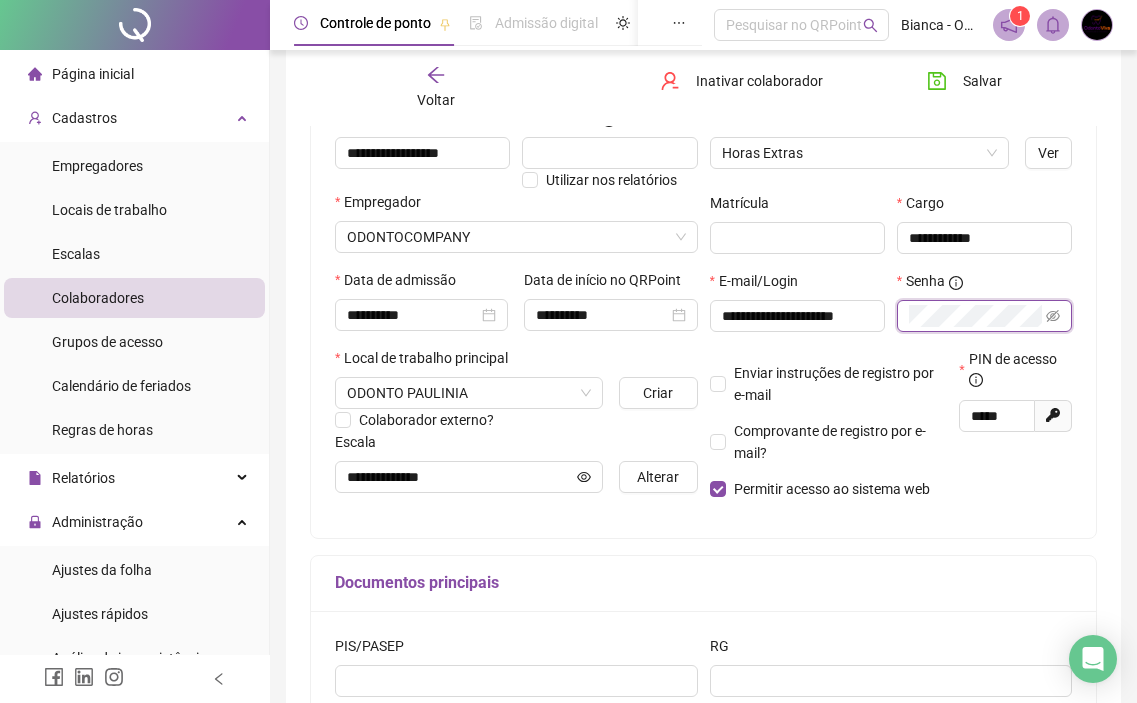 scroll, scrollTop: 443, scrollLeft: 0, axis: vertical 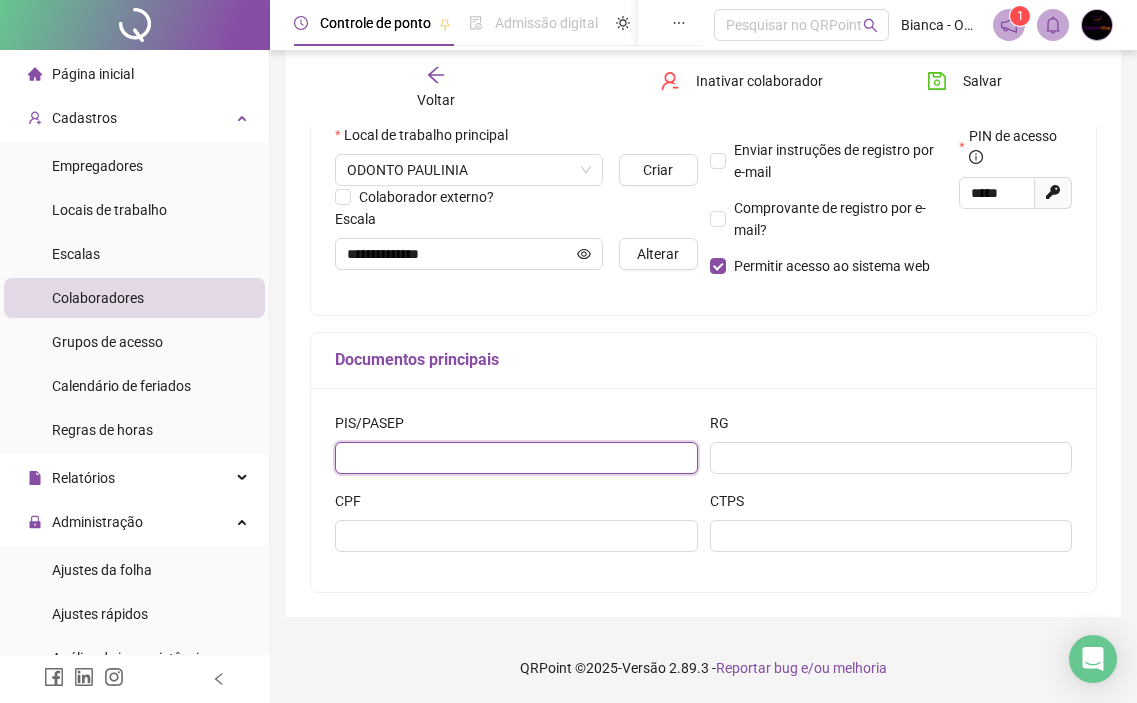 click at bounding box center [516, 458] 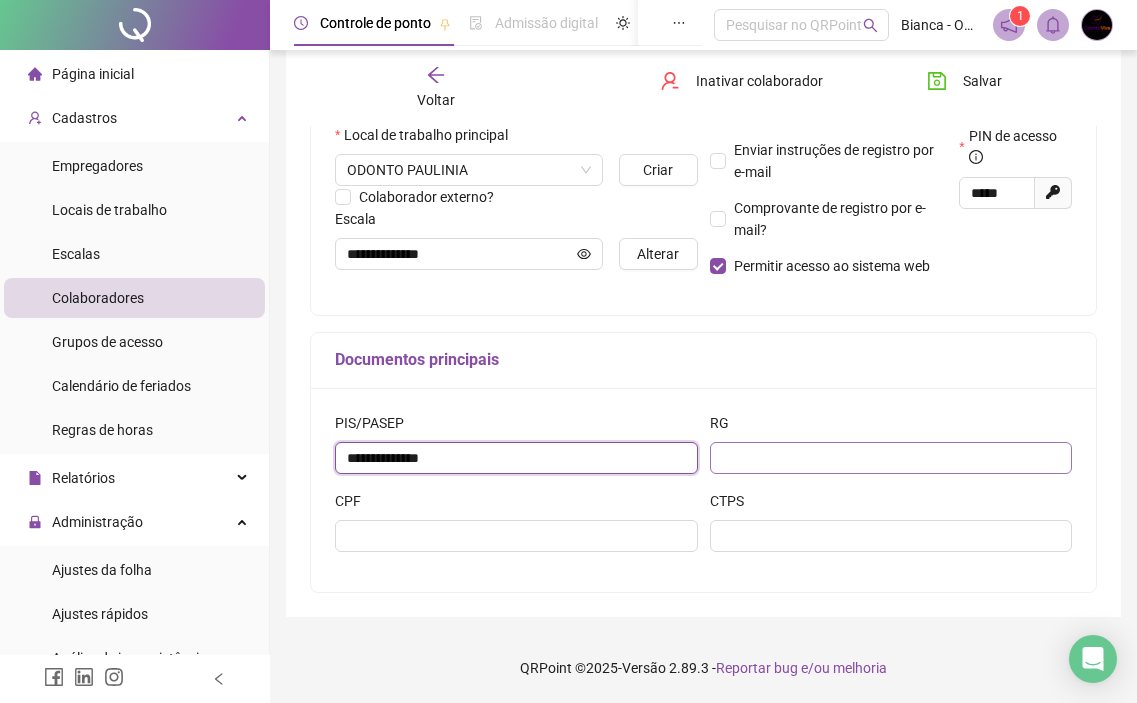 type on "**********" 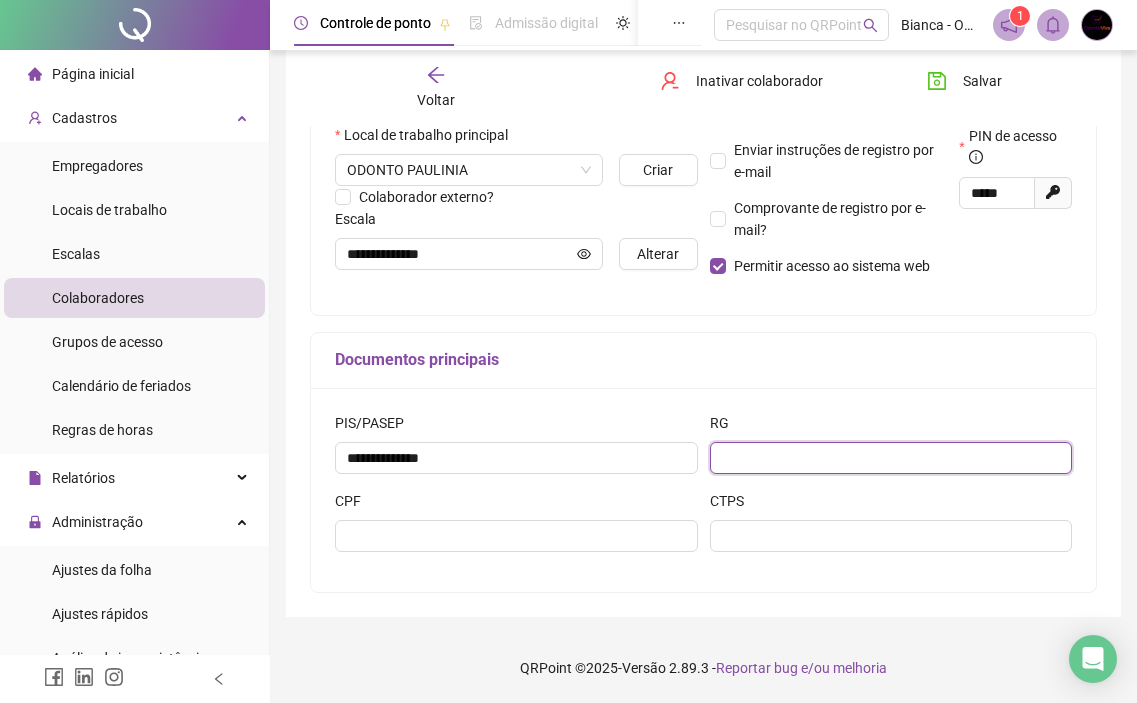 click at bounding box center (891, 458) 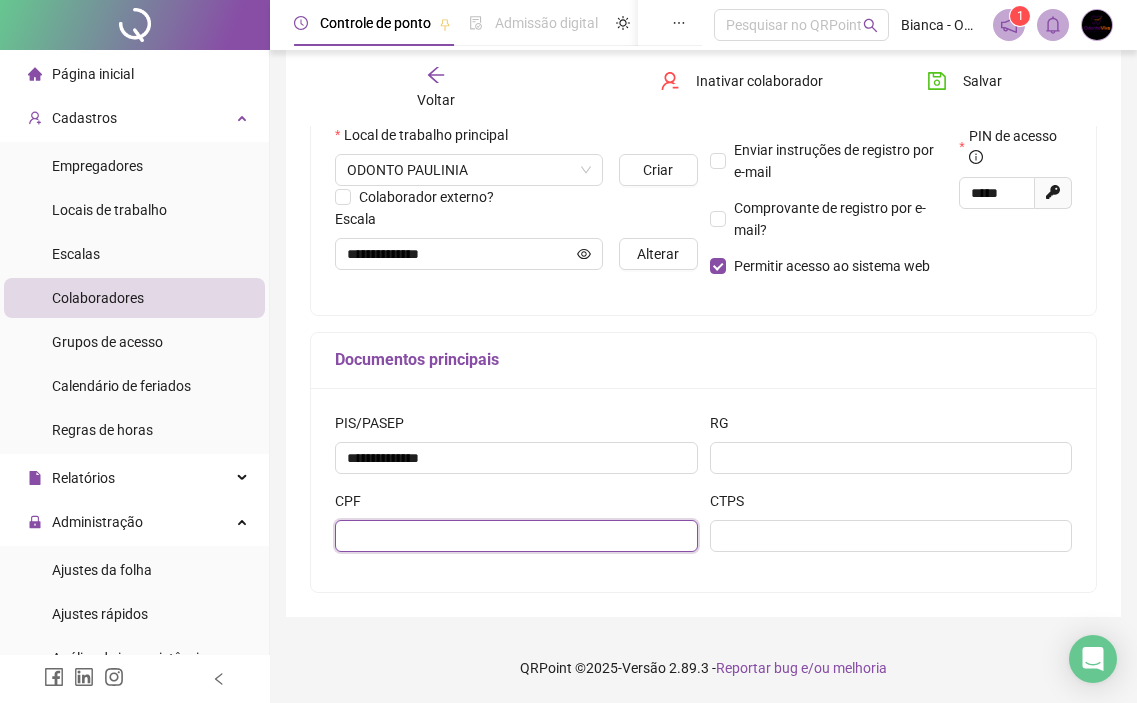 click at bounding box center (516, 536) 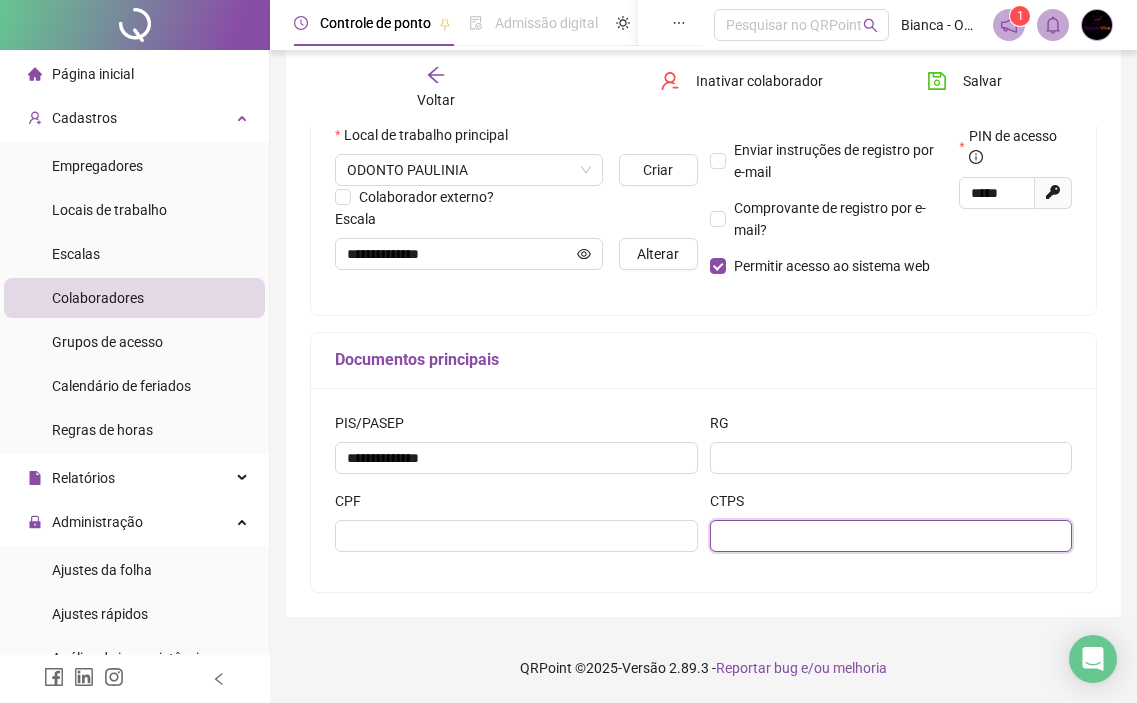 click at bounding box center (891, 536) 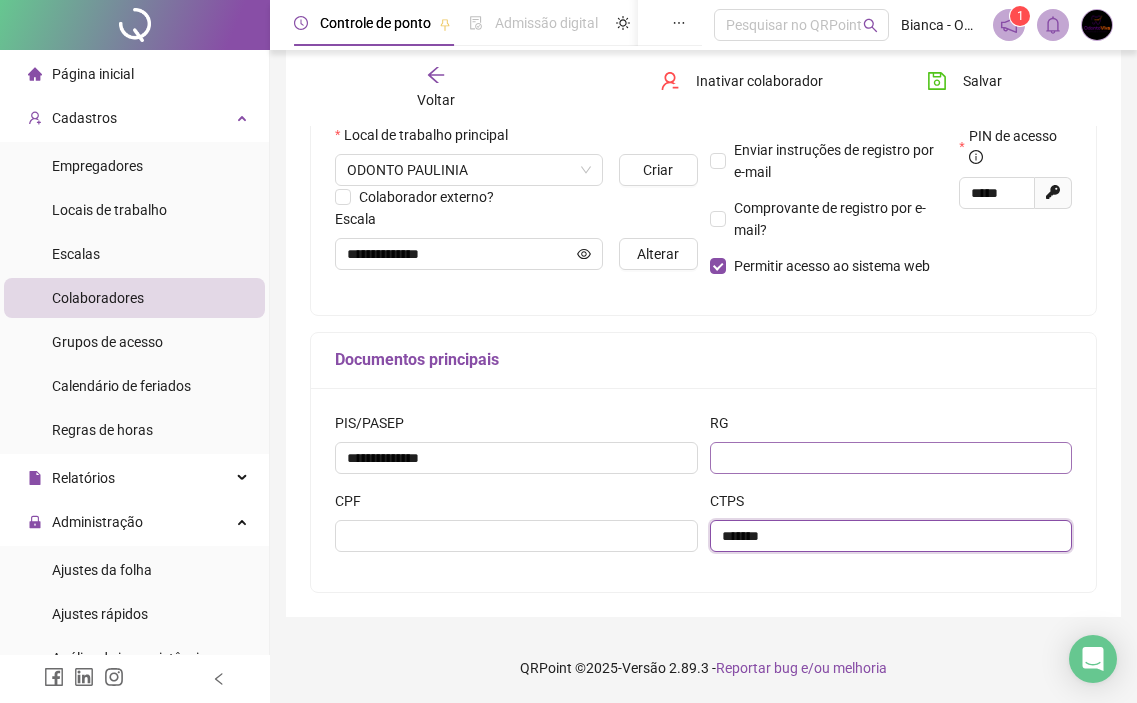 type on "*******" 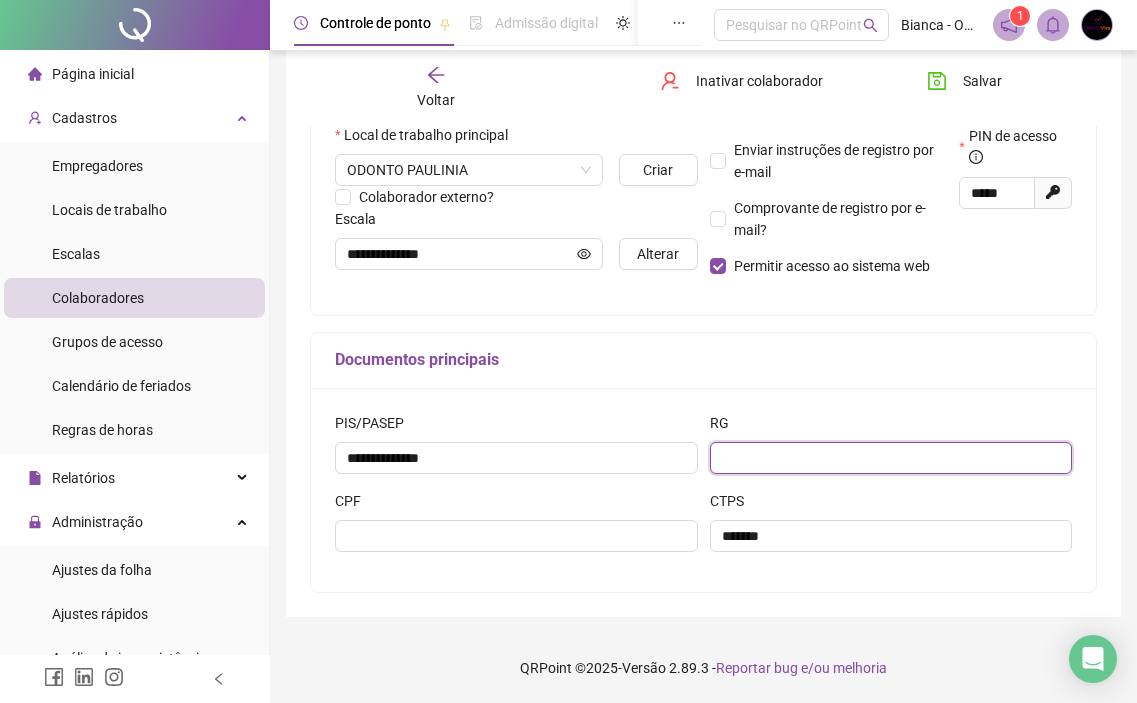 click at bounding box center [891, 458] 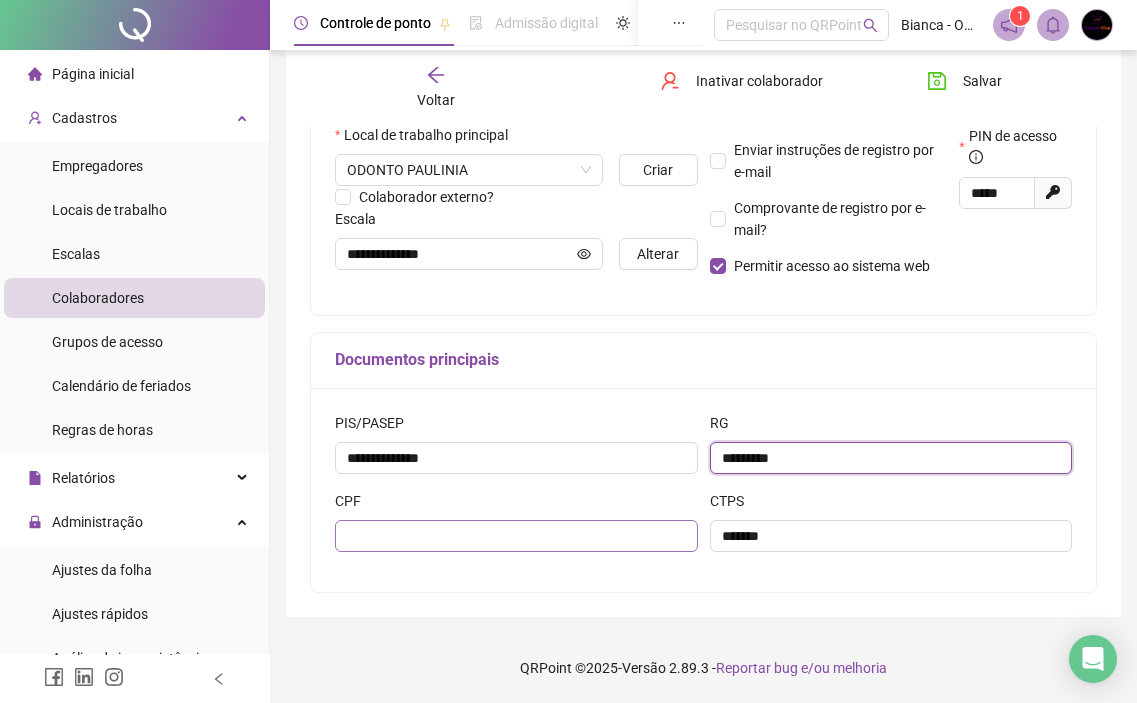 type on "*********" 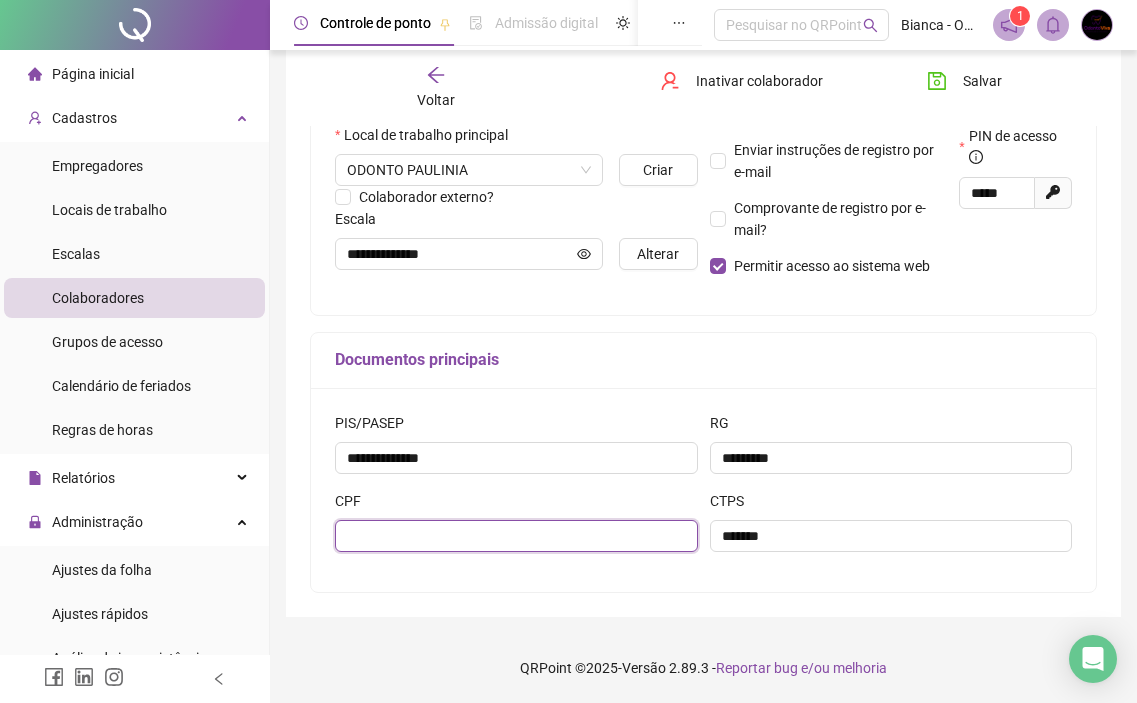 click at bounding box center [516, 536] 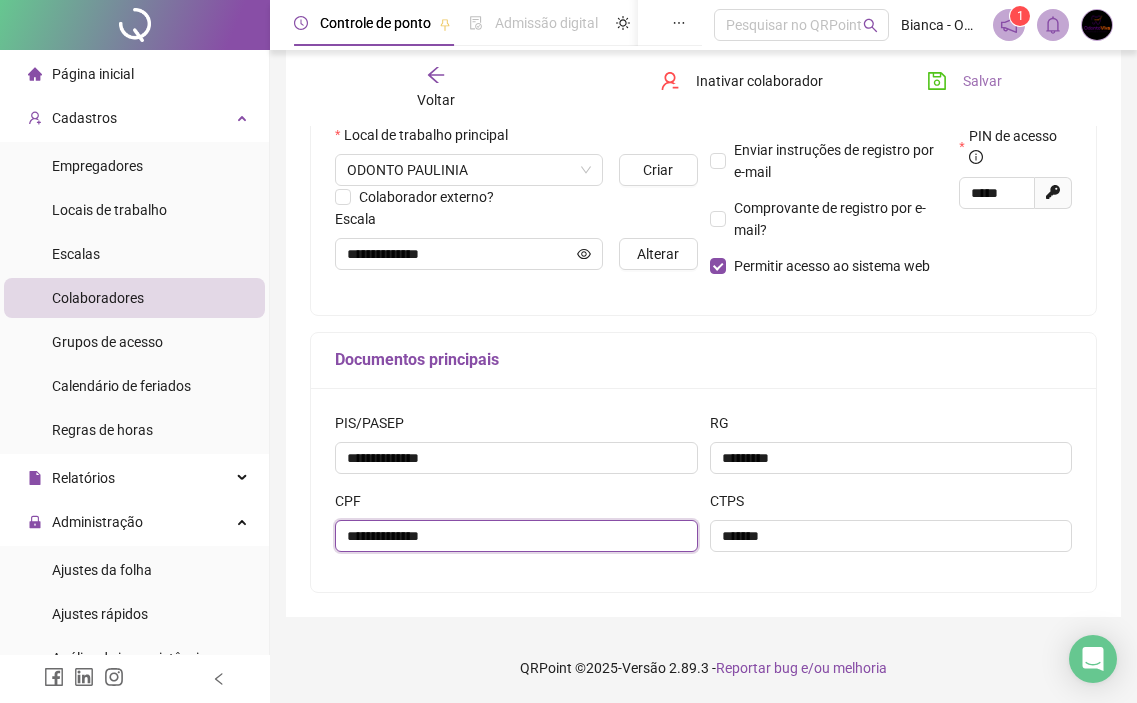 type on "**********" 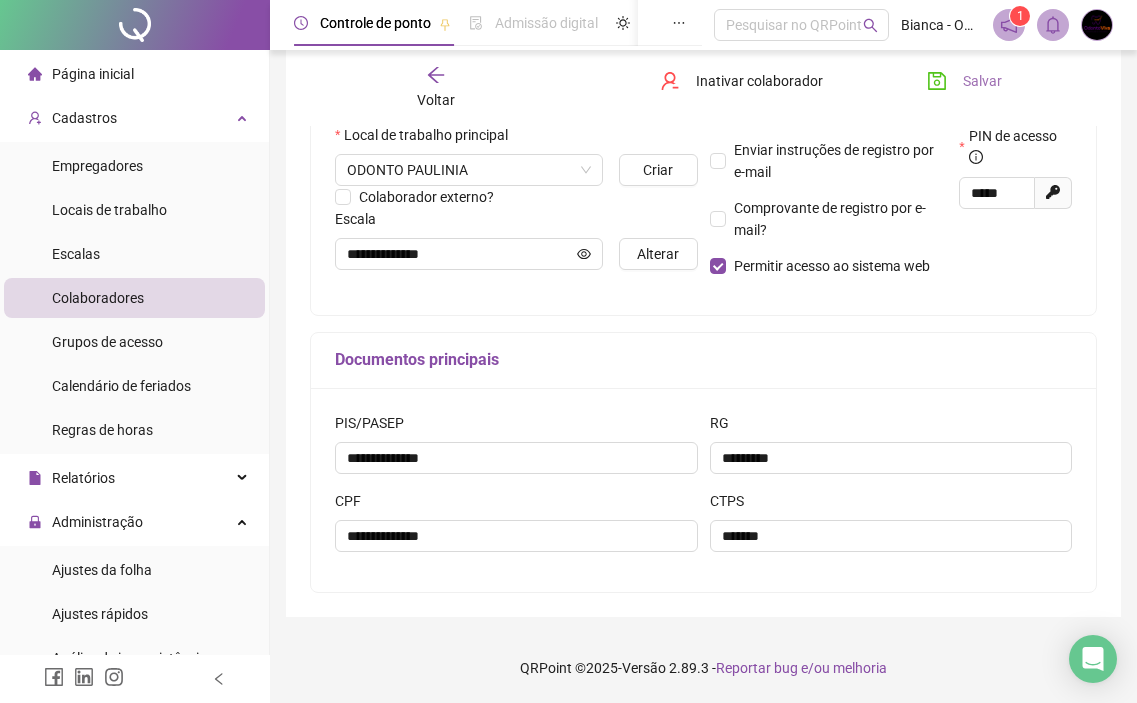 click on "Salvar" at bounding box center [982, 81] 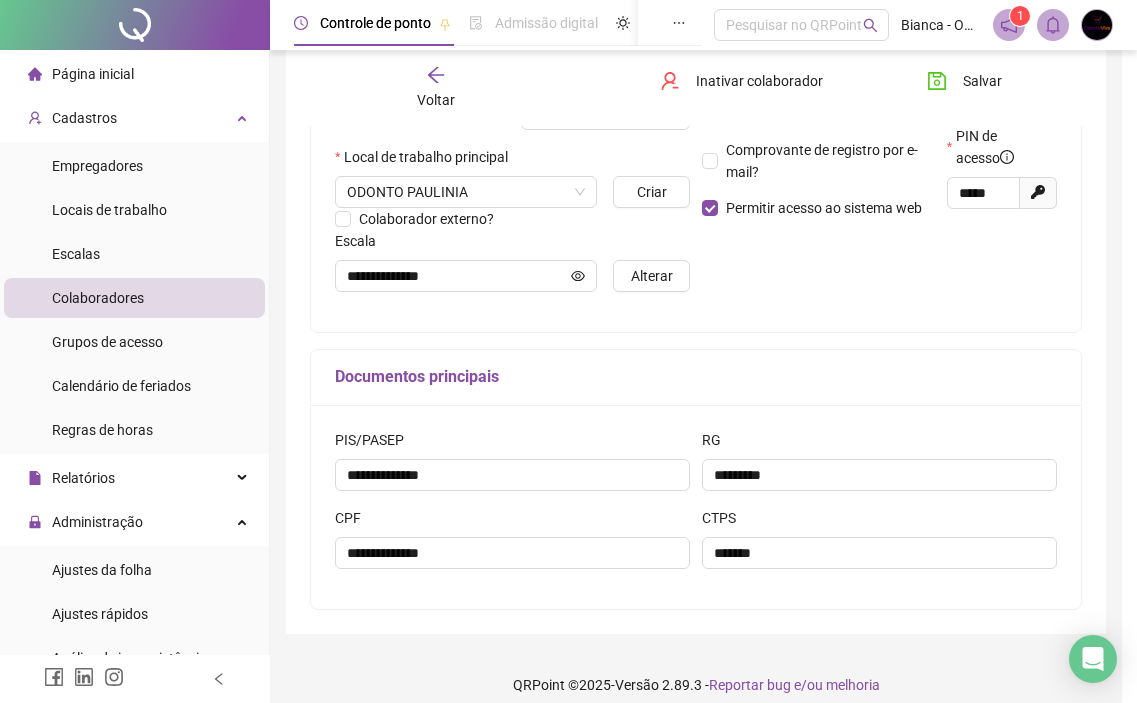 scroll, scrollTop: 438, scrollLeft: 0, axis: vertical 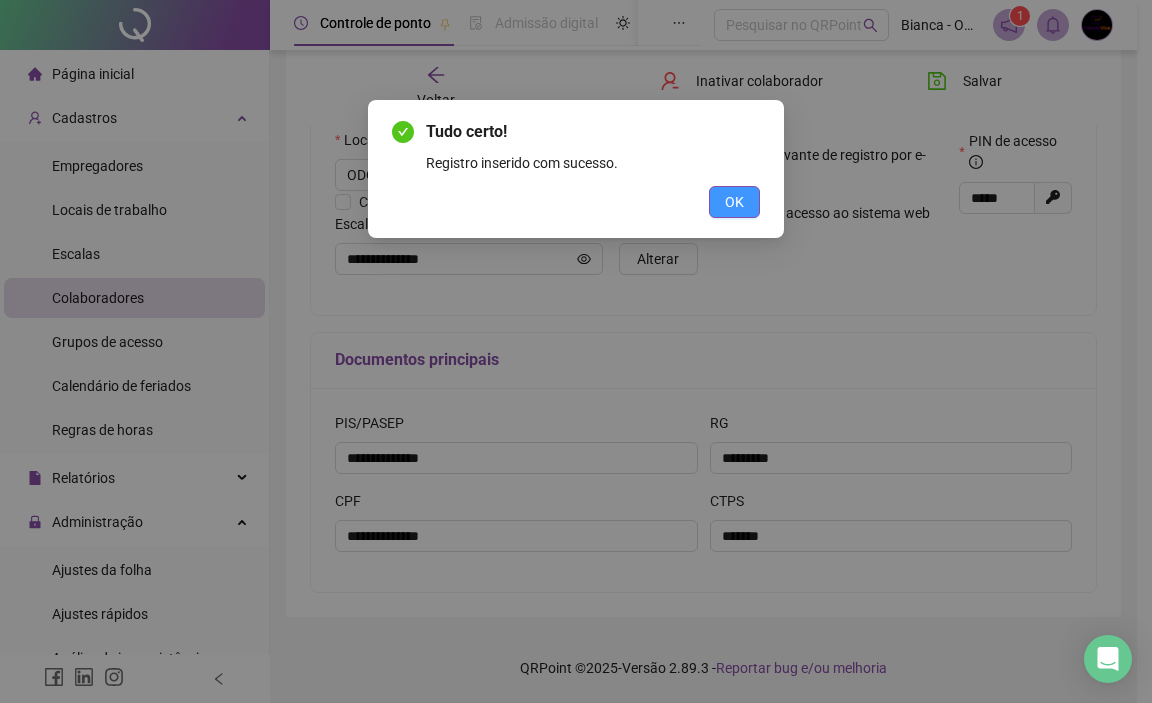 click on "OK" at bounding box center [734, 202] 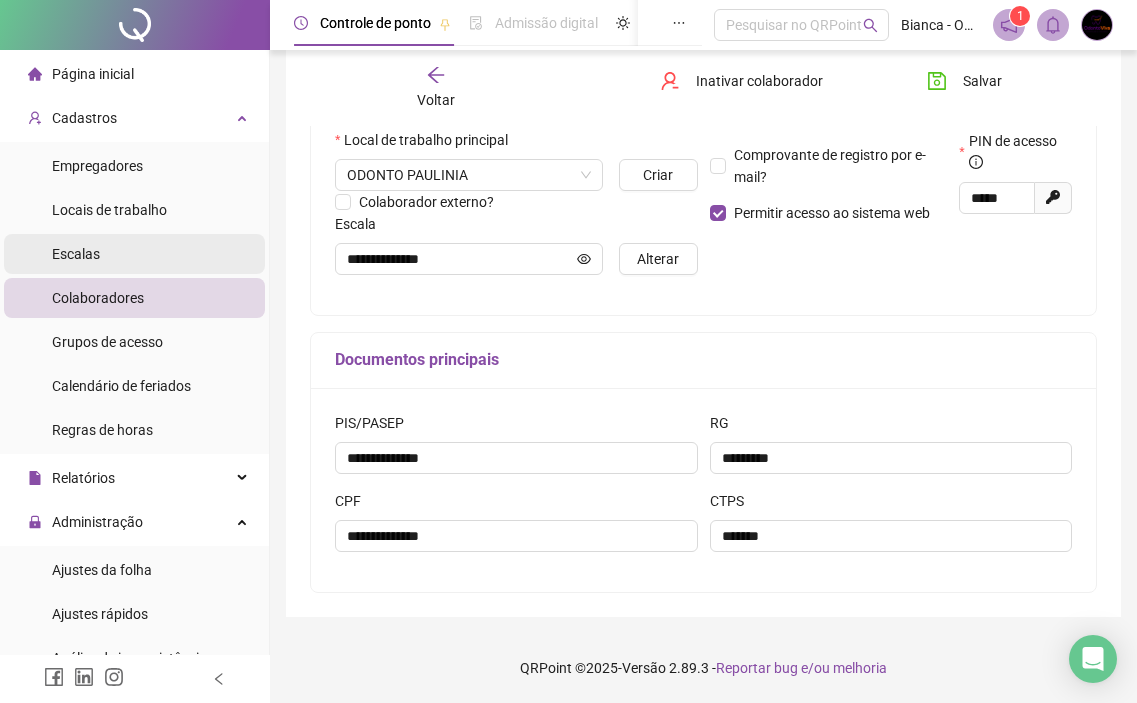 click on "Escalas" at bounding box center [134, 254] 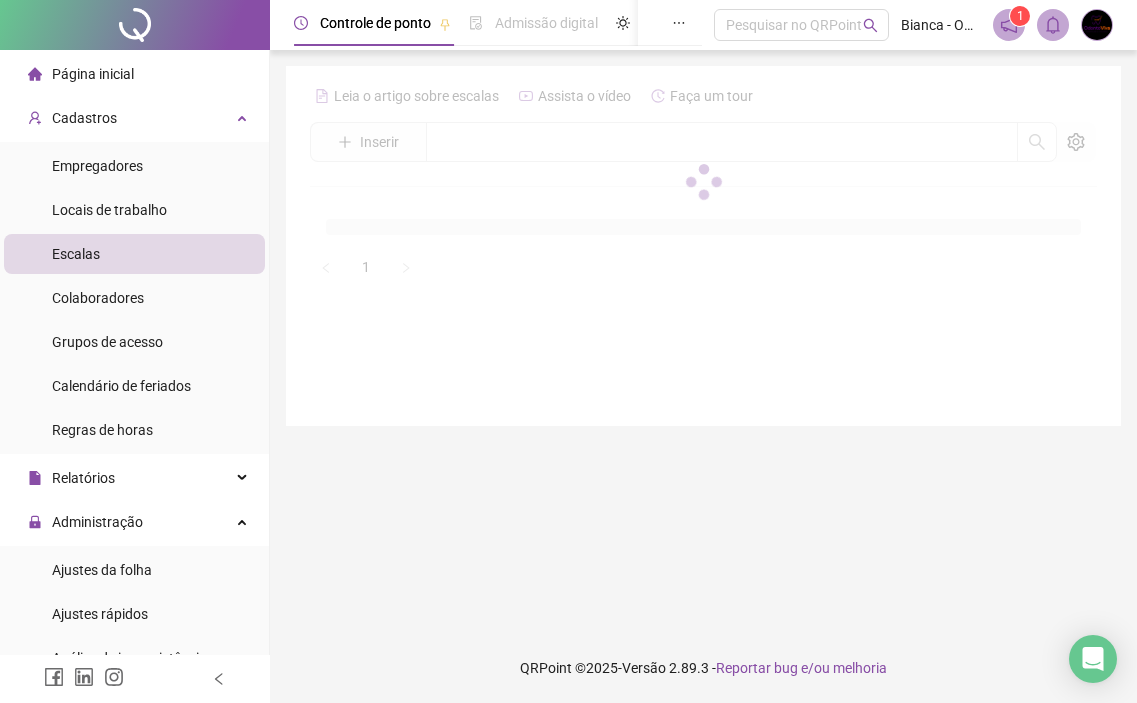 scroll, scrollTop: 0, scrollLeft: 0, axis: both 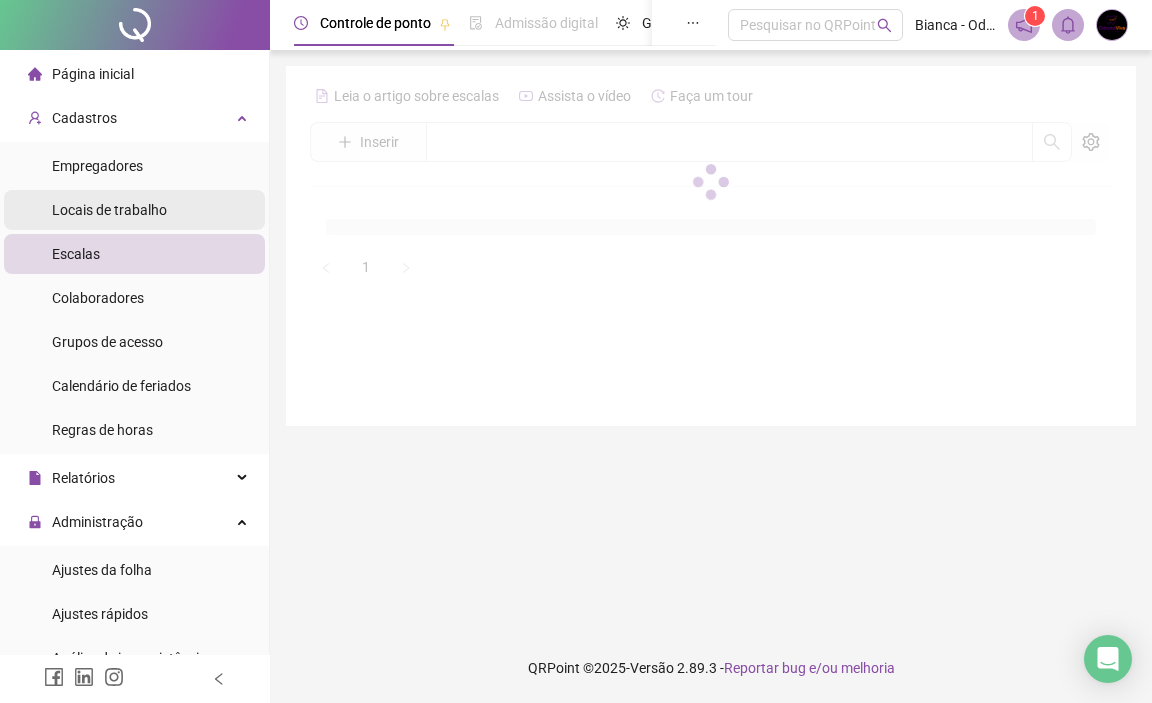 click on "Locais de trabalho" at bounding box center [109, 210] 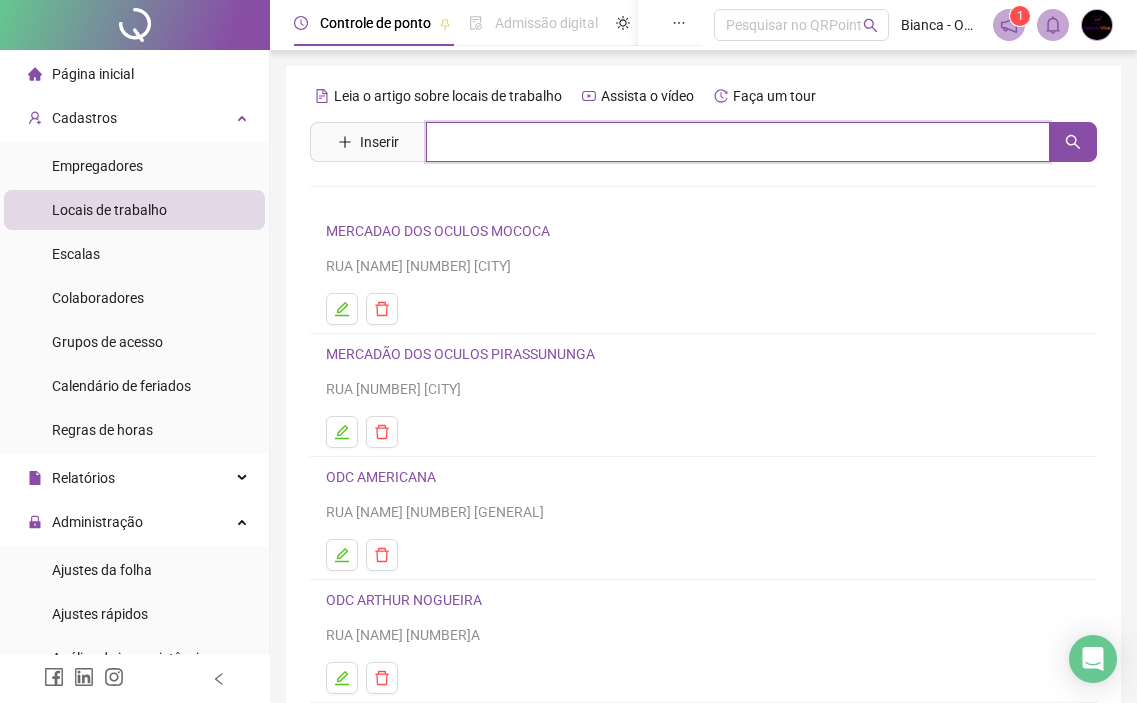 click at bounding box center [738, 142] 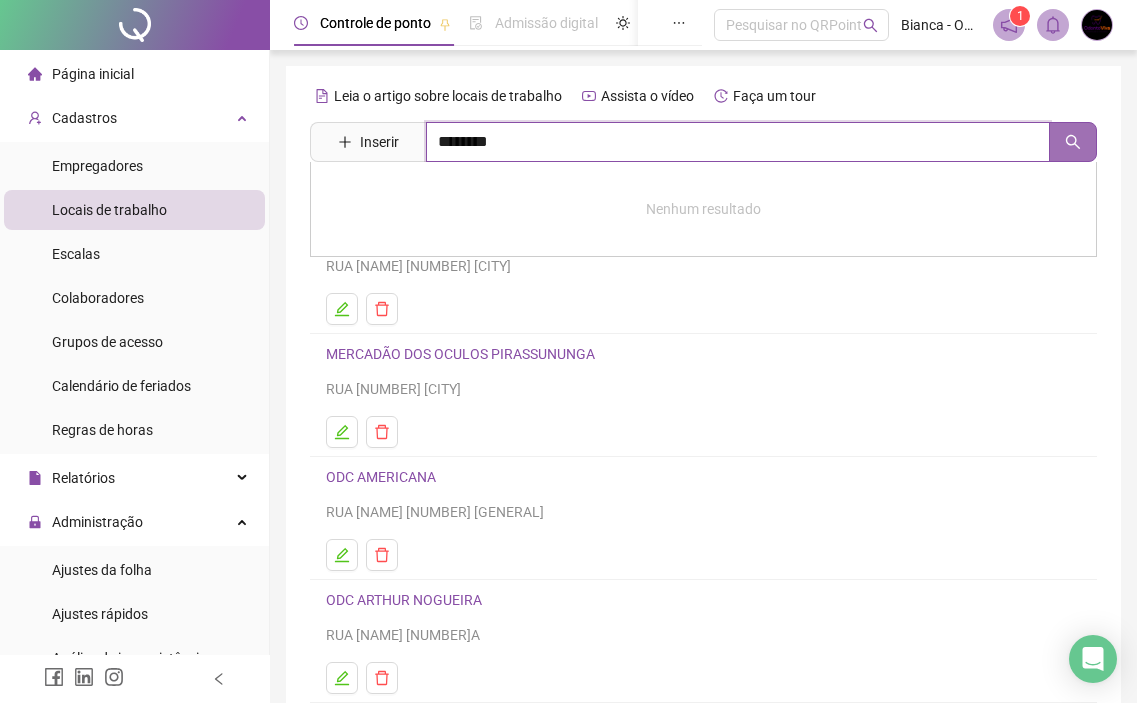 click at bounding box center (1073, 142) 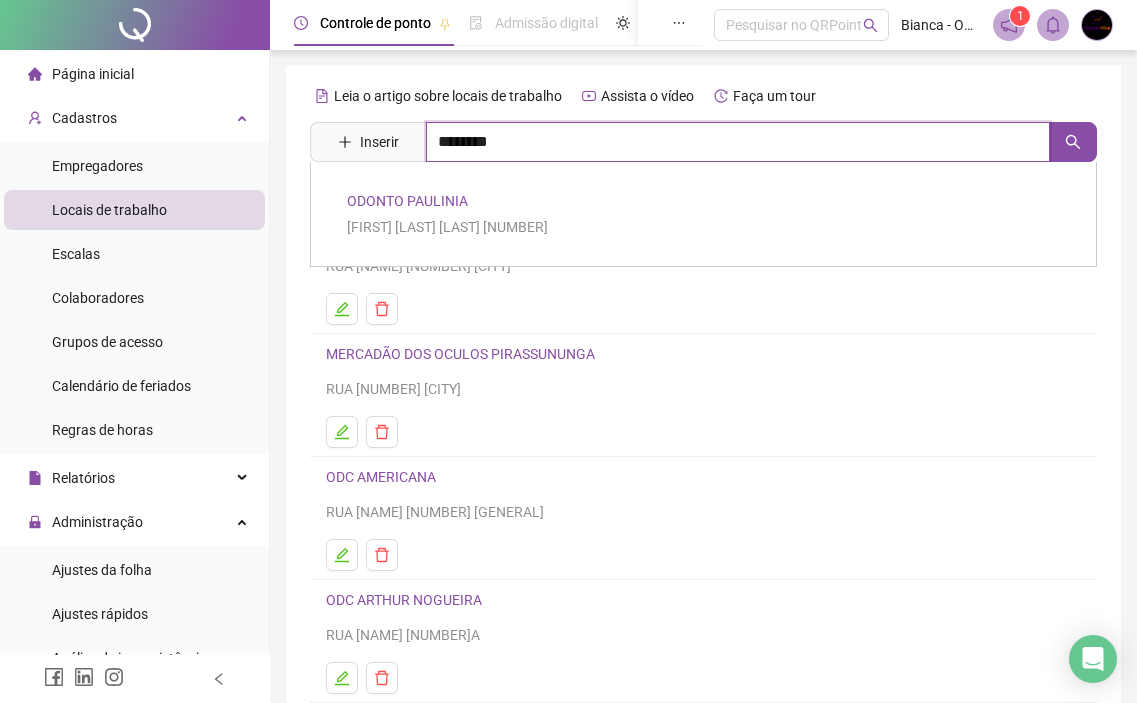 type on "********" 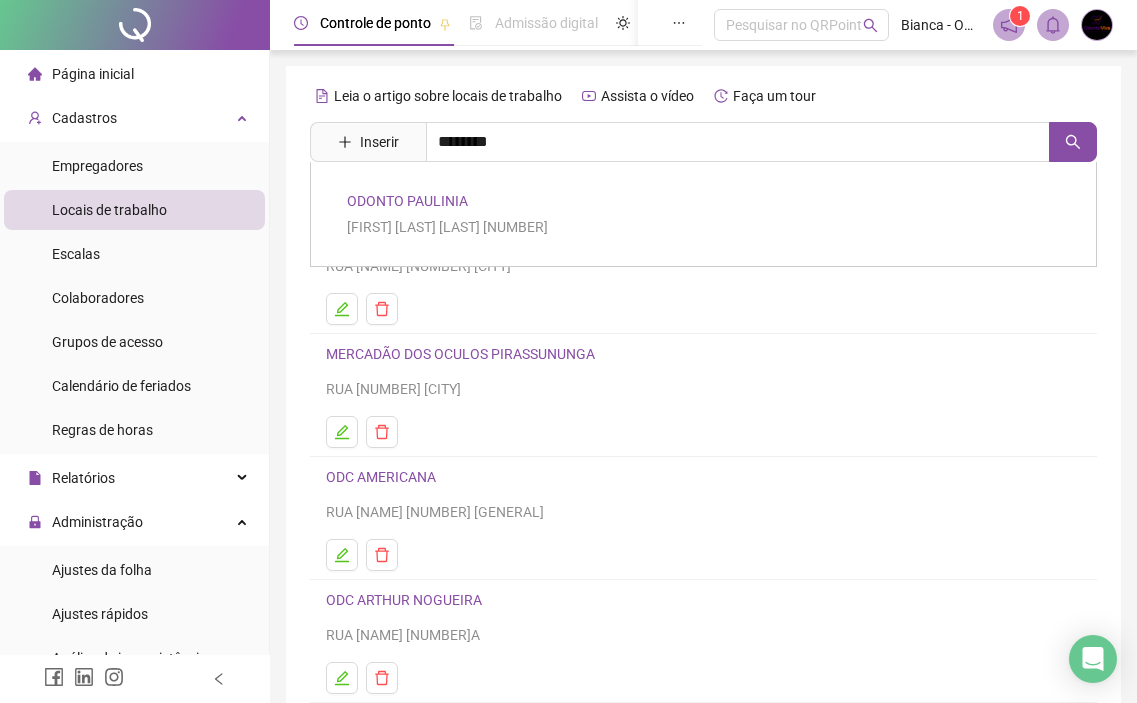 click on "[COMPANY] [FIRST] [LAST] [LAST] [NUMBER]" at bounding box center (703, 214) 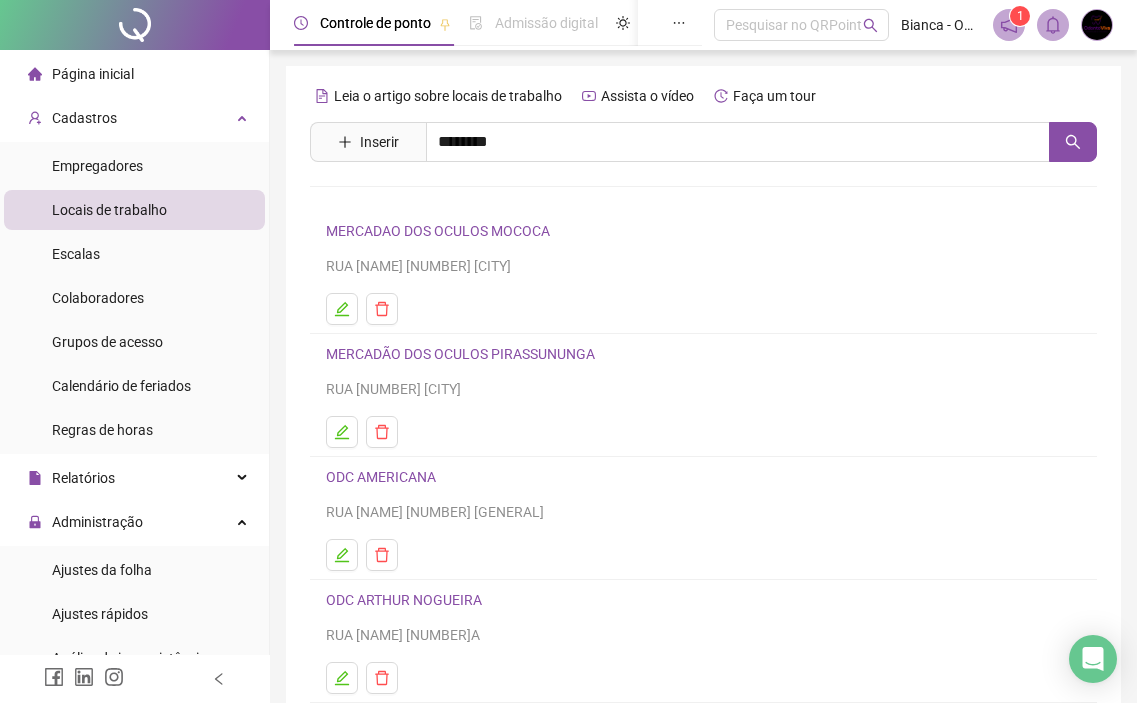 scroll, scrollTop: 264, scrollLeft: 0, axis: vertical 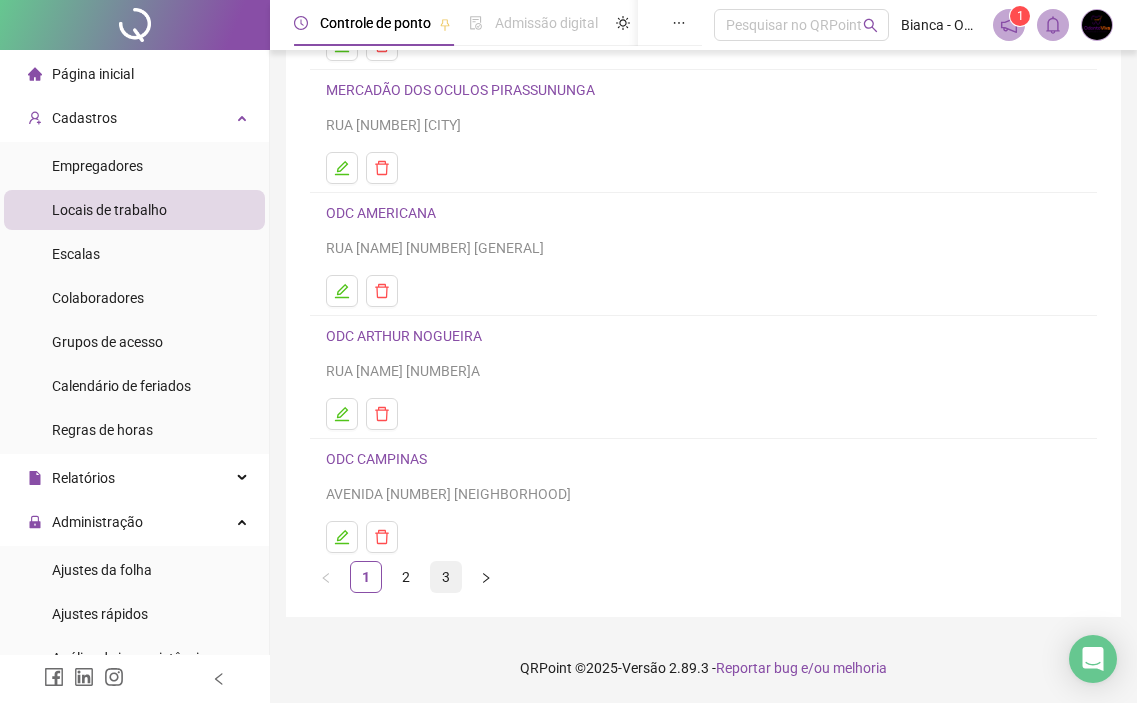 click on "3" at bounding box center [446, 577] 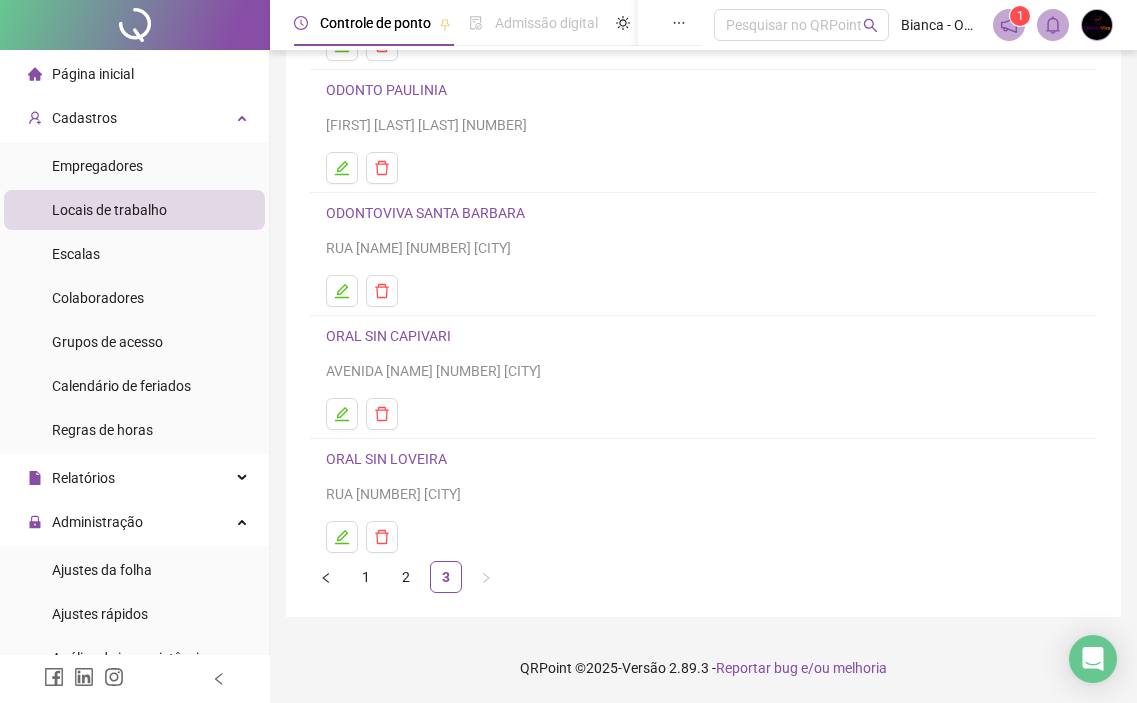 click on "ODONTO PAULINIA" at bounding box center (386, 90) 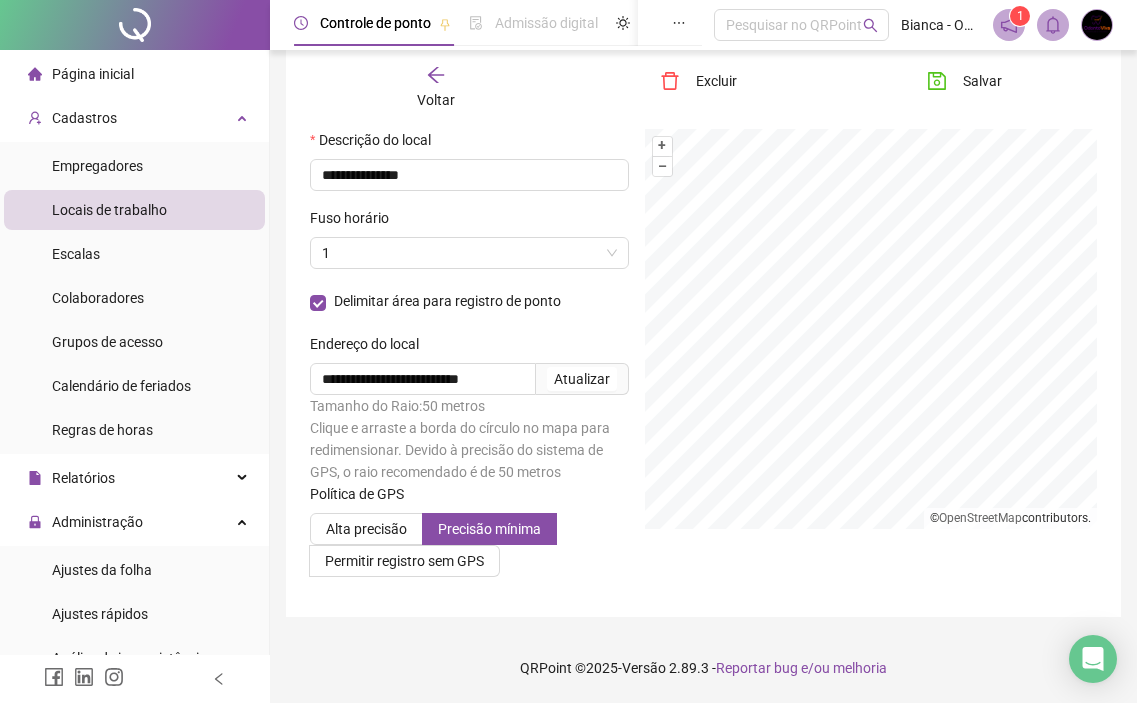 scroll, scrollTop: 54, scrollLeft: 0, axis: vertical 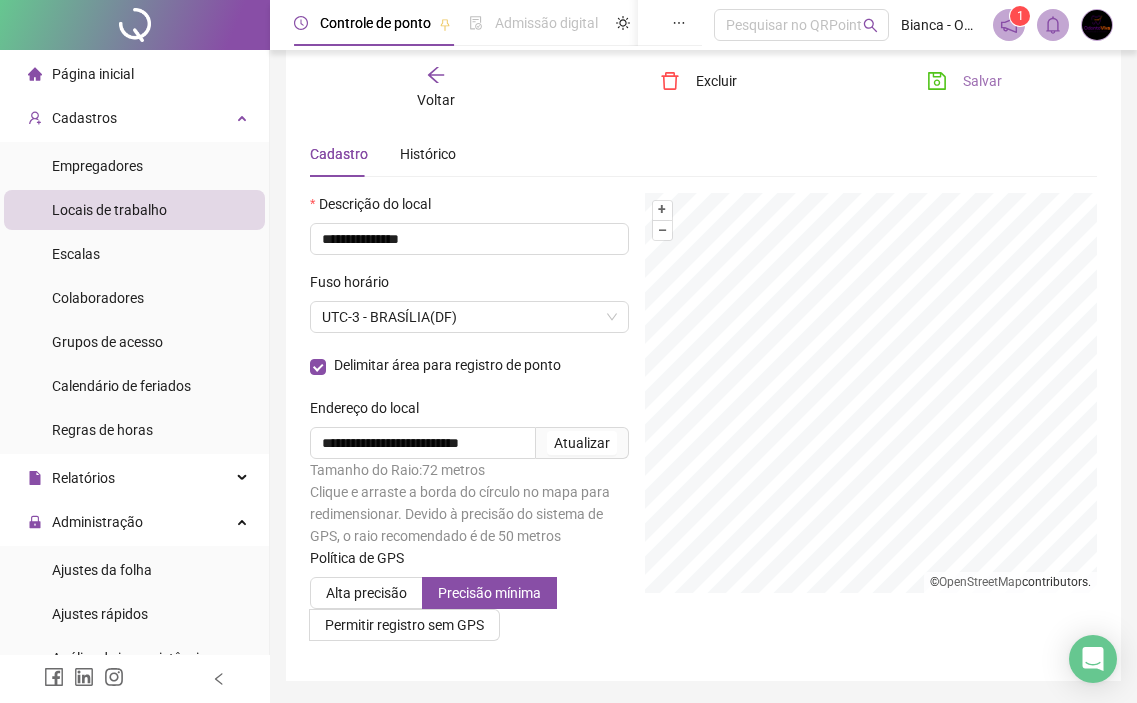 click on "Salvar" at bounding box center (982, 81) 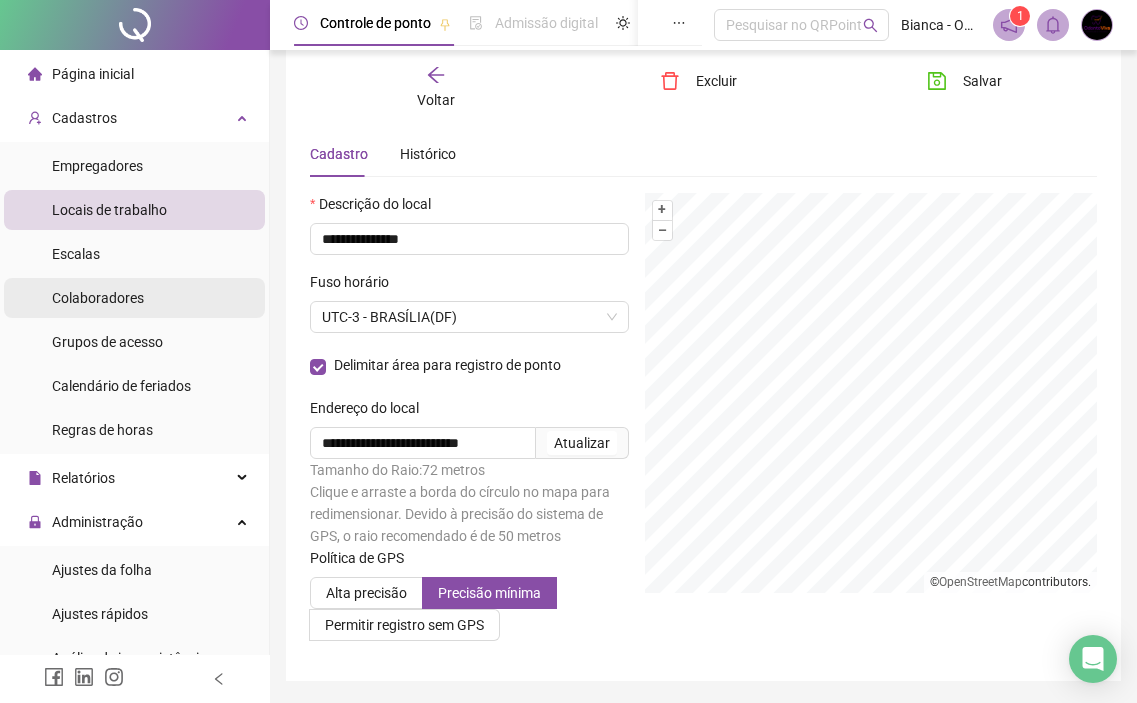 click on "Colaboradores" at bounding box center (98, 298) 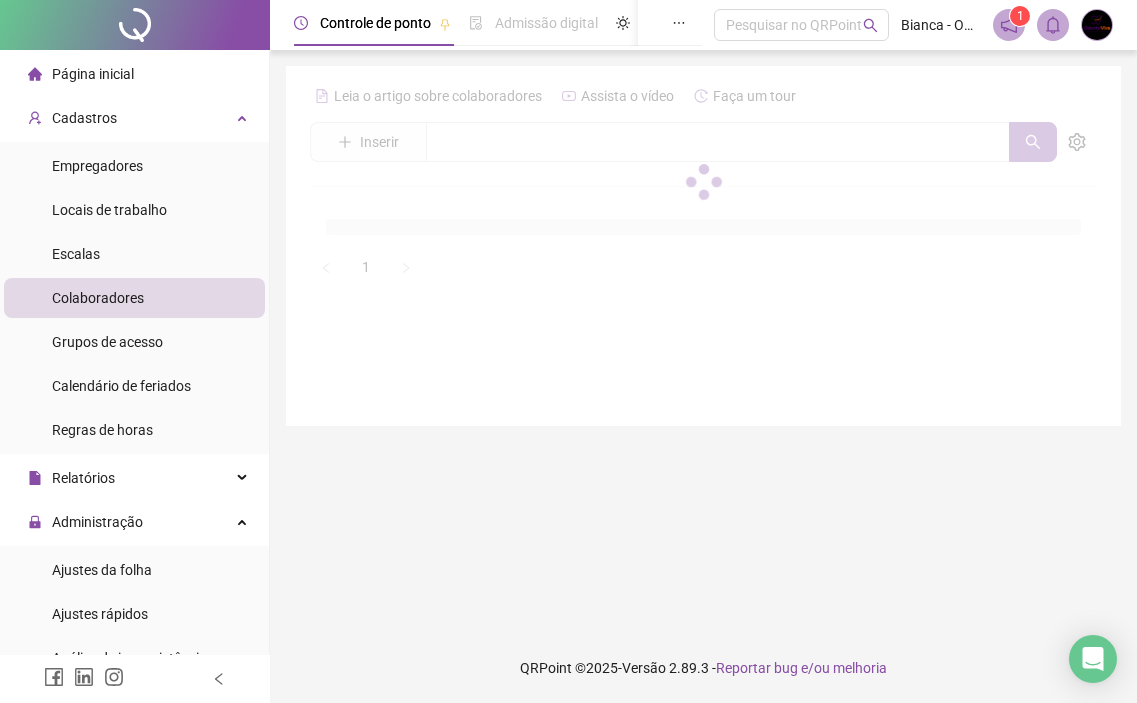 scroll, scrollTop: 0, scrollLeft: 0, axis: both 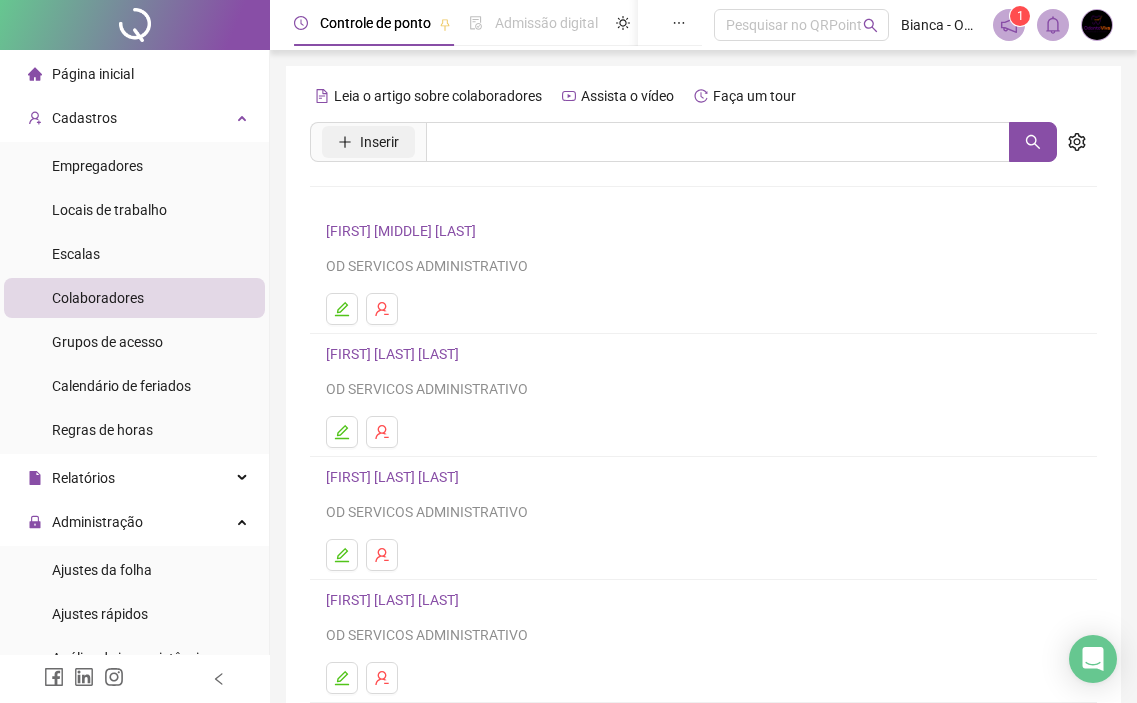 click on "Inserir" at bounding box center (379, 142) 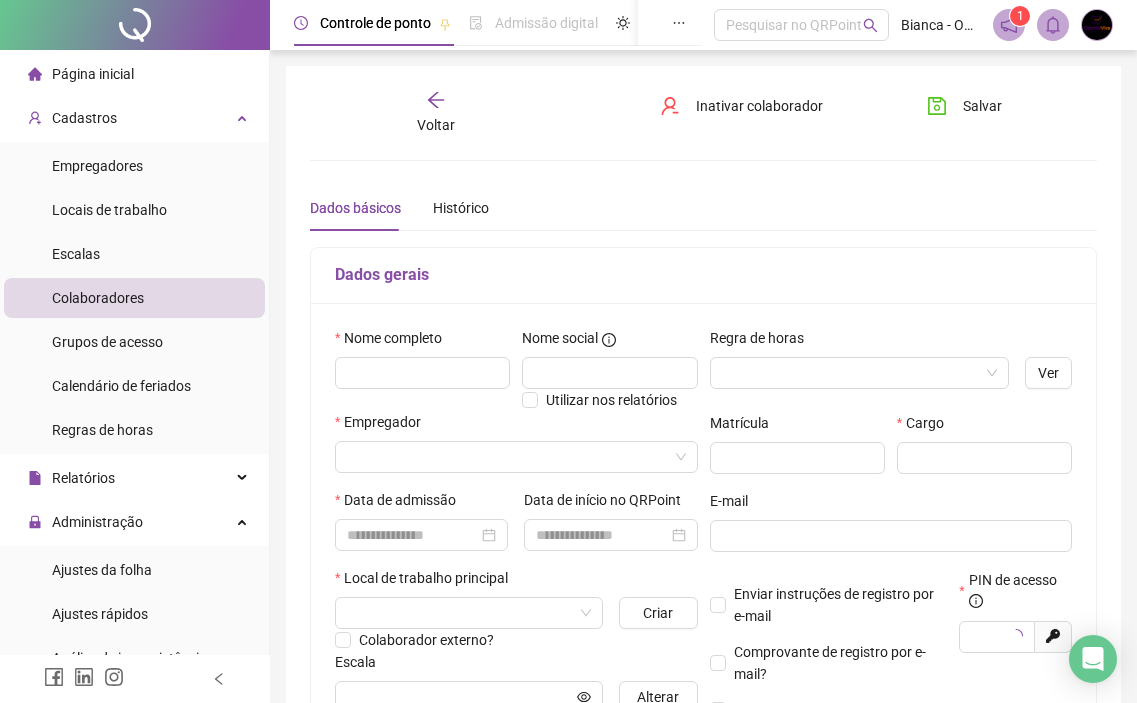 type on "*****" 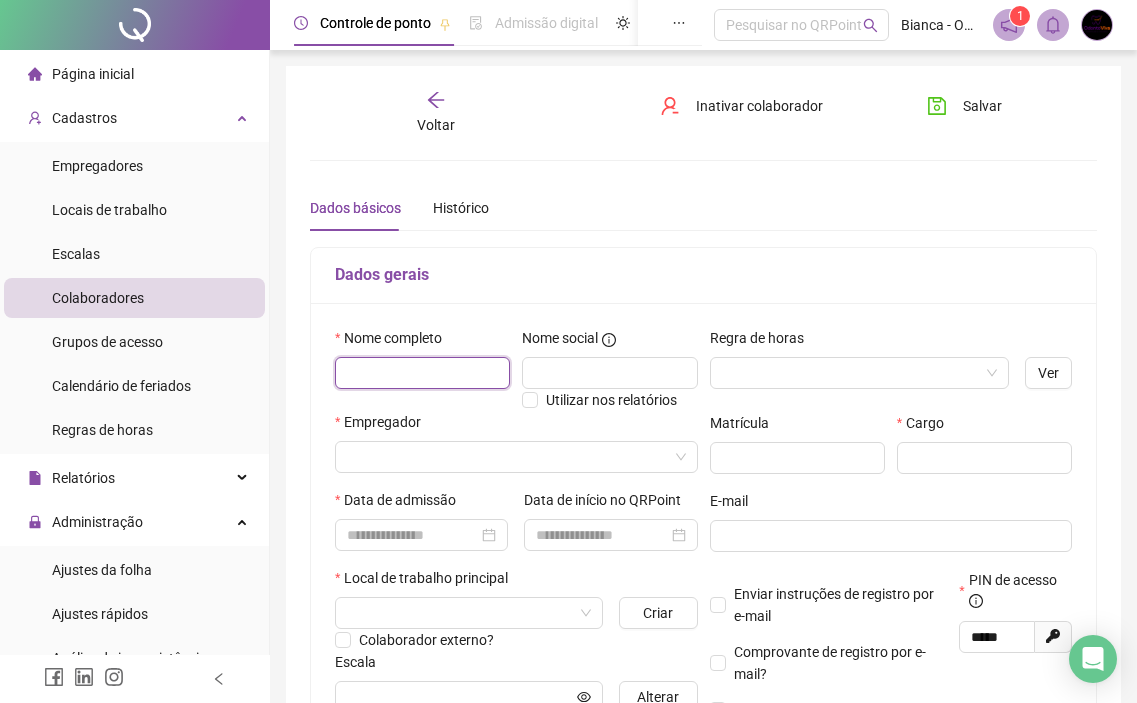click at bounding box center (422, 373) 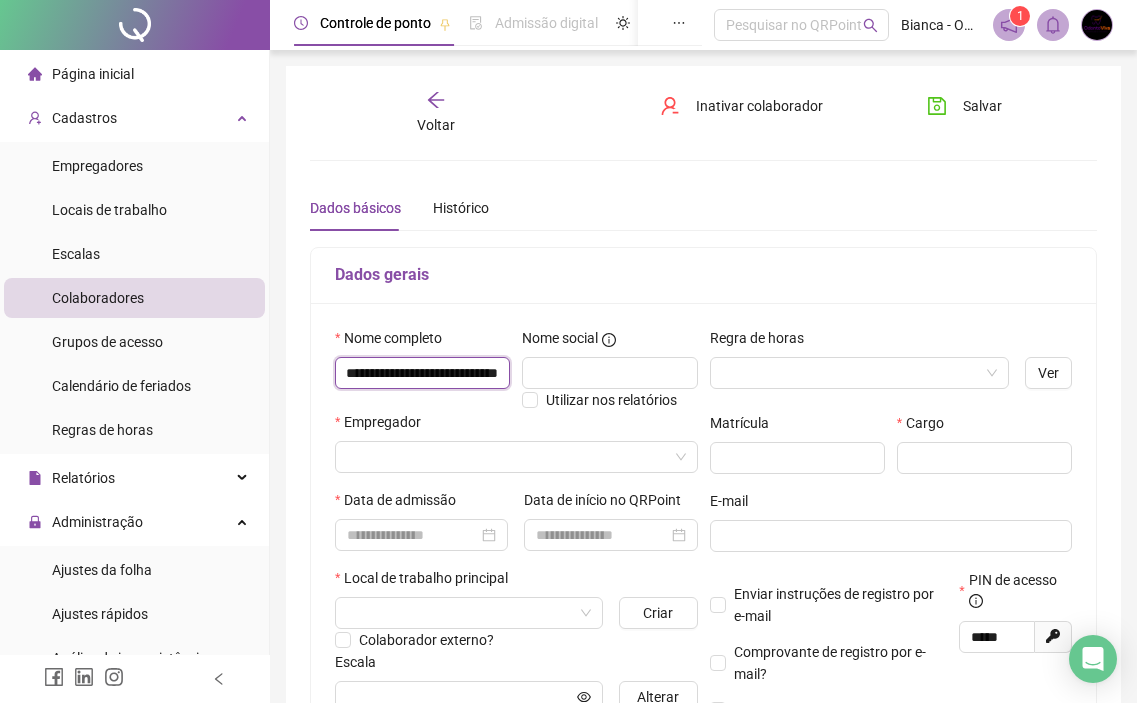 scroll, scrollTop: 0, scrollLeft: 64, axis: horizontal 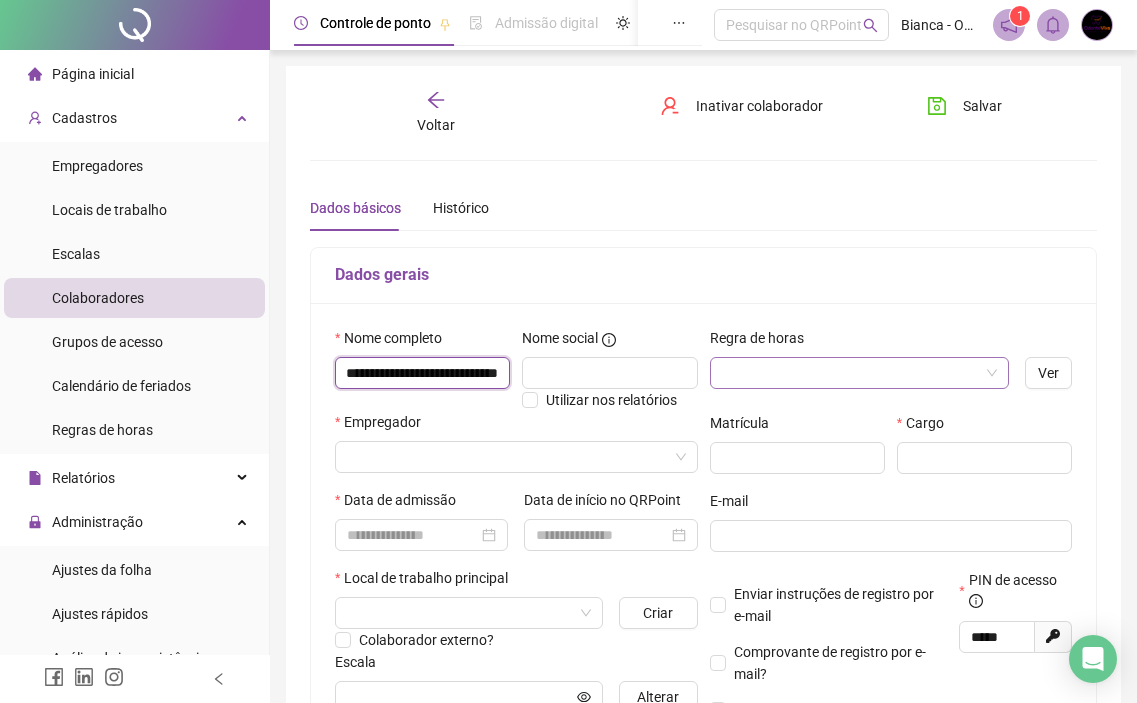type on "**********" 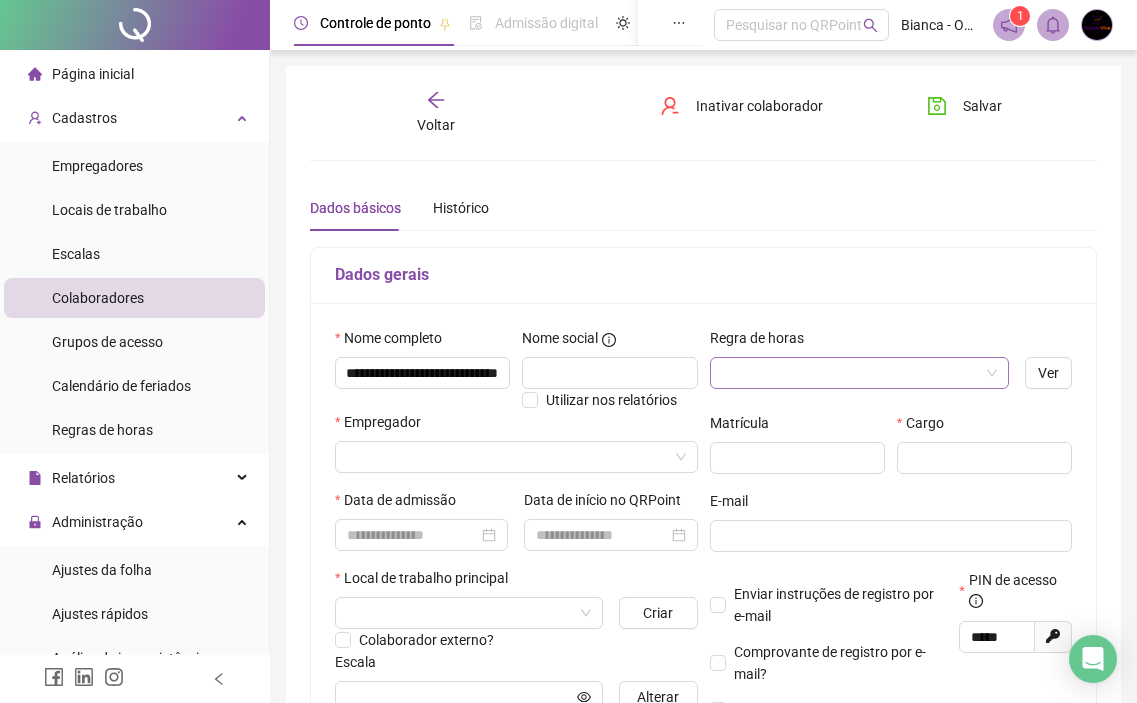 click at bounding box center [850, 373] 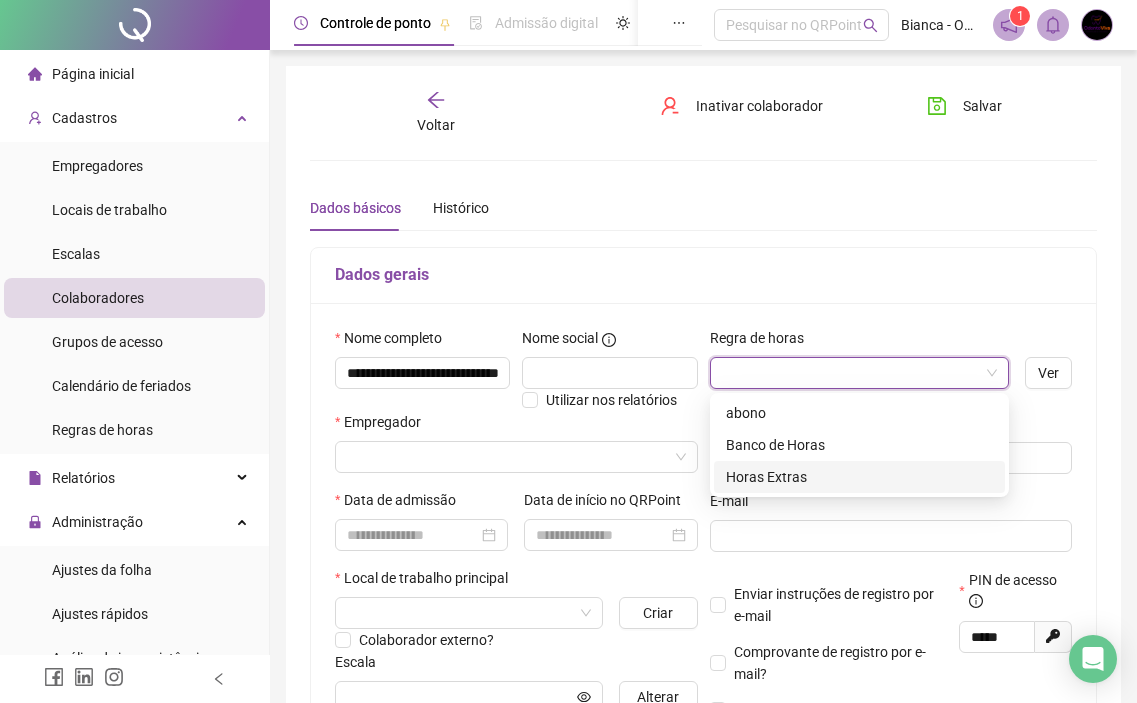 click on "Horas Extras" at bounding box center (859, 477) 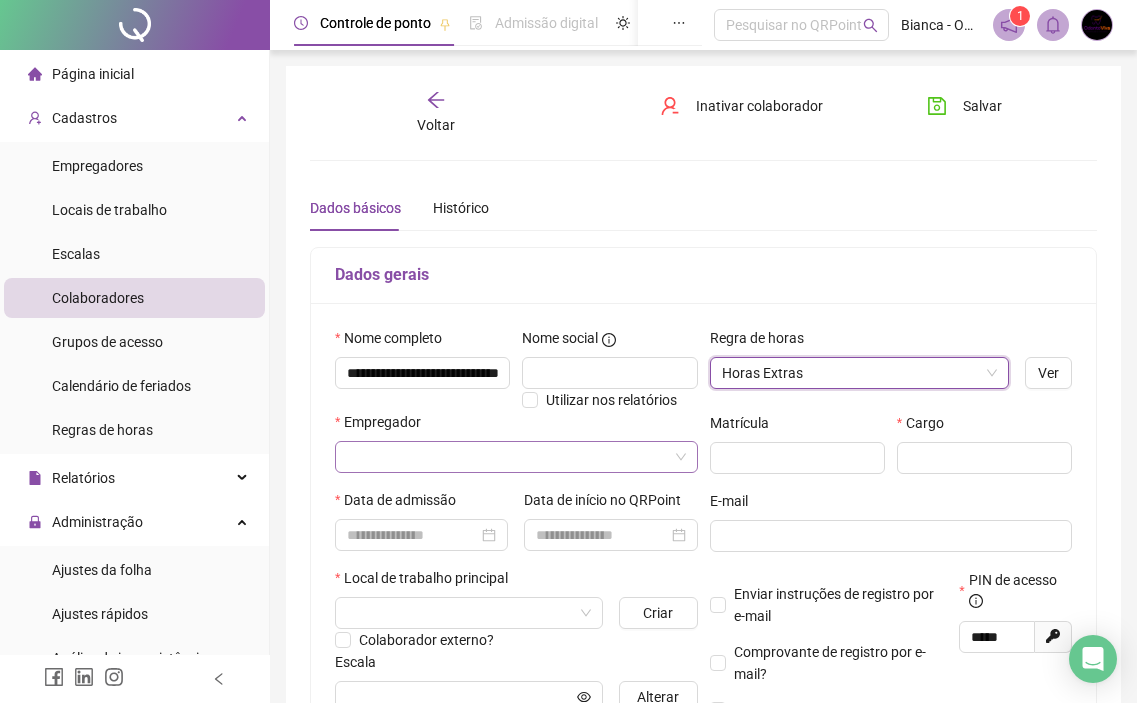 click at bounding box center (507, 457) 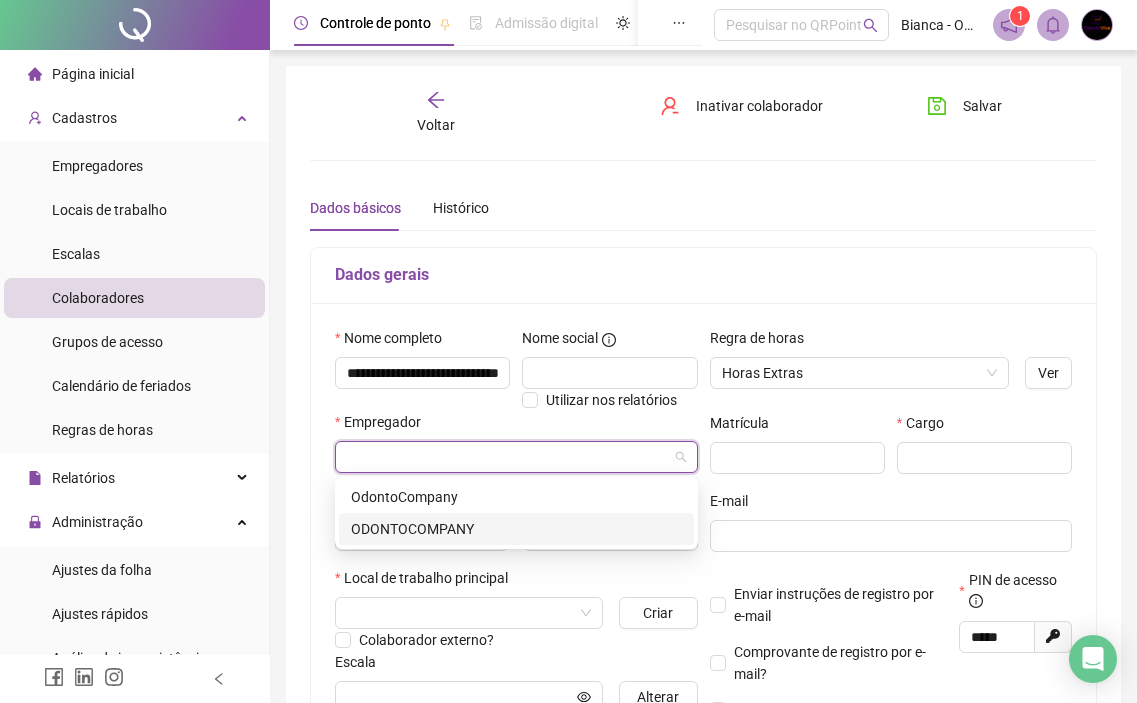 click on "ODONTOCOMPANY" at bounding box center [516, 529] 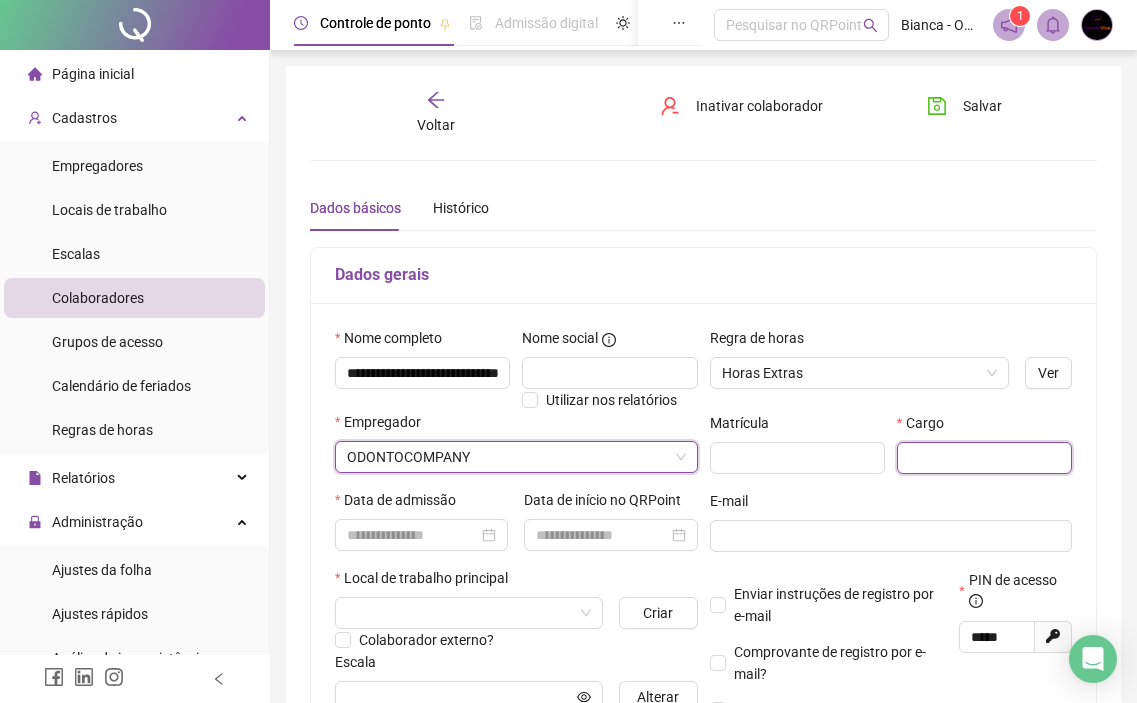 click at bounding box center (984, 458) 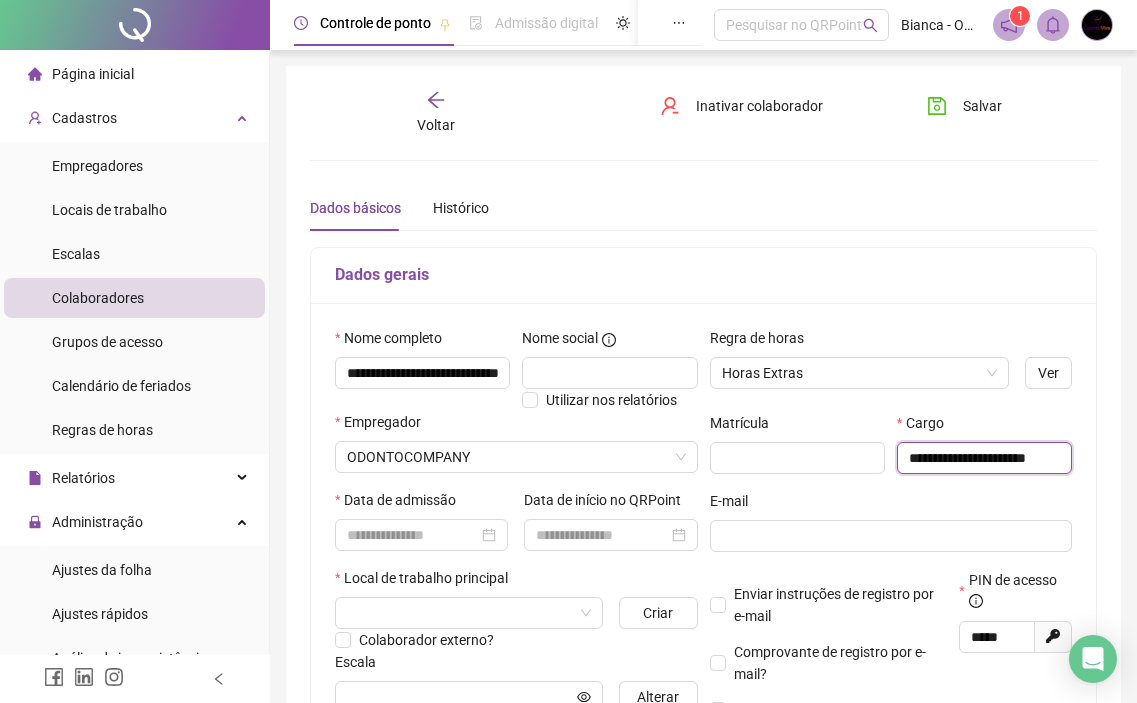 scroll, scrollTop: 0, scrollLeft: 20, axis: horizontal 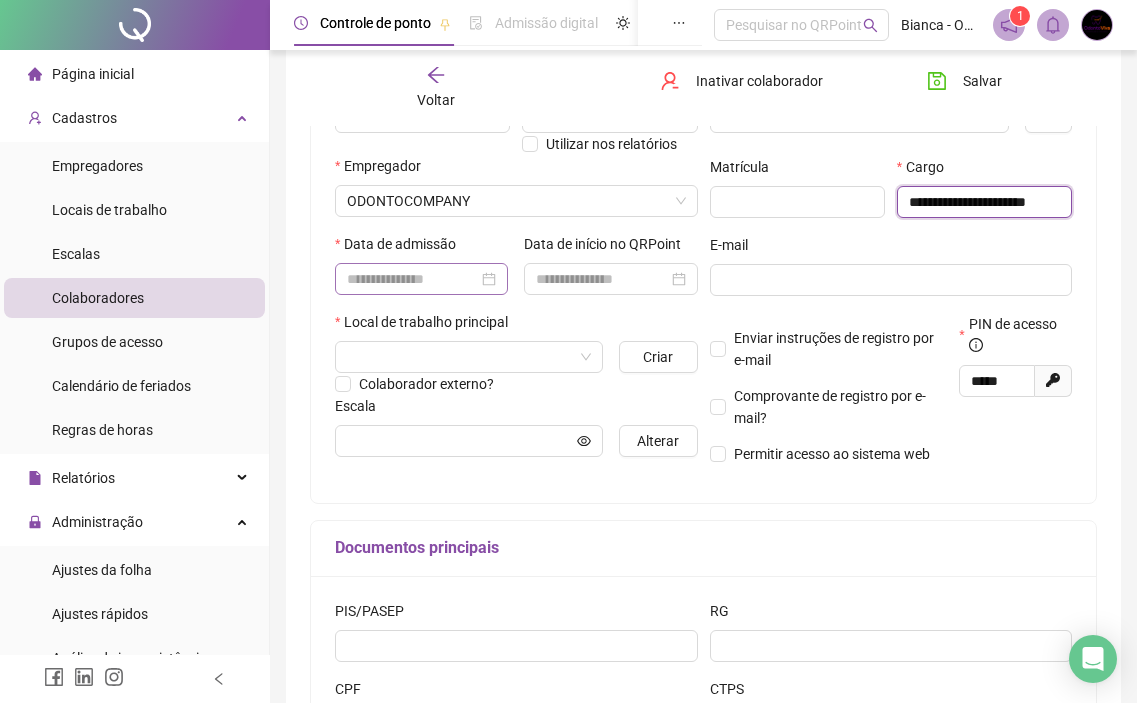 type on "**********" 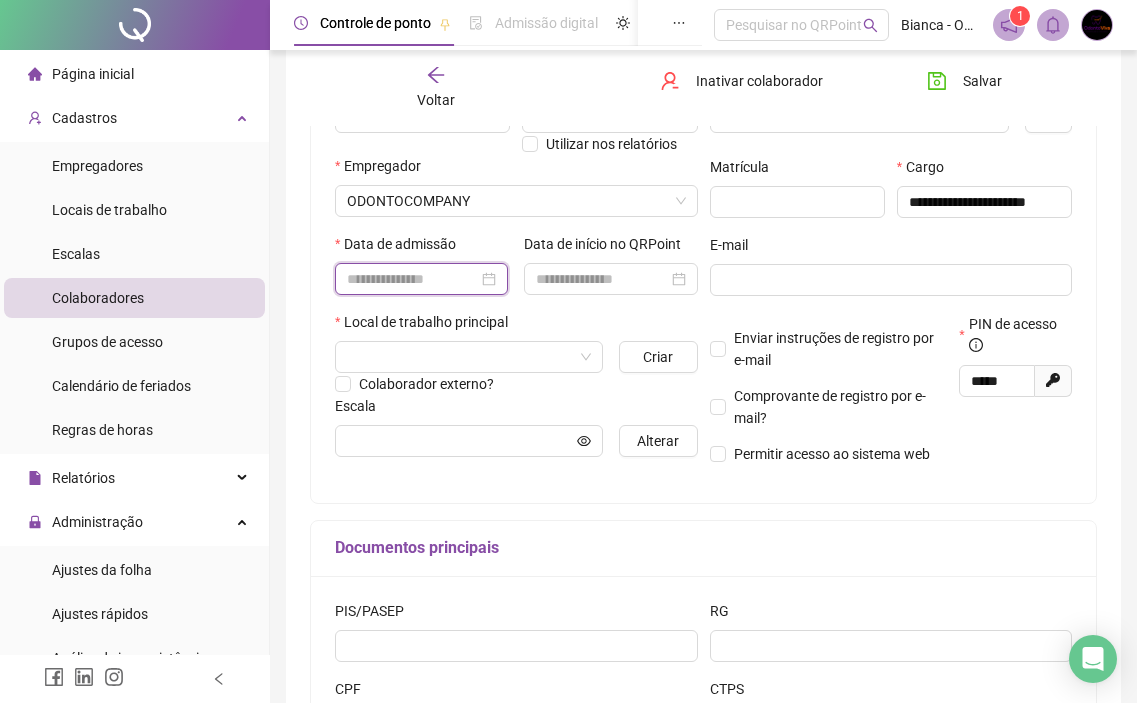 click at bounding box center [412, 279] 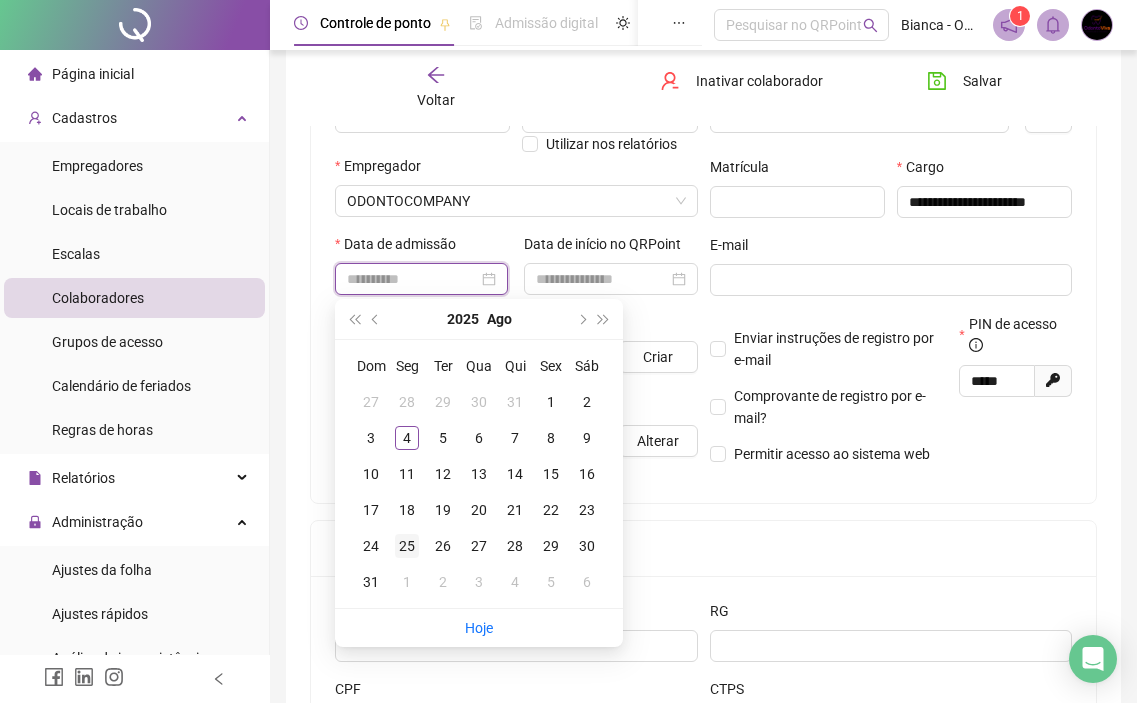 type on "**********" 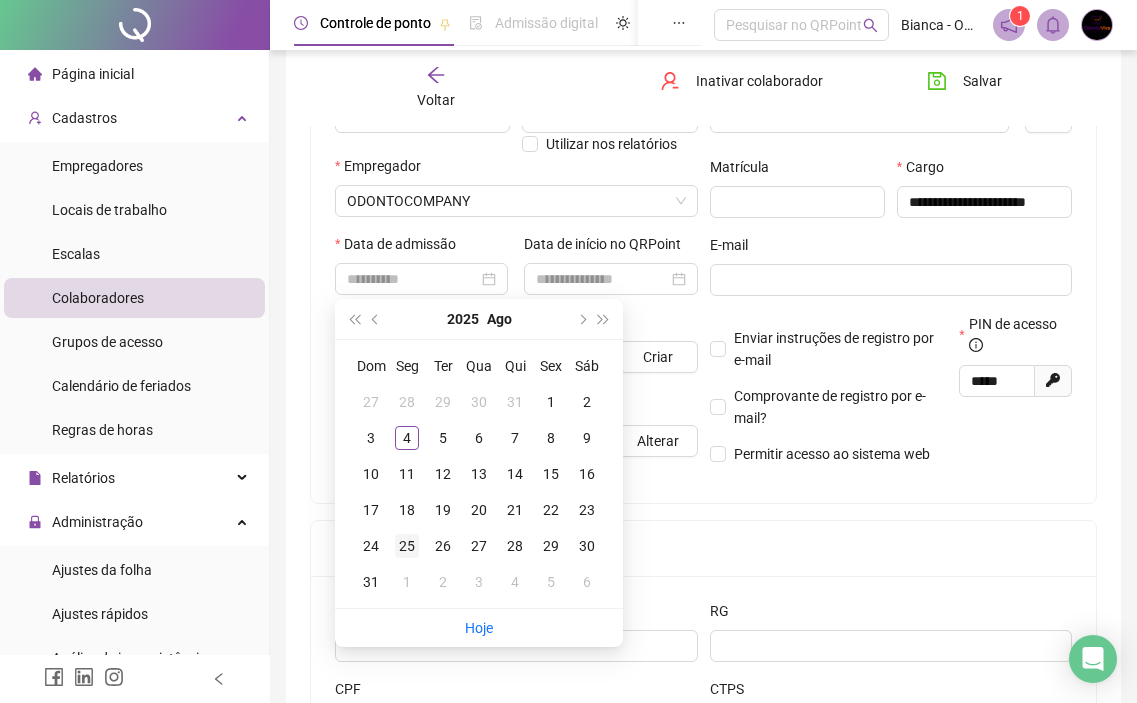click on "25" at bounding box center (407, 546) 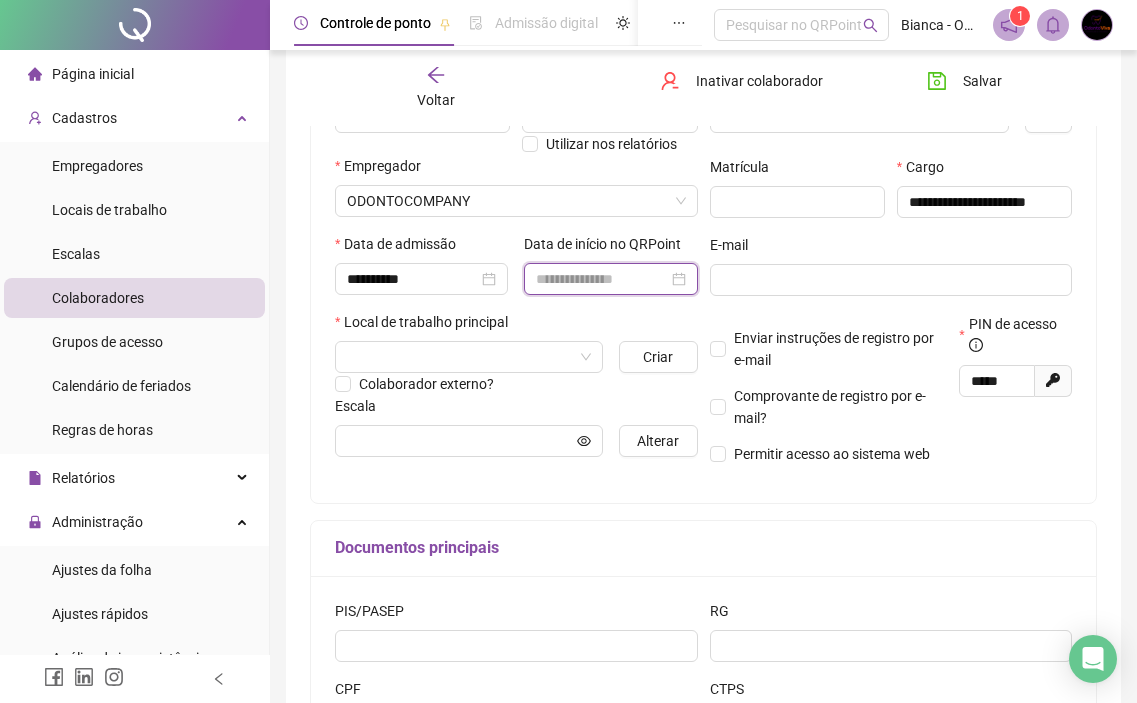 click at bounding box center (601, 279) 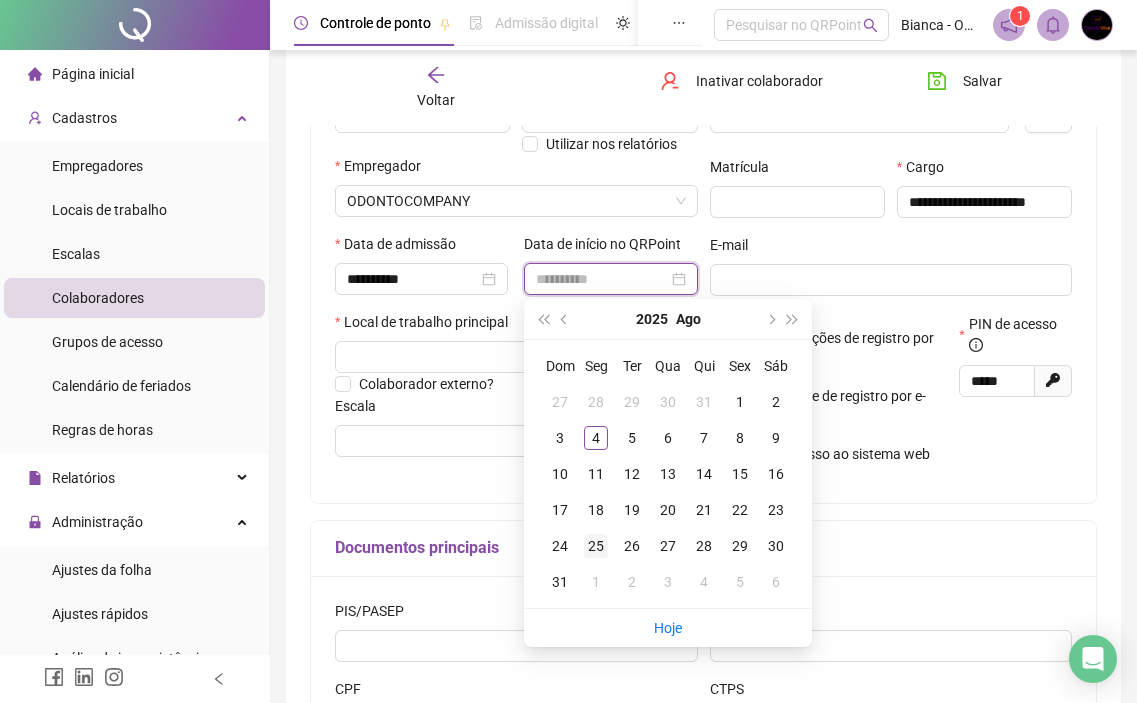 type on "**********" 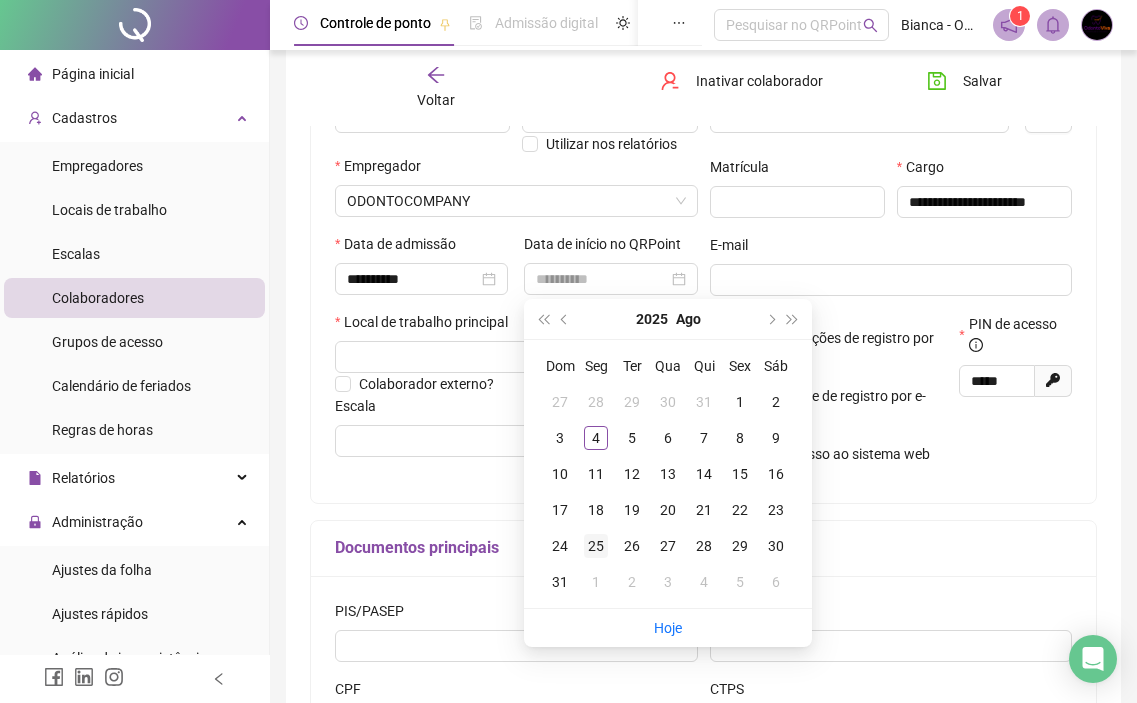 click on "25" at bounding box center [596, 546] 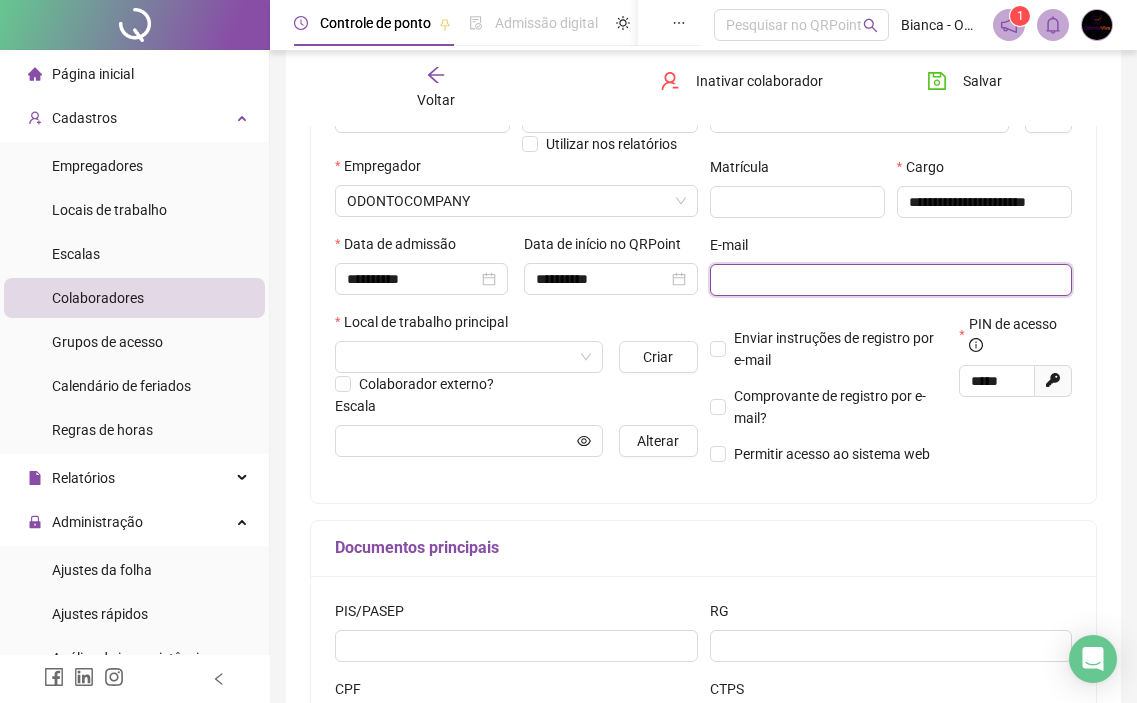 click at bounding box center (889, 280) 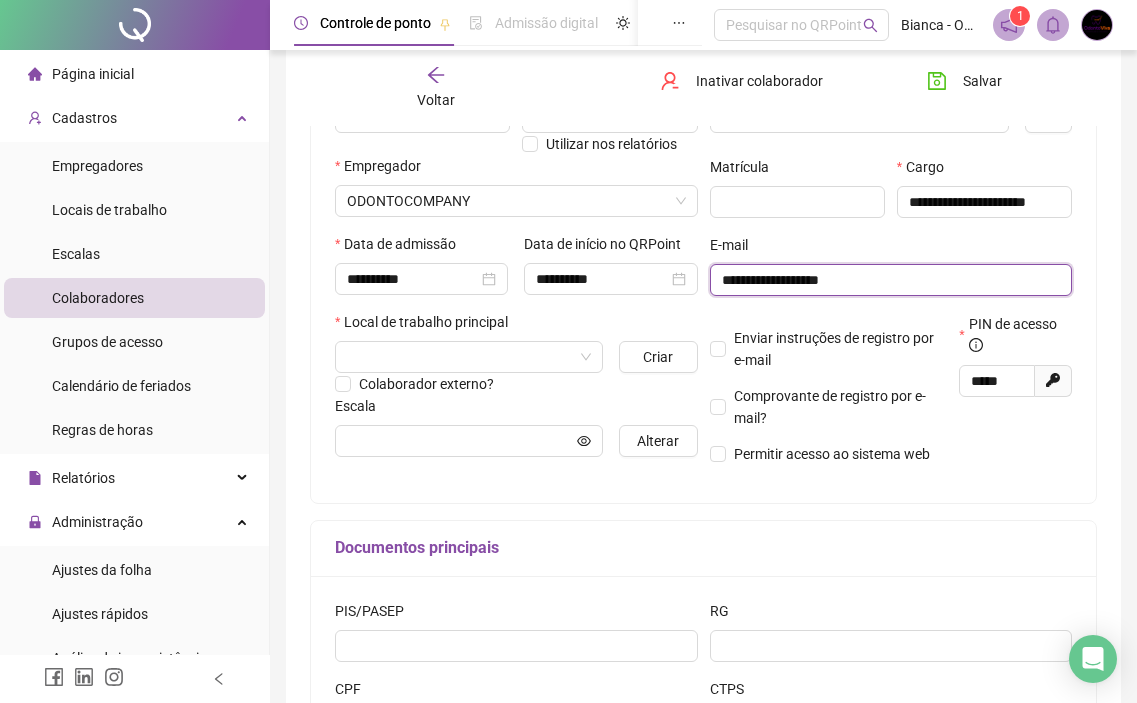click on "**********" at bounding box center (889, 280) 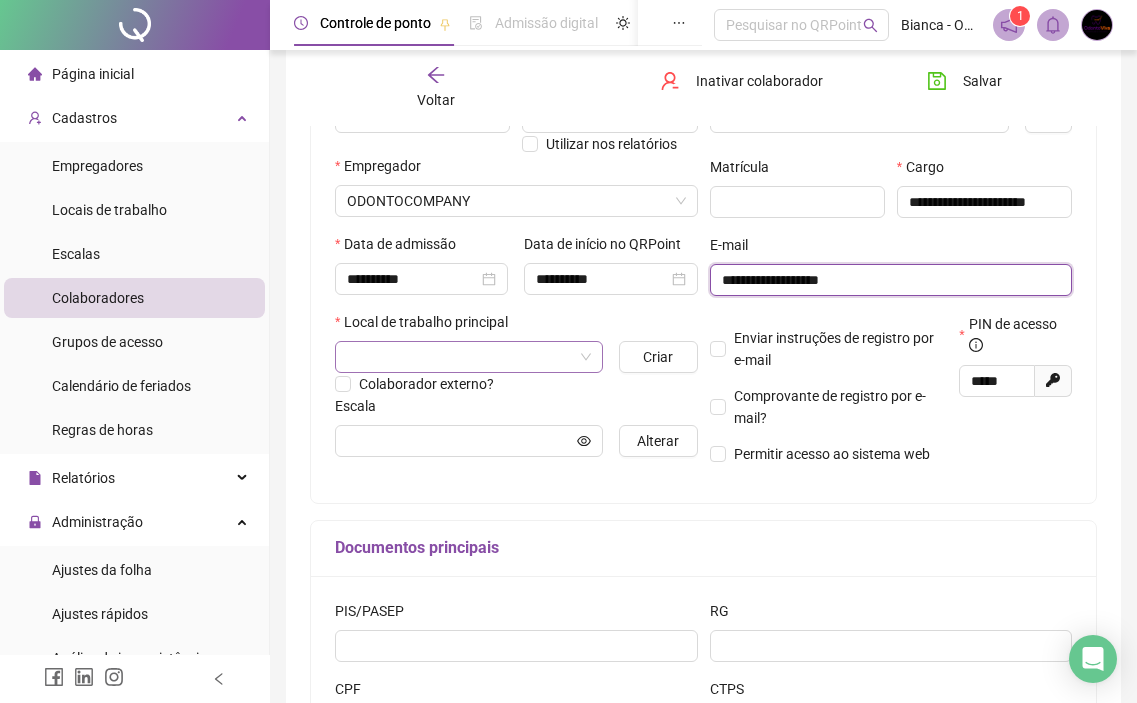 type on "**********" 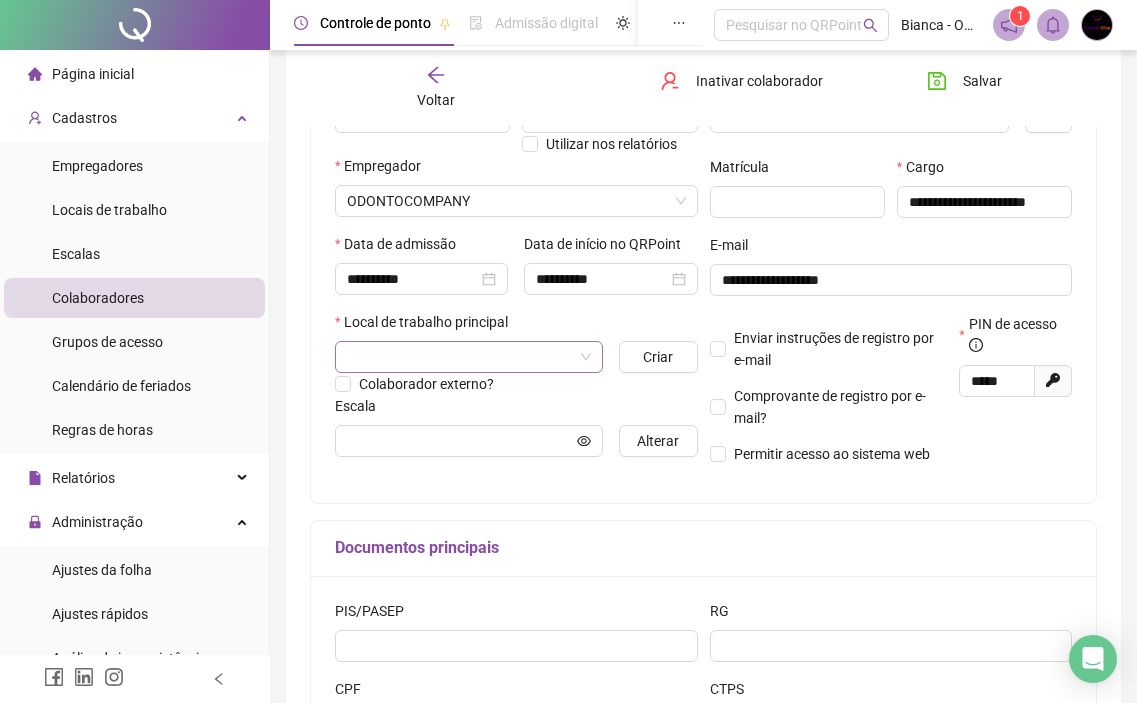 click at bounding box center (460, 357) 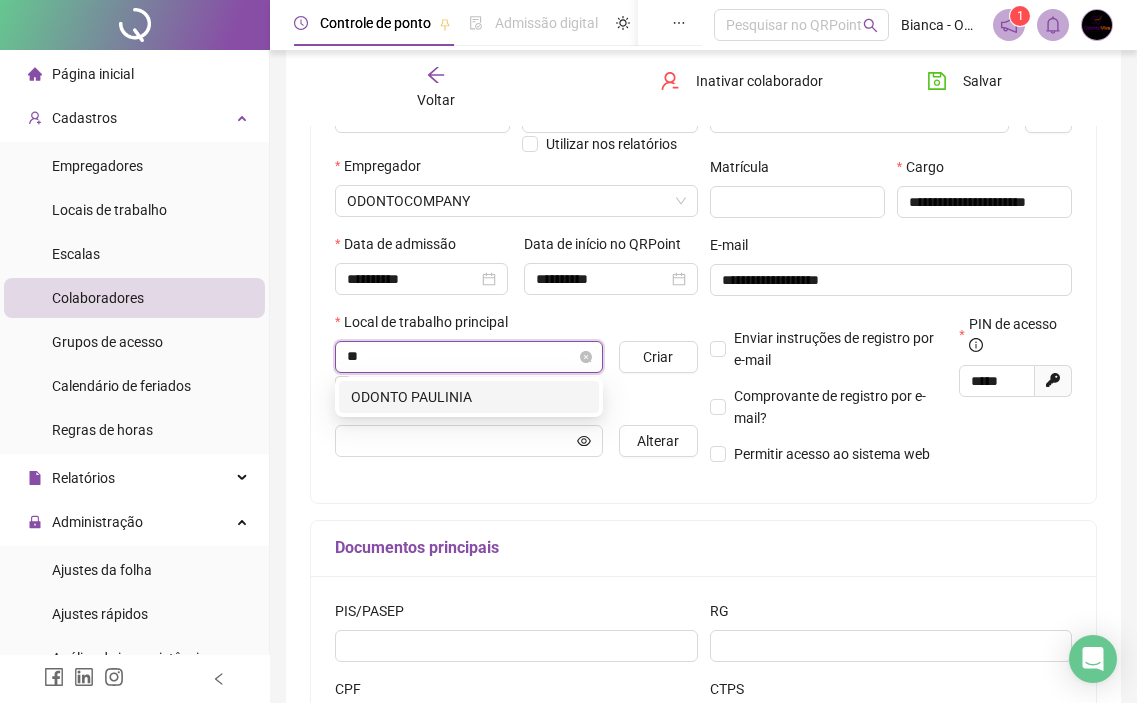 type on "***" 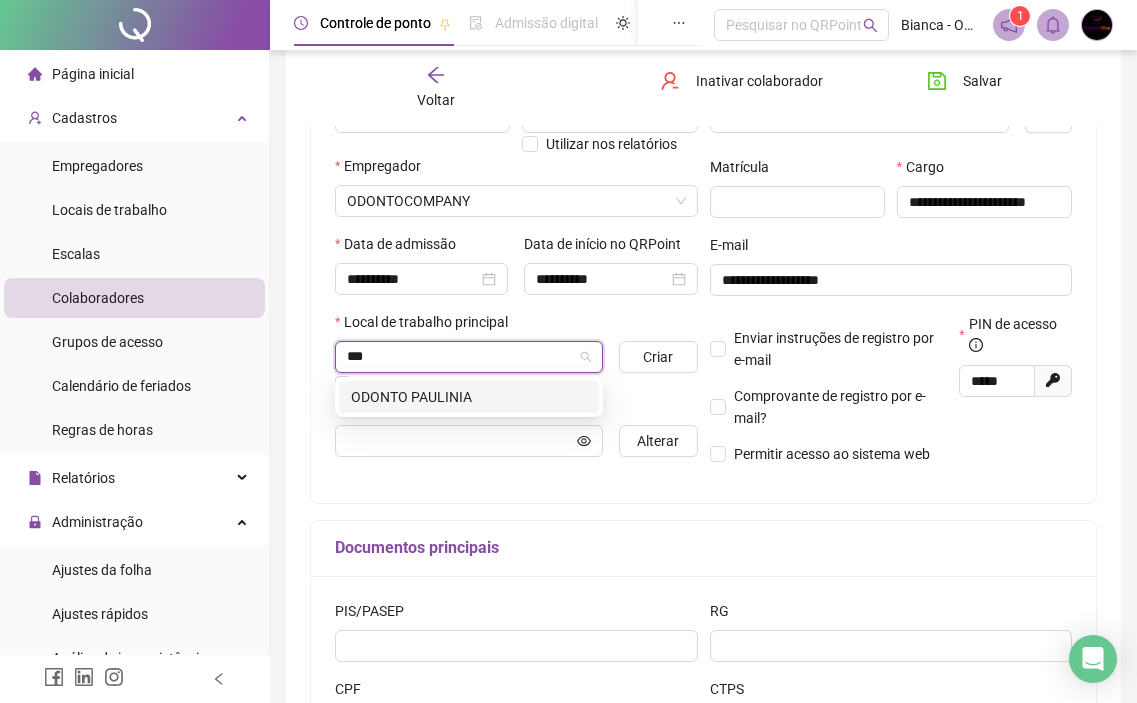 click on "ODONTO PAULINIA" at bounding box center [469, 397] 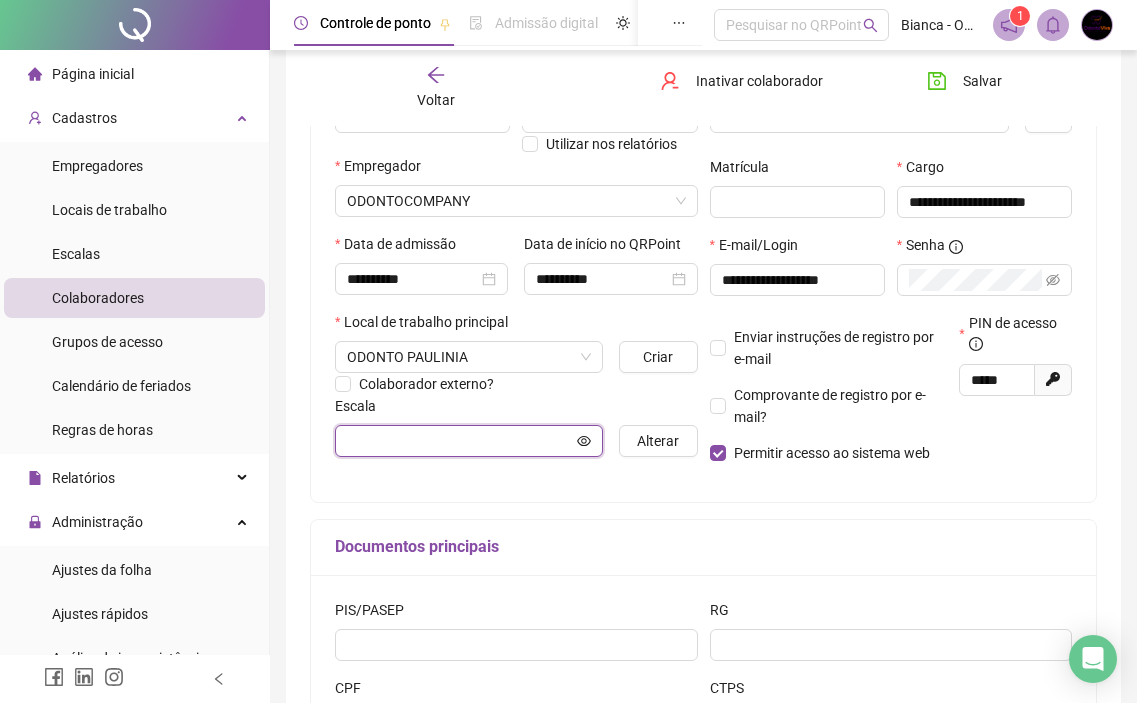 click at bounding box center [460, 441] 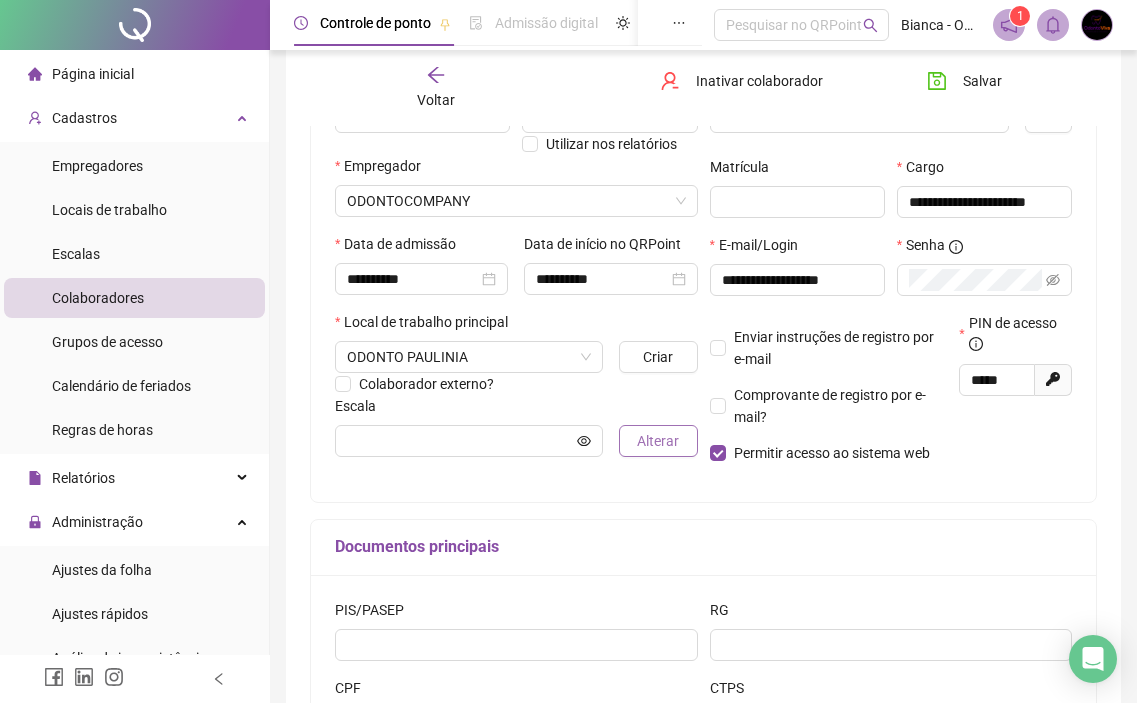 click on "Alterar" at bounding box center (658, 441) 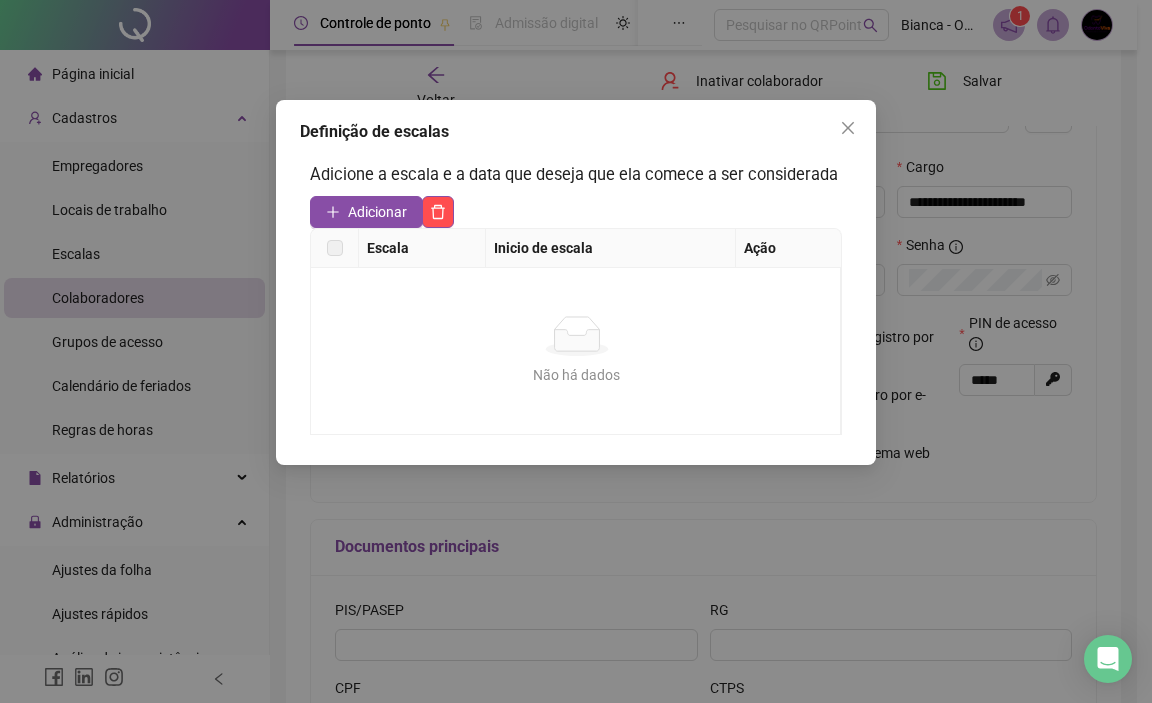 click on "Adicionar" at bounding box center (377, 212) 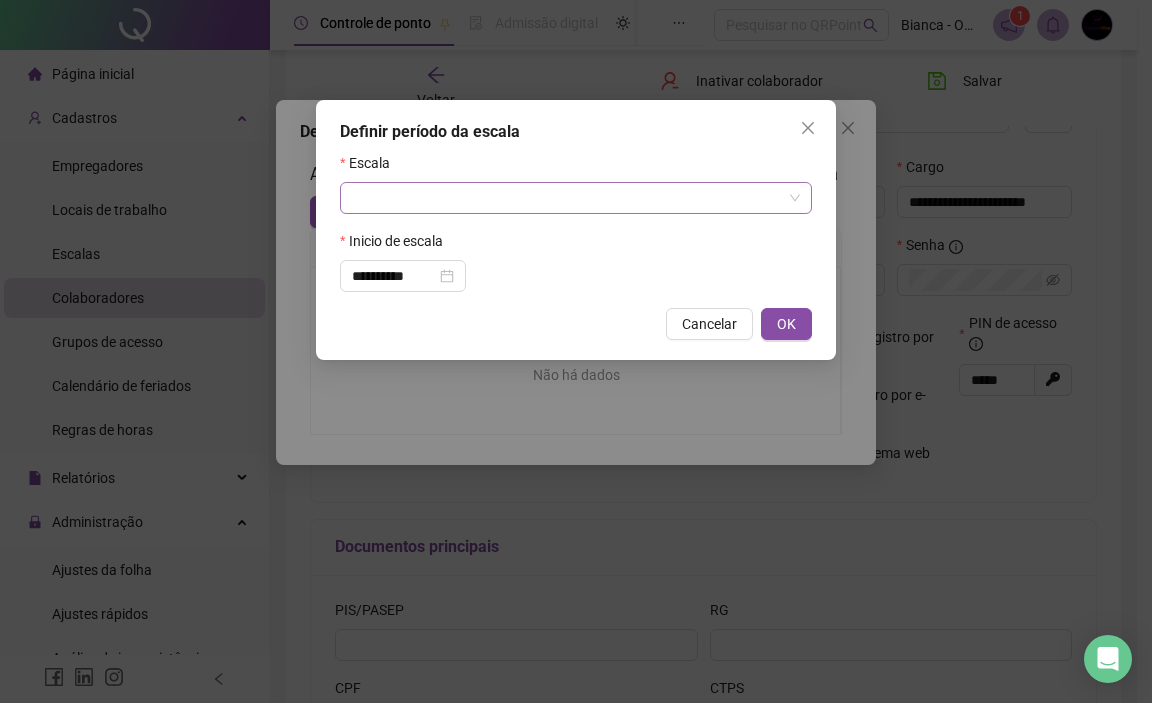 click at bounding box center (567, 198) 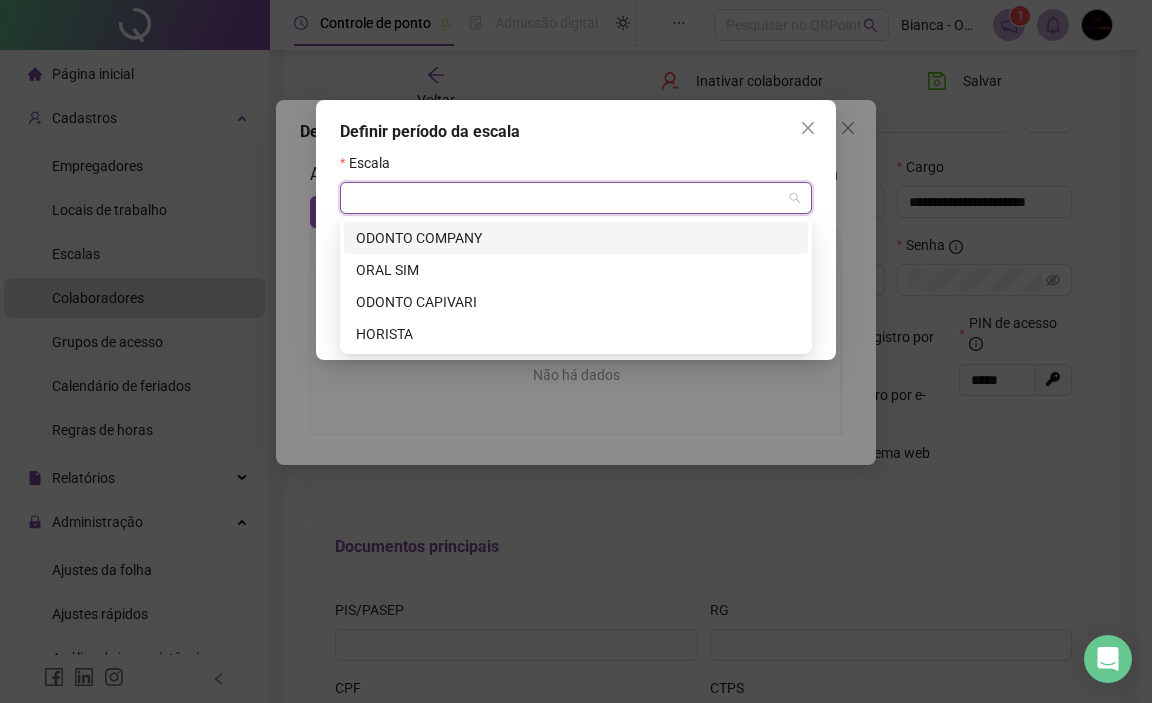 click on "ODONTO COMPANY" at bounding box center (576, 238) 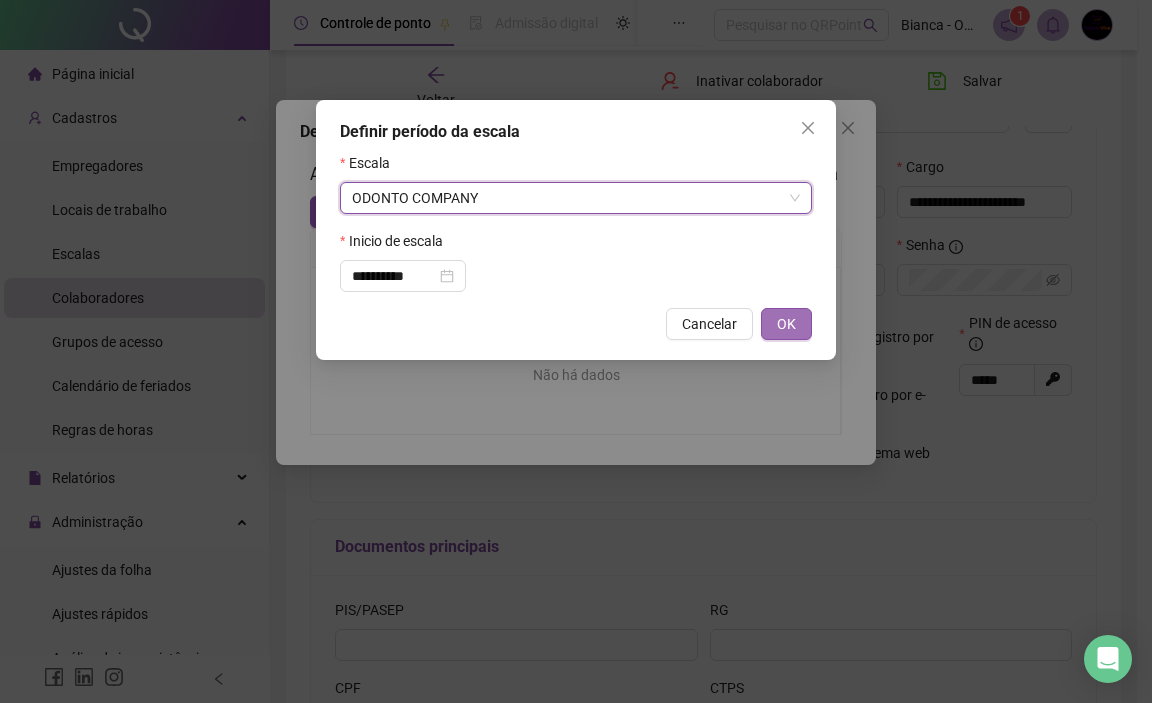click on "OK" at bounding box center (786, 324) 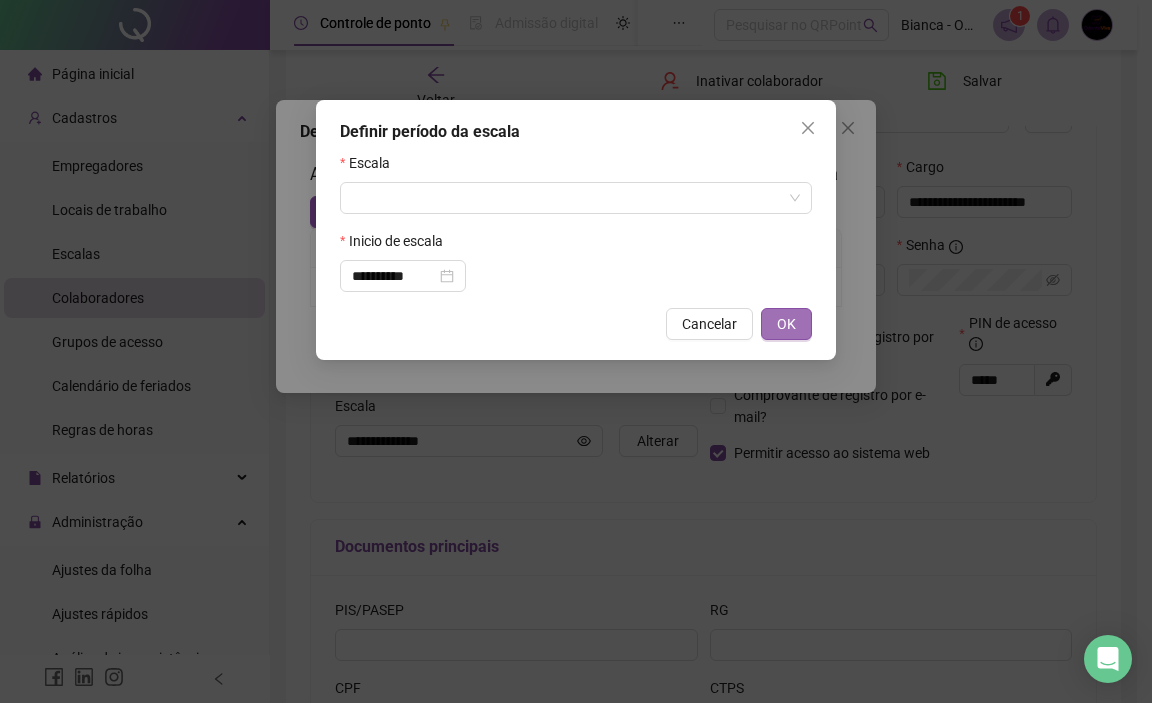 type on "**********" 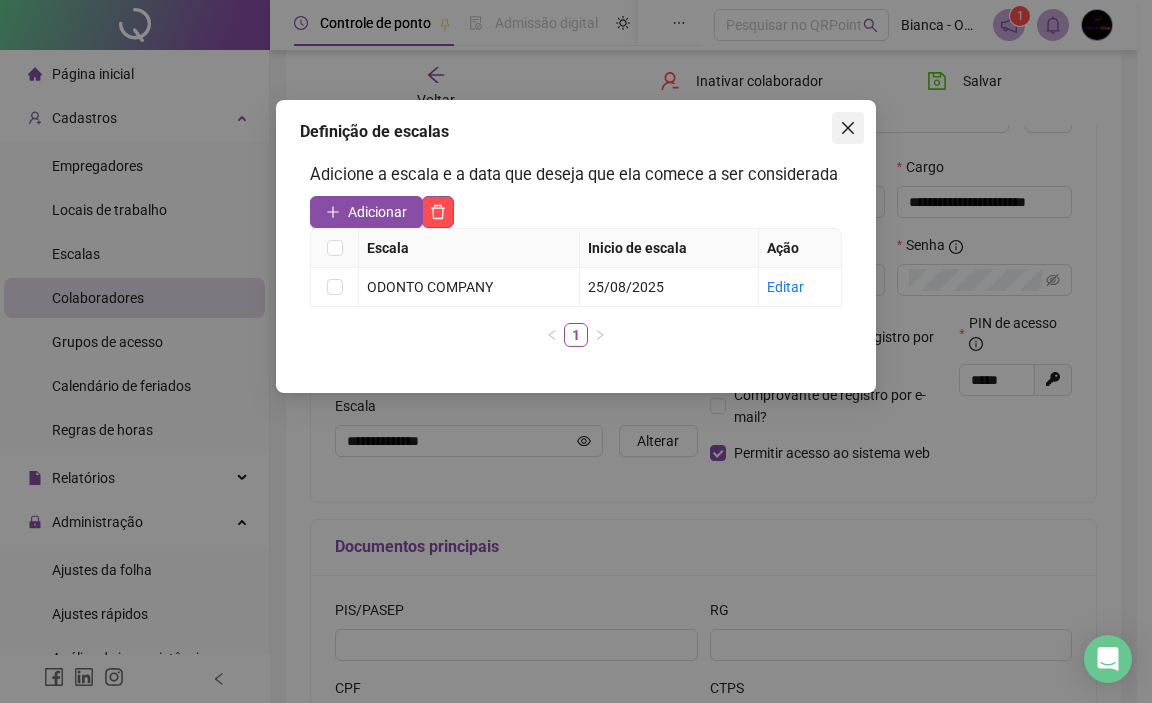 click 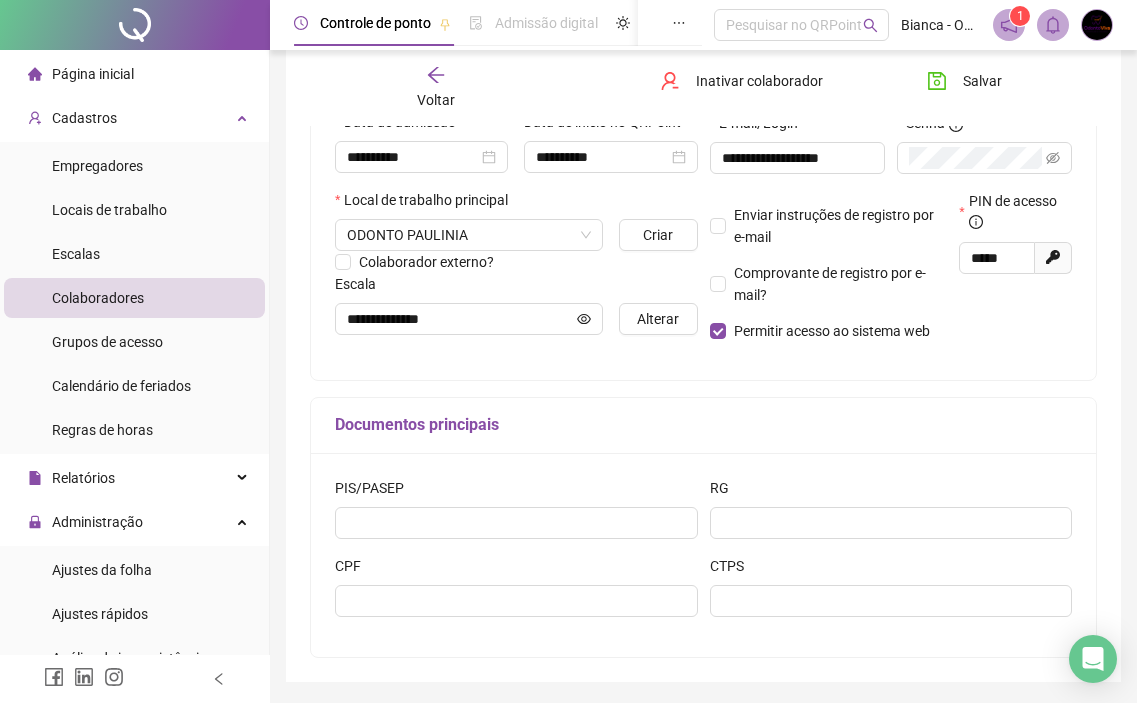 scroll, scrollTop: 443, scrollLeft: 0, axis: vertical 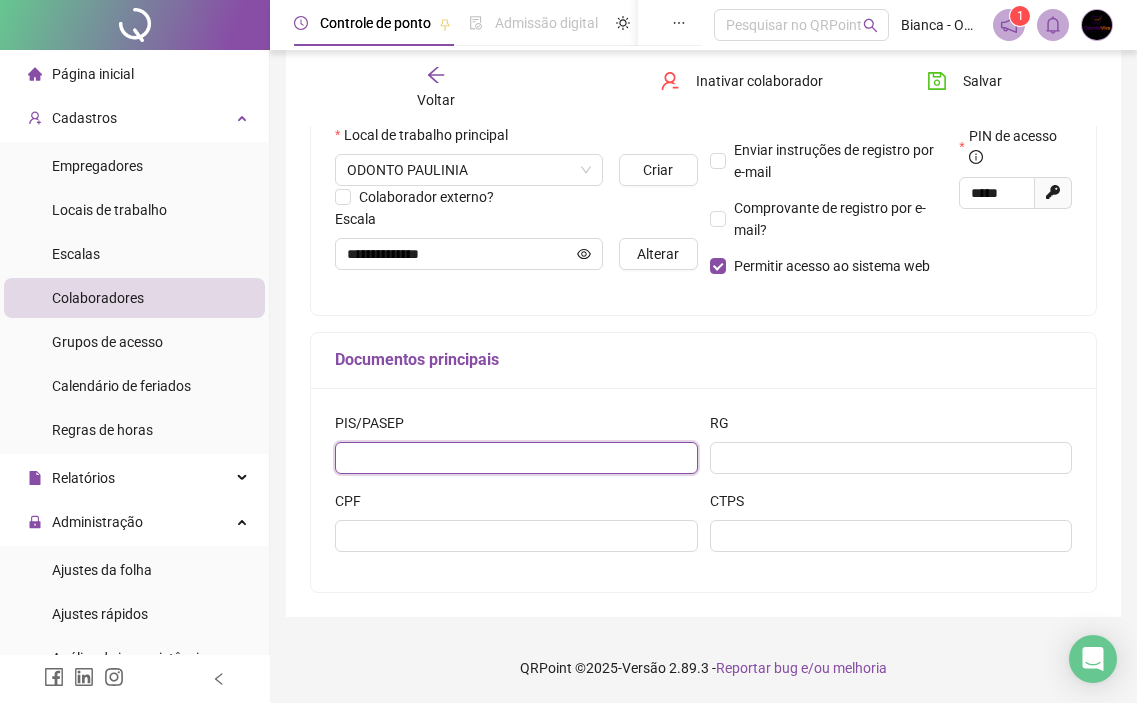 click at bounding box center (516, 458) 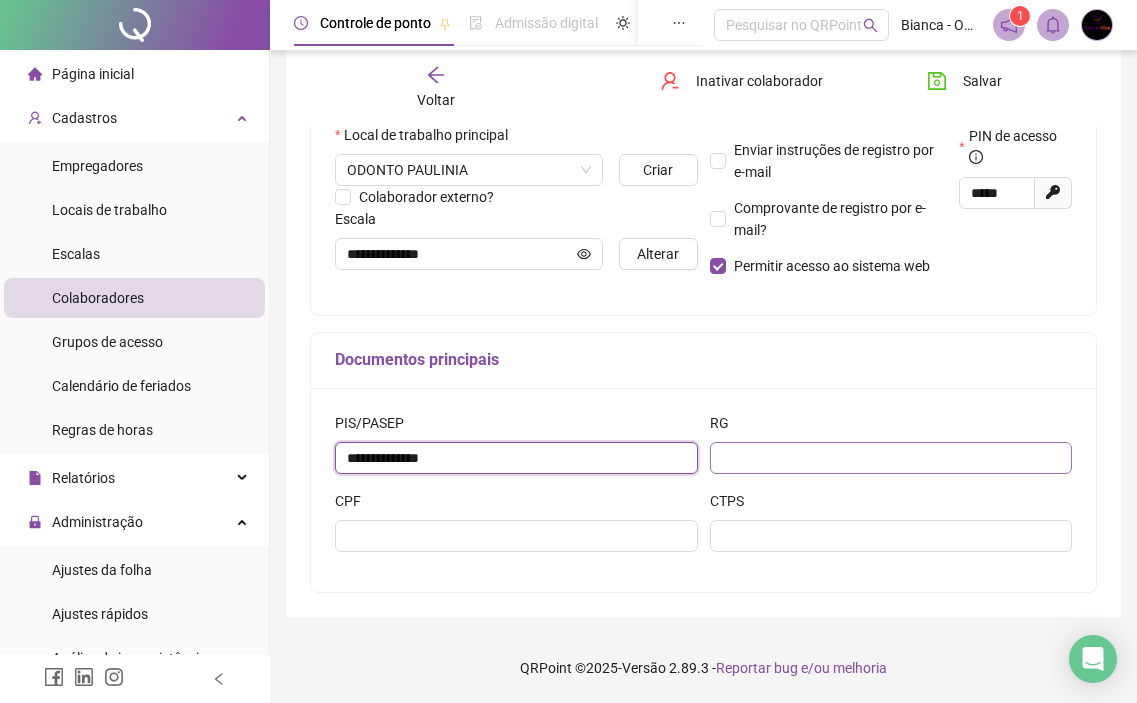 type on "**********" 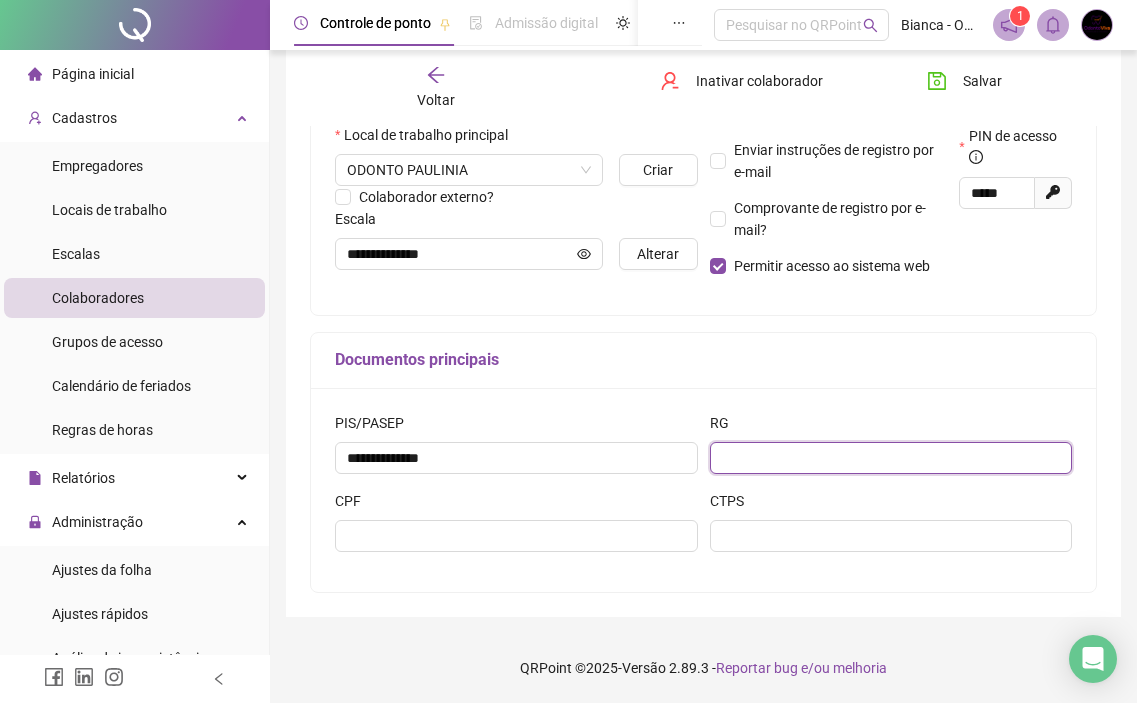 click at bounding box center (891, 458) 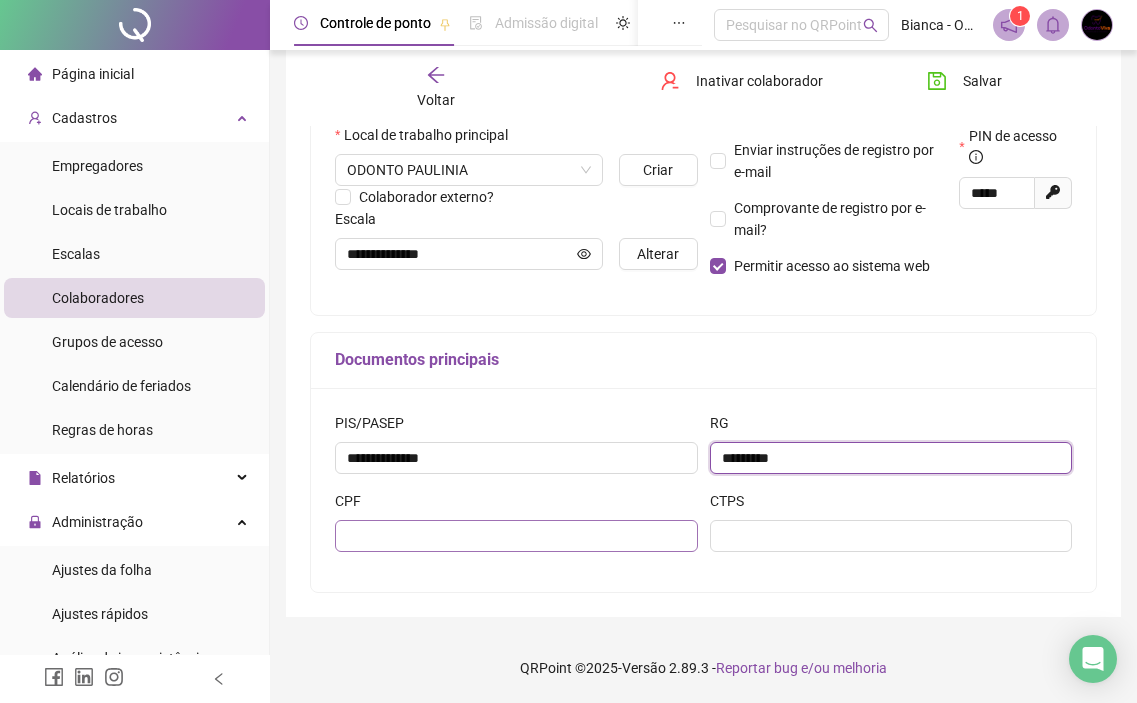 type on "*********" 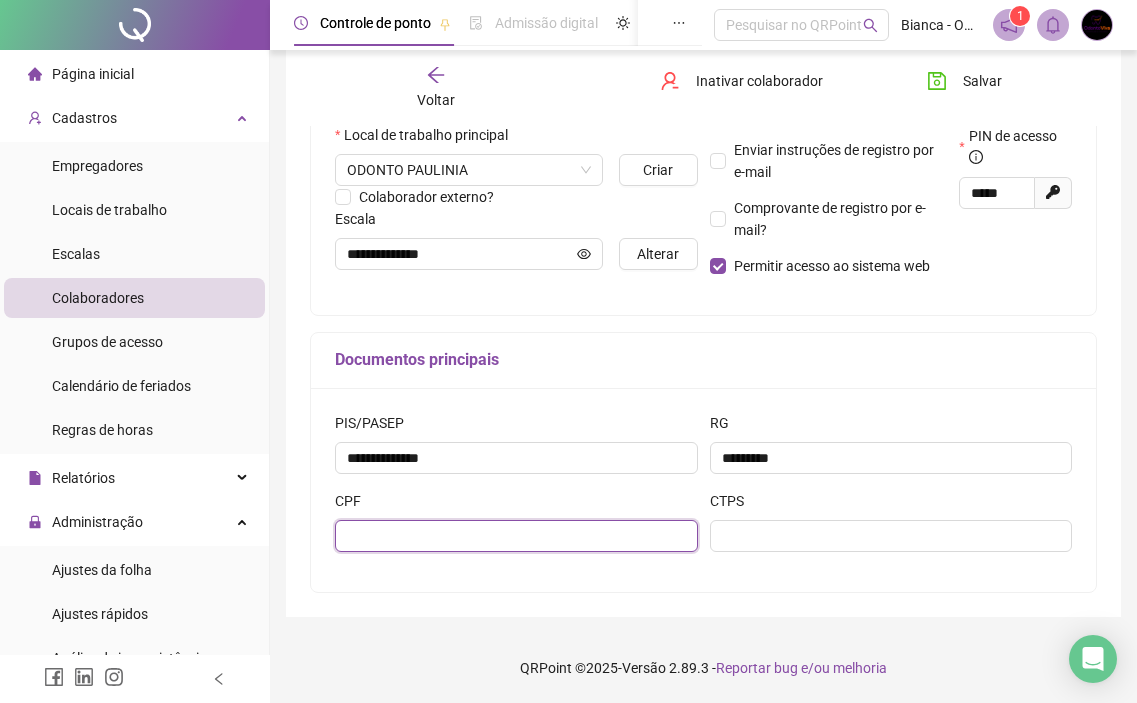 click at bounding box center (516, 536) 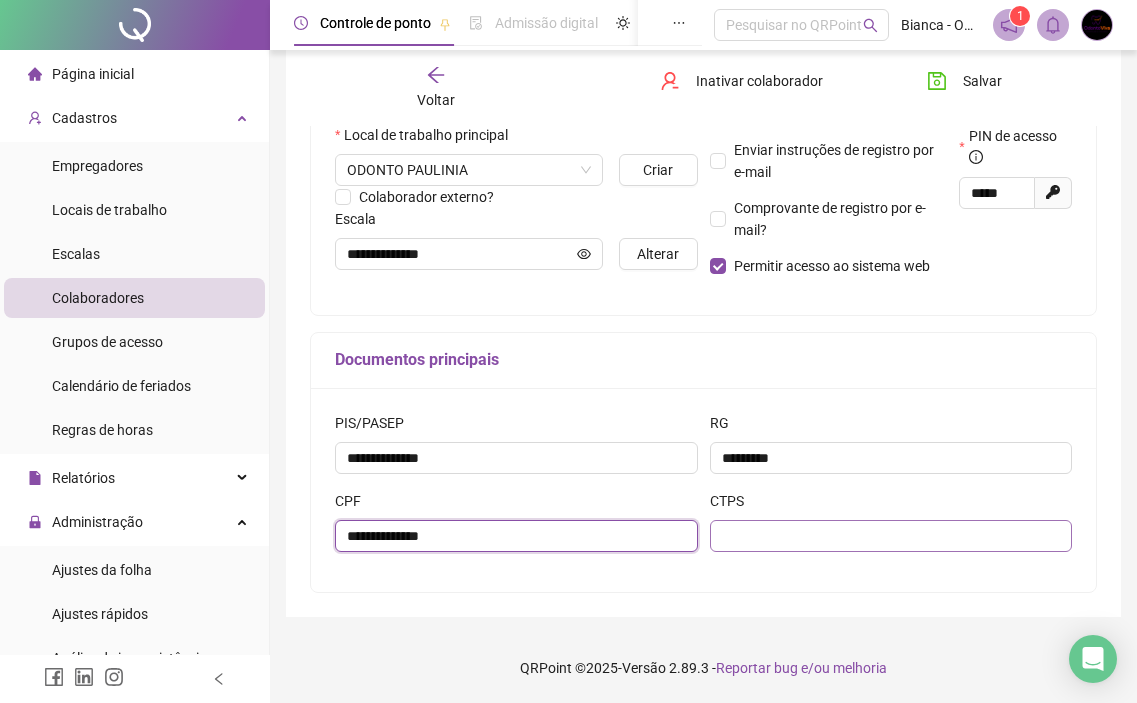 type on "**********" 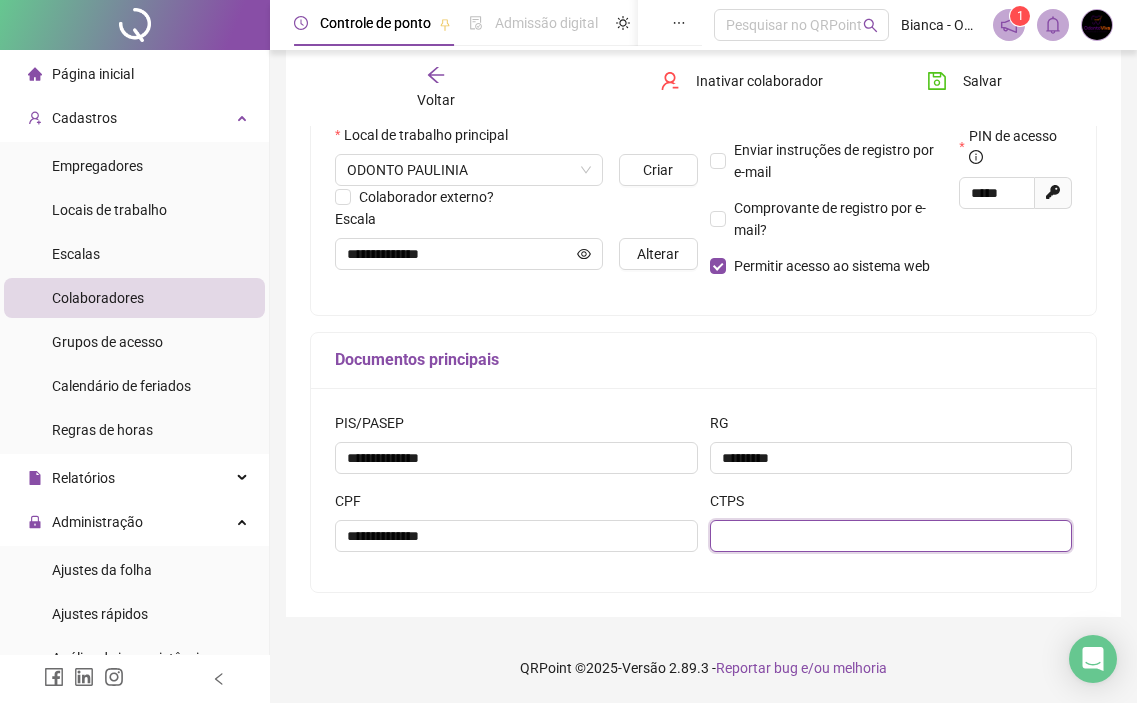 click at bounding box center [891, 536] 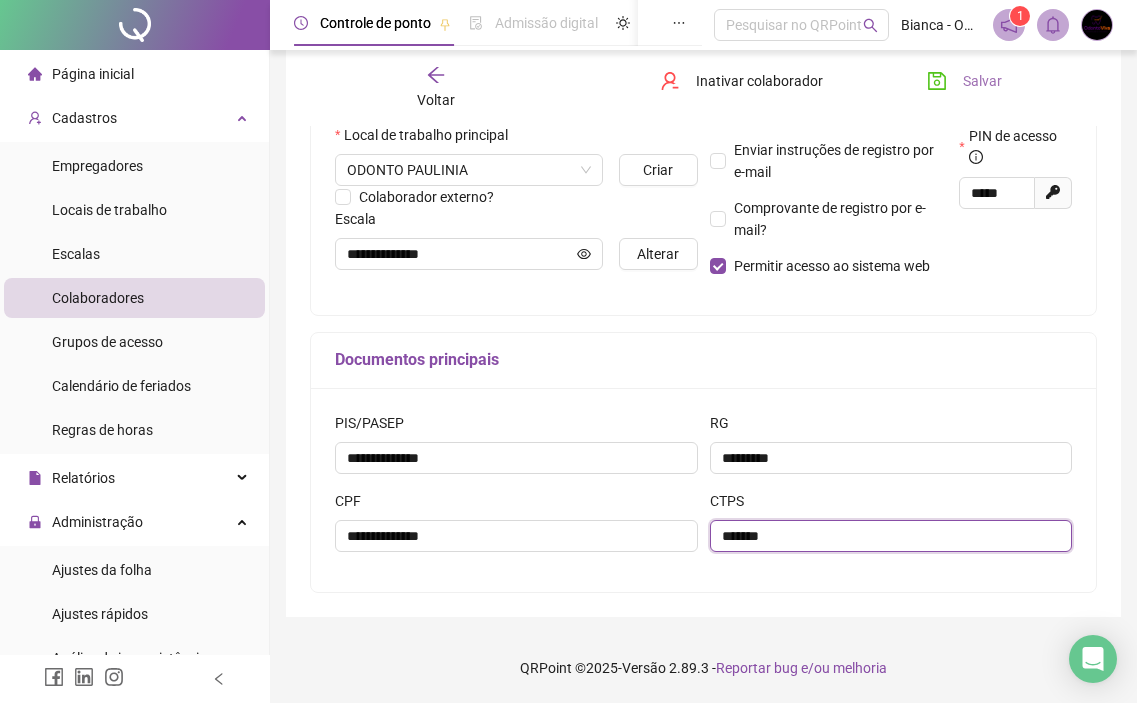 type on "*******" 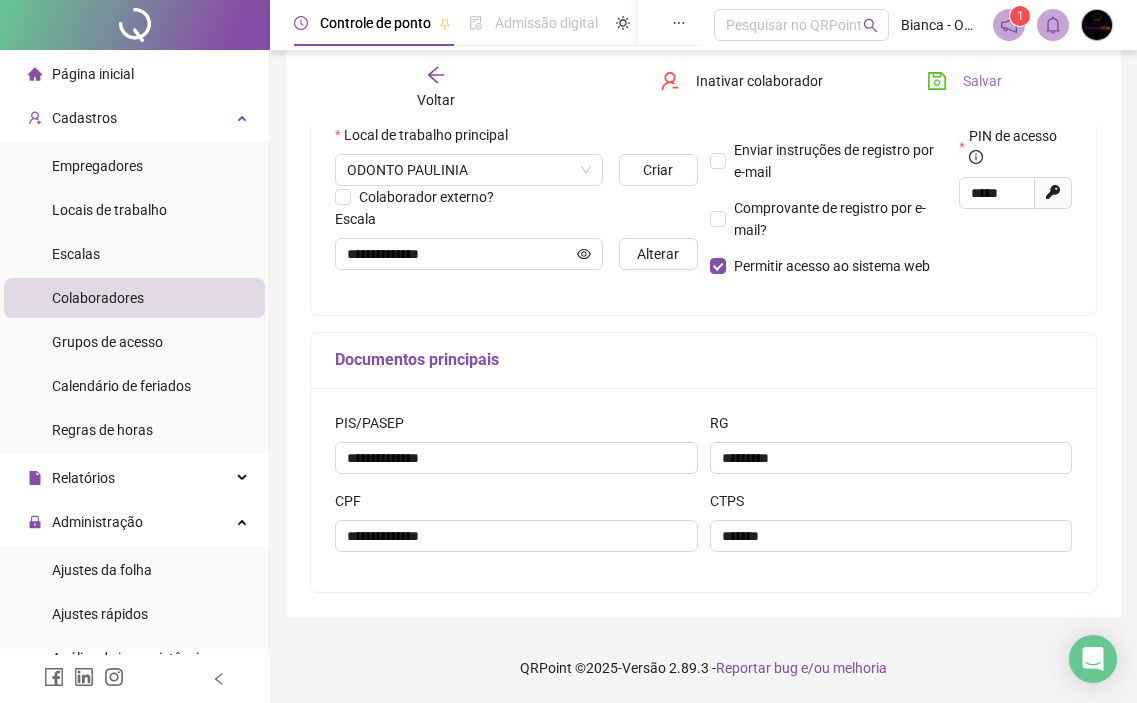 click on "Salvar" at bounding box center [982, 81] 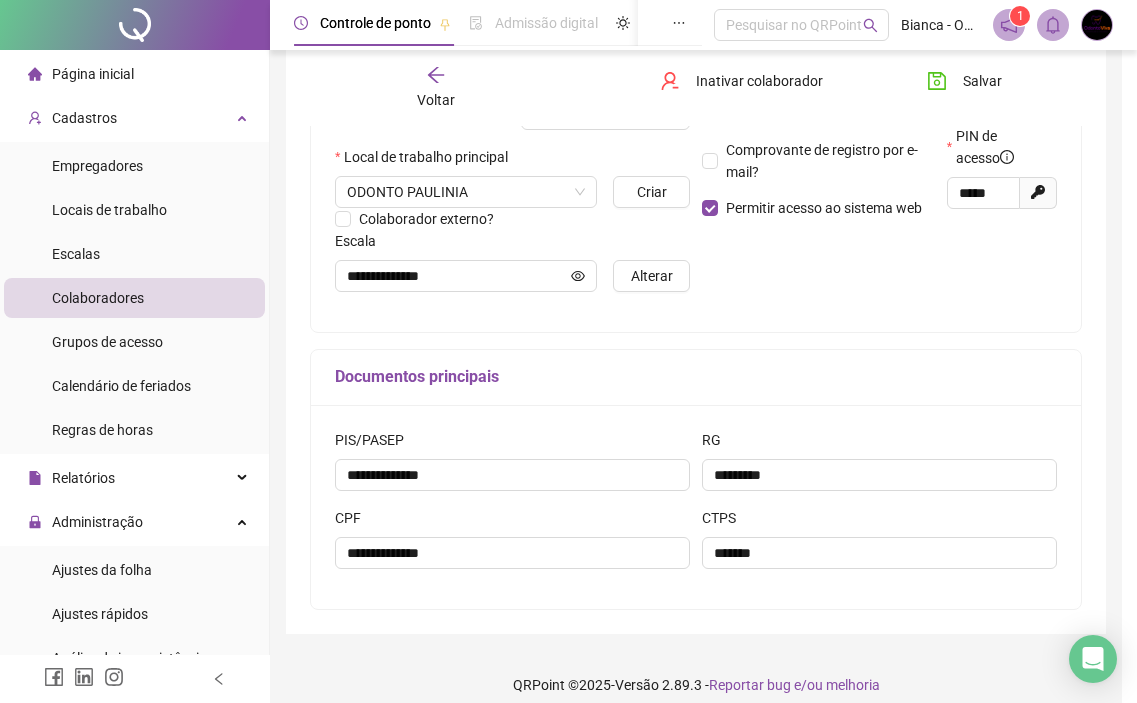 scroll, scrollTop: 438, scrollLeft: 0, axis: vertical 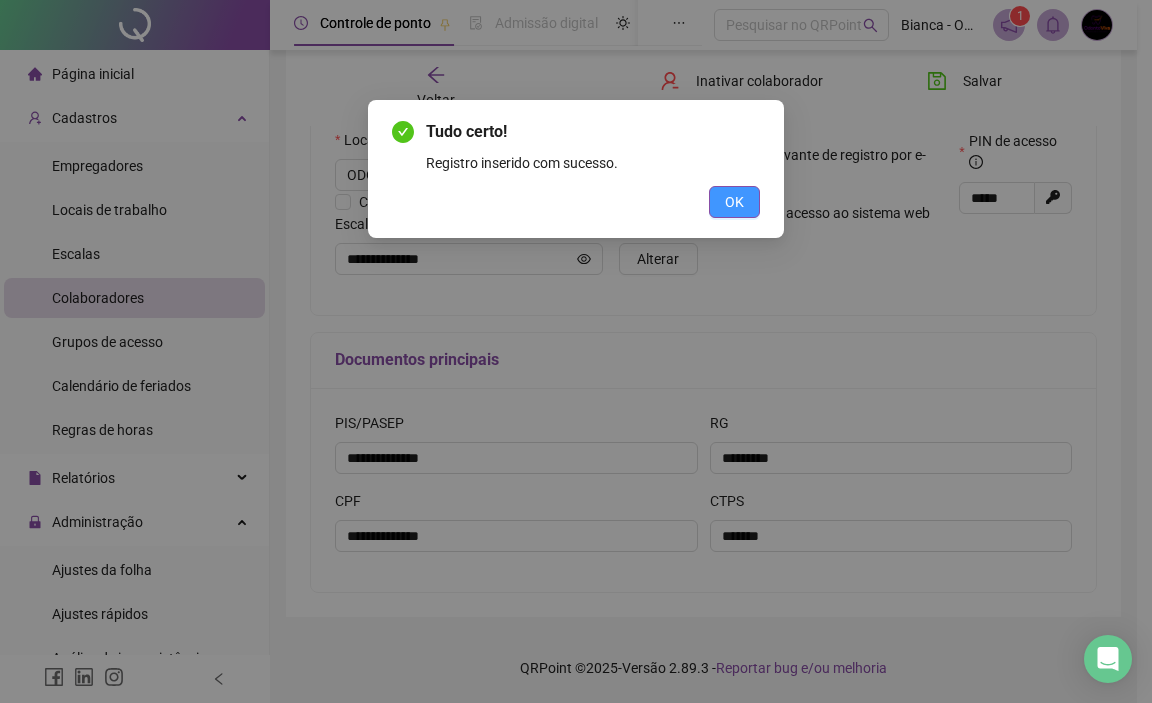 click on "OK" at bounding box center [734, 202] 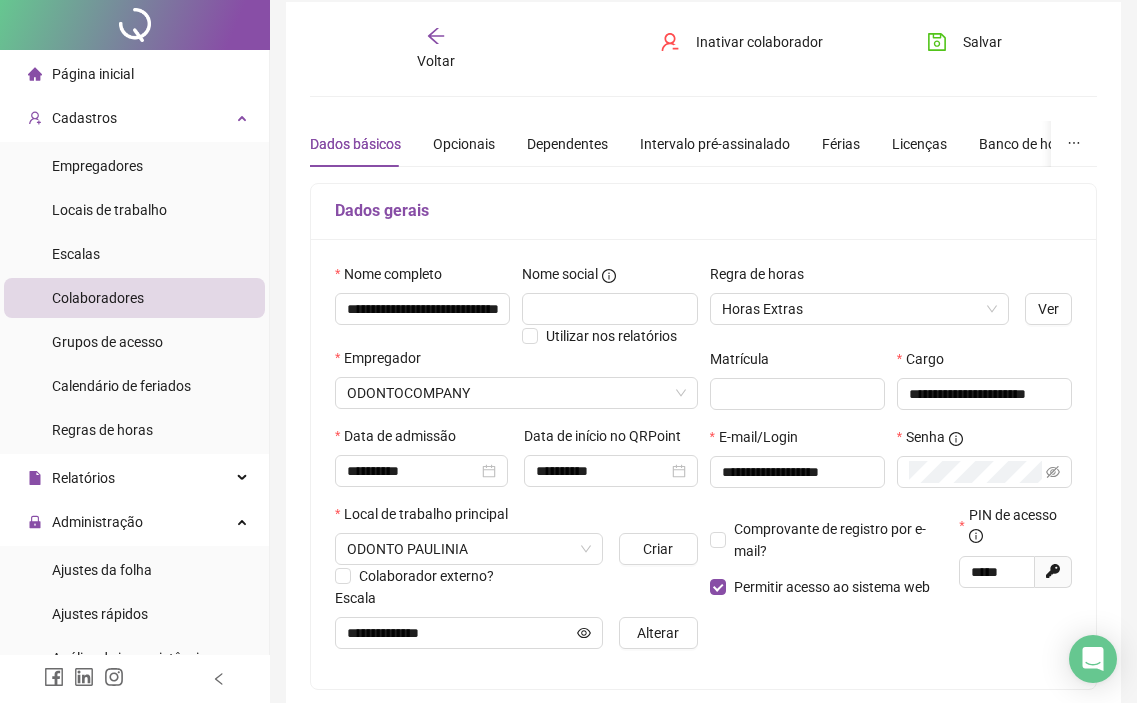 scroll, scrollTop: 0, scrollLeft: 0, axis: both 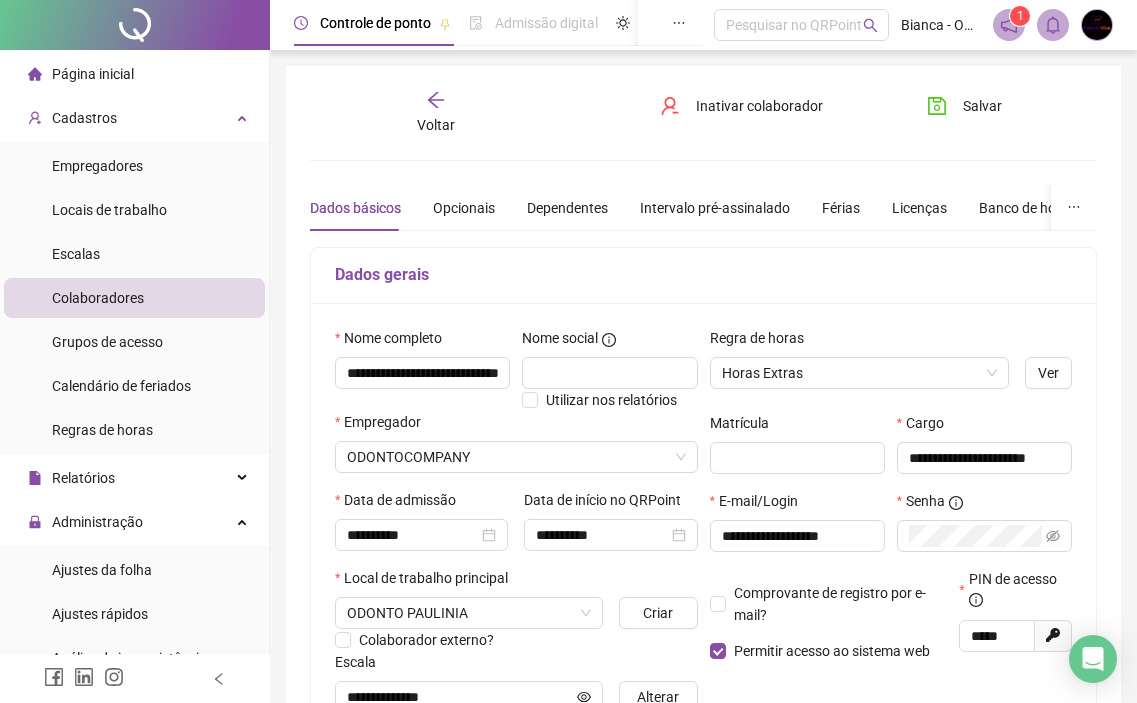 click on "Voltar" at bounding box center (436, 113) 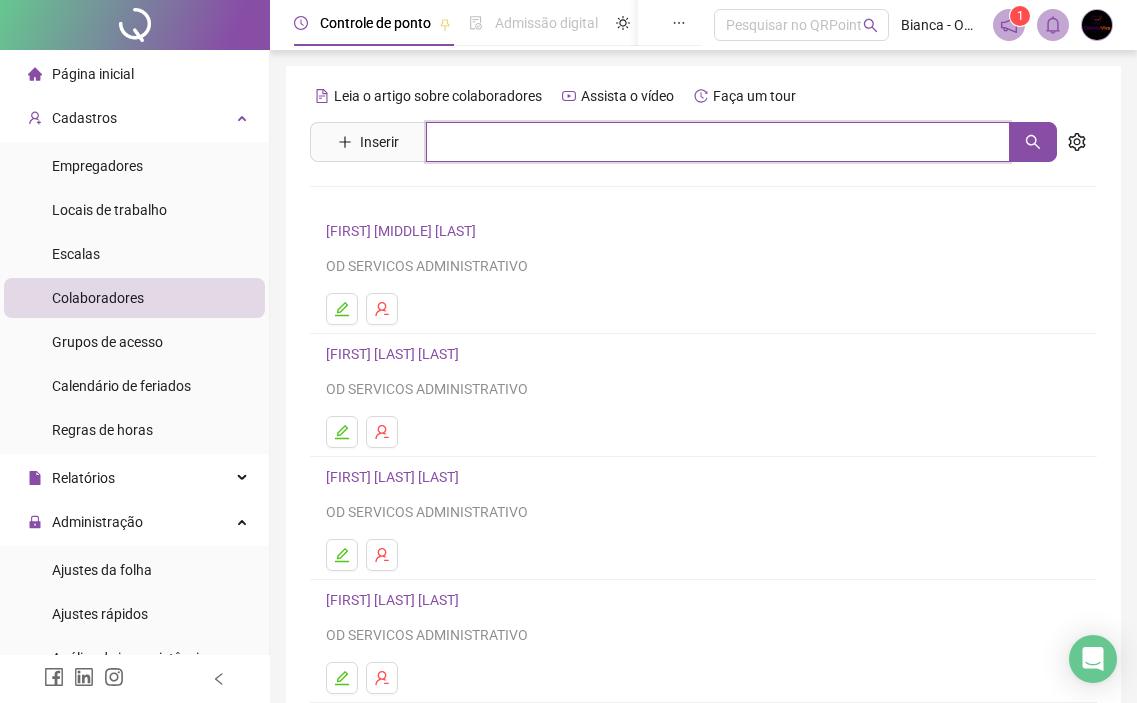 click at bounding box center [718, 142] 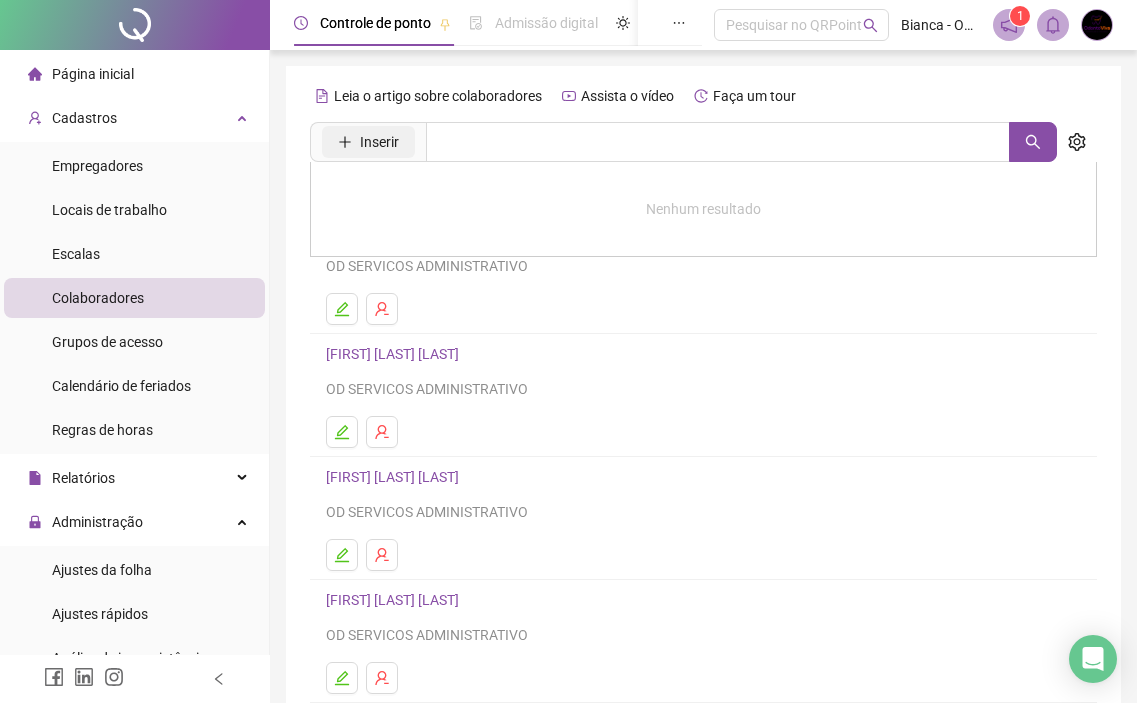 click on "Inserir" at bounding box center [379, 142] 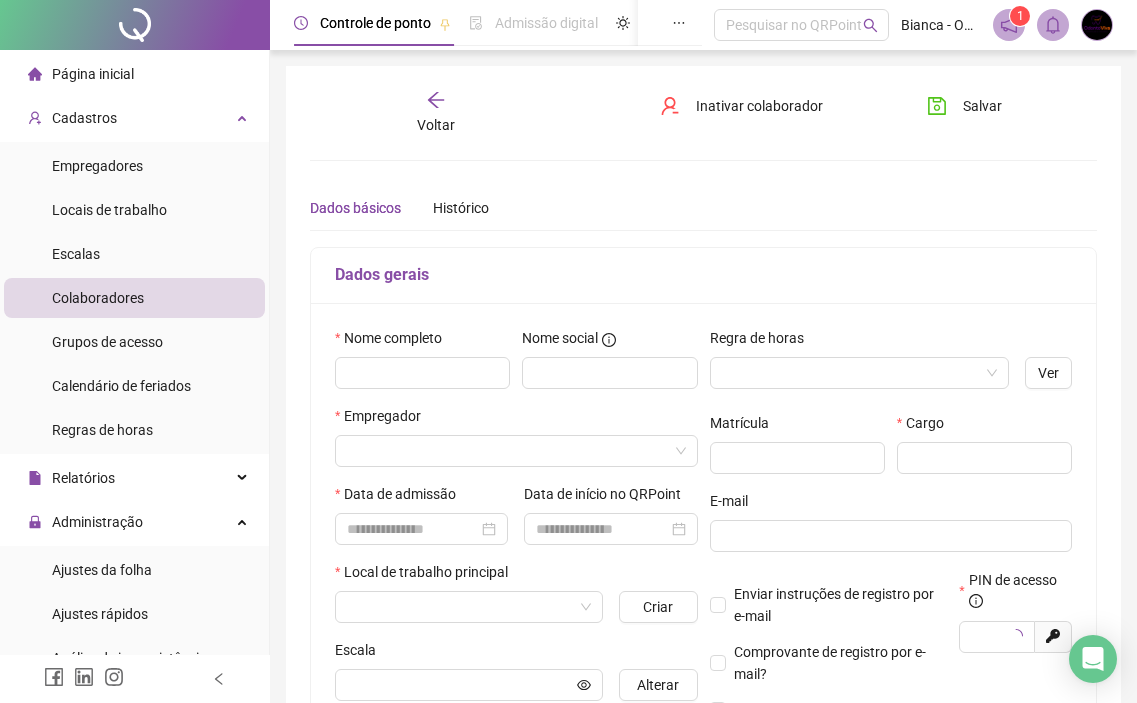 type on "*****" 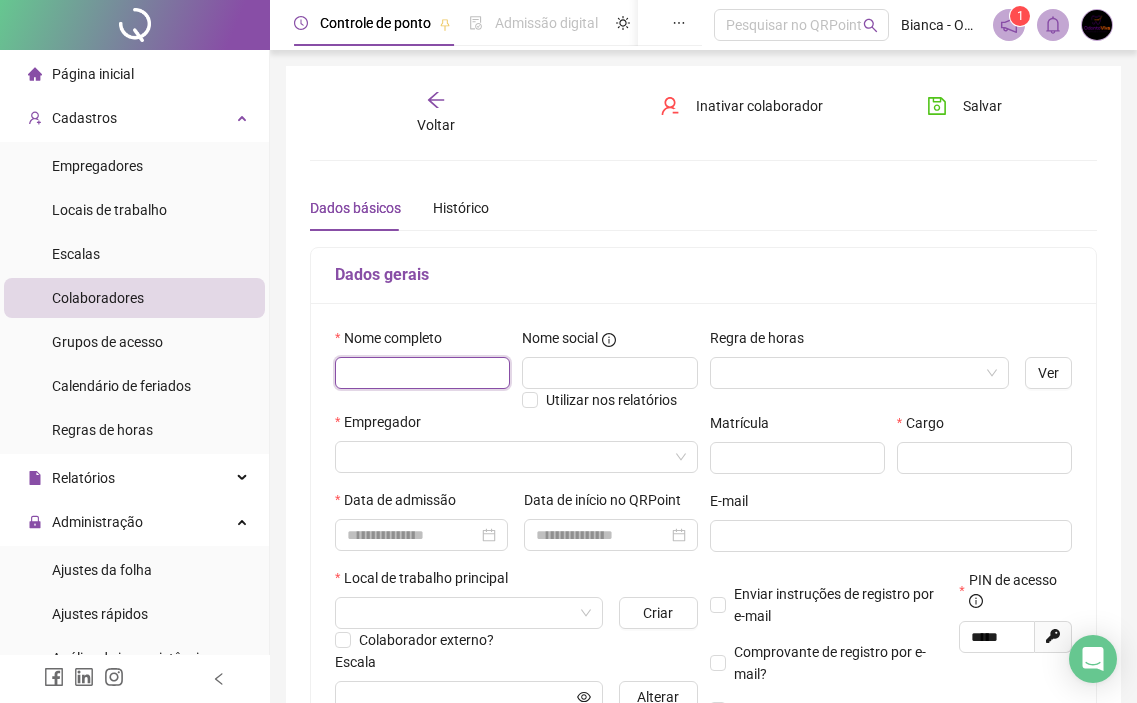 click at bounding box center [422, 373] 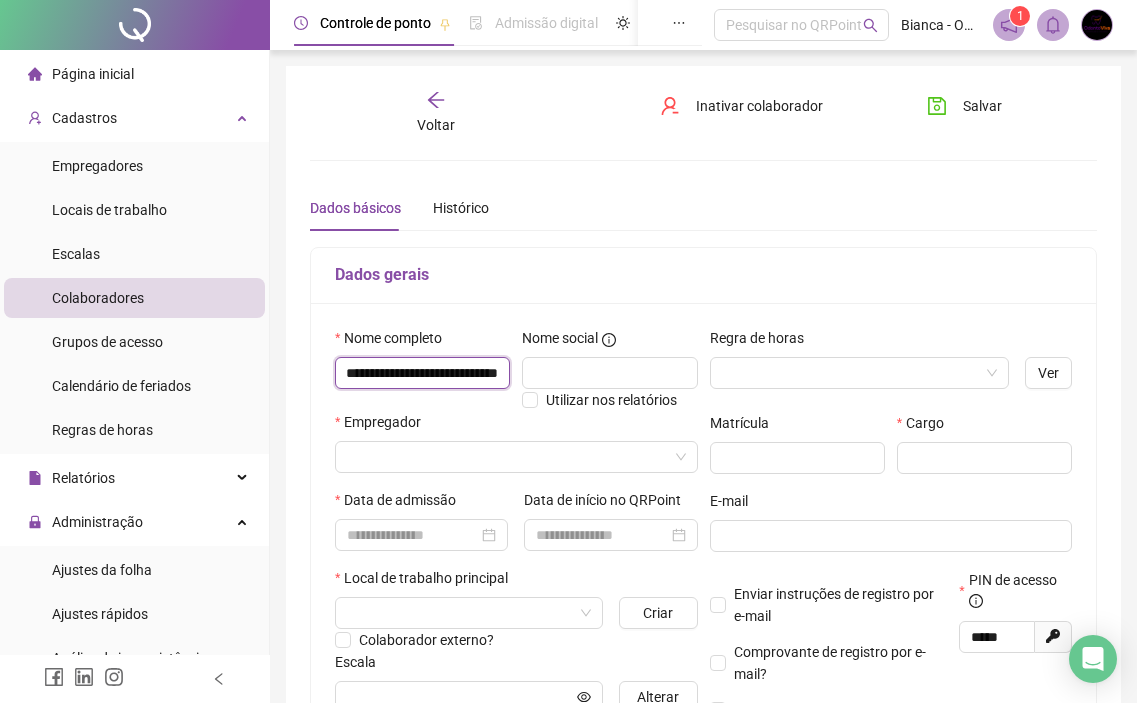 scroll, scrollTop: 0, scrollLeft: 68, axis: horizontal 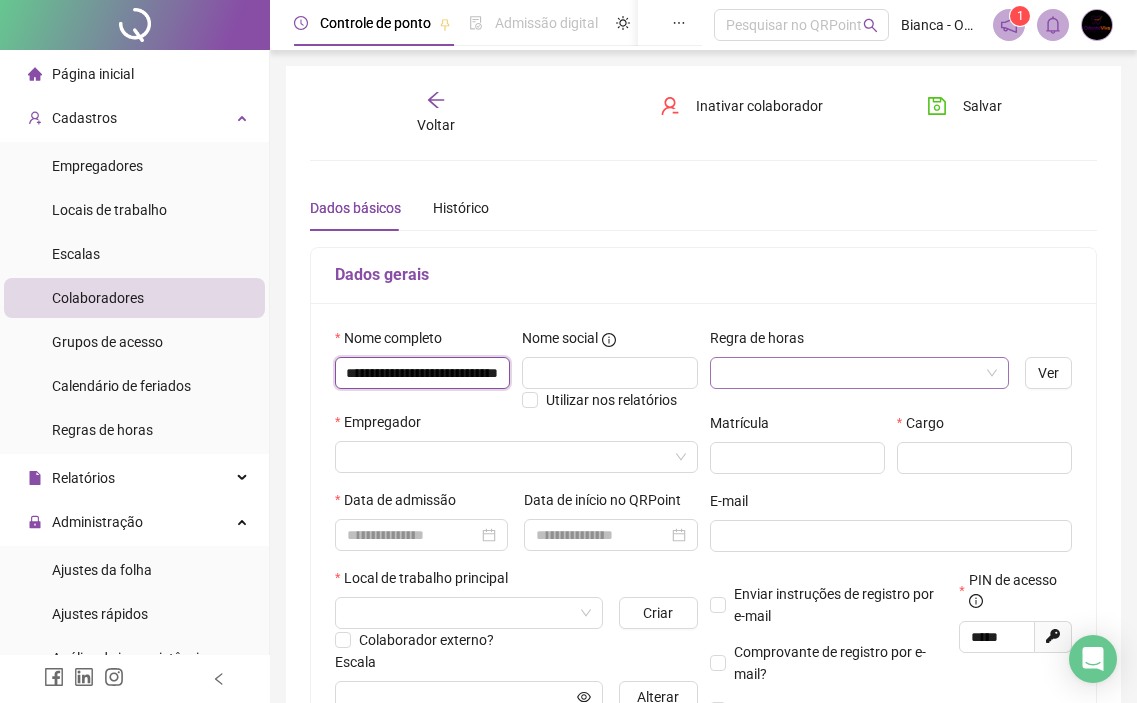 type on "**********" 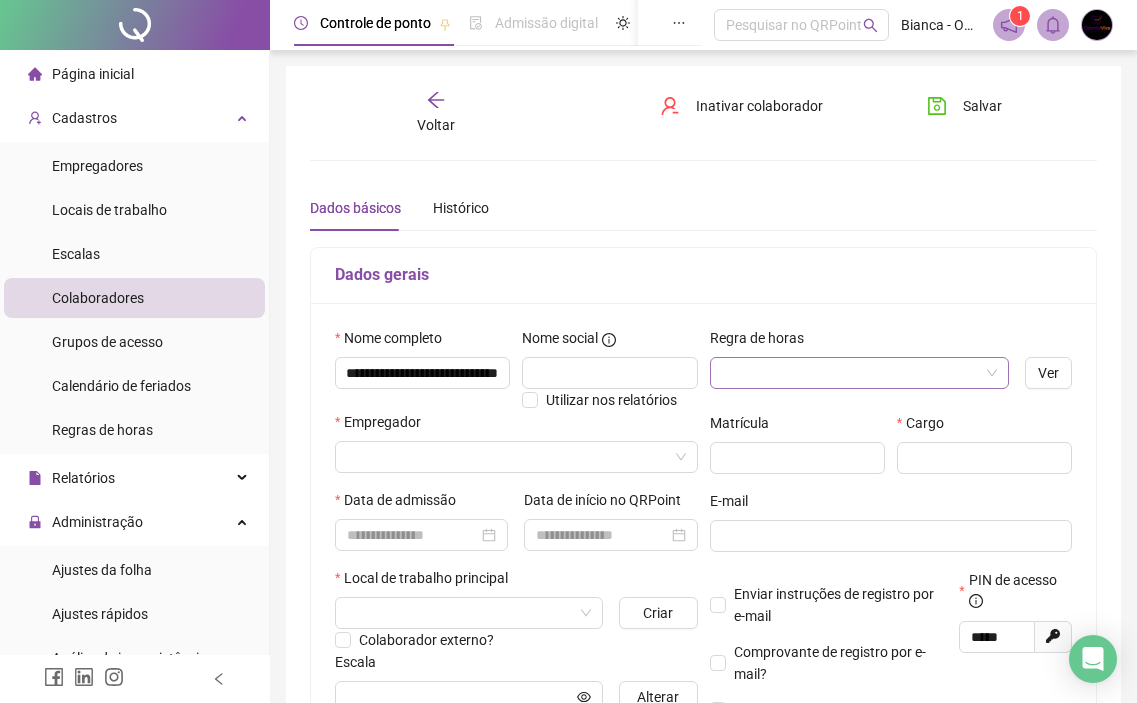 click at bounding box center [850, 373] 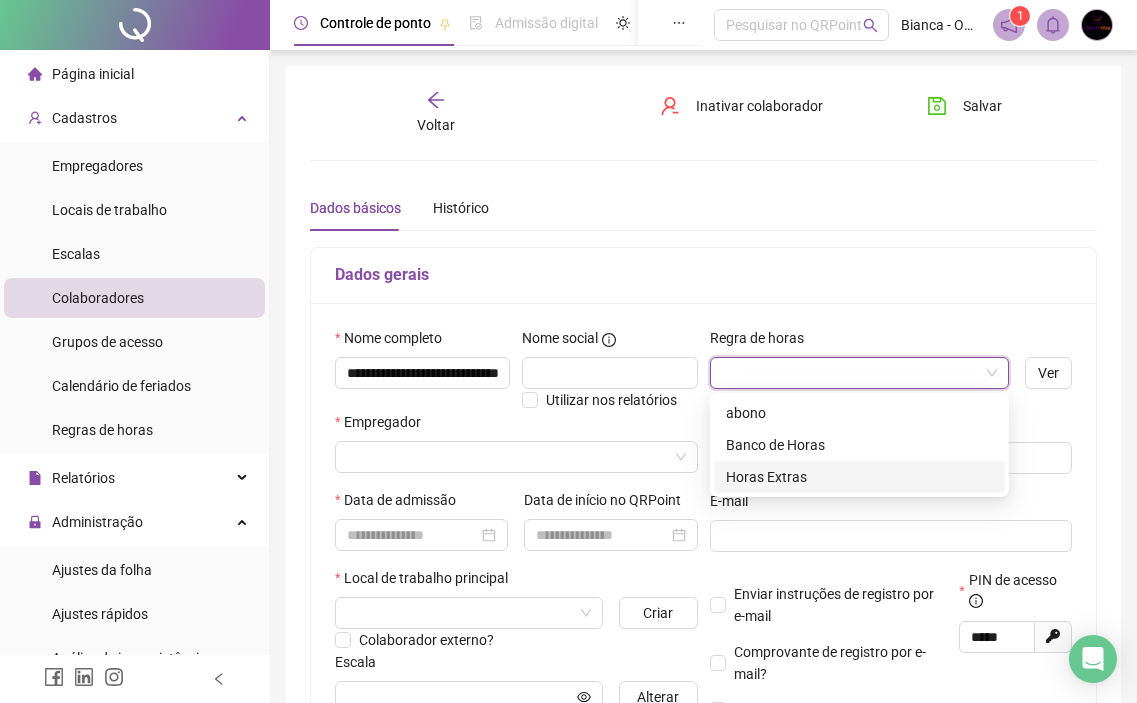 drag, startPoint x: 801, startPoint y: 472, endPoint x: 812, endPoint y: 472, distance: 11 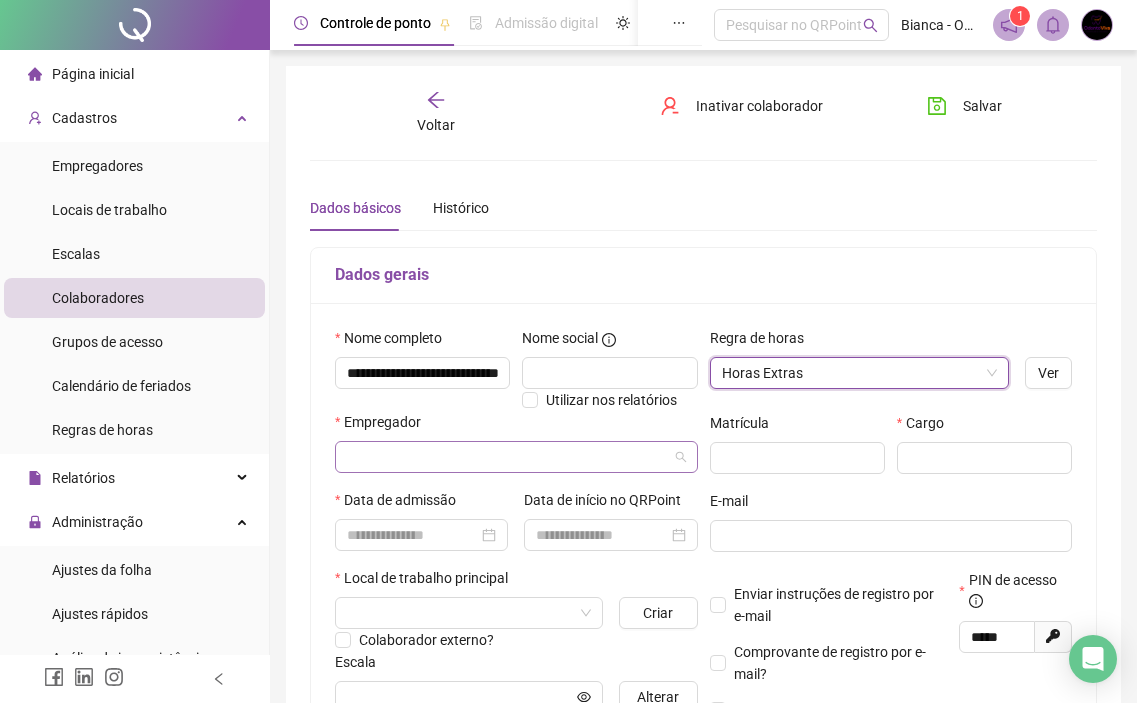 click at bounding box center (507, 457) 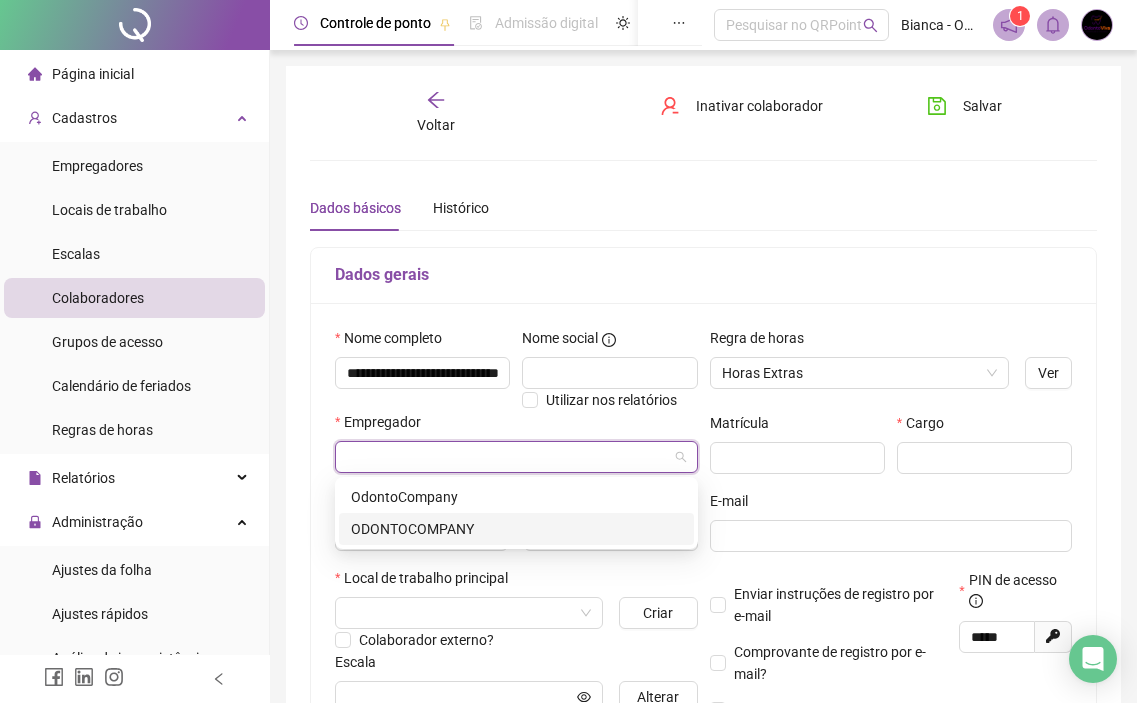 click on "ODONTOCOMPANY" at bounding box center (516, 529) 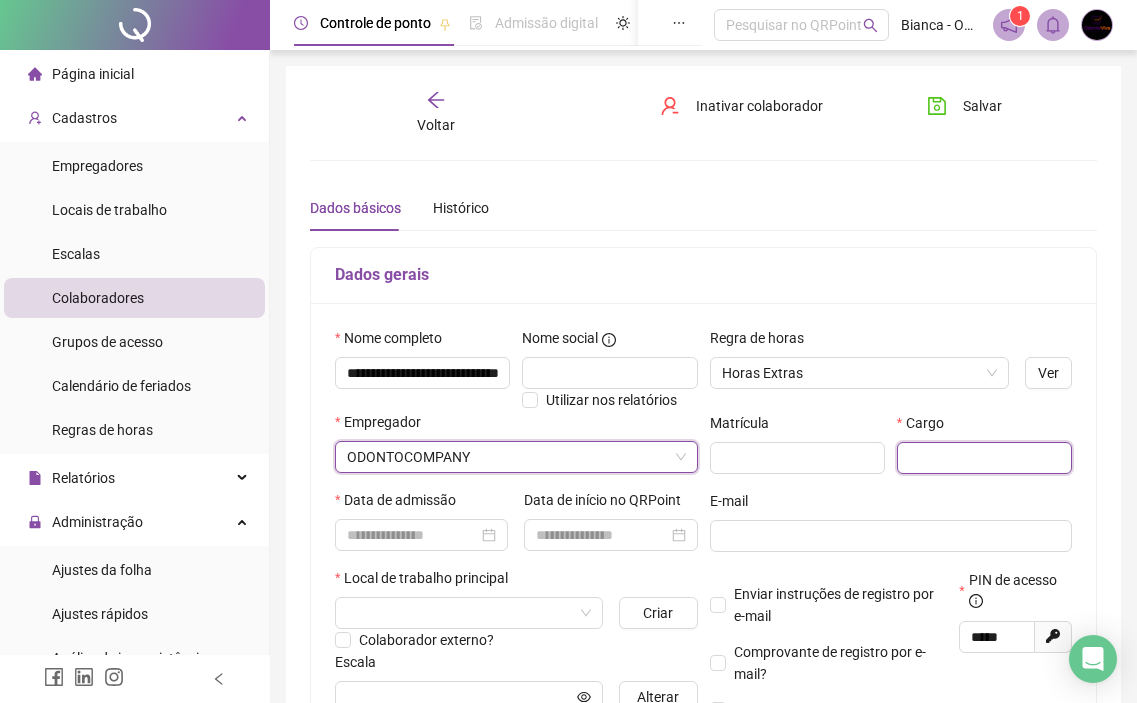 click at bounding box center (984, 458) 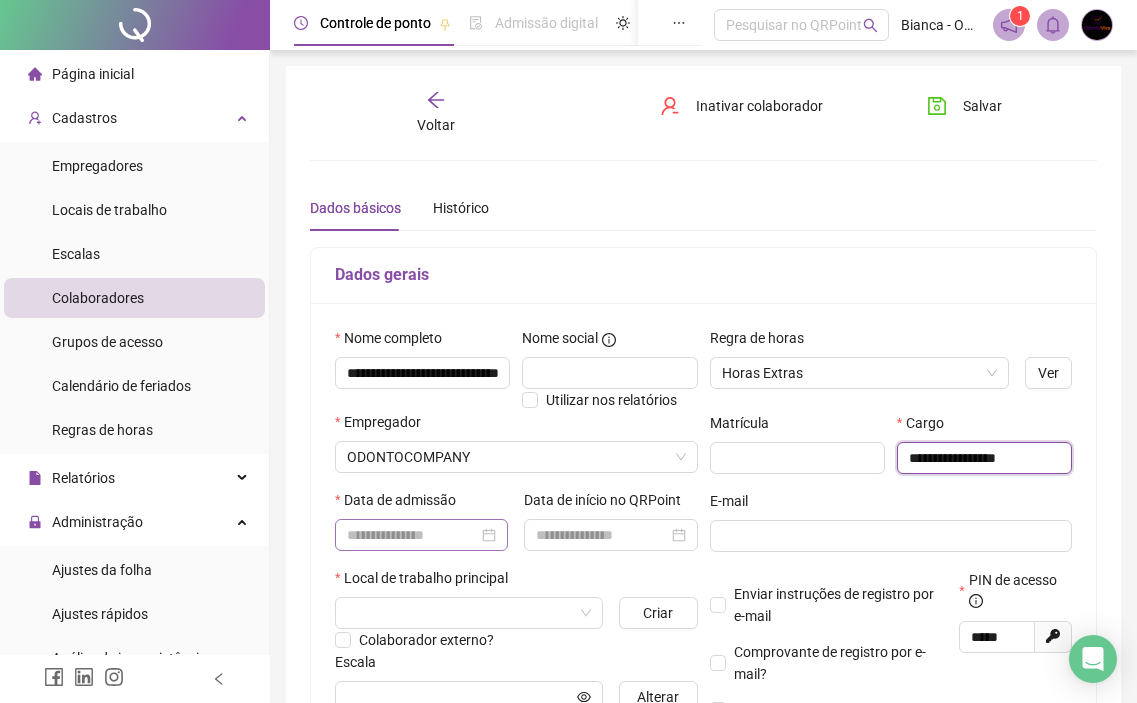 type on "**********" 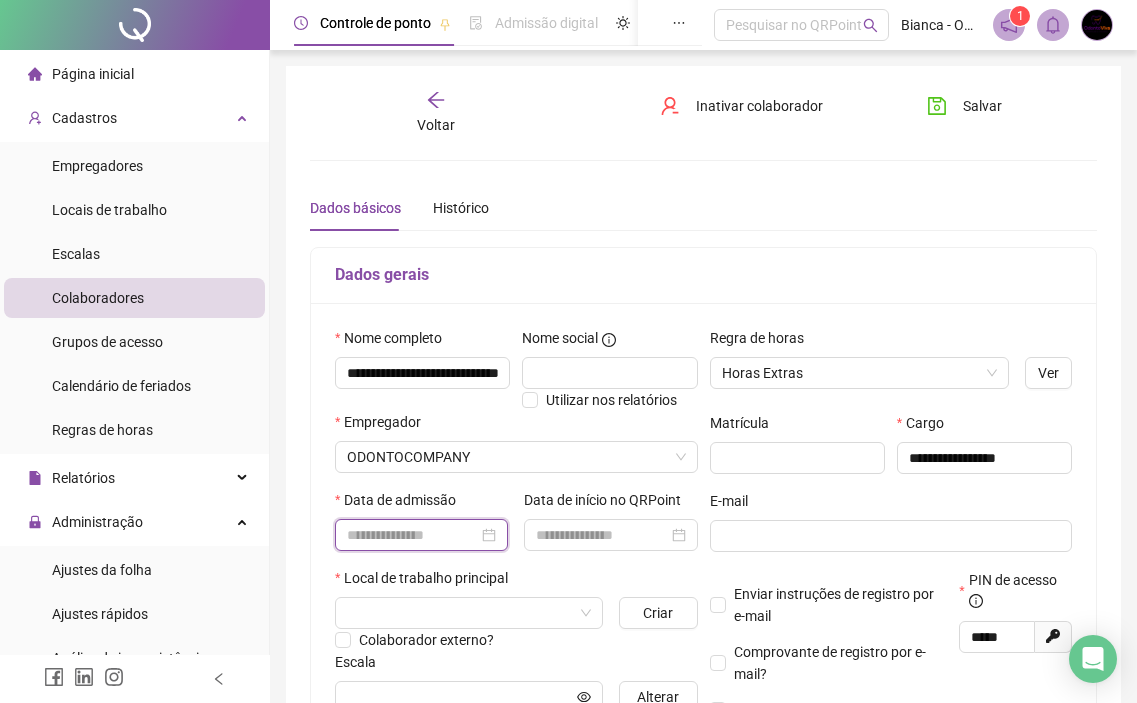 click at bounding box center (412, 535) 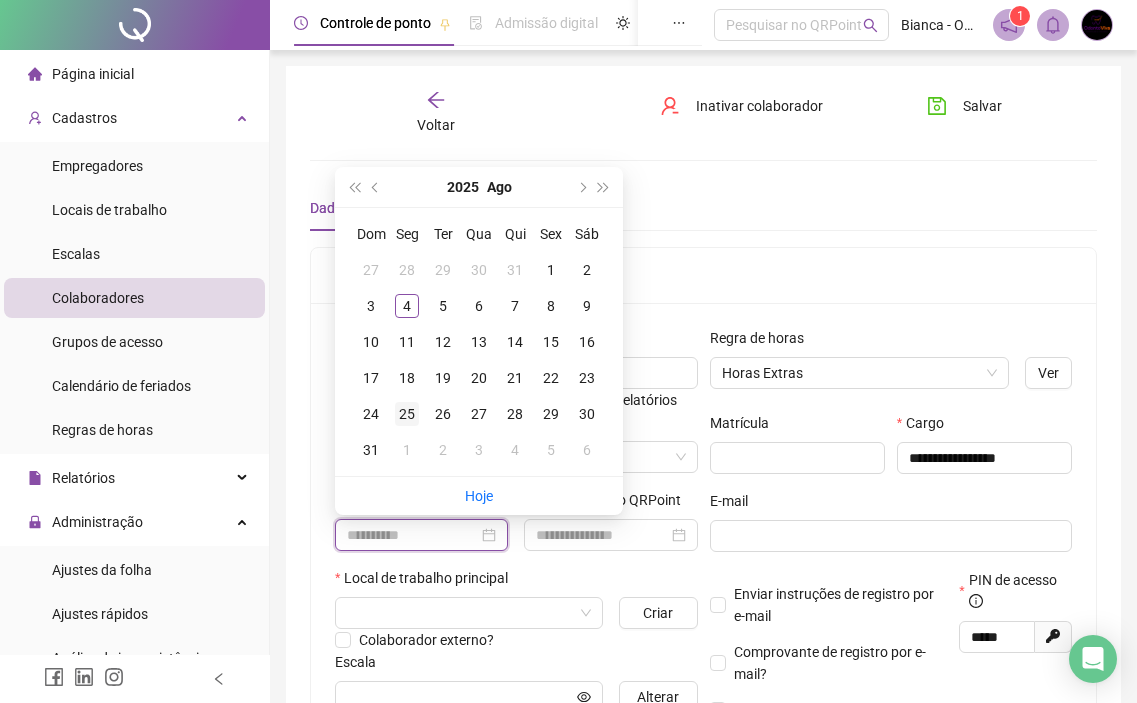 type on "**********" 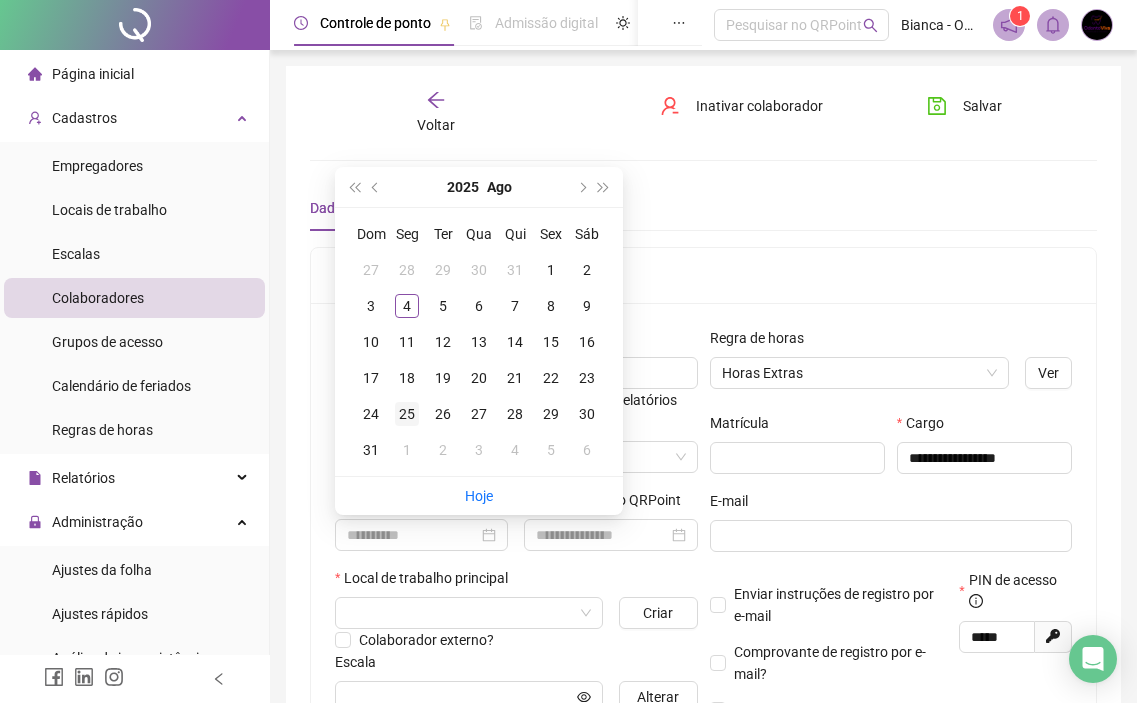 click on "25" at bounding box center [407, 414] 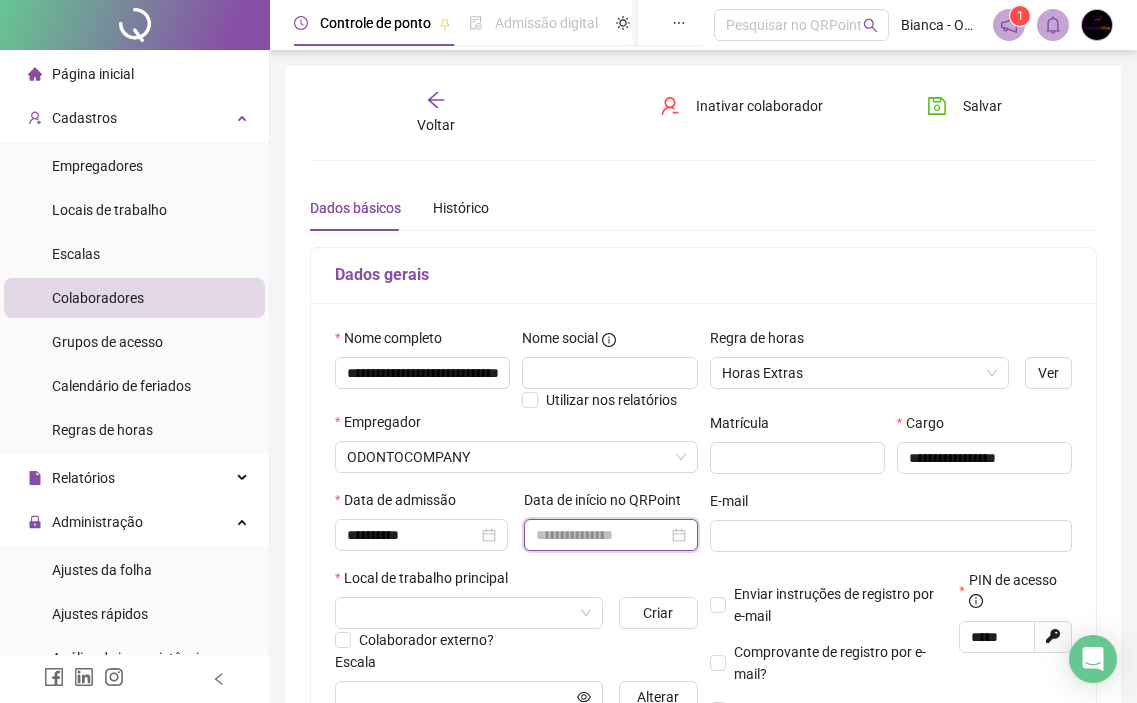 click at bounding box center [601, 535] 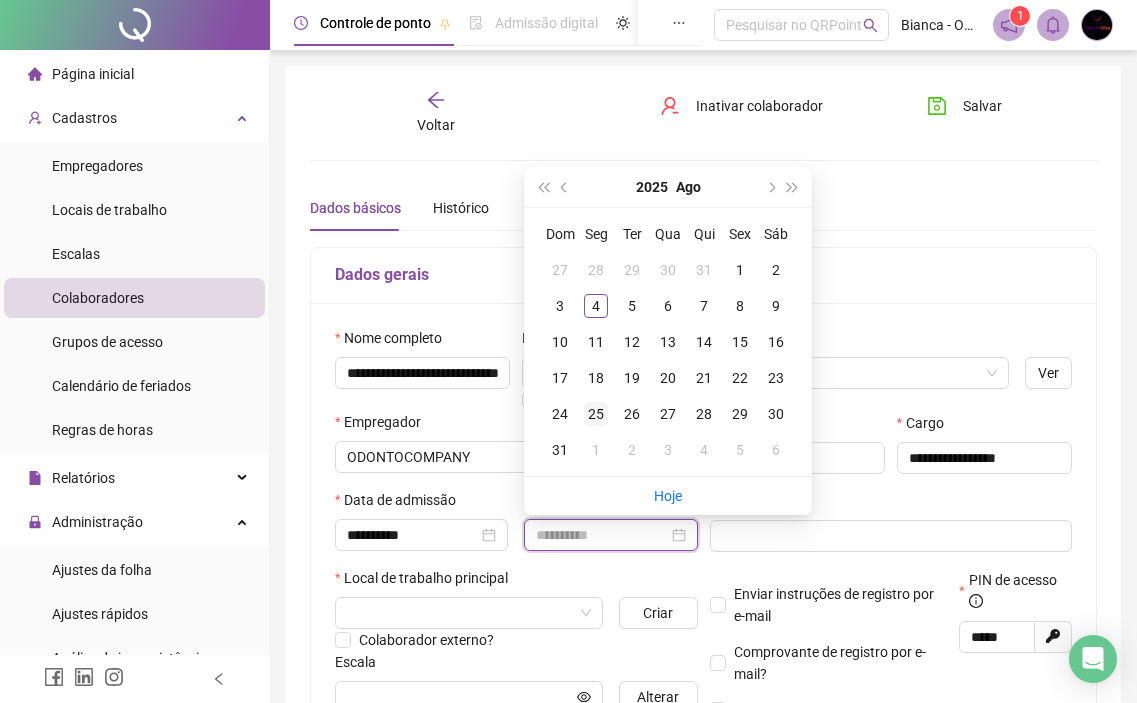 type on "**********" 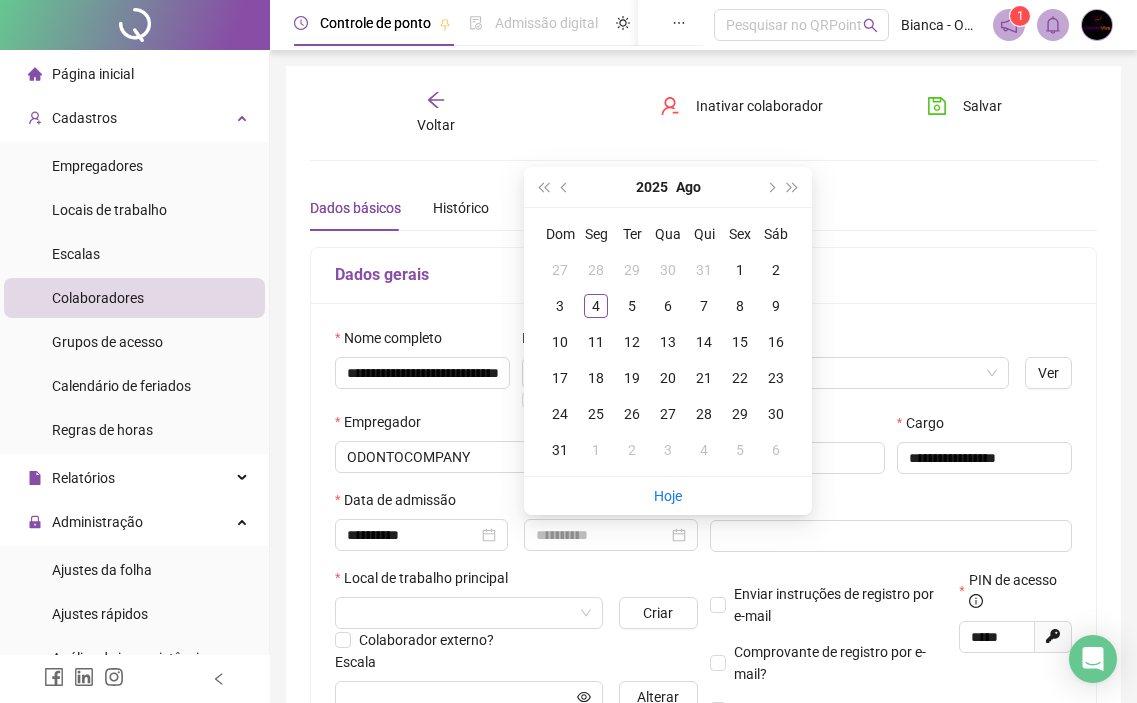 click on "25" at bounding box center (596, 414) 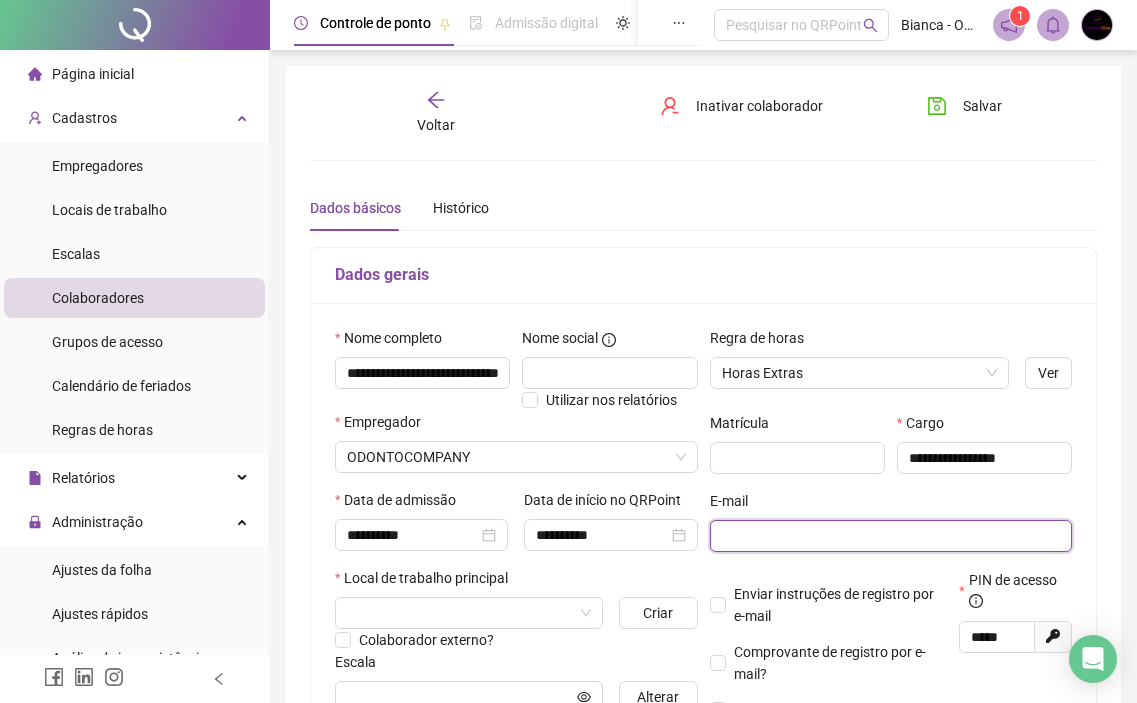 click at bounding box center (889, 536) 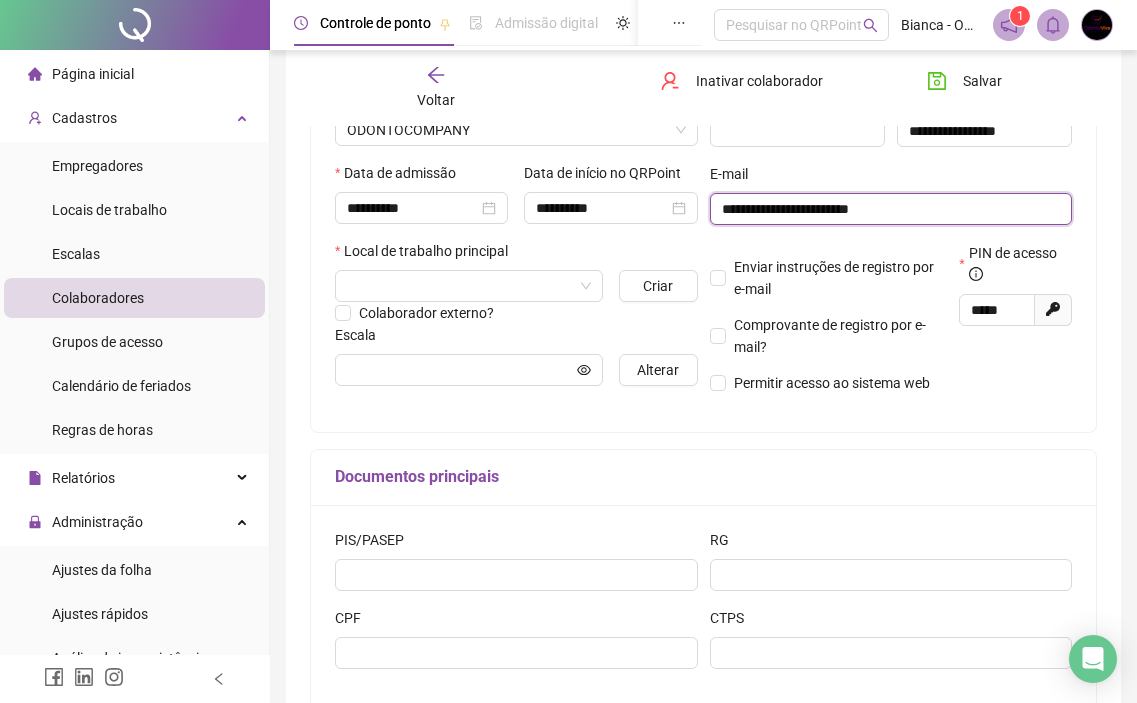scroll, scrollTop: 329, scrollLeft: 0, axis: vertical 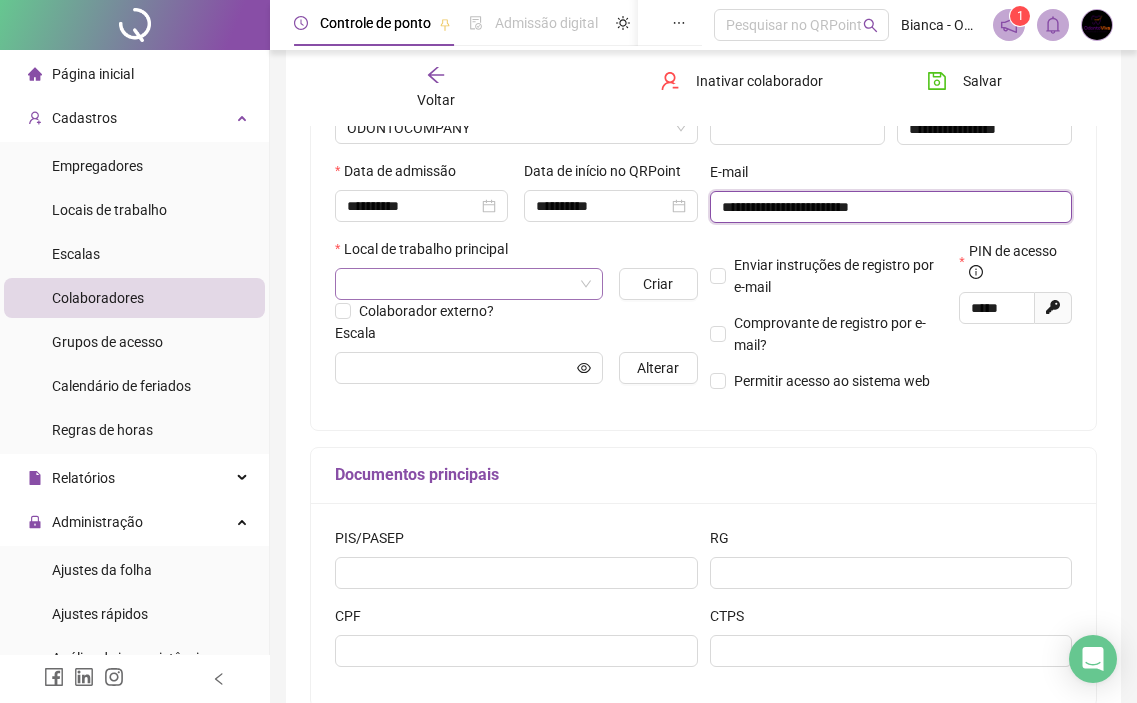 type on "**********" 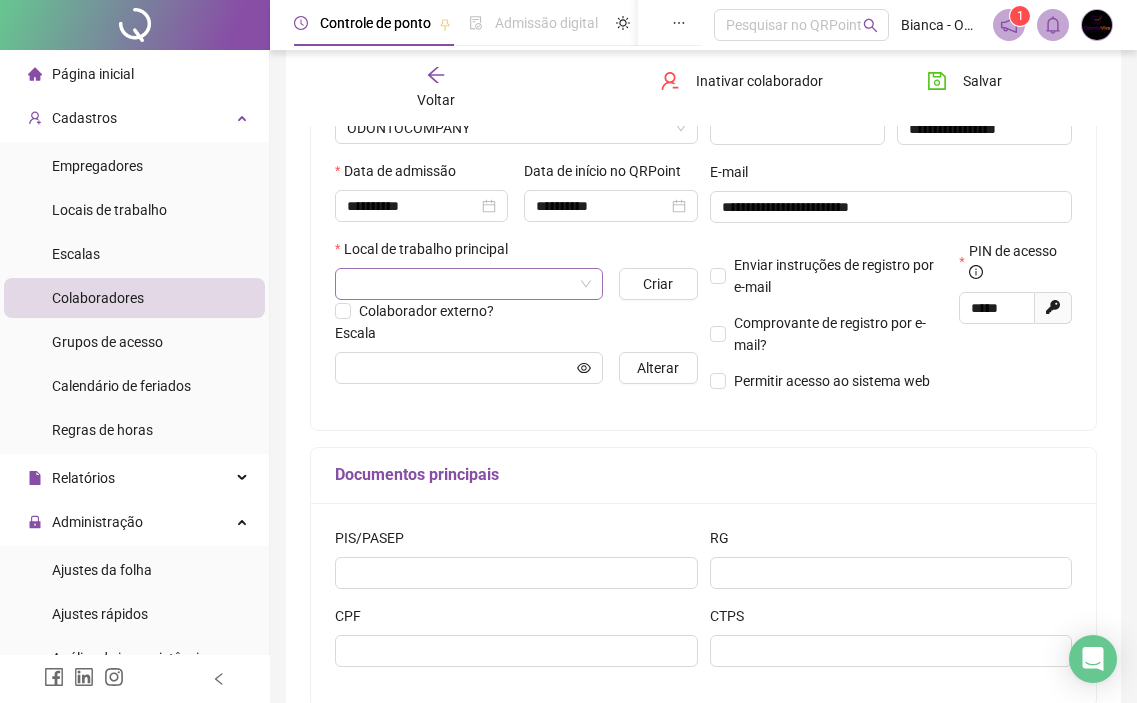 click at bounding box center [460, 284] 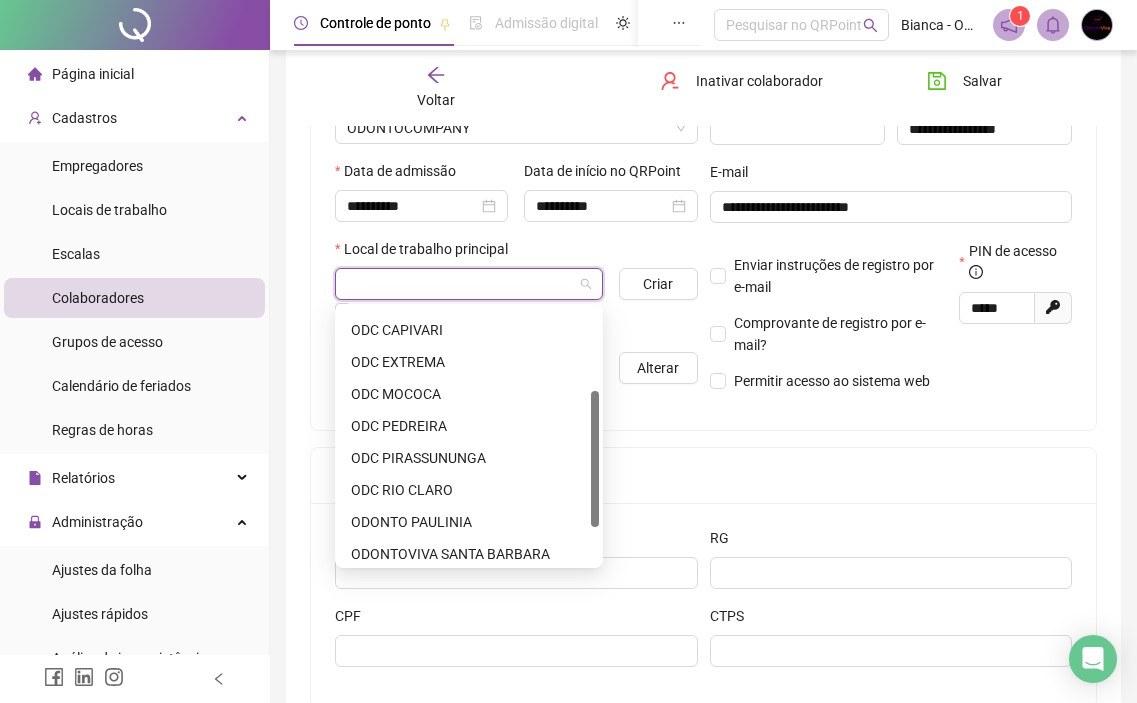 scroll, scrollTop: 157, scrollLeft: 0, axis: vertical 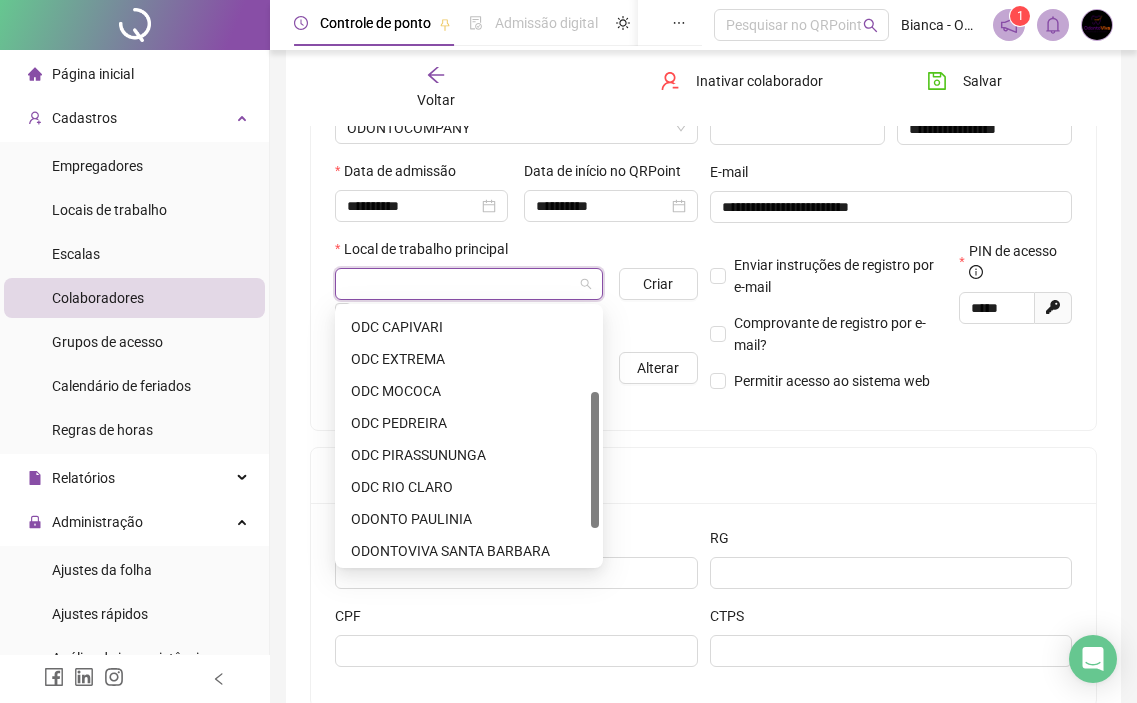 drag, startPoint x: 595, startPoint y: 376, endPoint x: 594, endPoint y: 460, distance: 84.00595 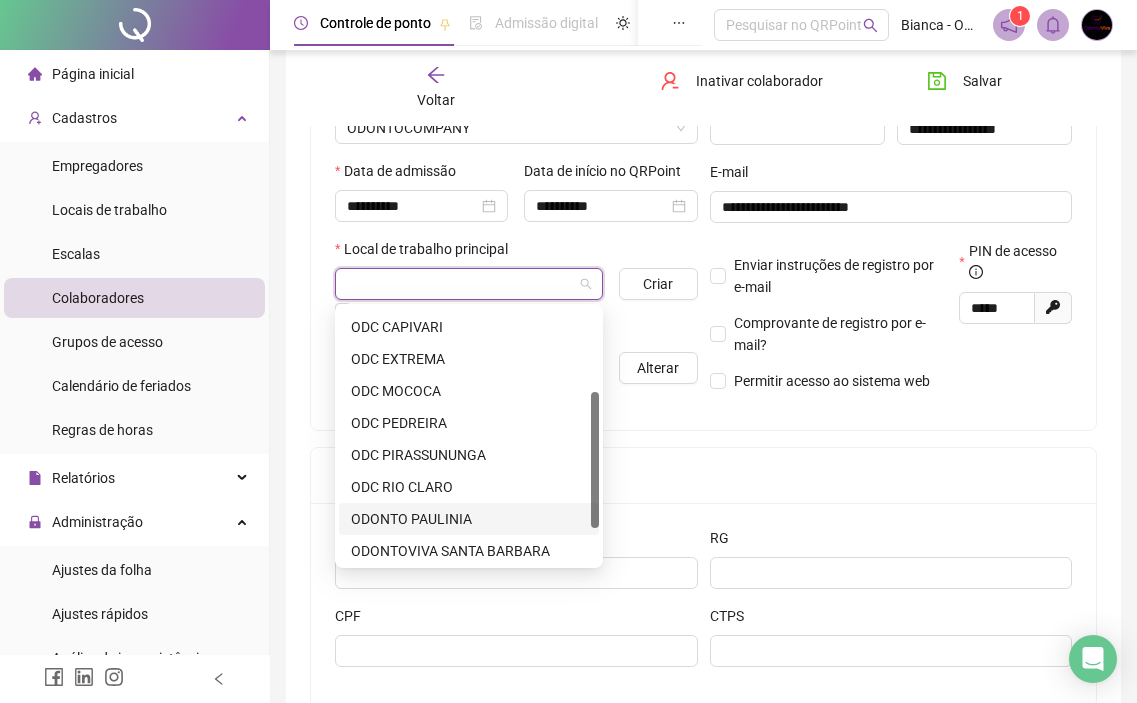 click on "ODONTO PAULINIA" at bounding box center (469, 519) 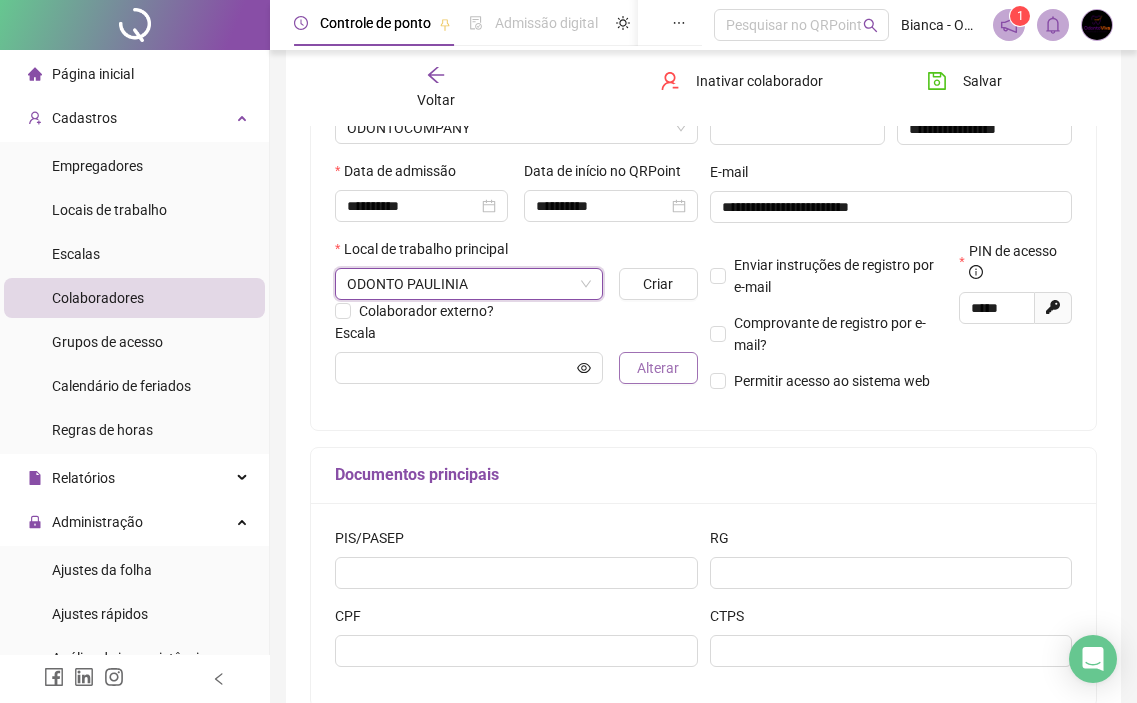 click on "Alterar" at bounding box center [658, 368] 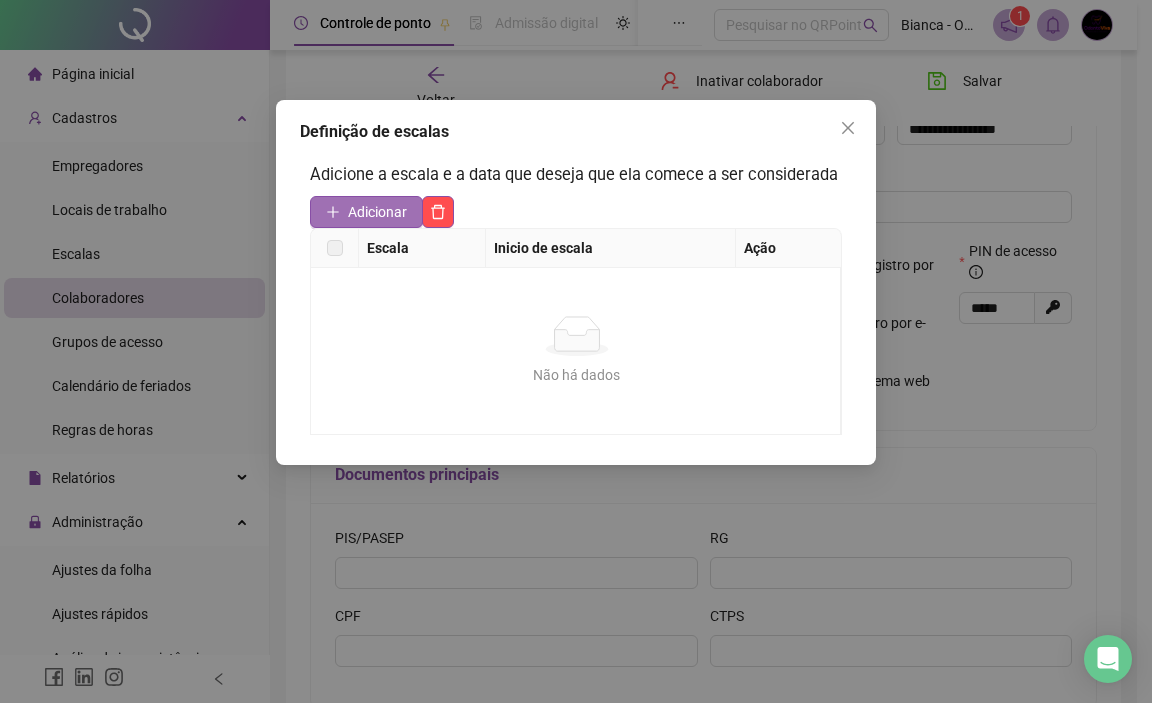 click on "Adicionar" at bounding box center (377, 212) 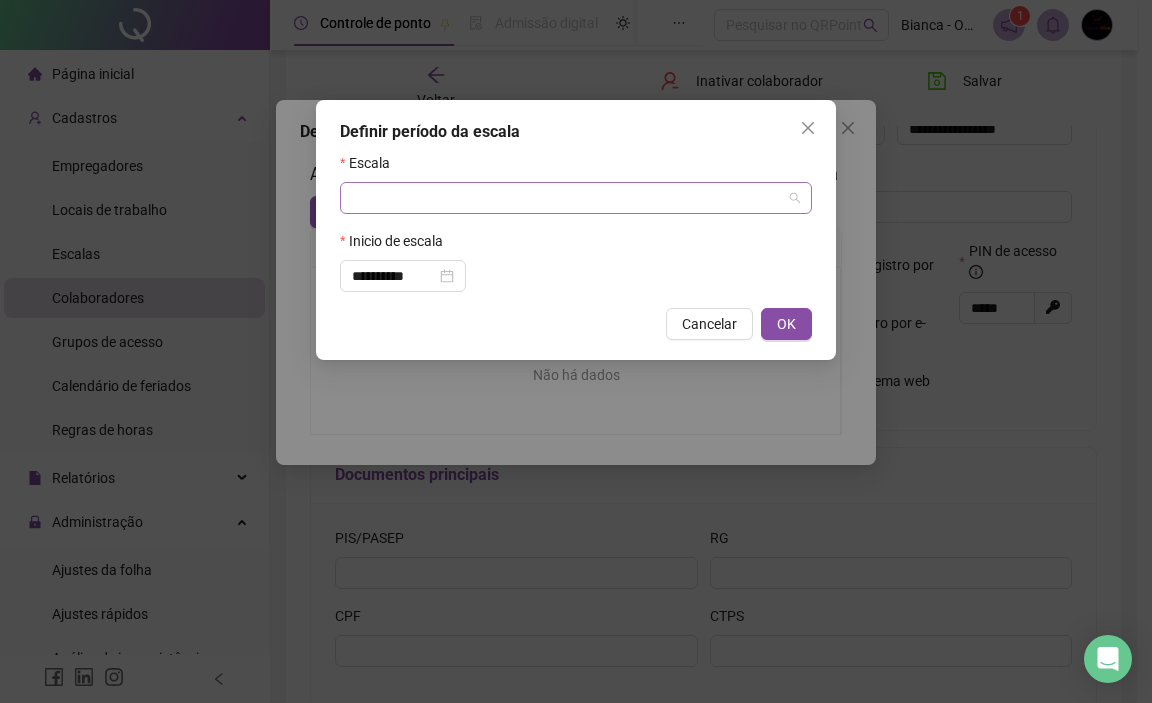 click at bounding box center (567, 198) 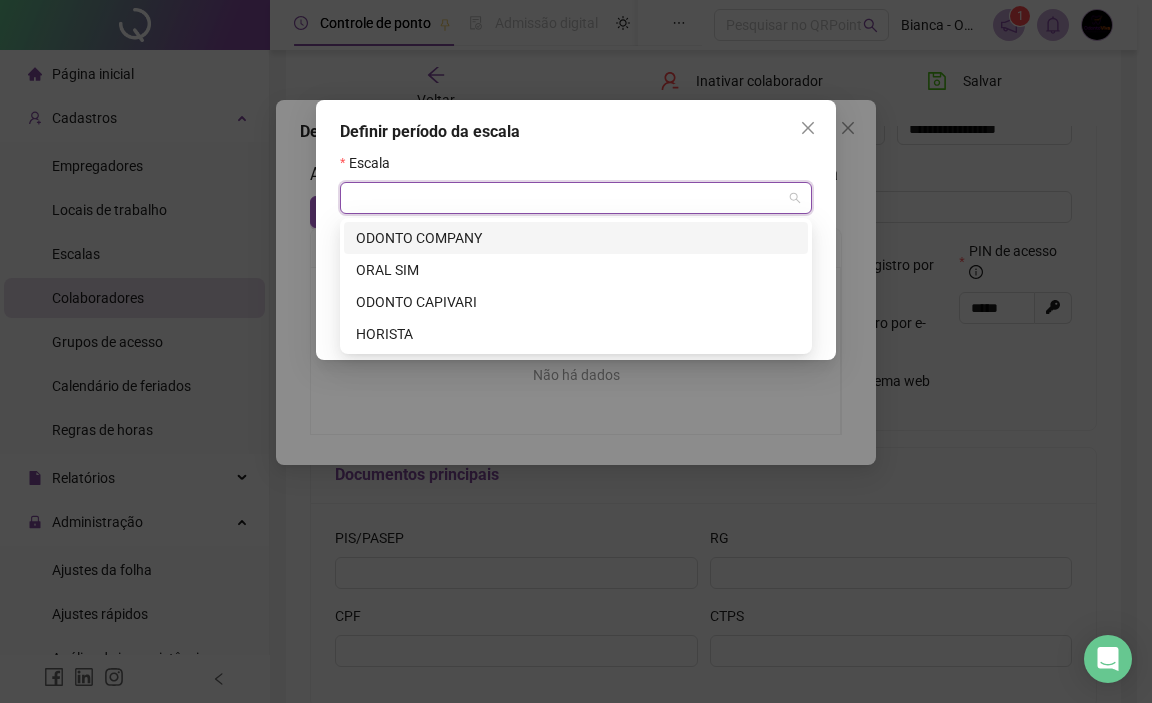 click on "ODONTO COMPANY" at bounding box center (576, 238) 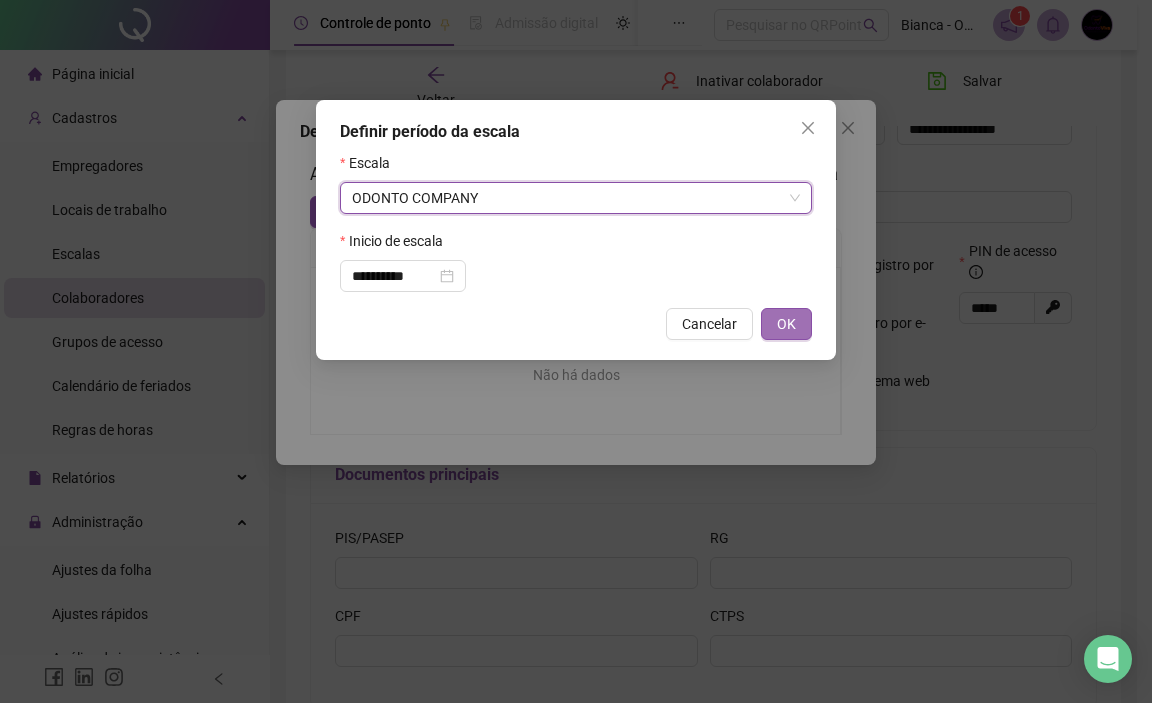 click on "OK" at bounding box center (786, 324) 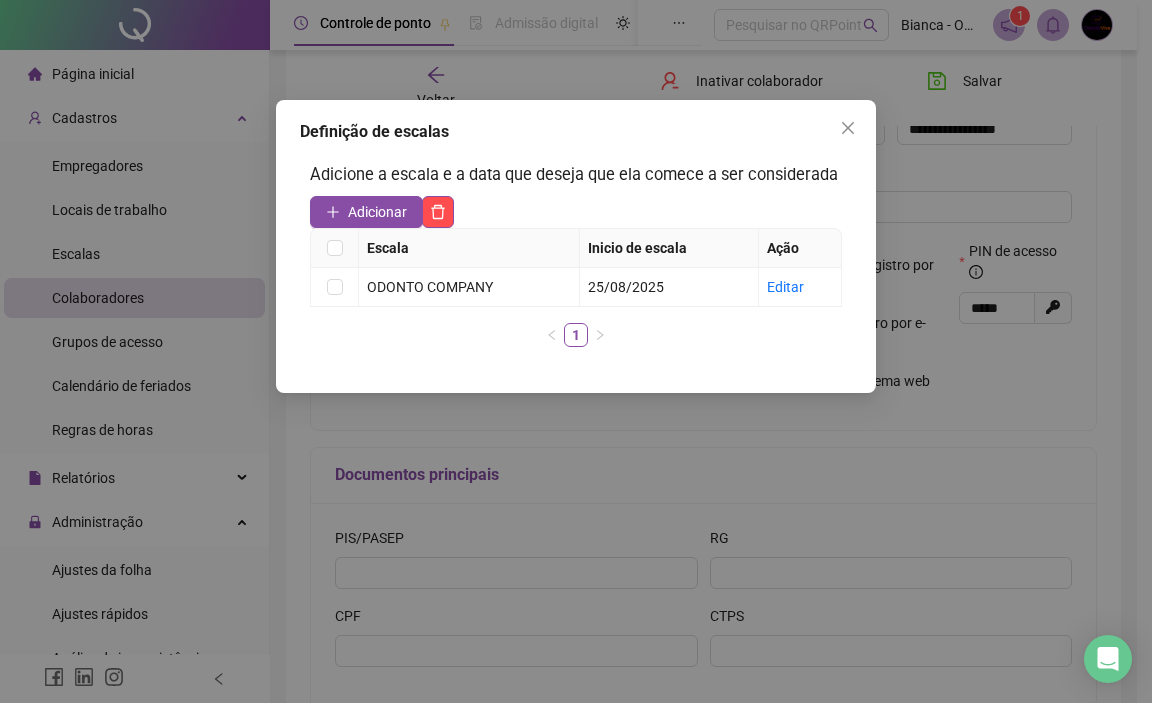 click 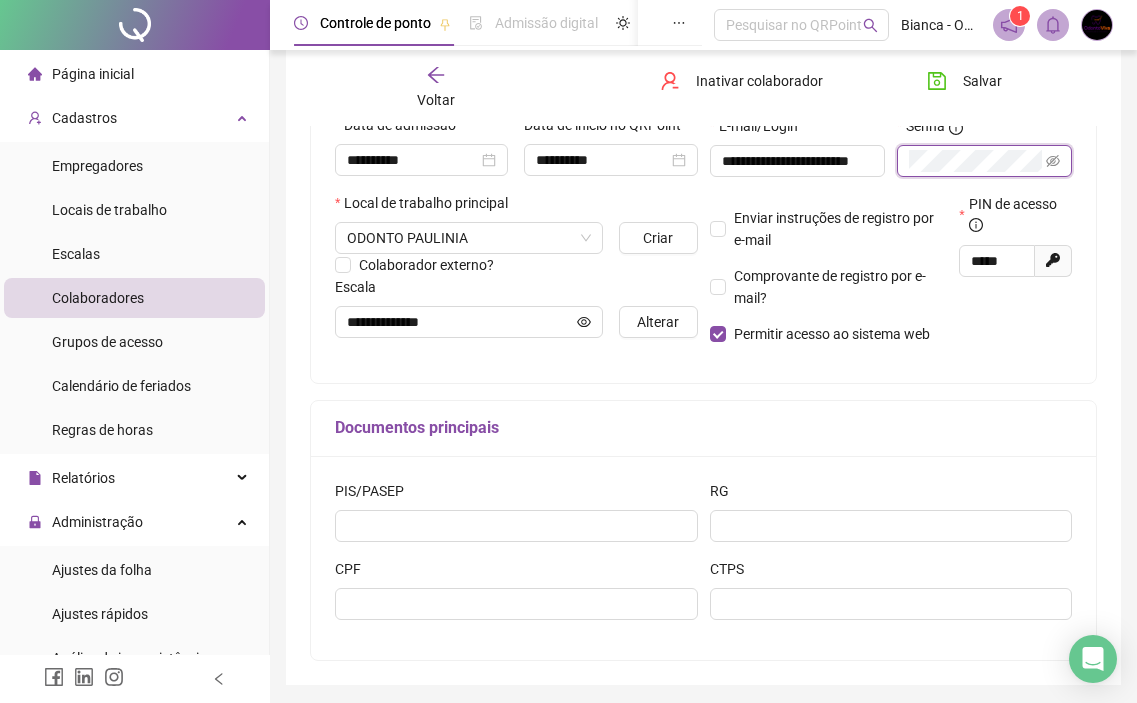 scroll, scrollTop: 443, scrollLeft: 0, axis: vertical 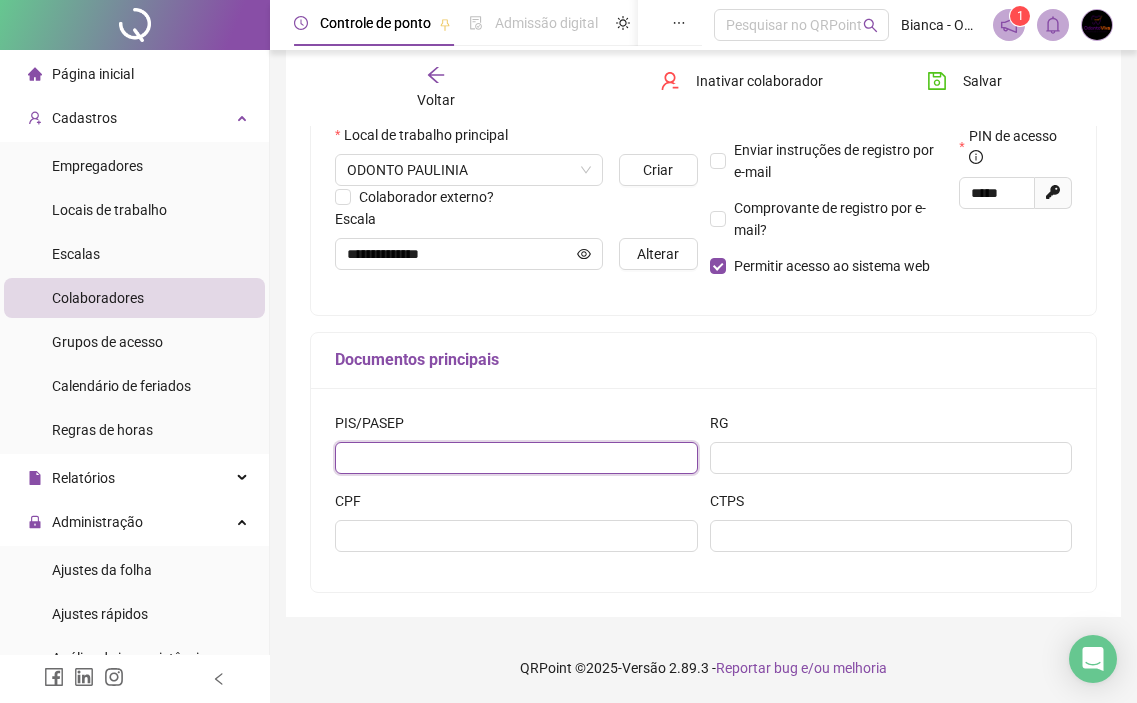 click at bounding box center [516, 458] 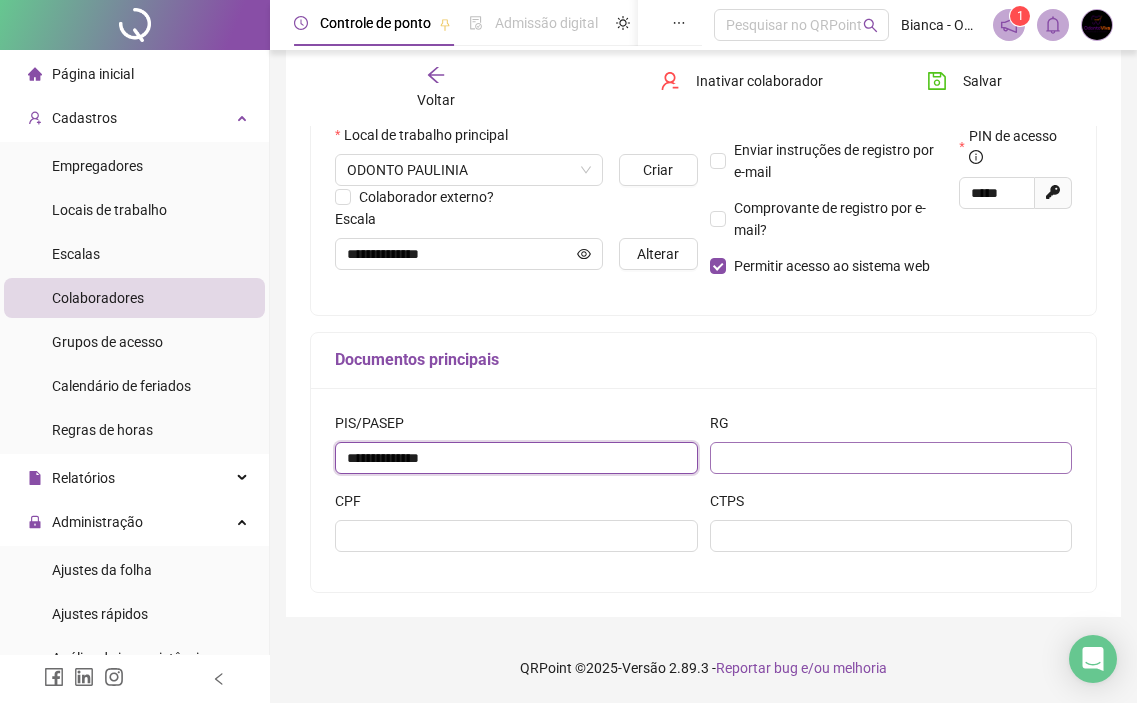 type on "**********" 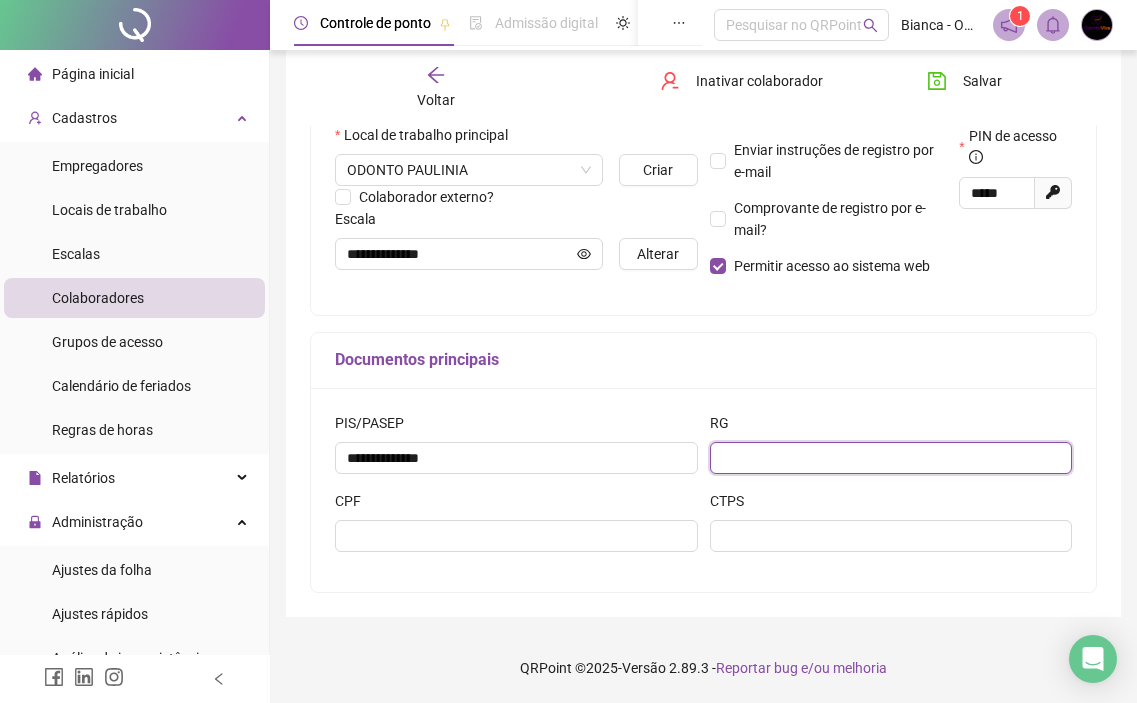 click at bounding box center [891, 458] 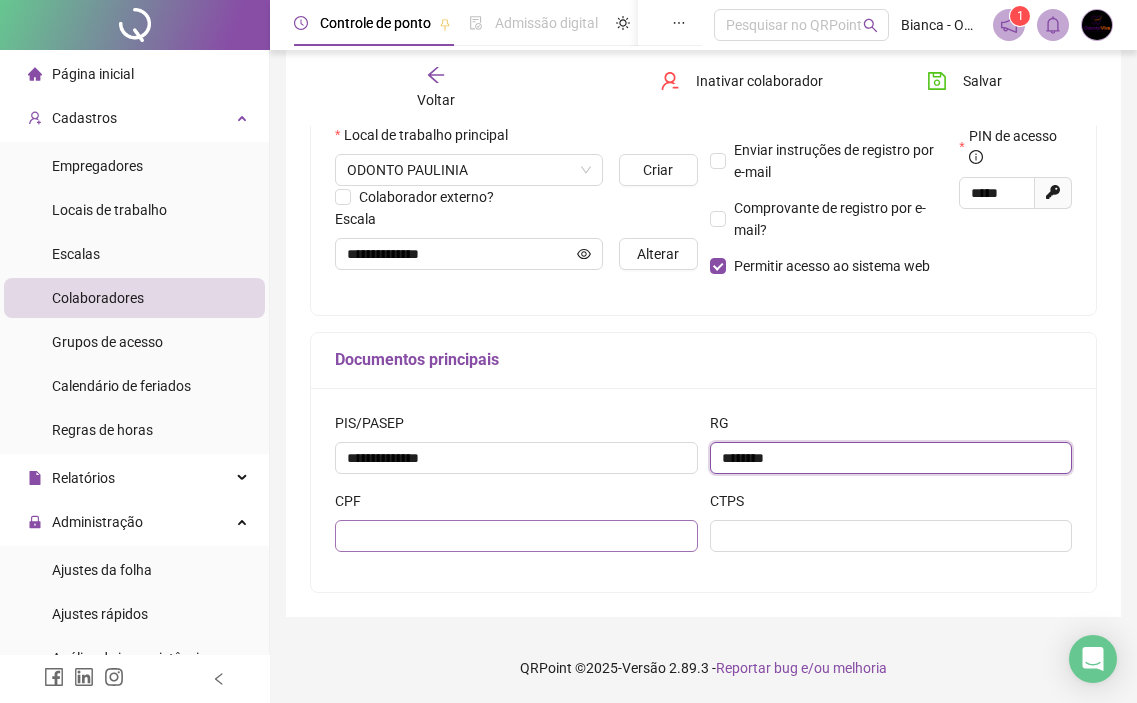 type on "********" 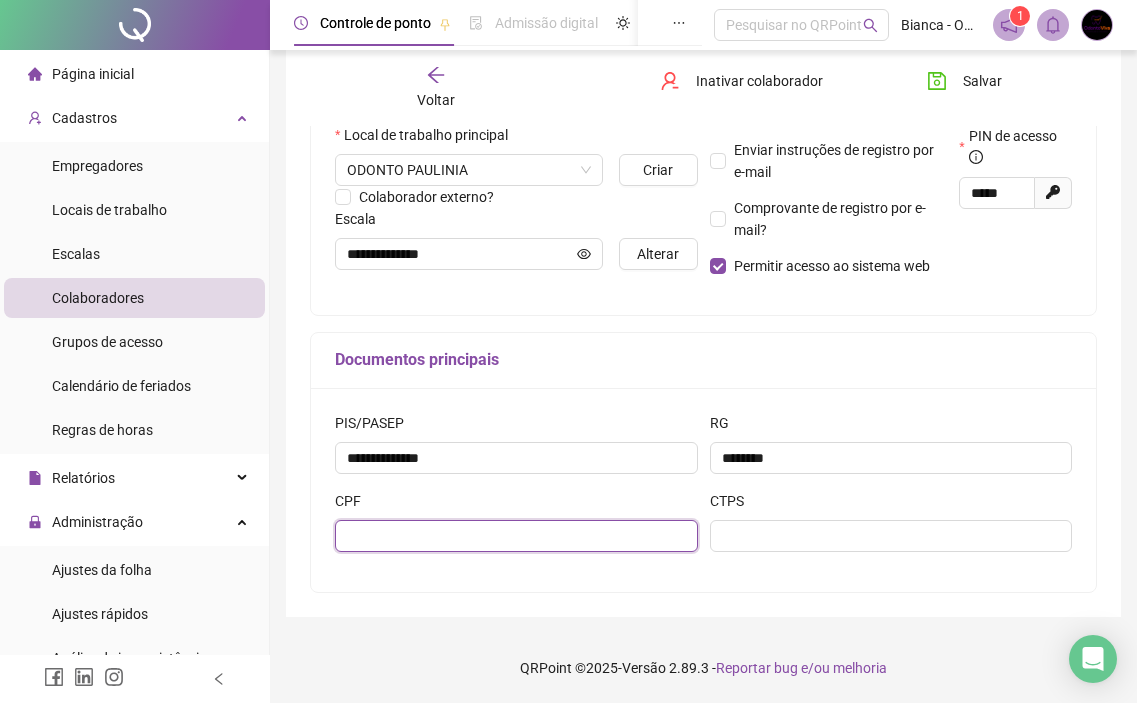 click at bounding box center (516, 536) 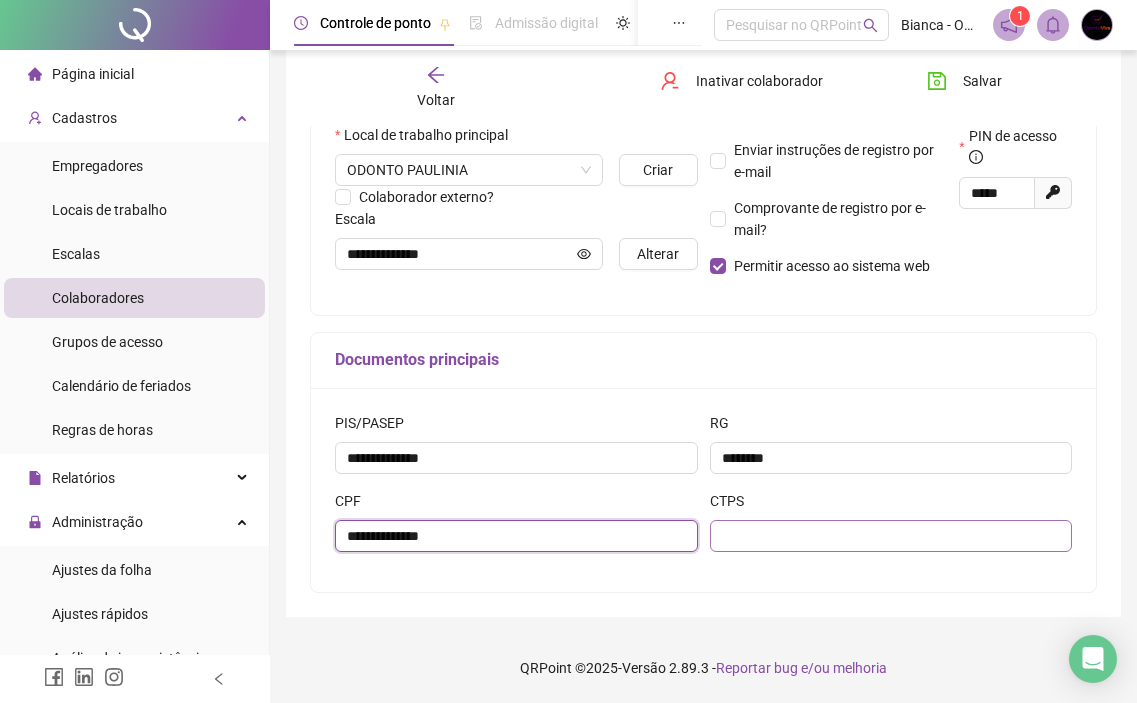 type on "**********" 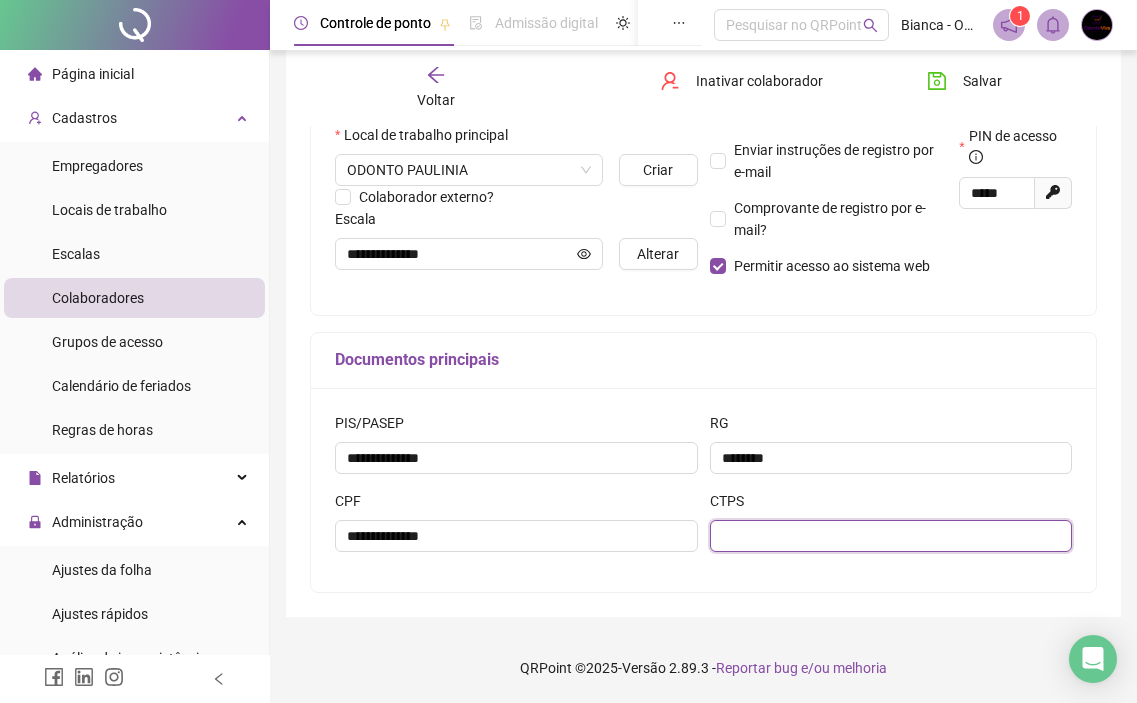 click at bounding box center [891, 536] 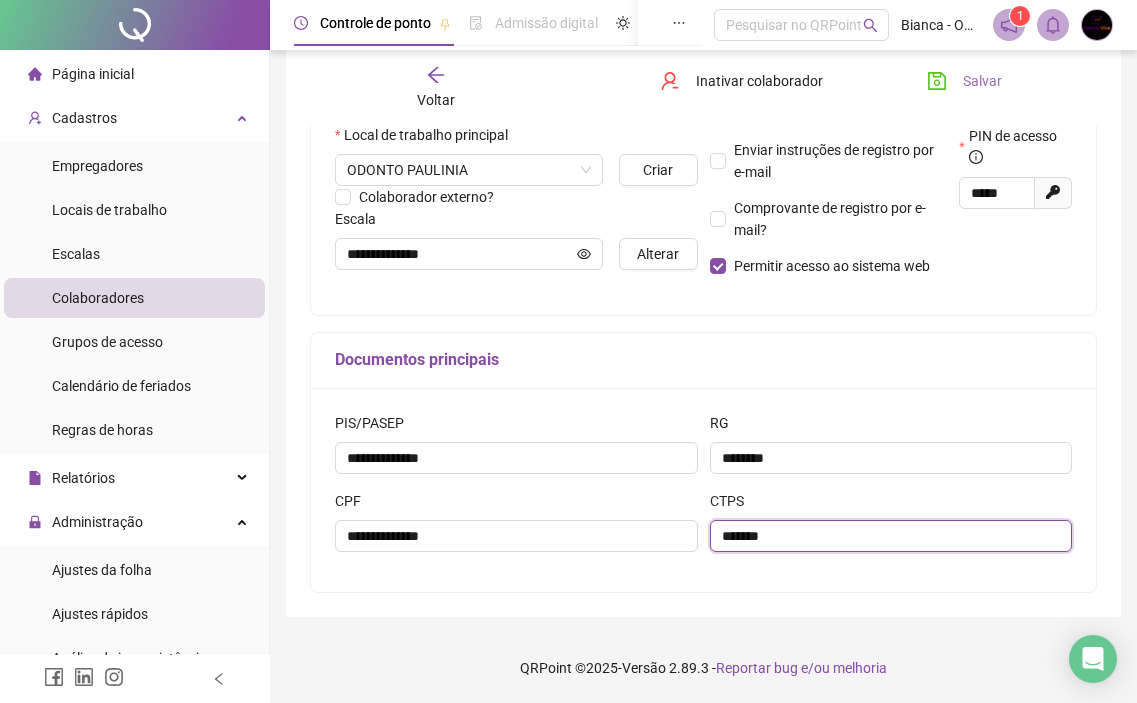type on "*******" 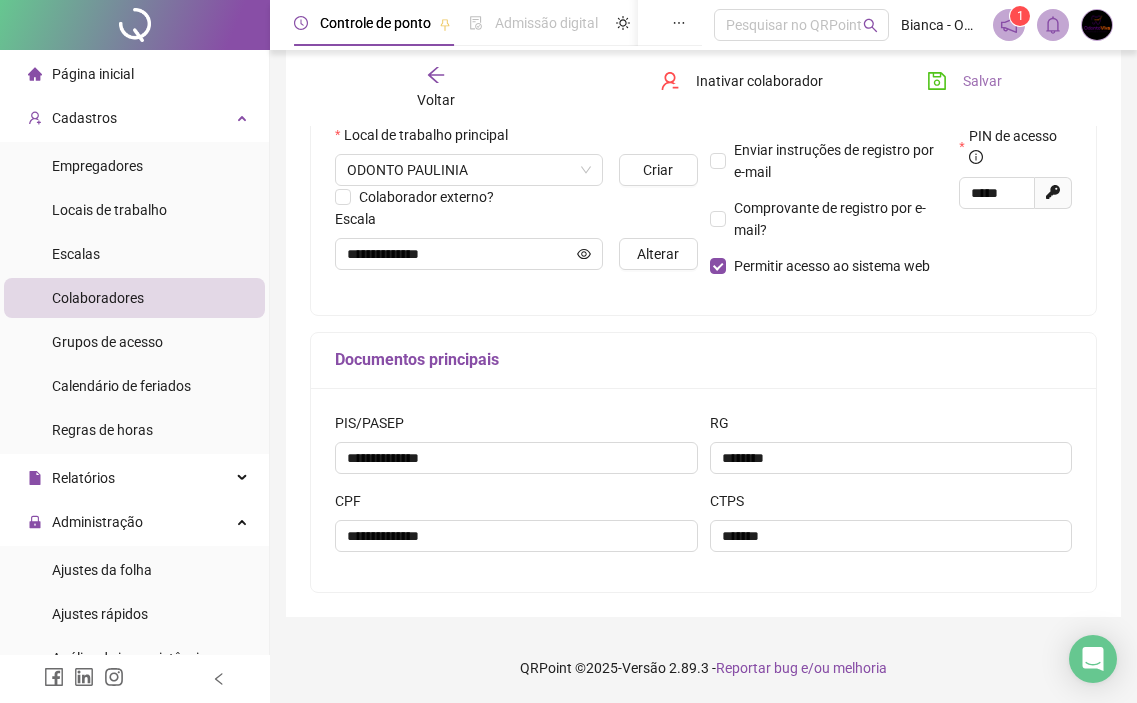 click on "Salvar" at bounding box center [982, 81] 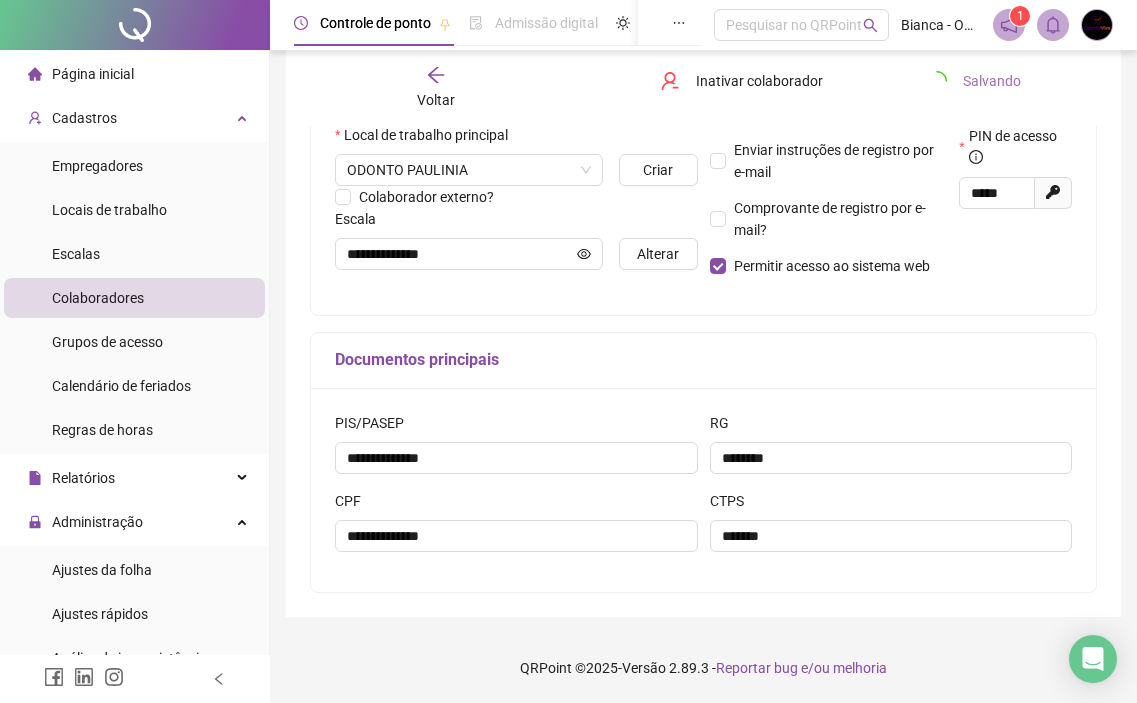 scroll, scrollTop: 438, scrollLeft: 0, axis: vertical 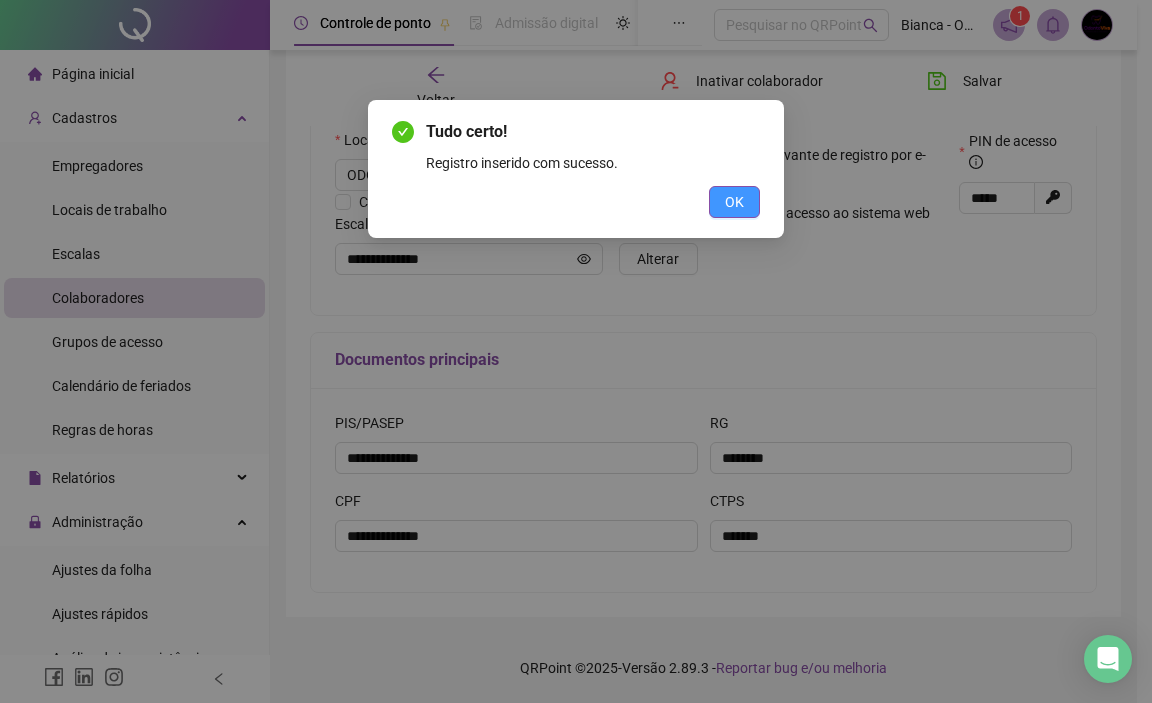 click on "OK" at bounding box center (734, 202) 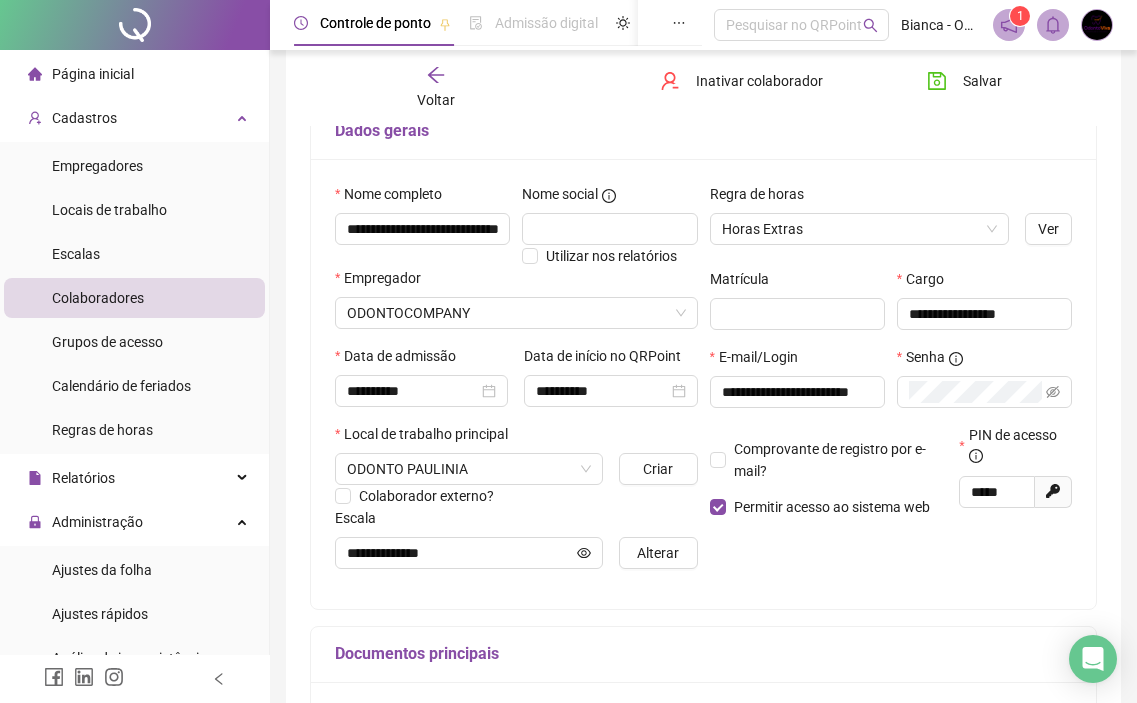 scroll, scrollTop: 0, scrollLeft: 0, axis: both 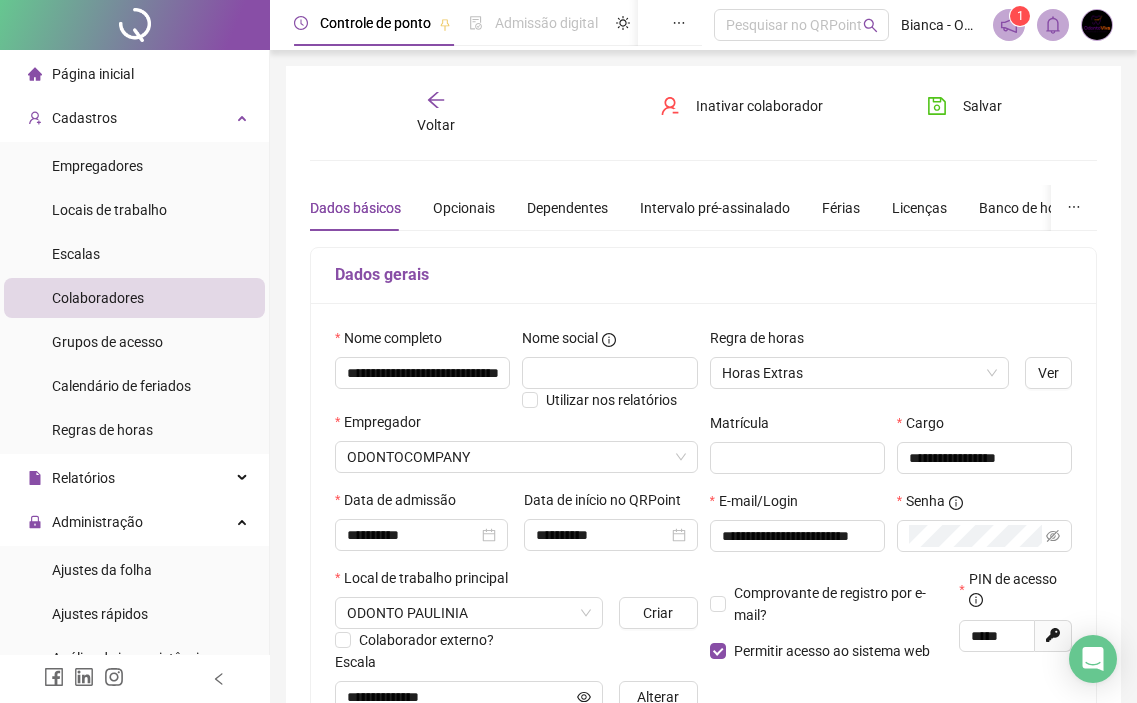 click on "Voltar" at bounding box center [436, 125] 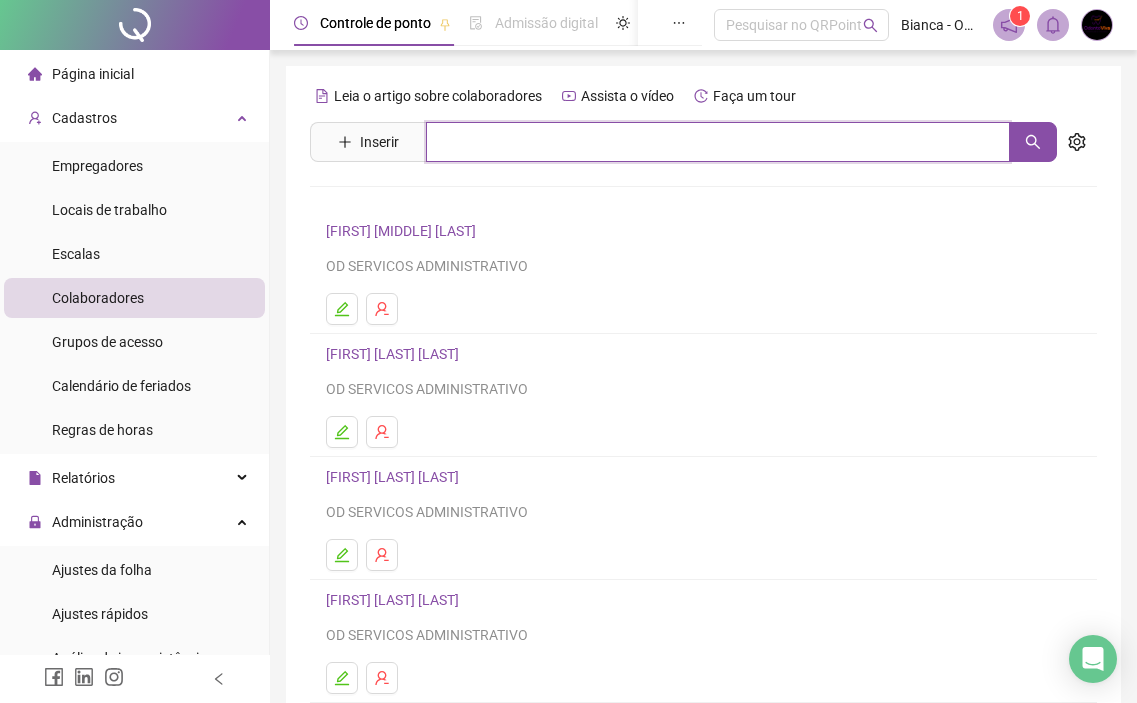 click at bounding box center (718, 142) 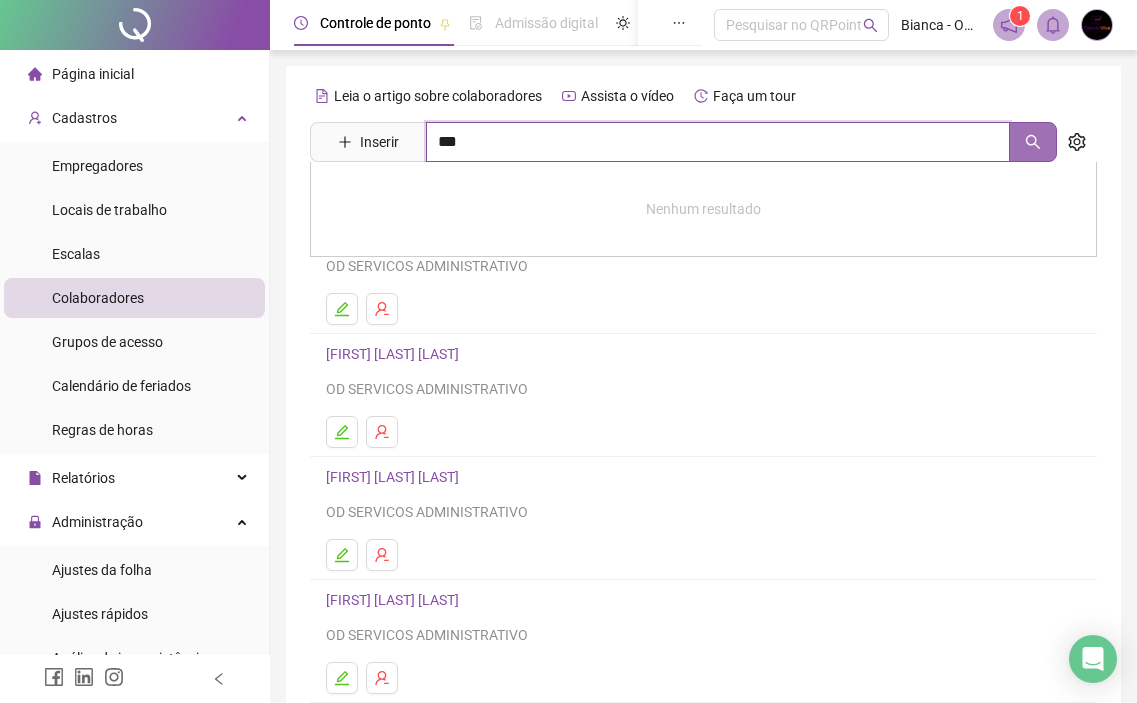 click 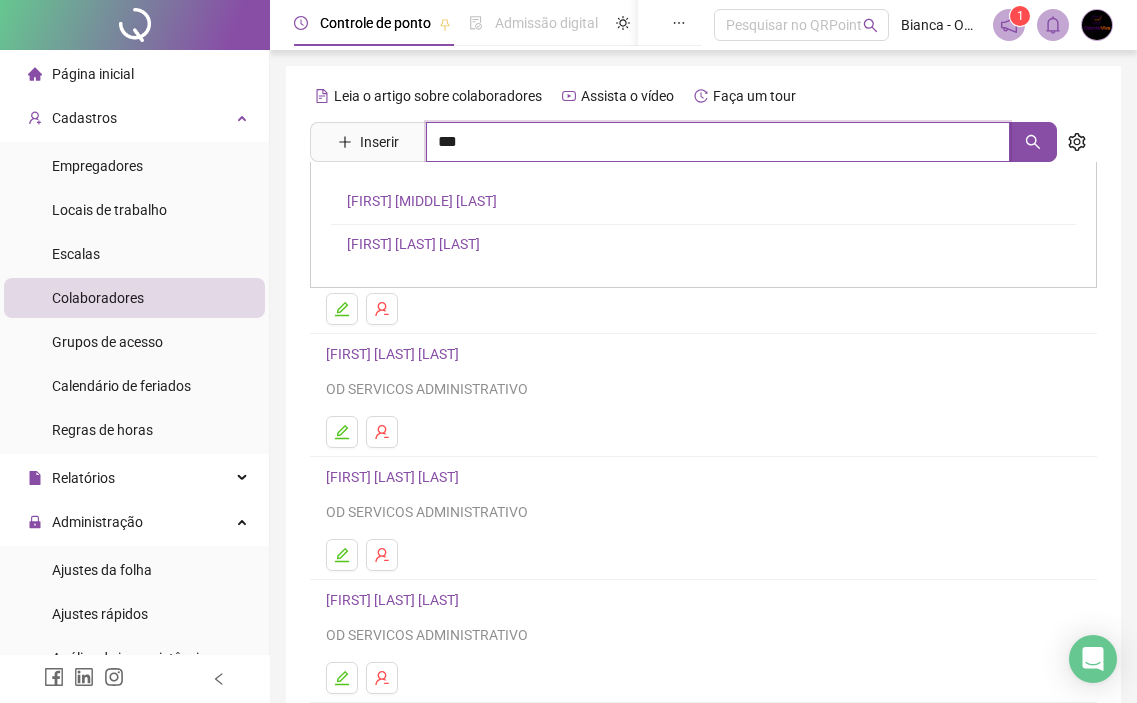 type on "***" 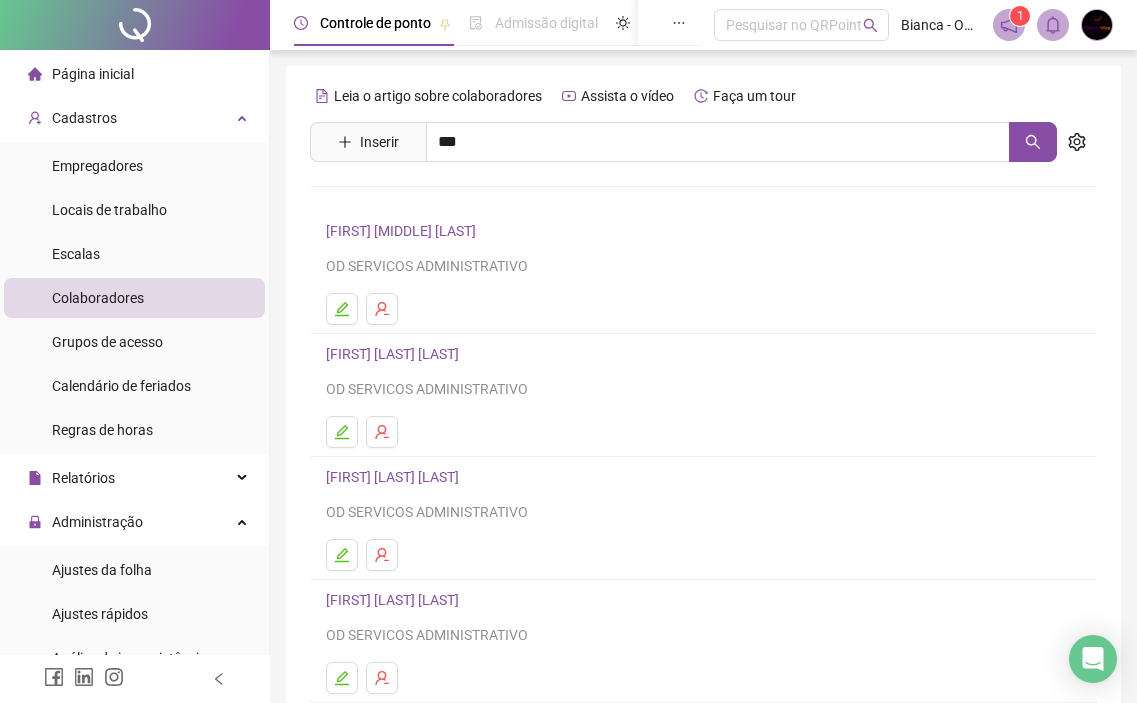 click on "[FIRST] [MIDDLE] [LAST]" at bounding box center [422, 201] 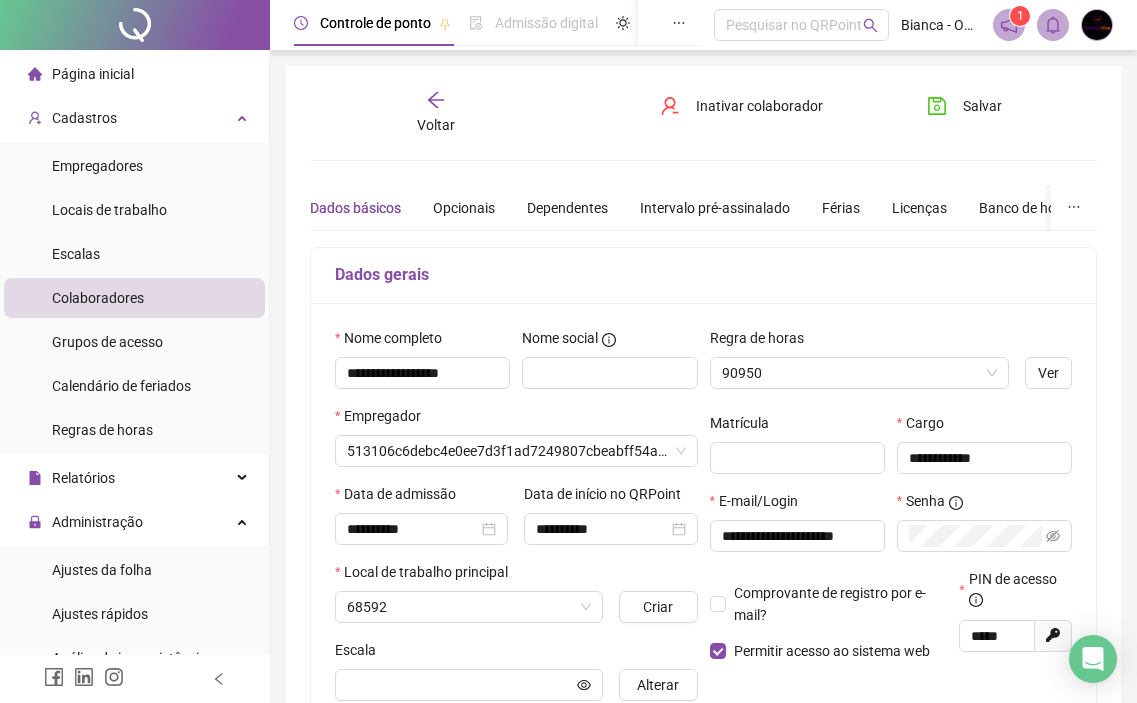 type on "**********" 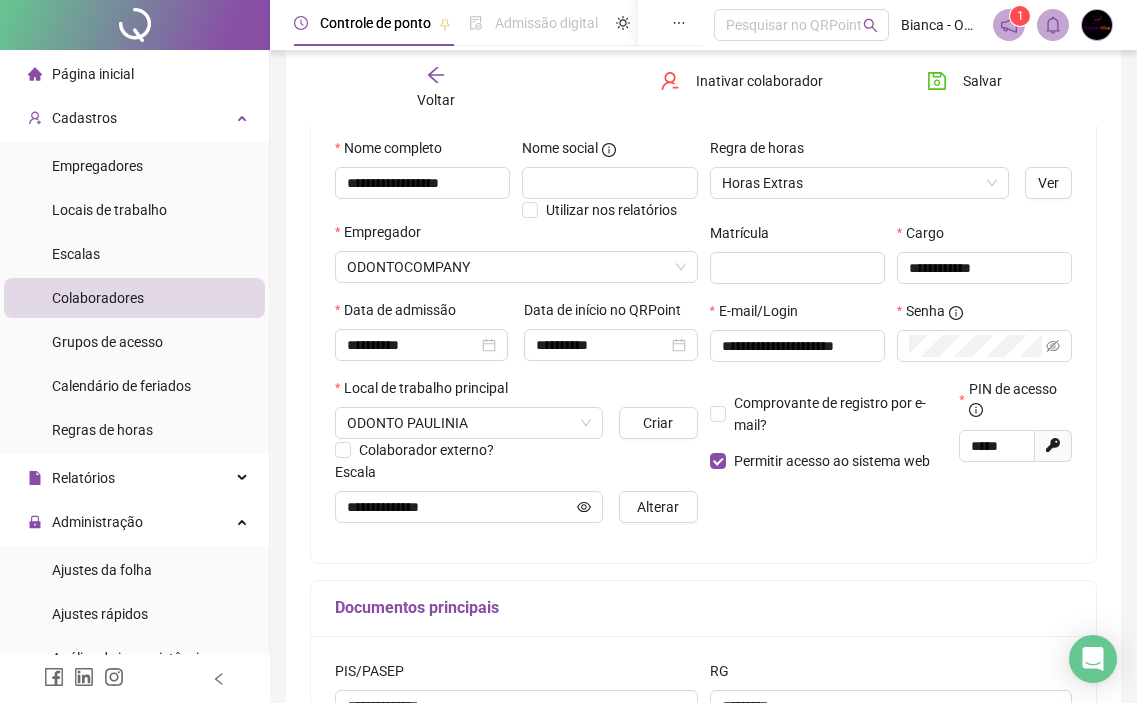 scroll, scrollTop: 192, scrollLeft: 0, axis: vertical 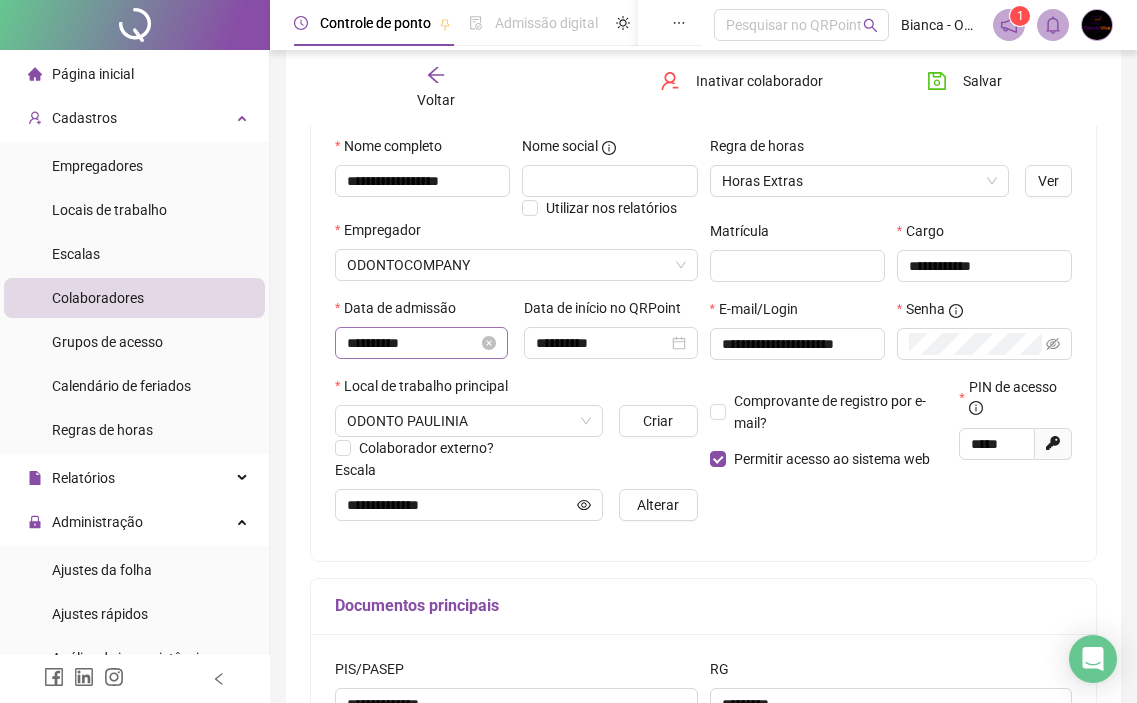 click 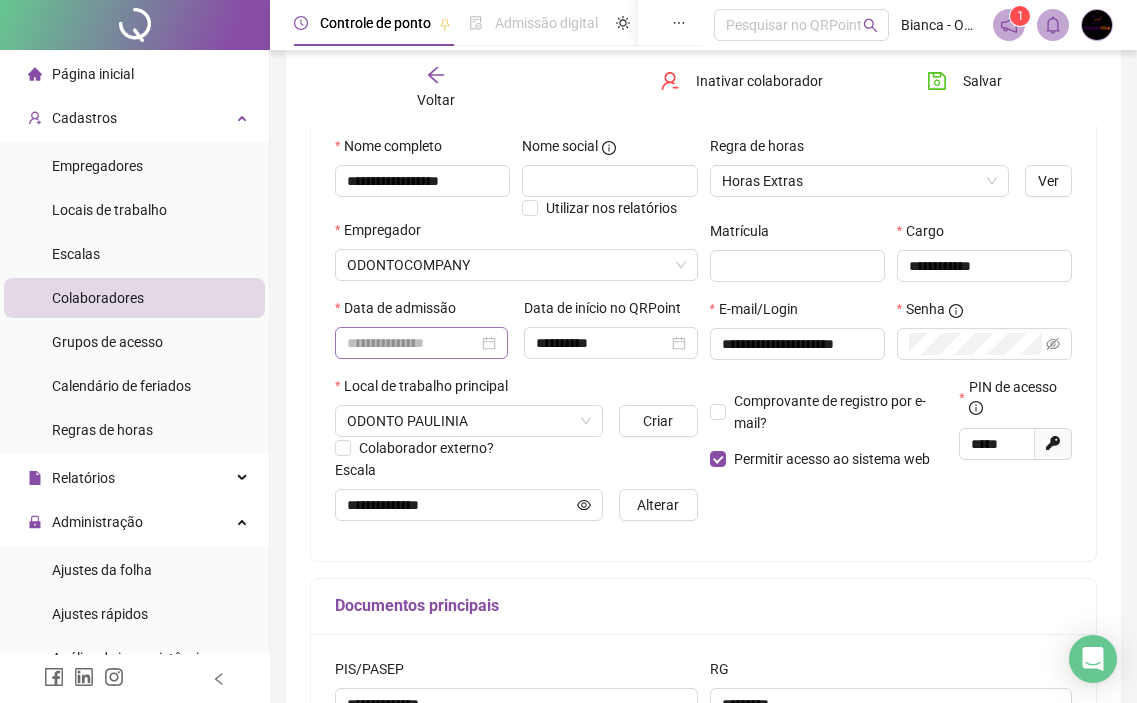 click at bounding box center [421, 343] 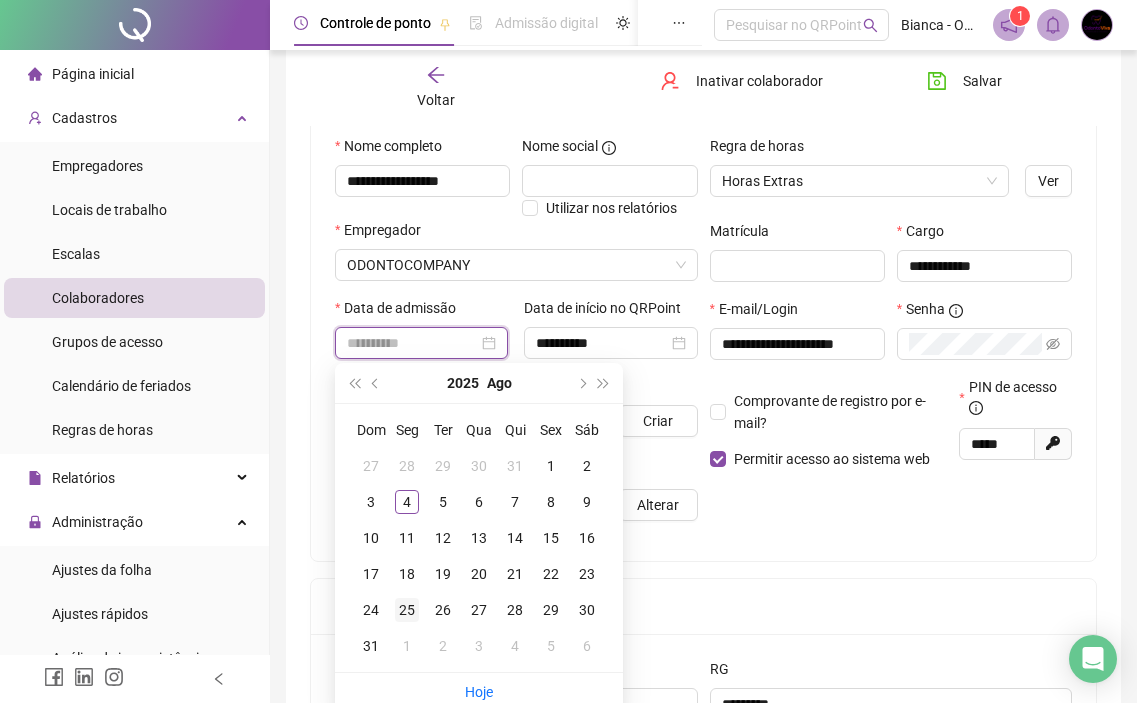 type on "**********" 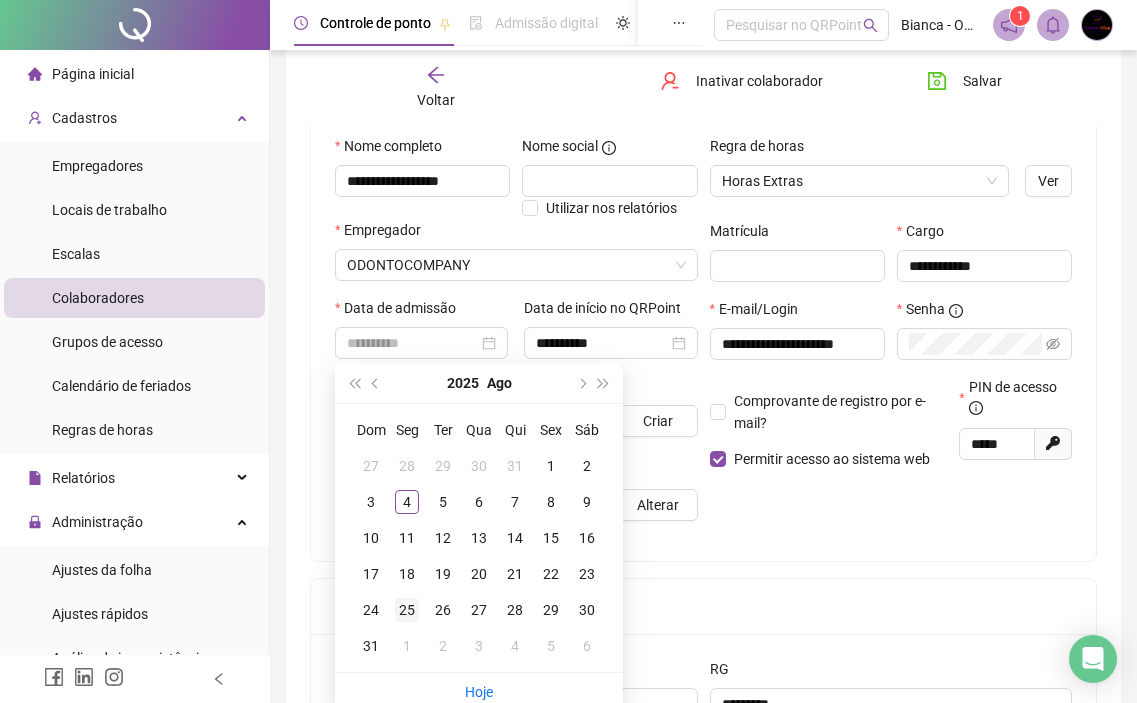 click on "25" at bounding box center [407, 610] 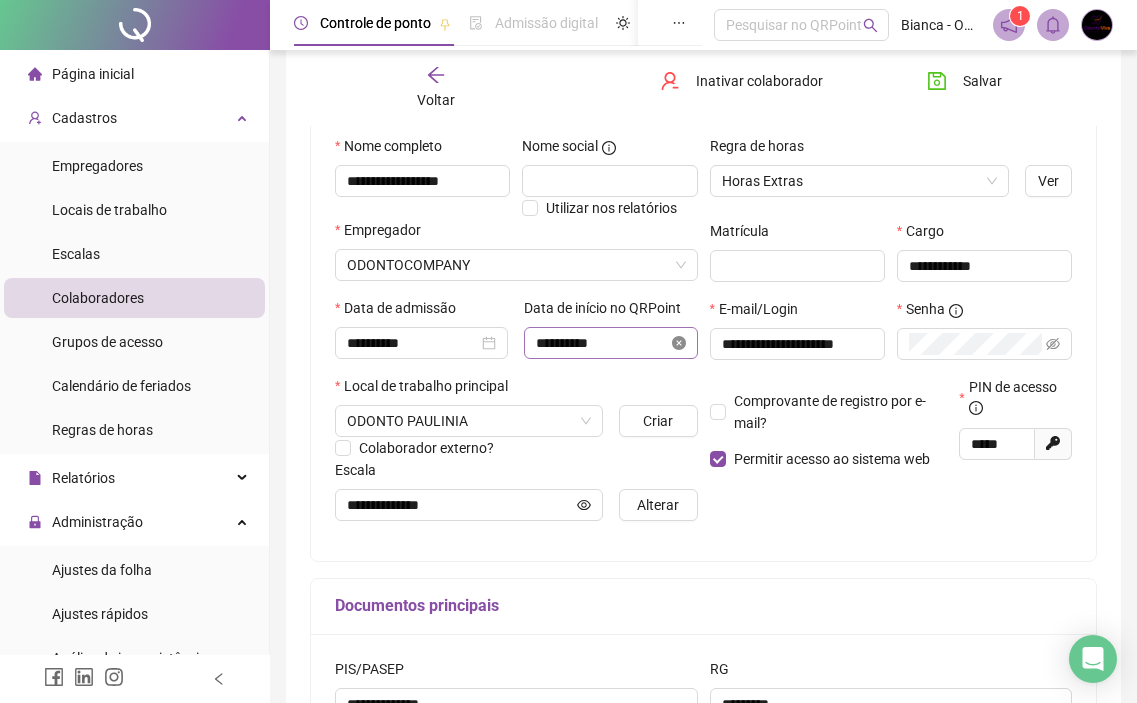 click 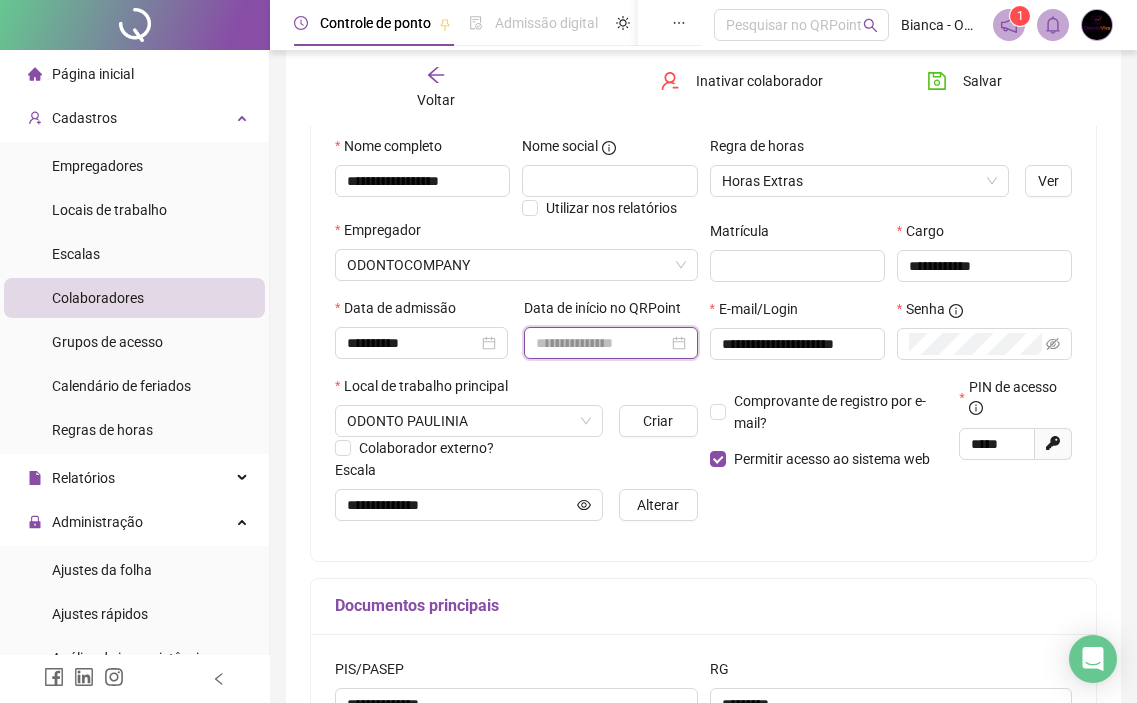 click at bounding box center (601, 343) 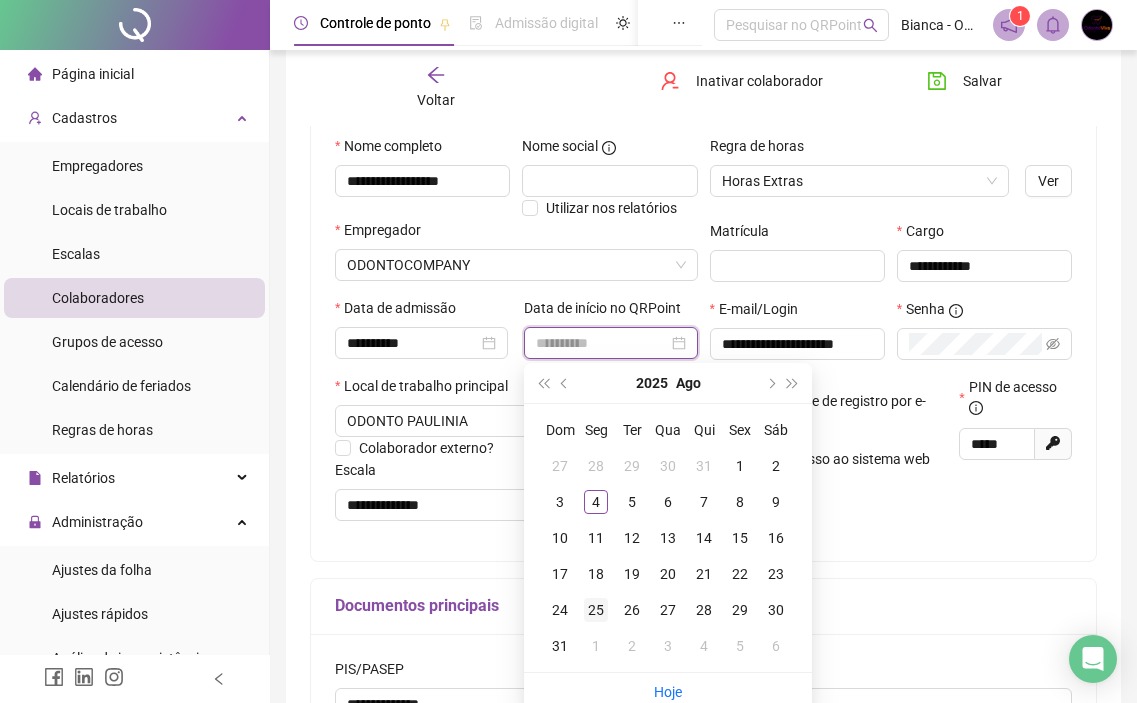 type on "**********" 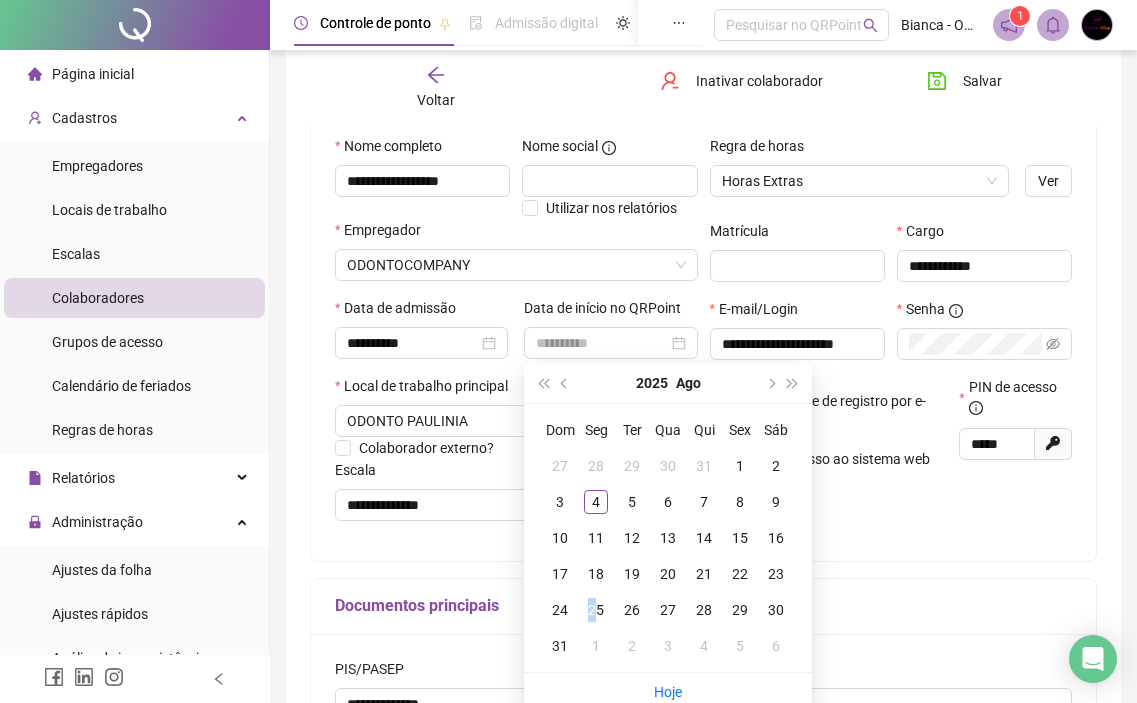 click on "25" at bounding box center (596, 610) 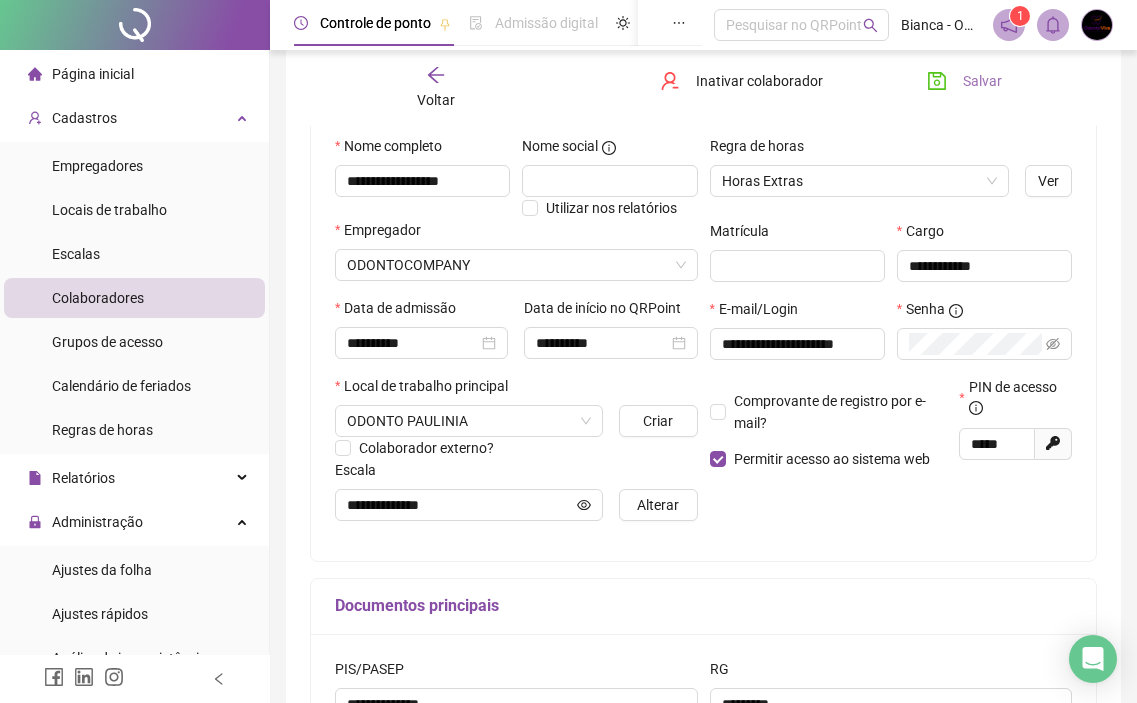 click 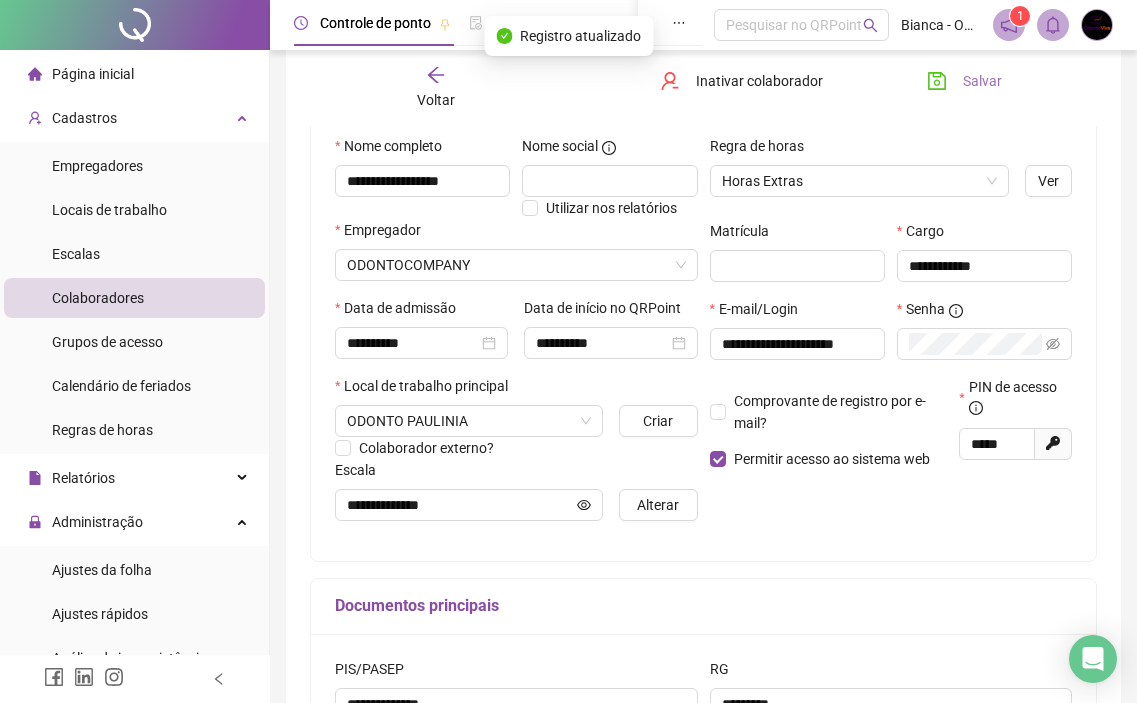 scroll, scrollTop: 0, scrollLeft: 0, axis: both 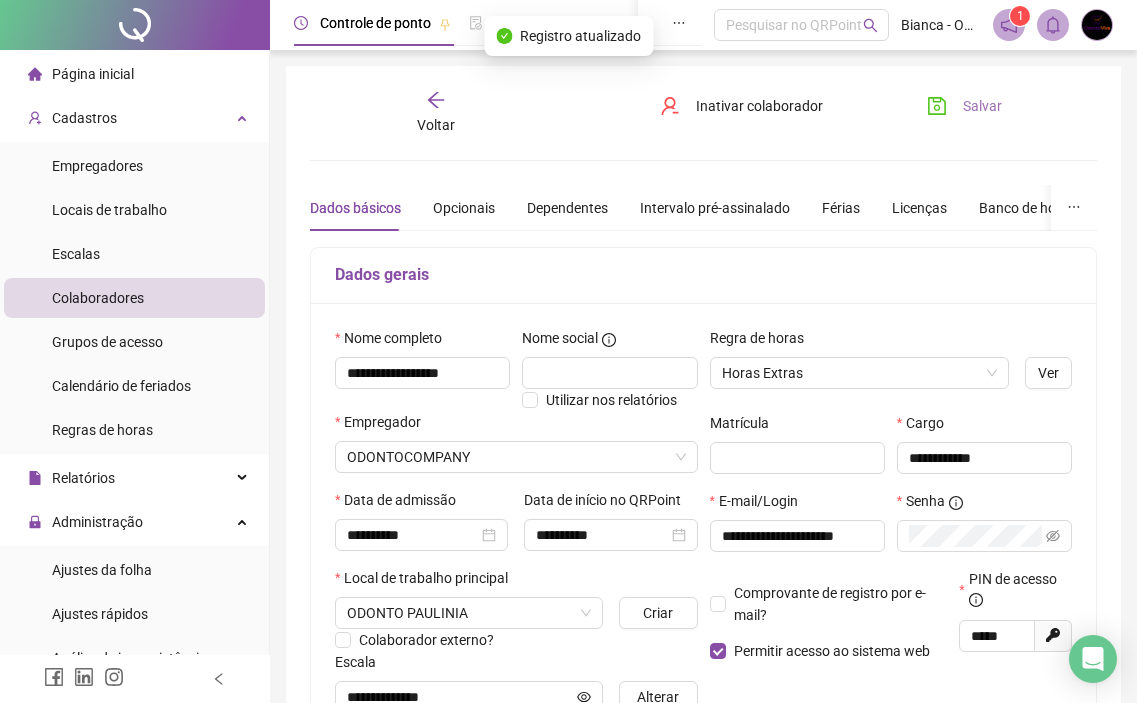 click on "Voltar" at bounding box center [436, 125] 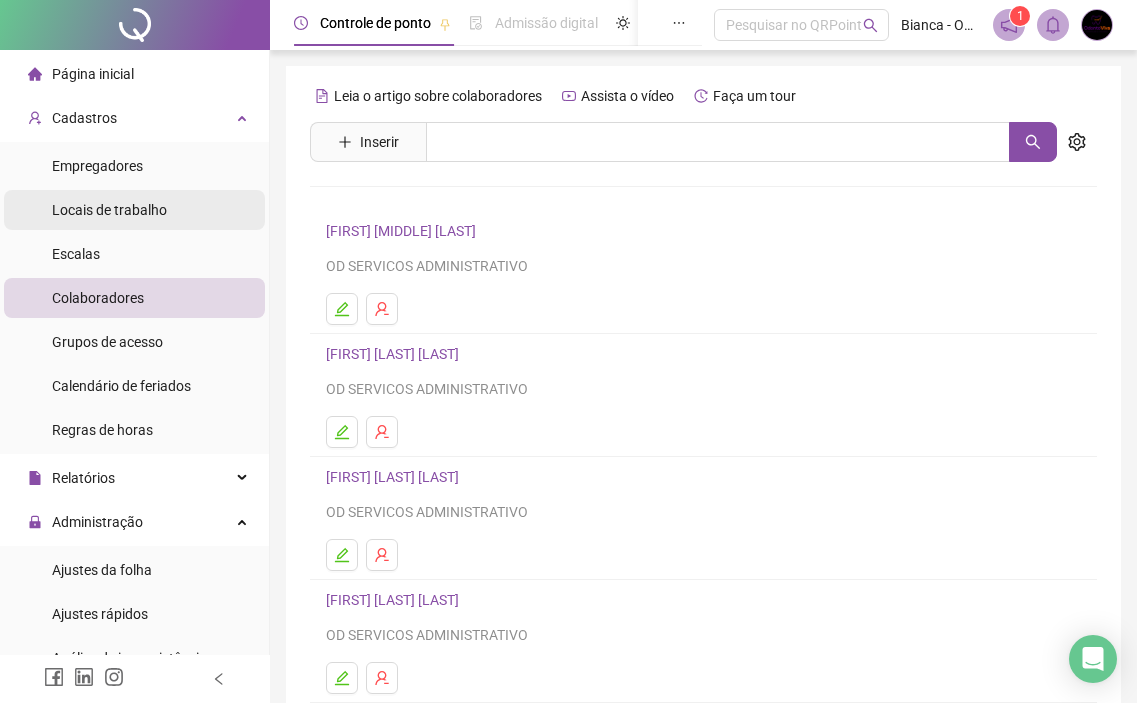 click on "Locais de trabalho" at bounding box center [109, 210] 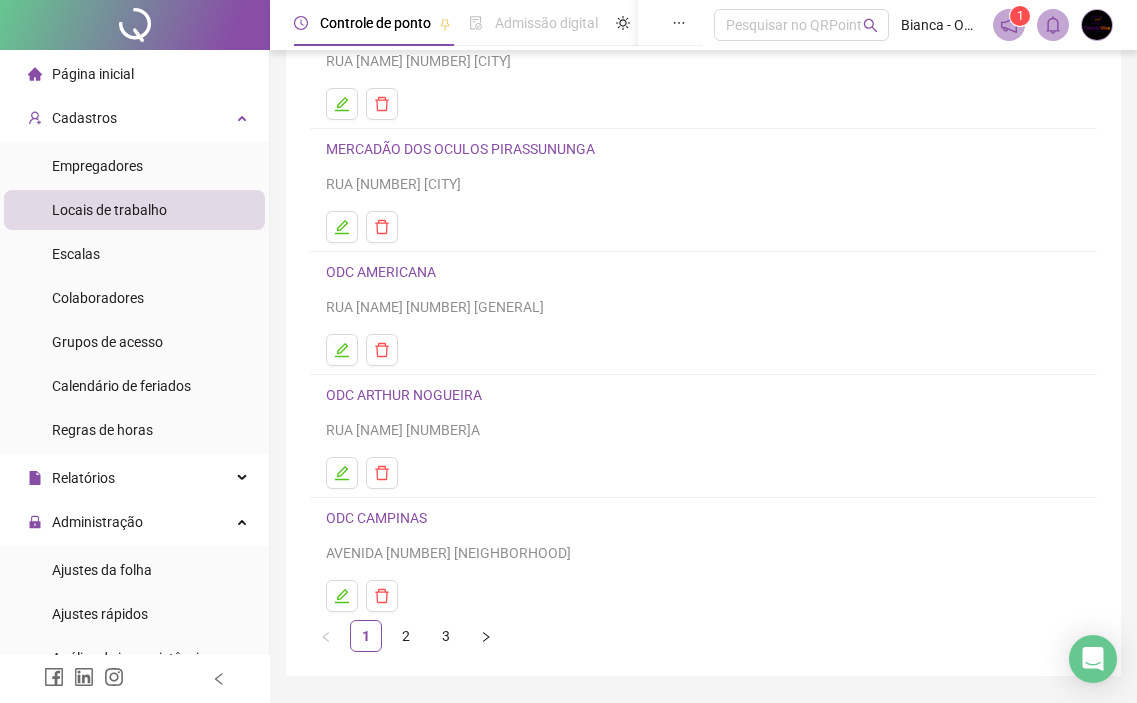 scroll, scrollTop: 264, scrollLeft: 0, axis: vertical 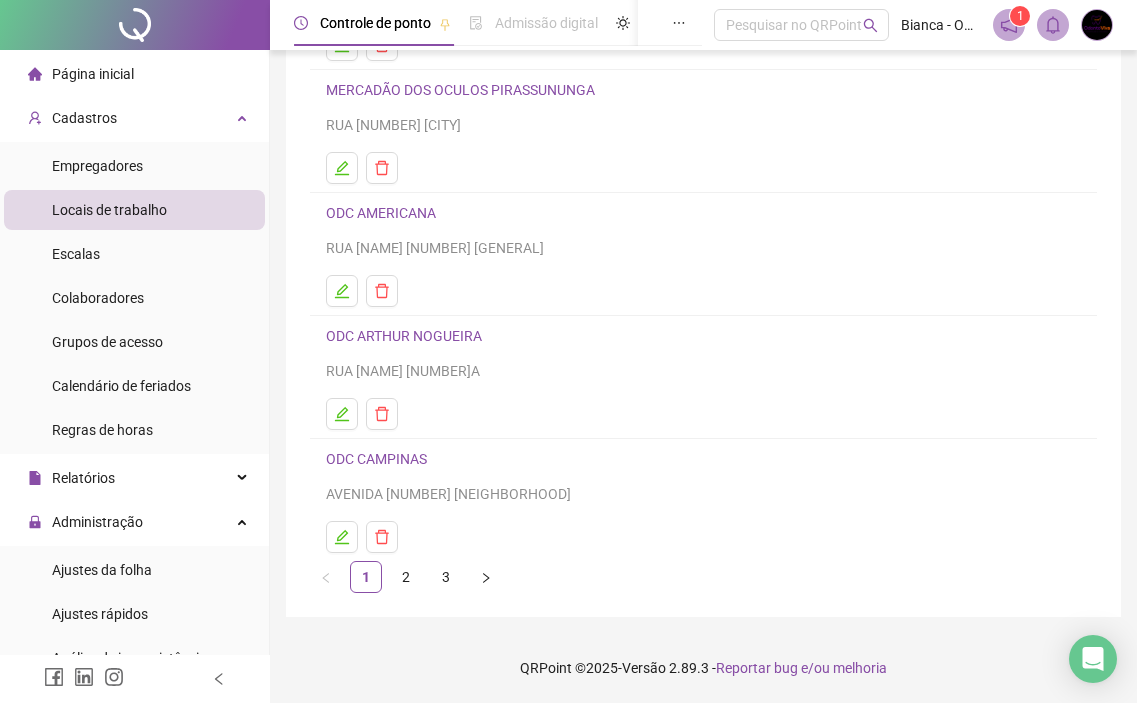 click on "ODC AMERICANA" at bounding box center (381, 213) 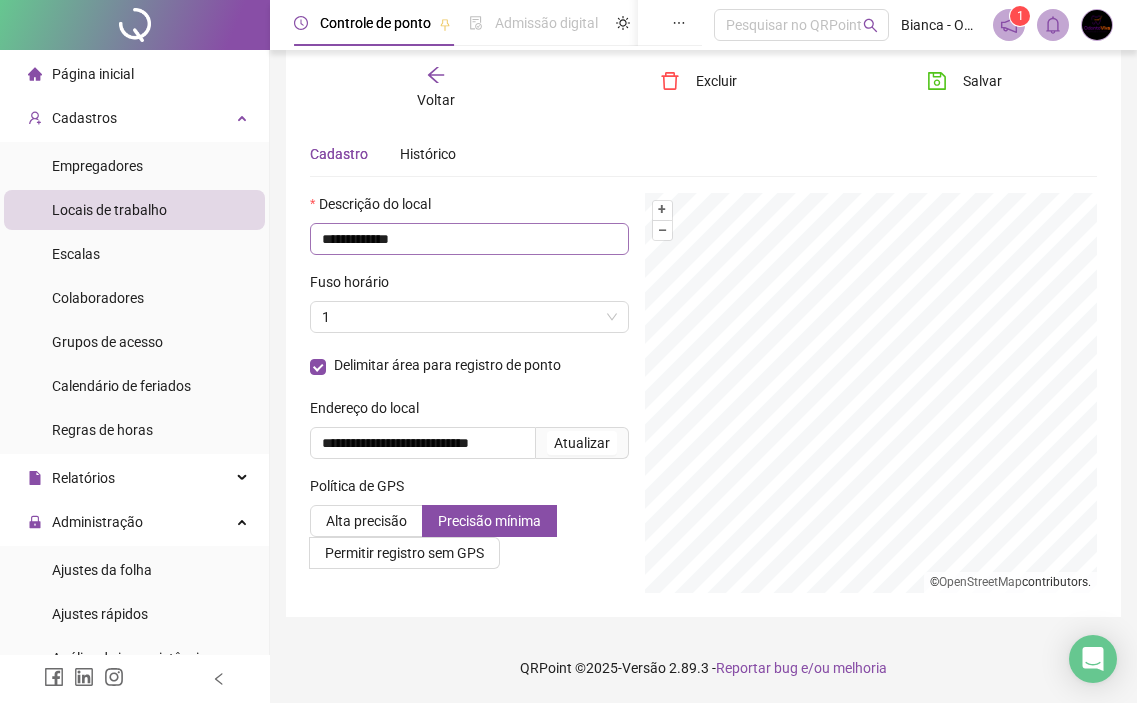 scroll, scrollTop: 54, scrollLeft: 0, axis: vertical 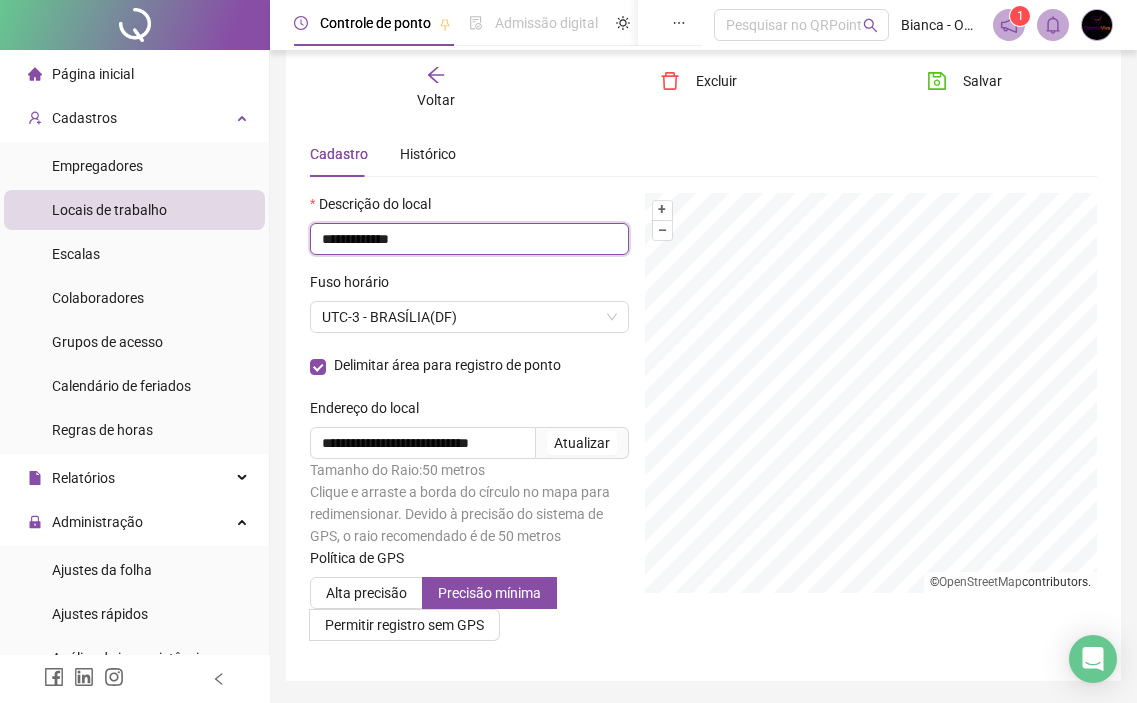 drag, startPoint x: 350, startPoint y: 242, endPoint x: 296, endPoint y: 238, distance: 54.147945 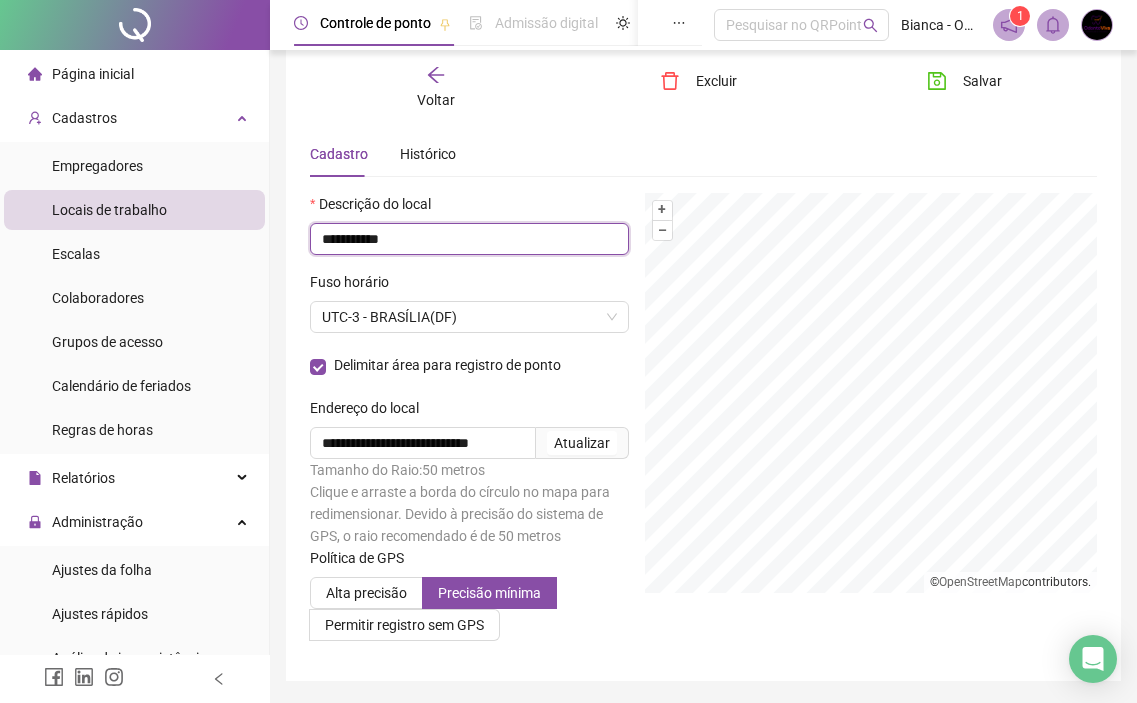 click on "**********" at bounding box center (469, 239) 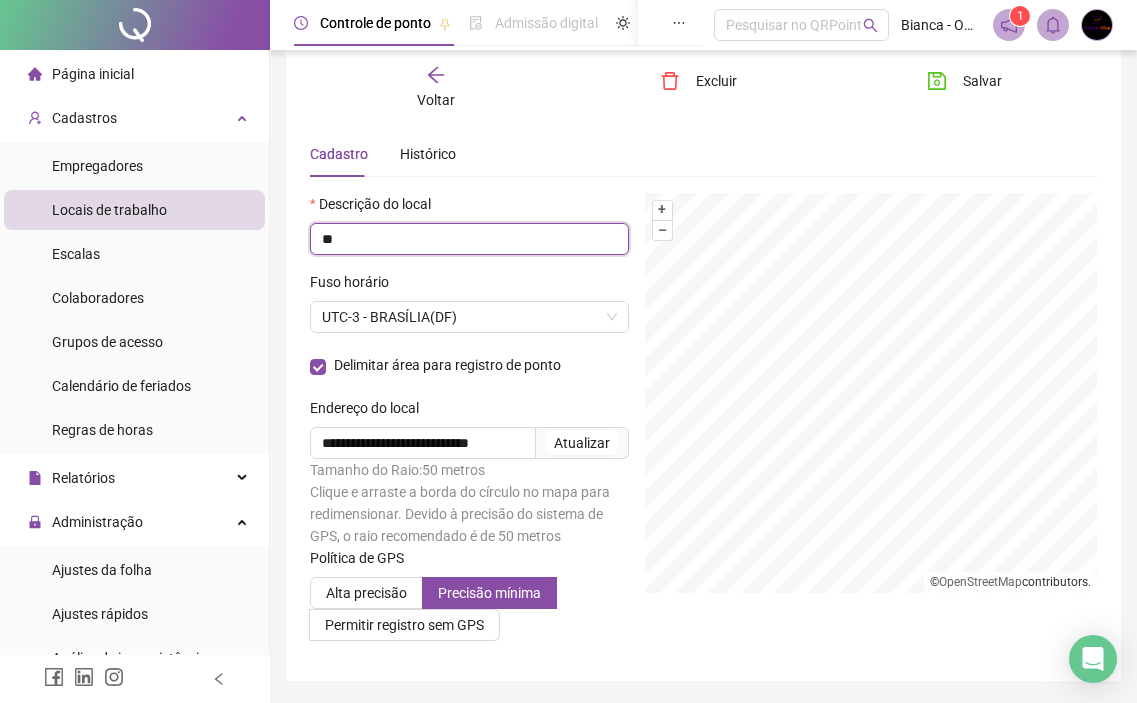type on "*" 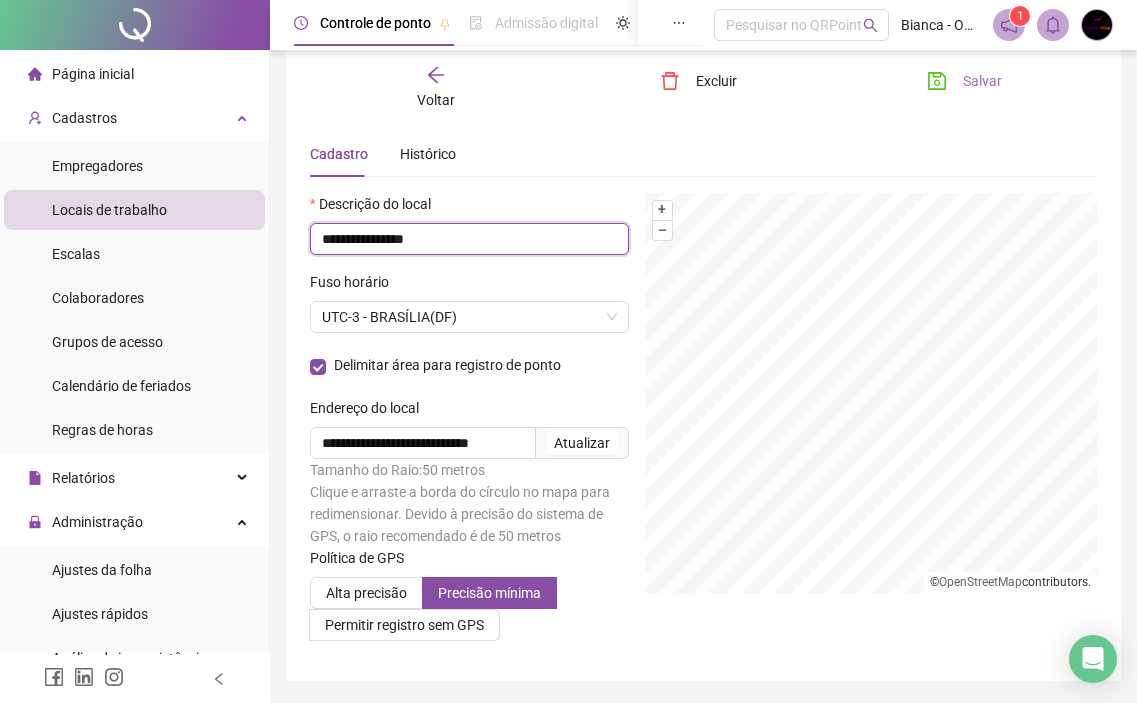 type on "**********" 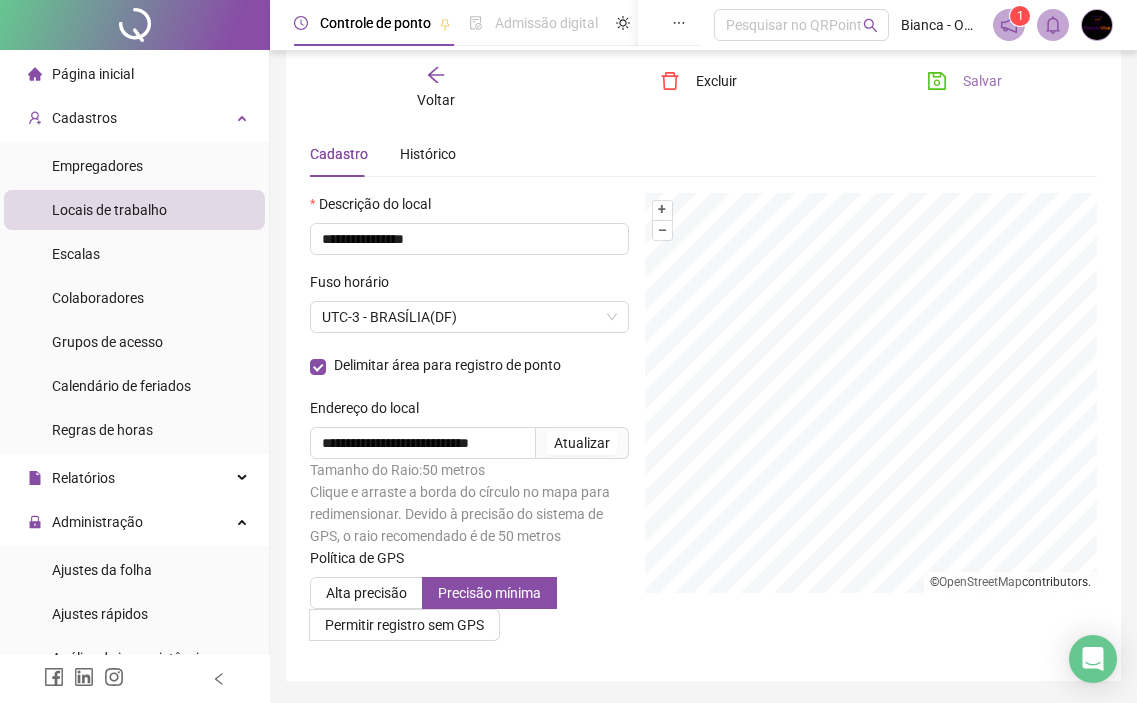 click on "Salvar" at bounding box center (982, 81) 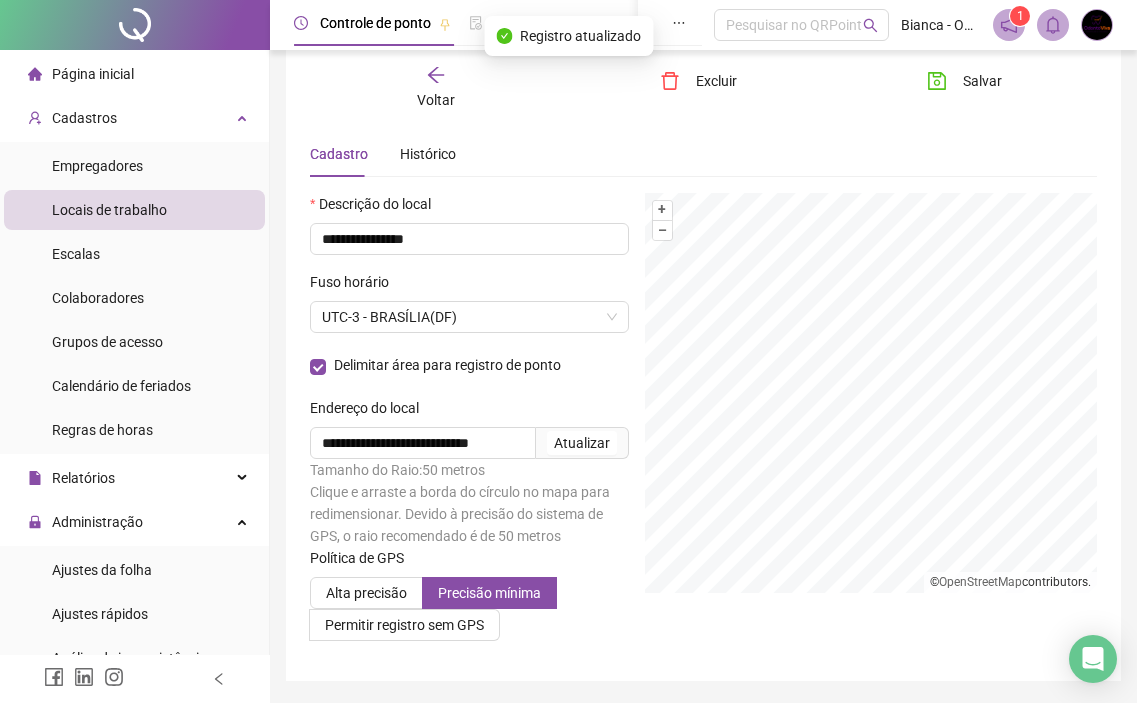 click 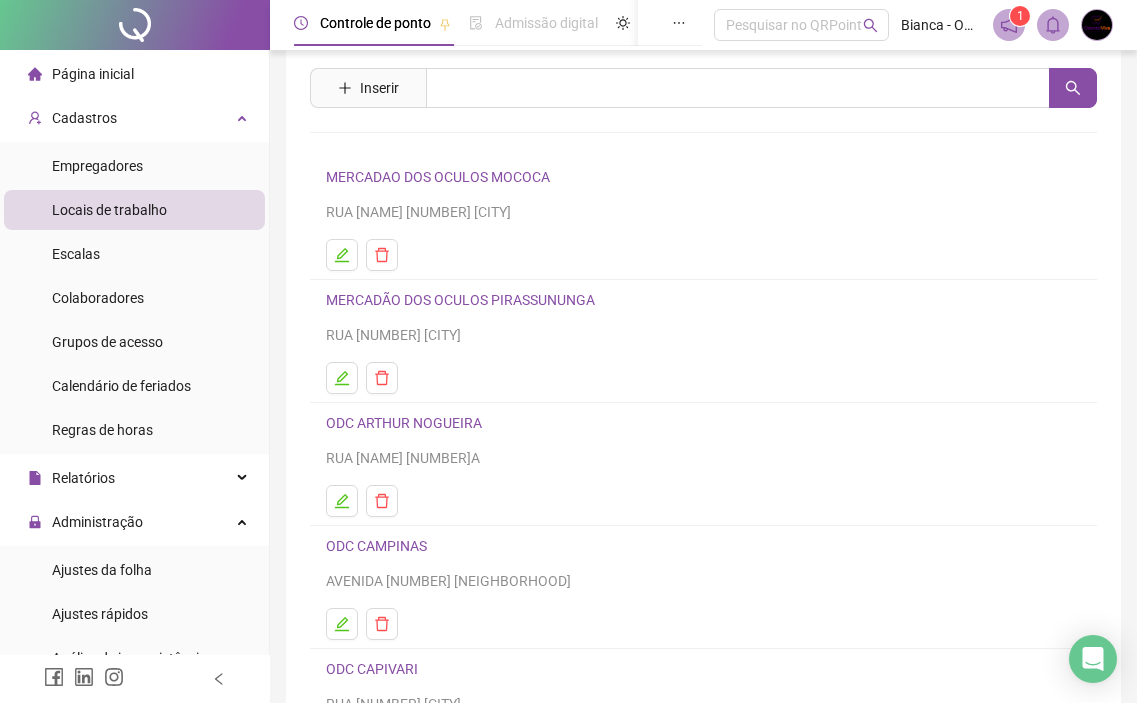click on "ODC ARTHUR NOGUEIRA" at bounding box center (404, 423) 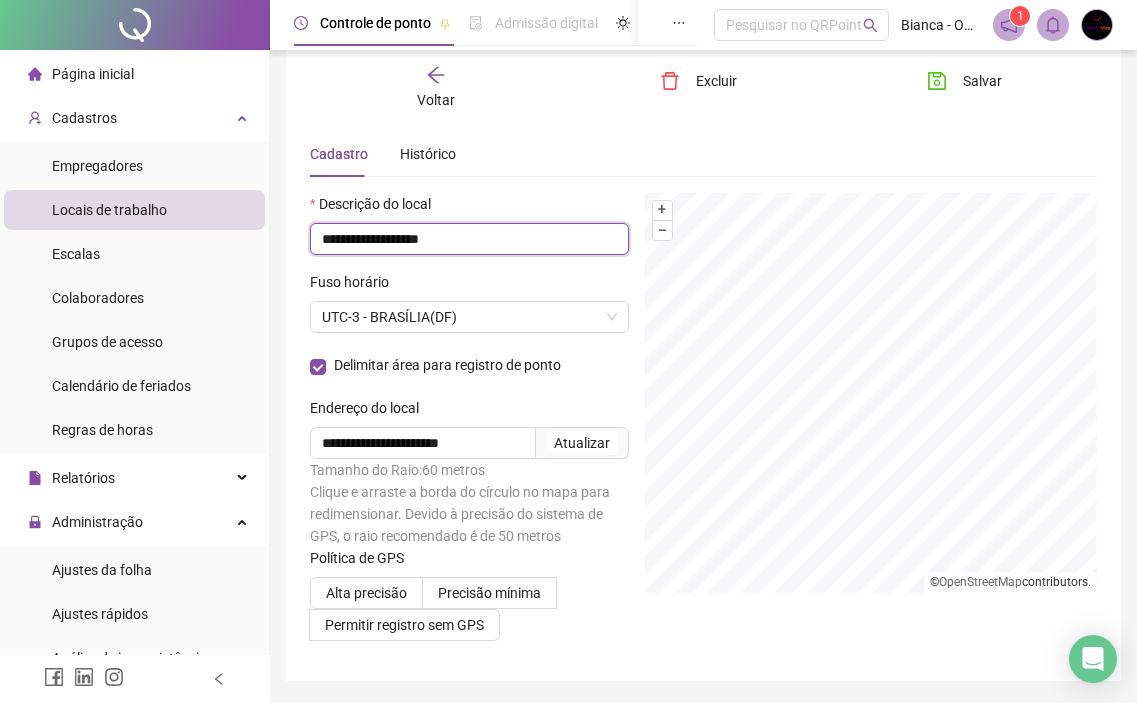 drag, startPoint x: 486, startPoint y: 239, endPoint x: 357, endPoint y: 251, distance: 129.55693 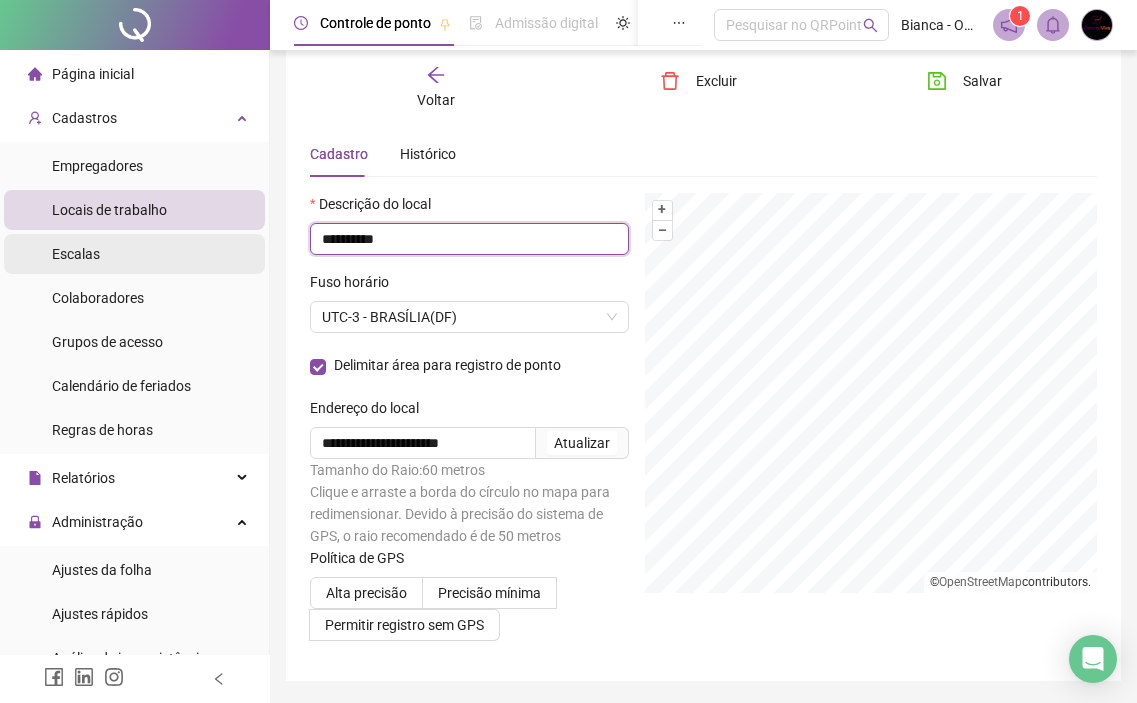 drag, startPoint x: 354, startPoint y: 241, endPoint x: 237, endPoint y: 237, distance: 117.06836 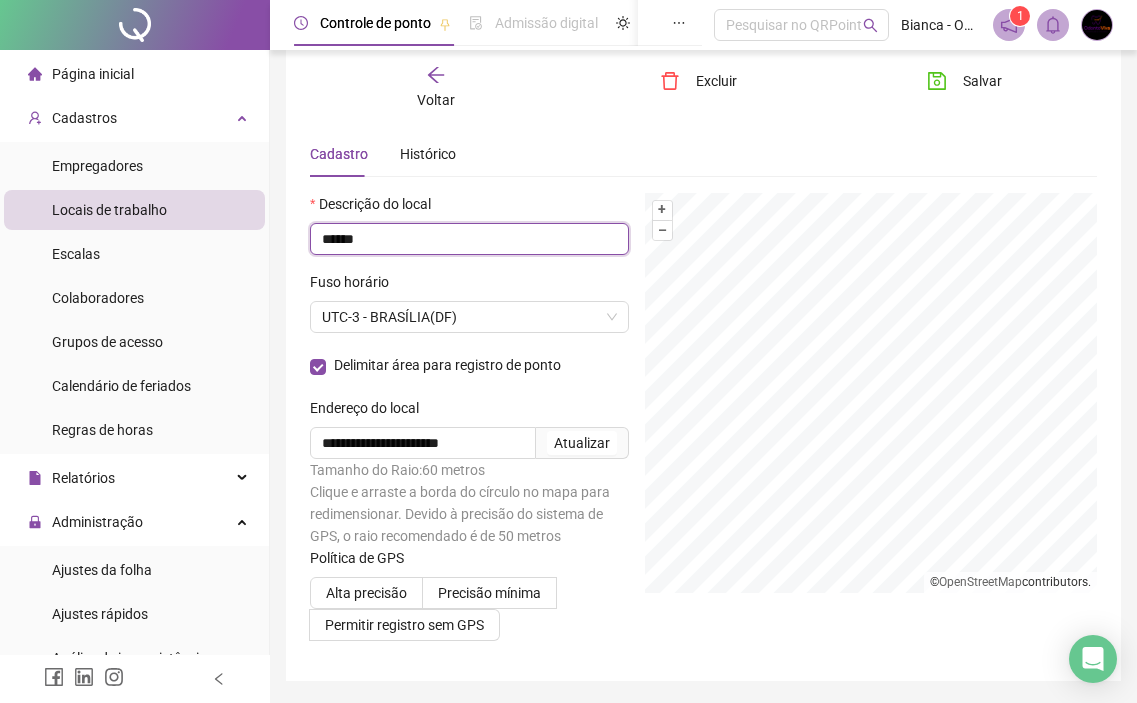 click on "******" at bounding box center [469, 239] 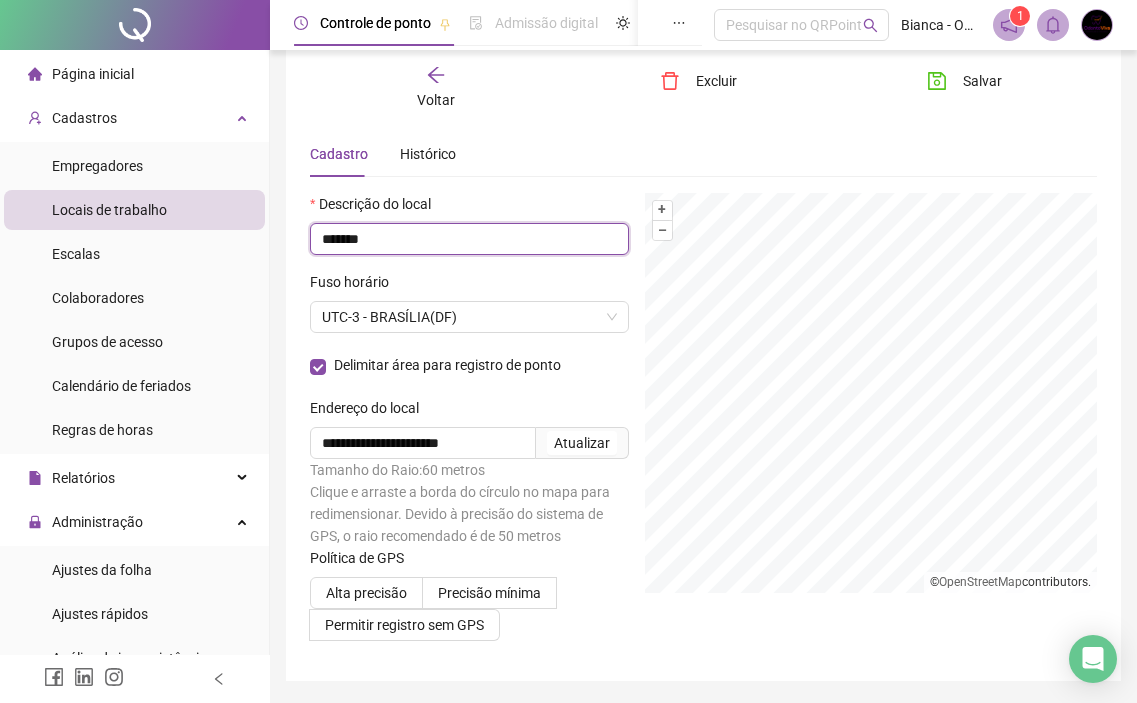 paste on "**********" 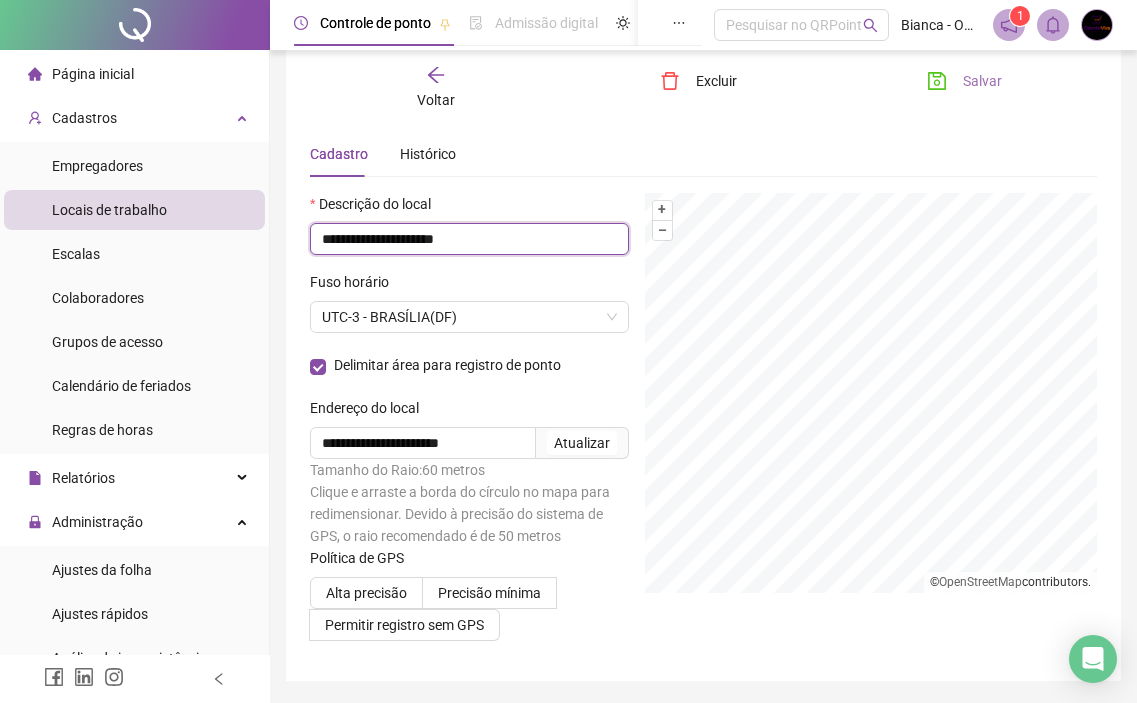 type on "**********" 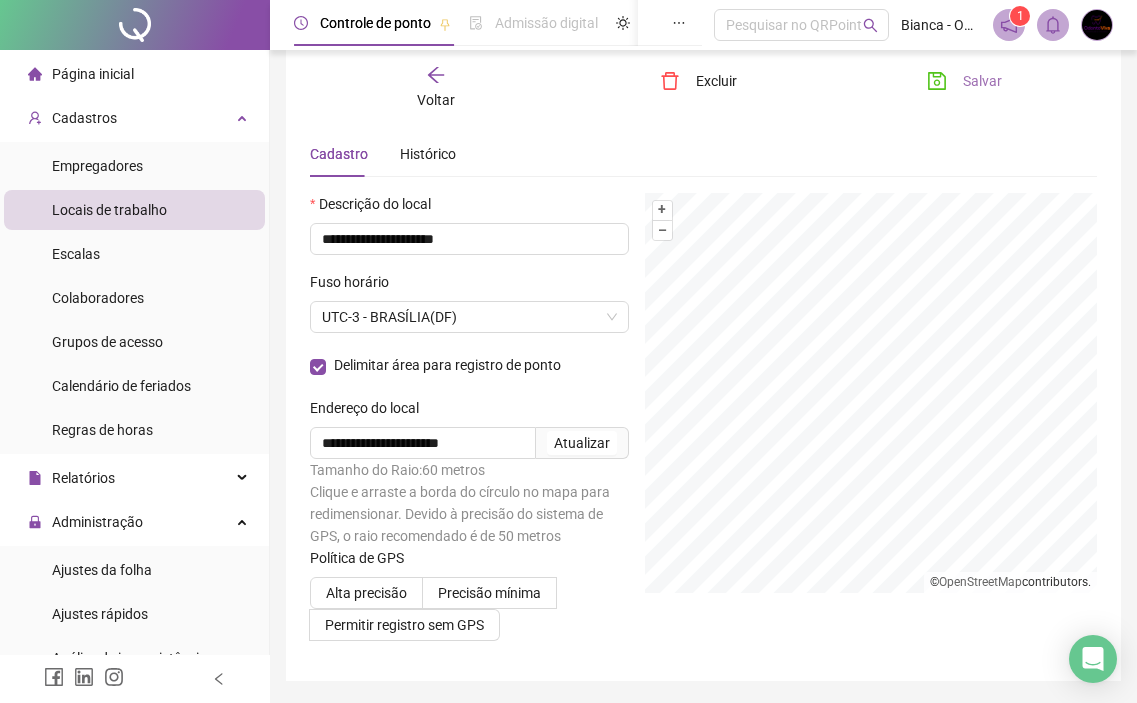 click on "Salvar" at bounding box center [982, 81] 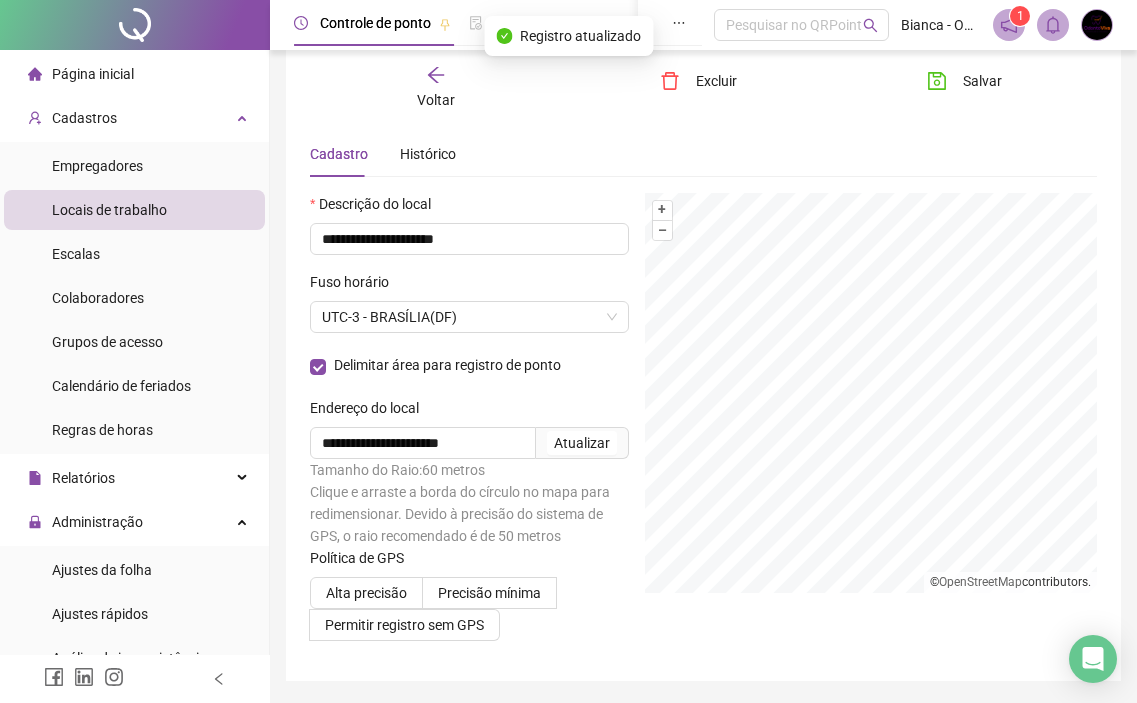 click on "Voltar" at bounding box center [436, 100] 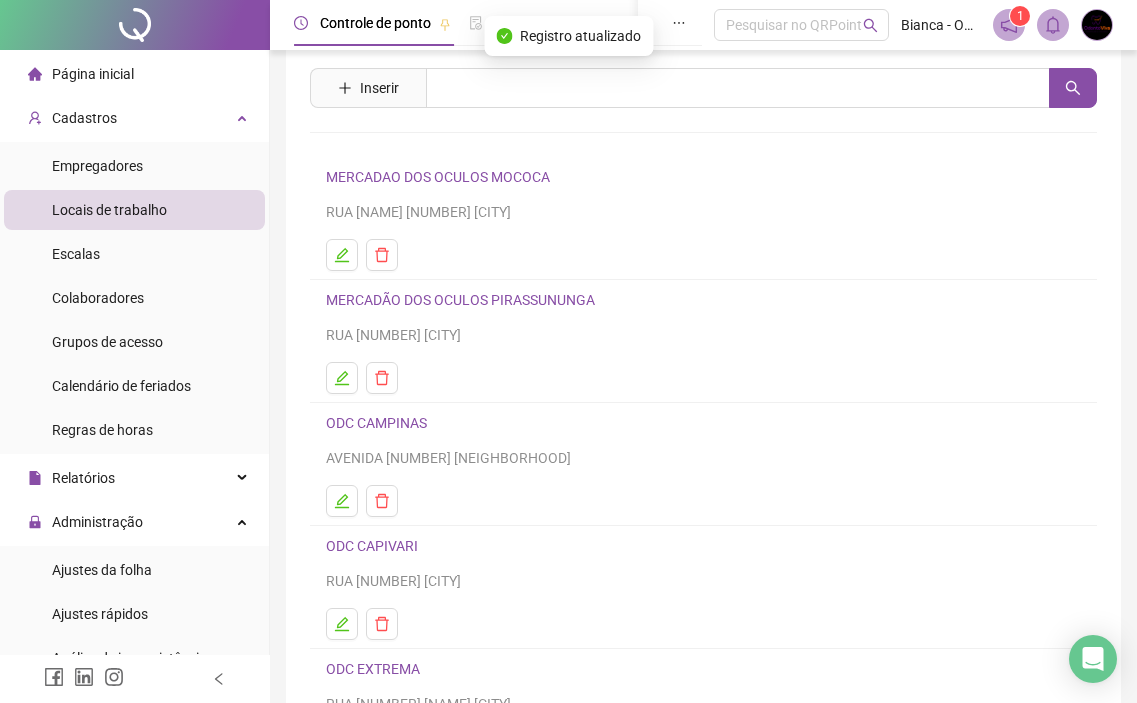 click on "ODC CAMPINAS" at bounding box center [376, 423] 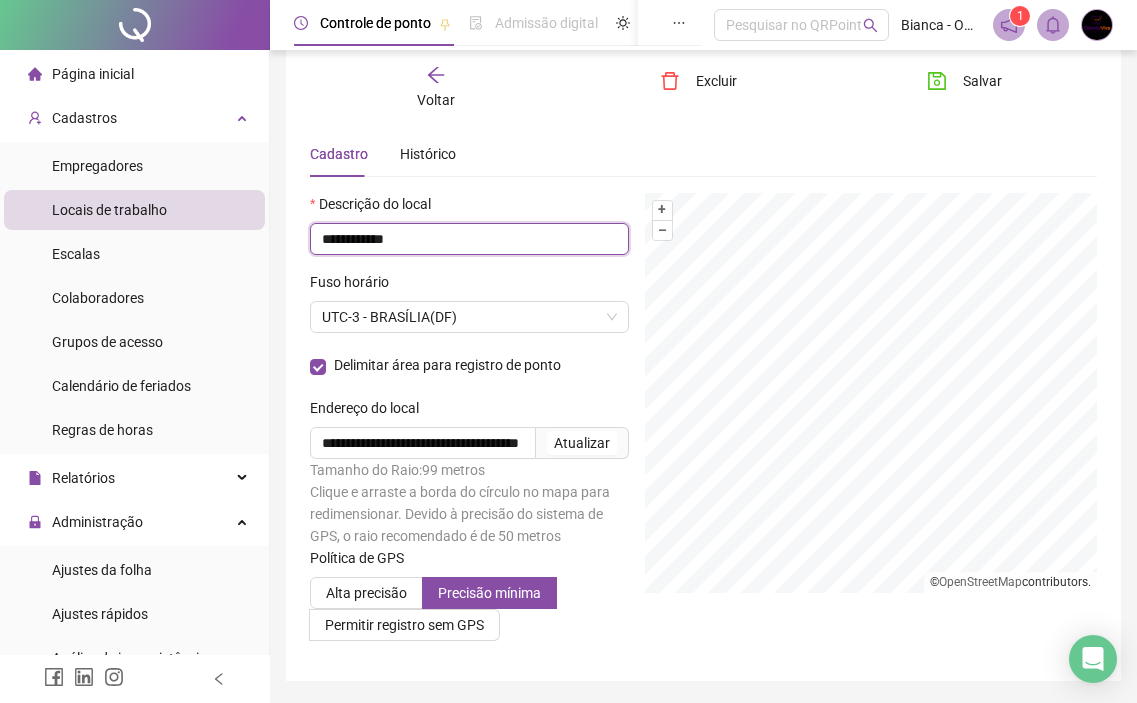 drag, startPoint x: 439, startPoint y: 249, endPoint x: 360, endPoint y: 249, distance: 79 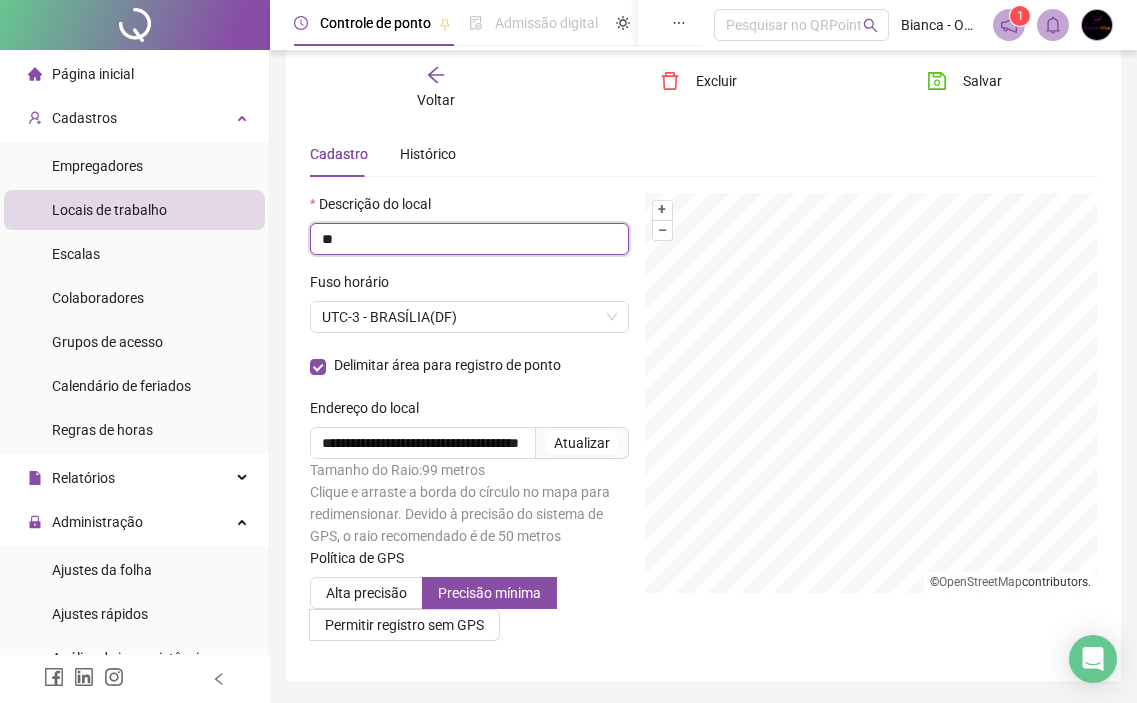 type on "*" 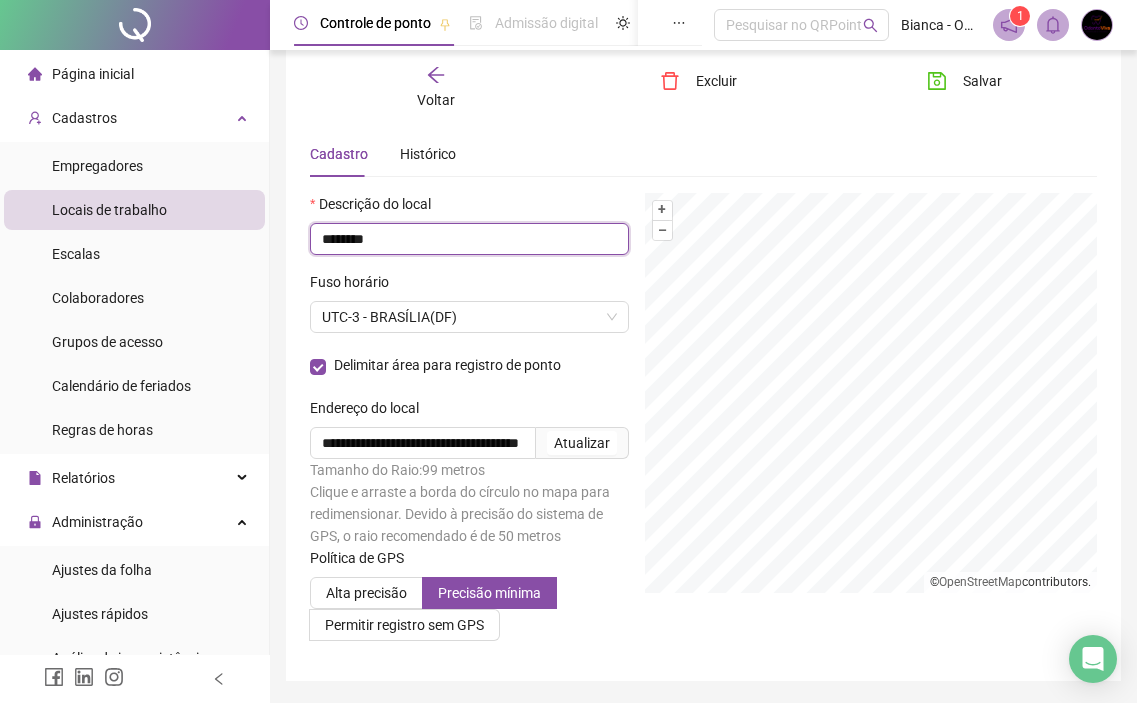 paste on "*******" 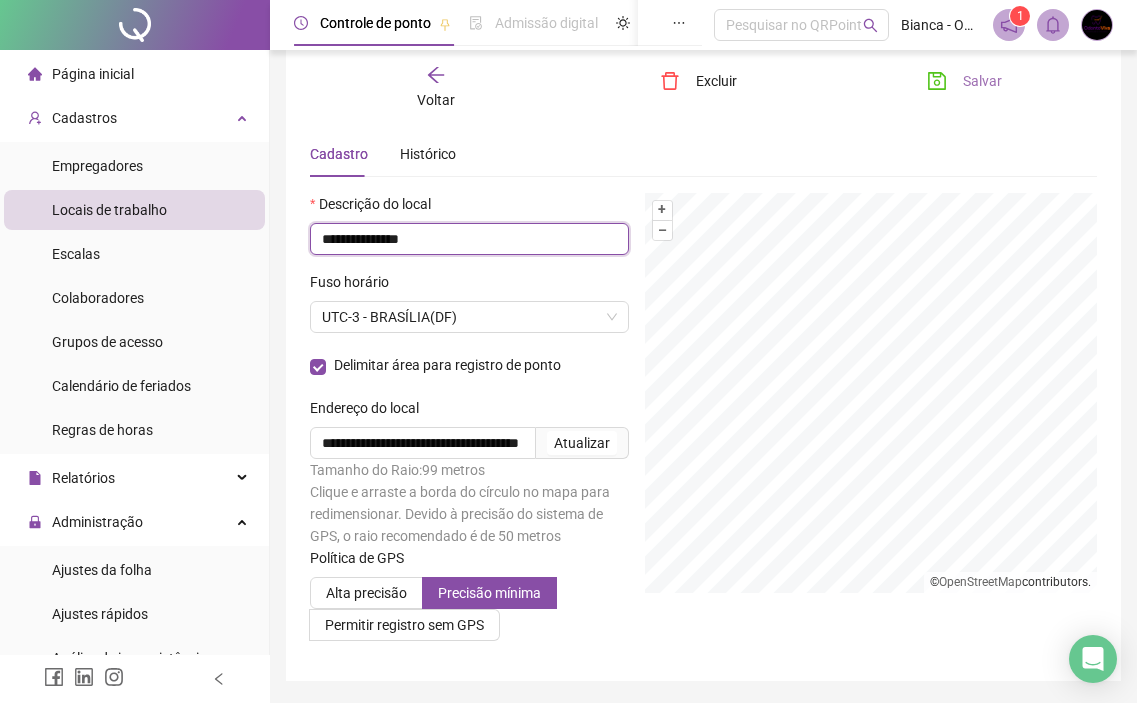 type on "**********" 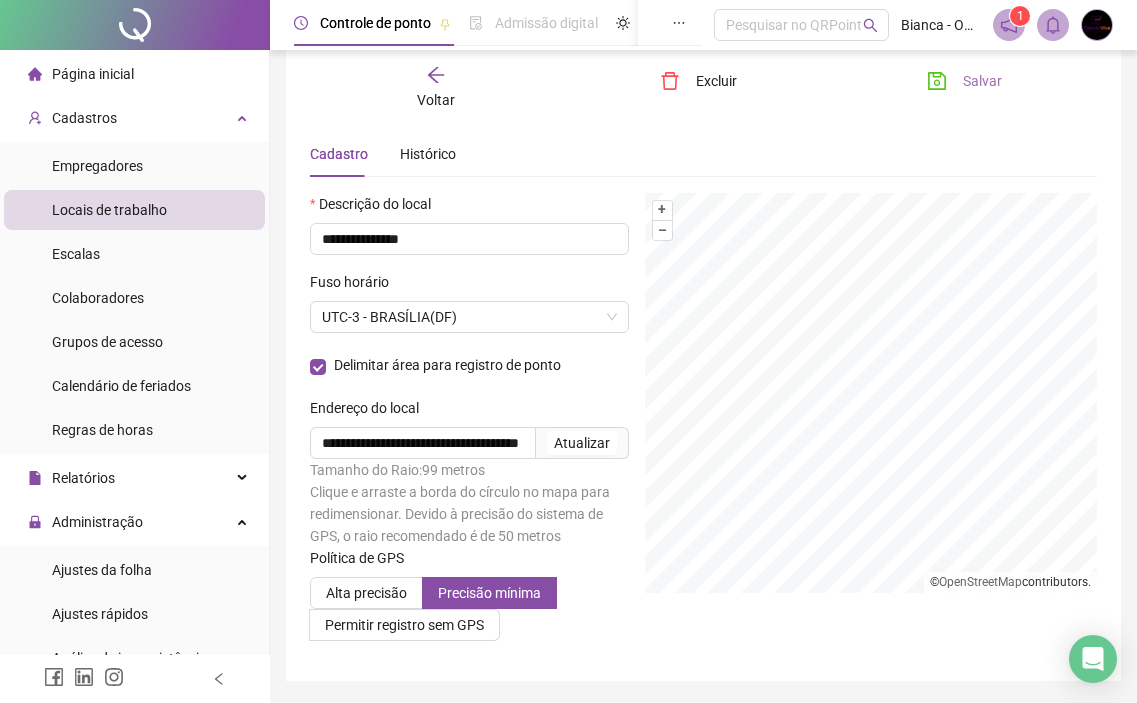 click on "Salvar" at bounding box center (982, 81) 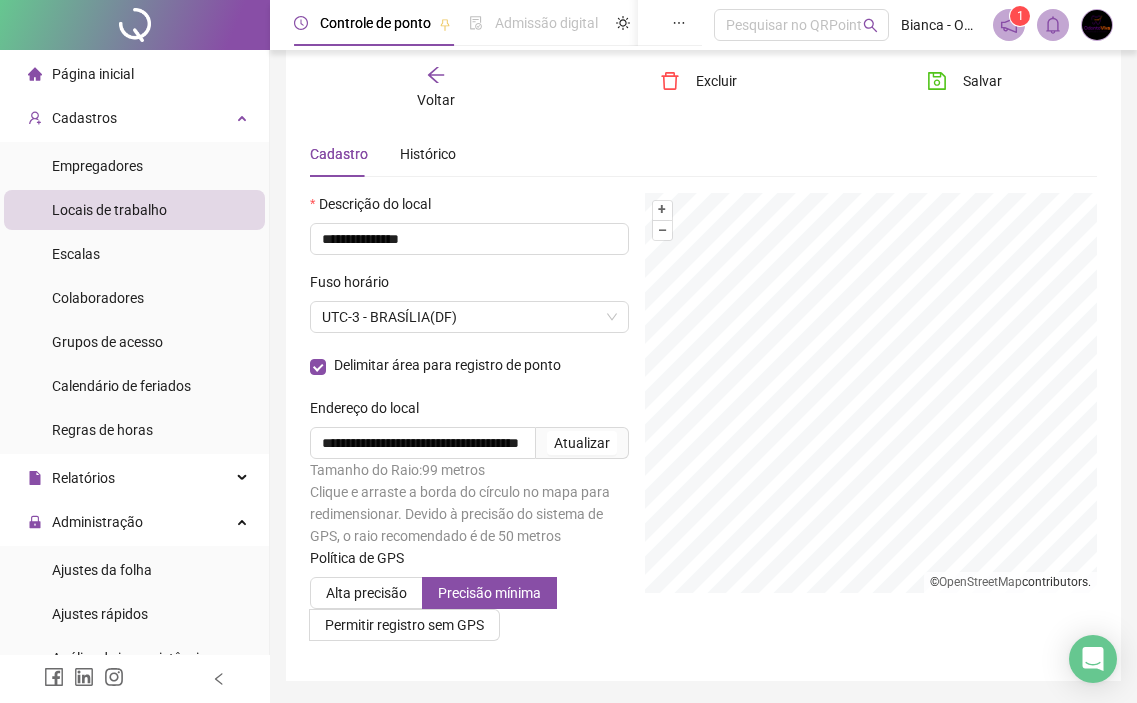 click 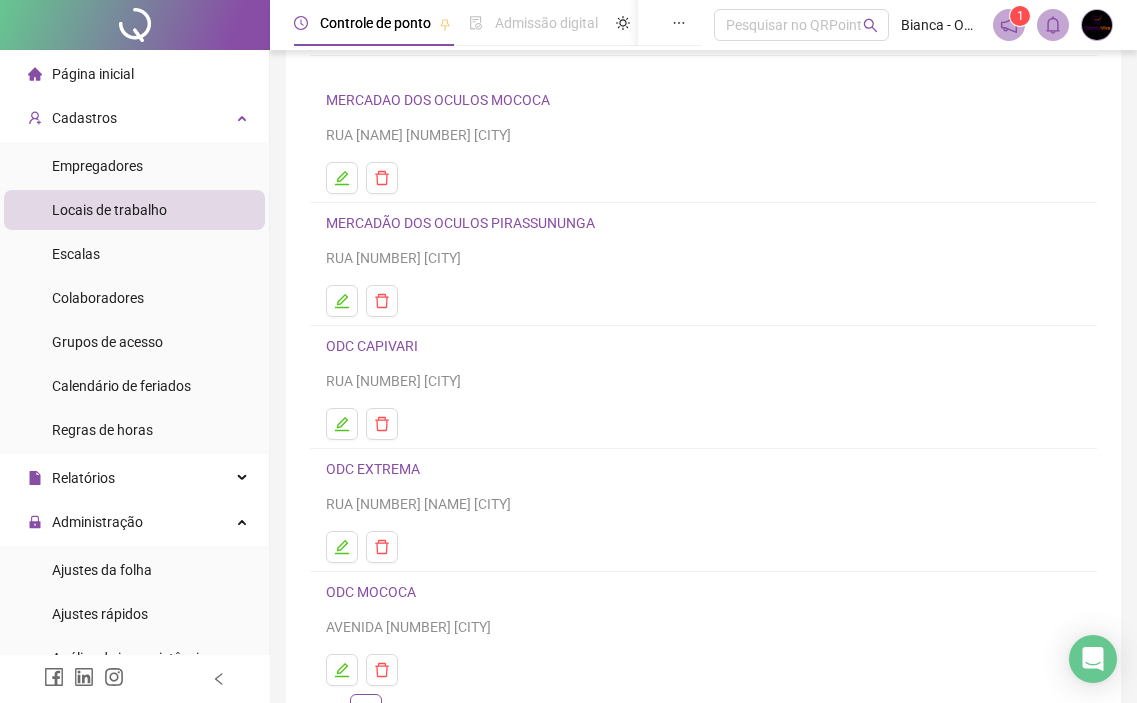 scroll, scrollTop: 132, scrollLeft: 0, axis: vertical 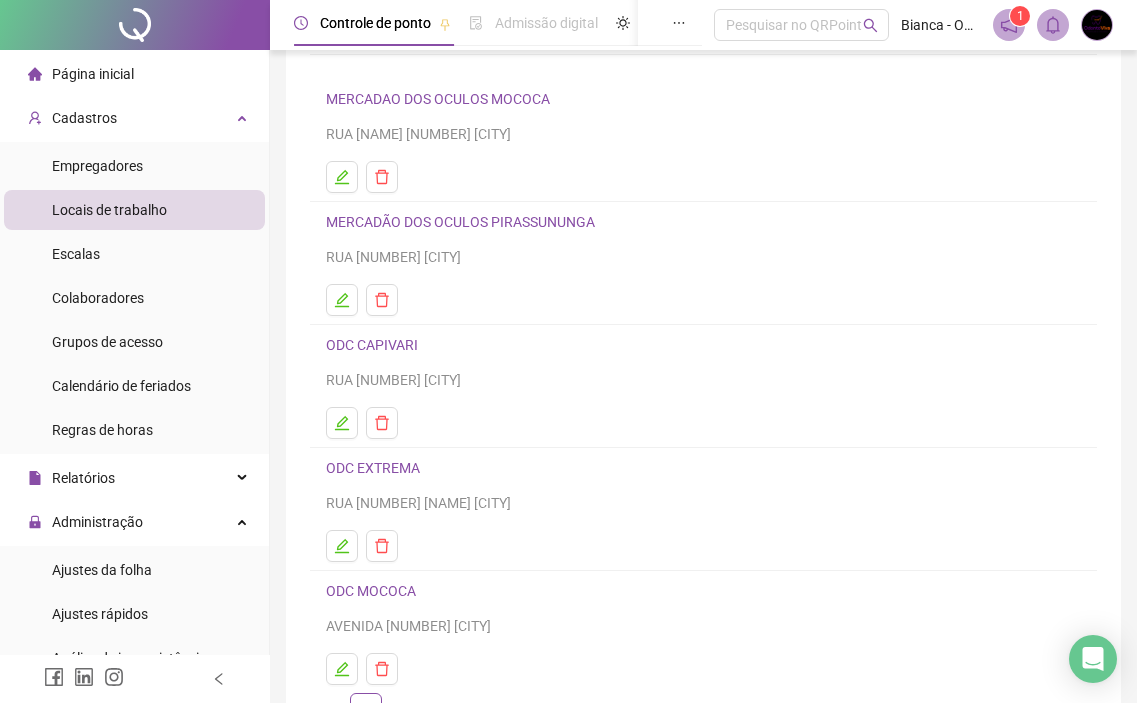 click on "ODC CAPIVARI" at bounding box center (372, 345) 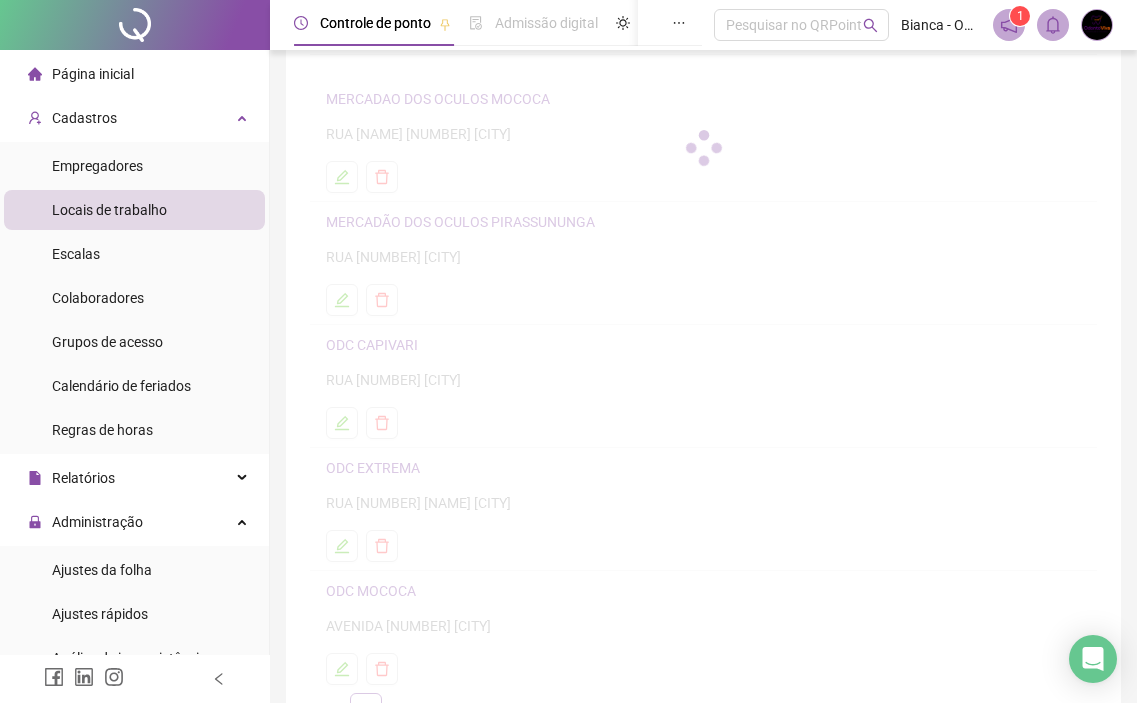 scroll, scrollTop: 54, scrollLeft: 0, axis: vertical 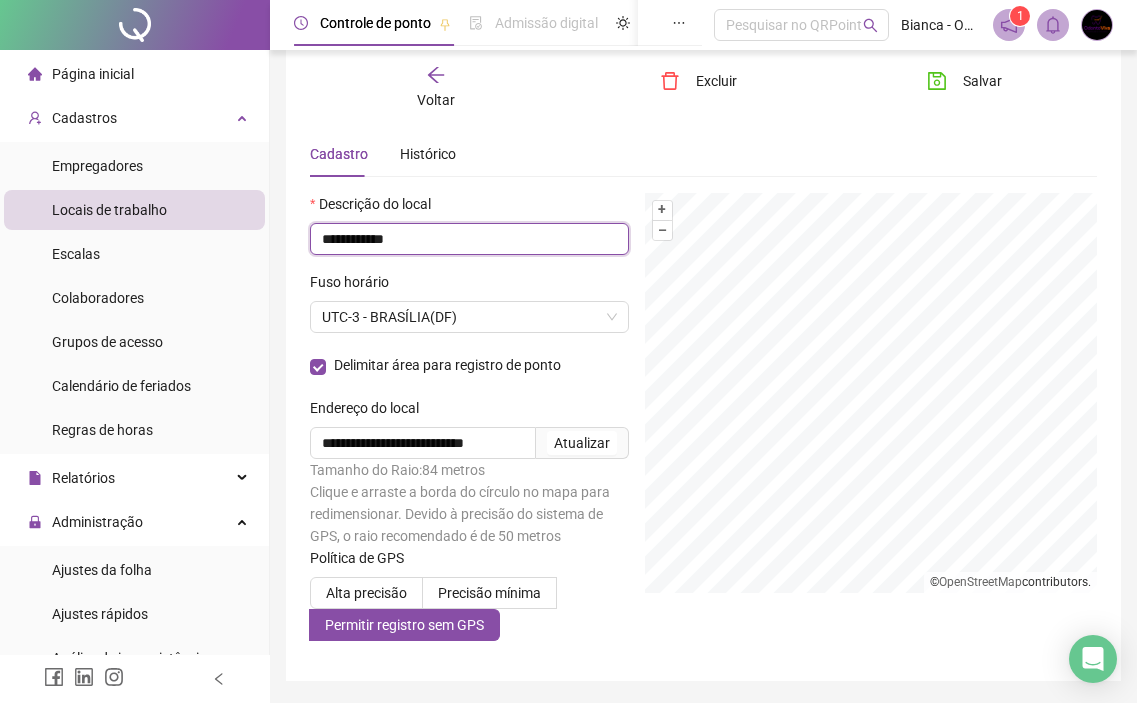 drag, startPoint x: 443, startPoint y: 247, endPoint x: 355, endPoint y: 240, distance: 88.27797 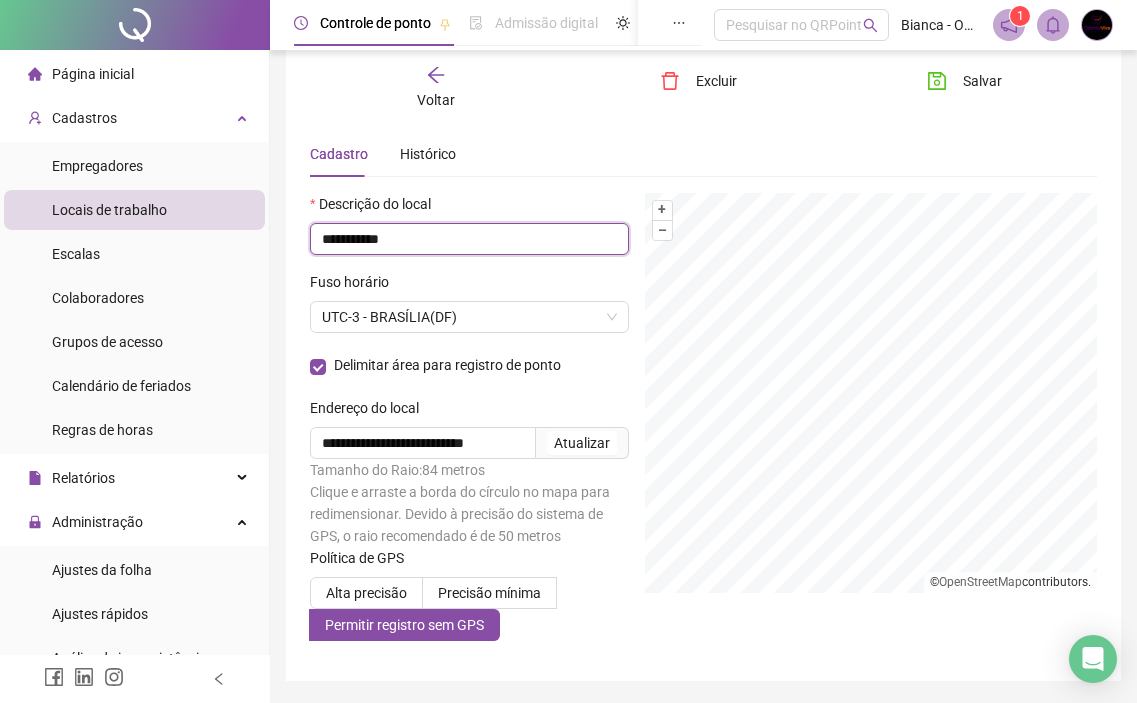 paste on "*********" 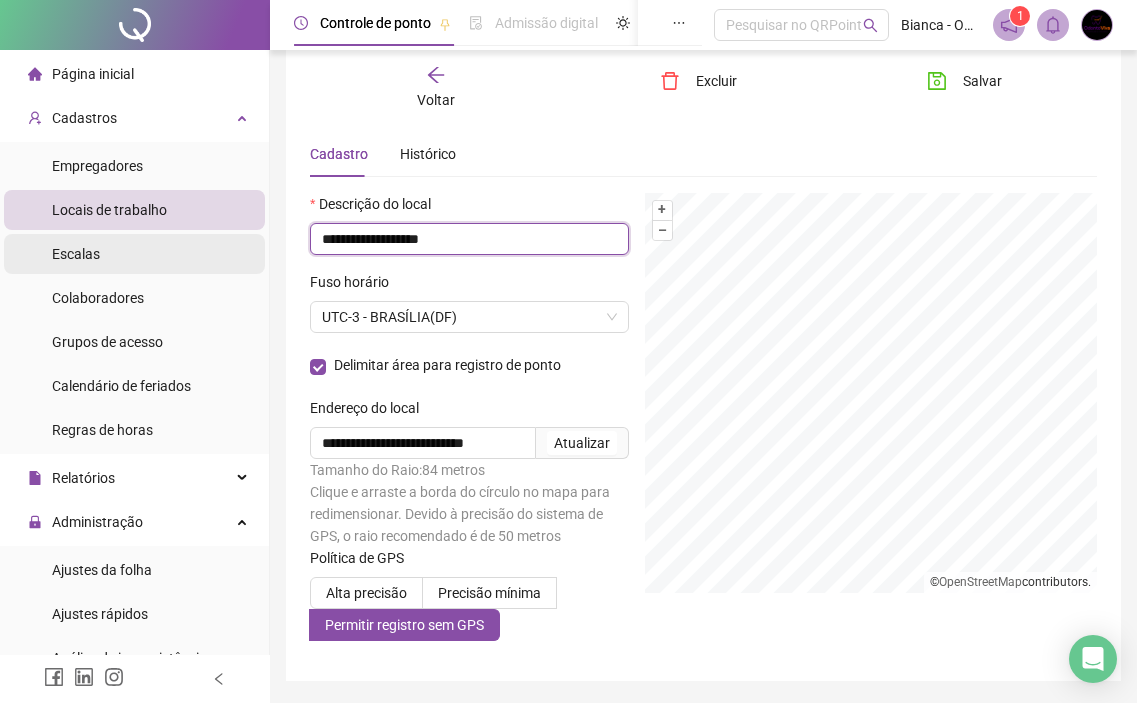 drag, startPoint x: 356, startPoint y: 240, endPoint x: 208, endPoint y: 235, distance: 148.08444 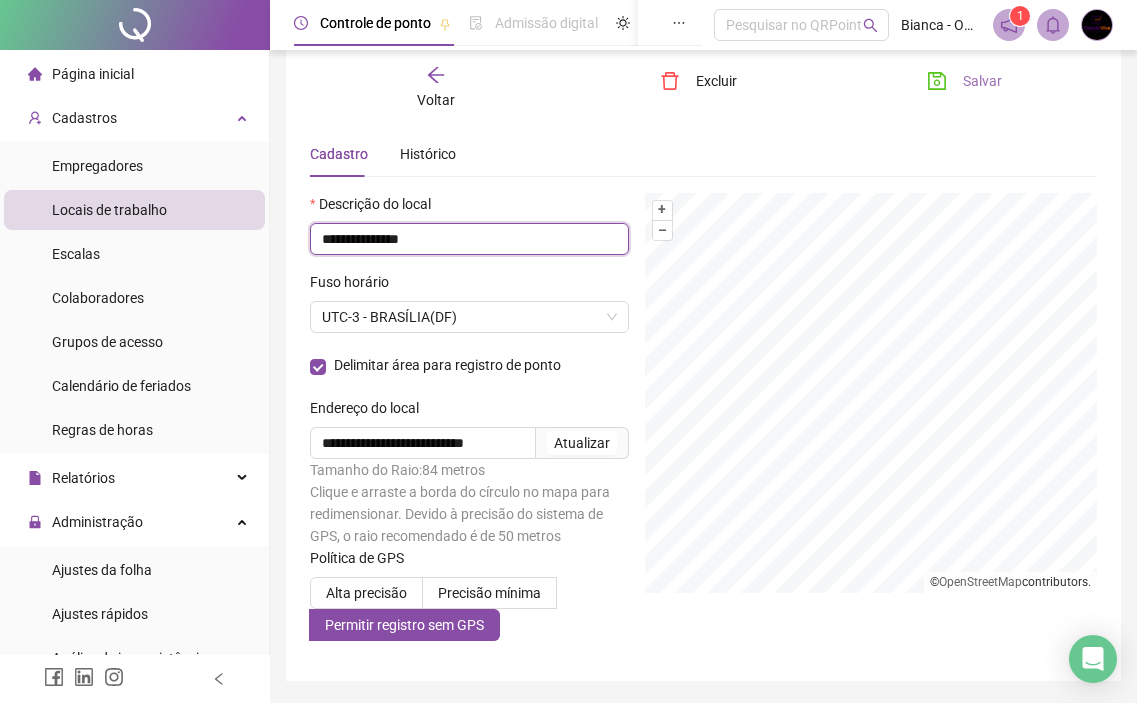 type on "**********" 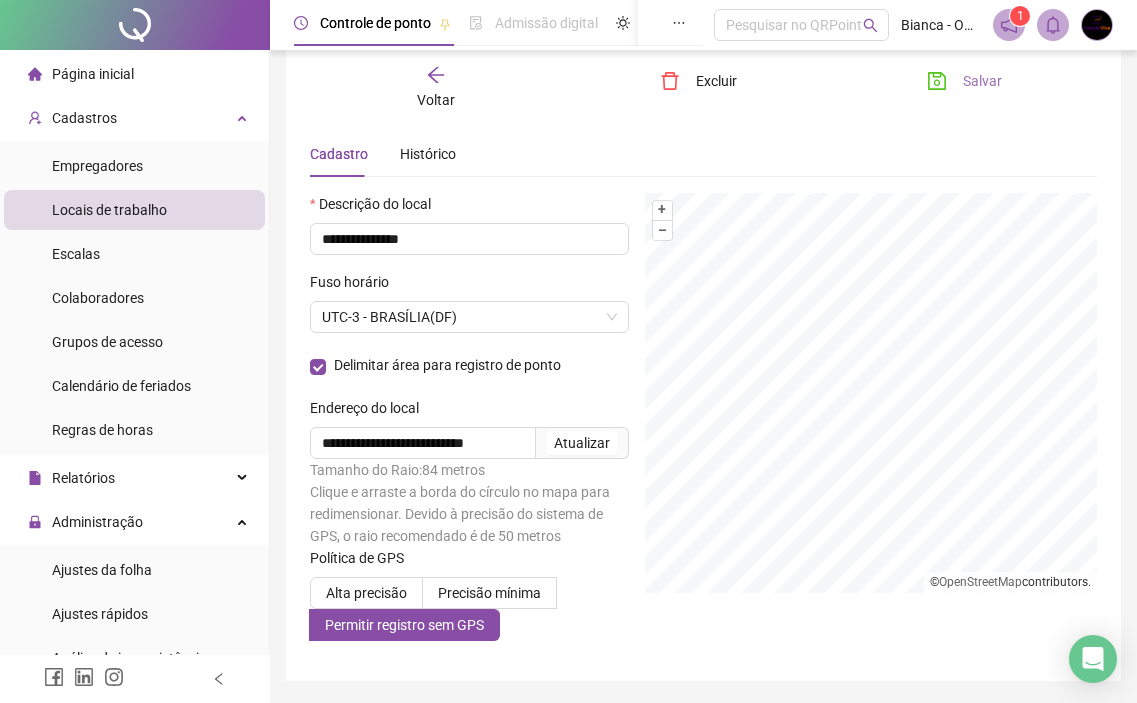 click on "Salvar" at bounding box center [982, 81] 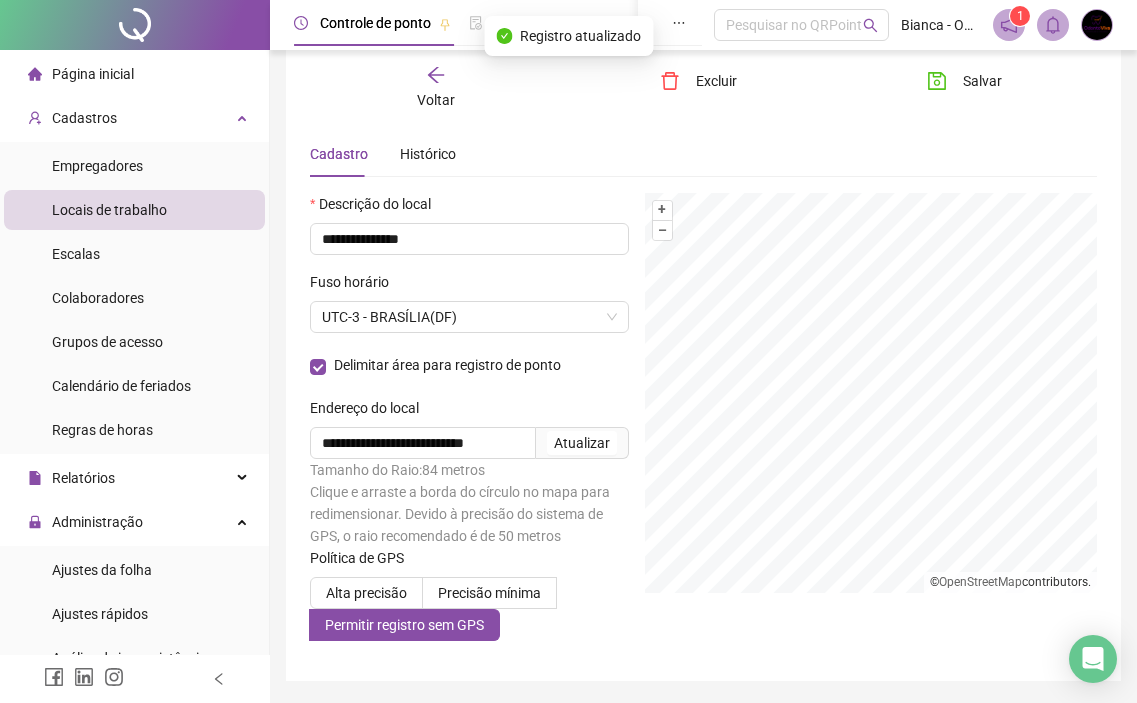 click on "Voltar" at bounding box center [436, 88] 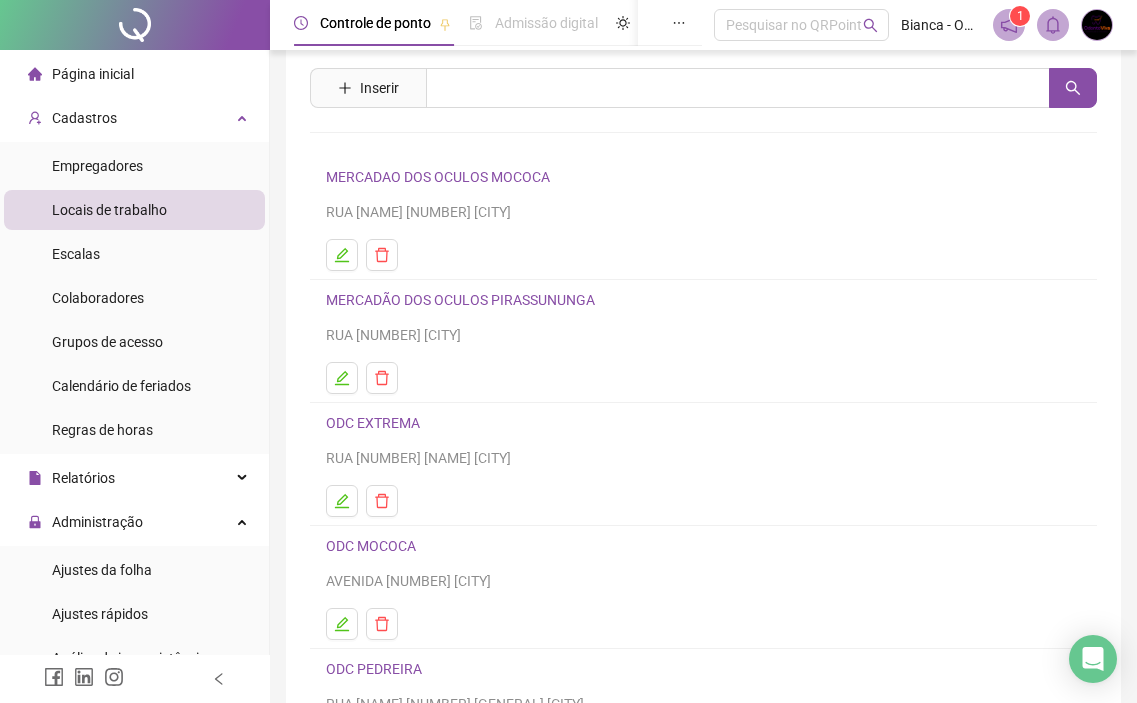click on "ODC EXTREMA" at bounding box center [373, 423] 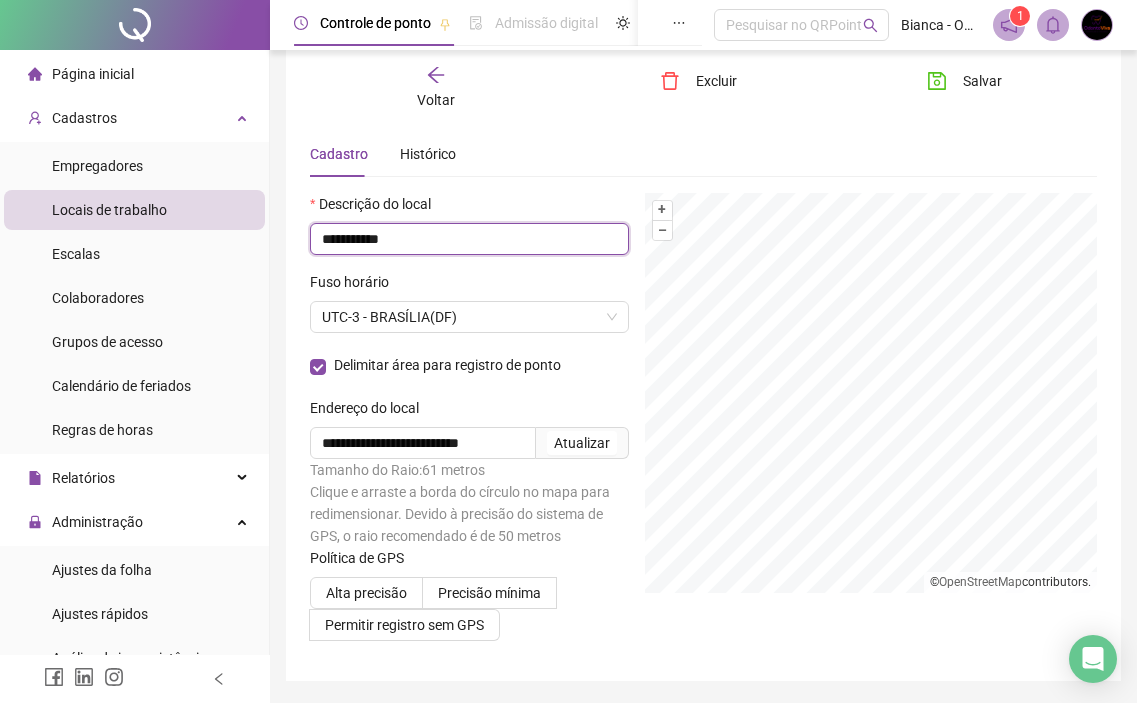 drag, startPoint x: 425, startPoint y: 237, endPoint x: 356, endPoint y: 242, distance: 69.18092 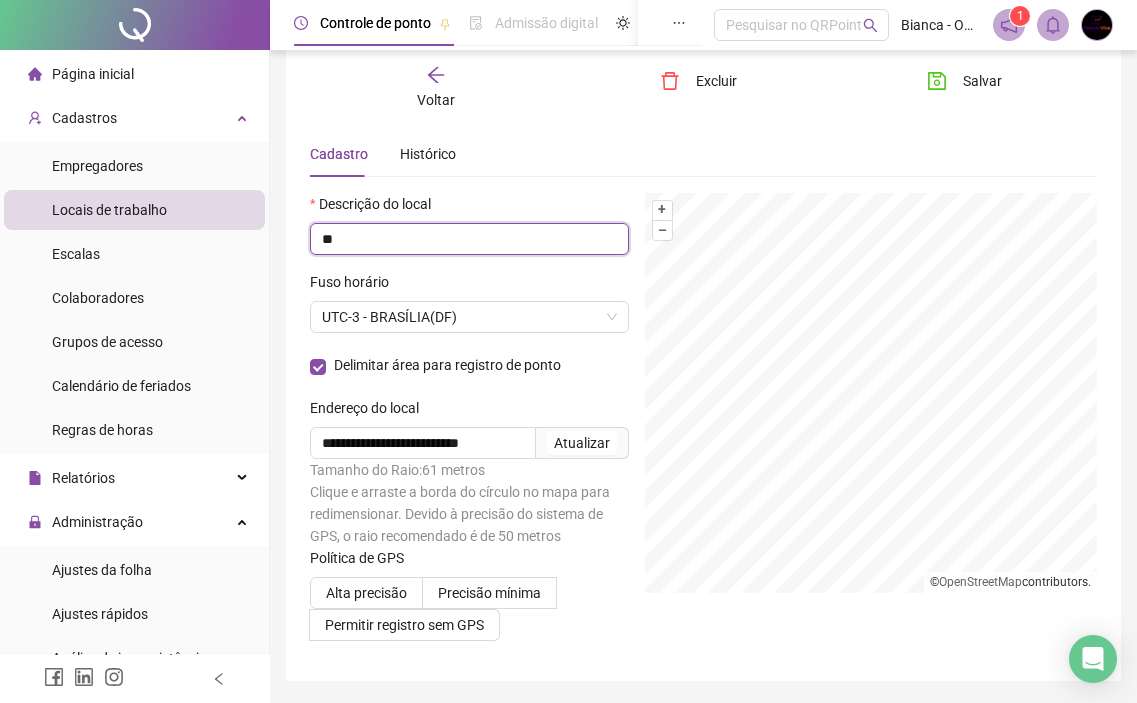 type on "*" 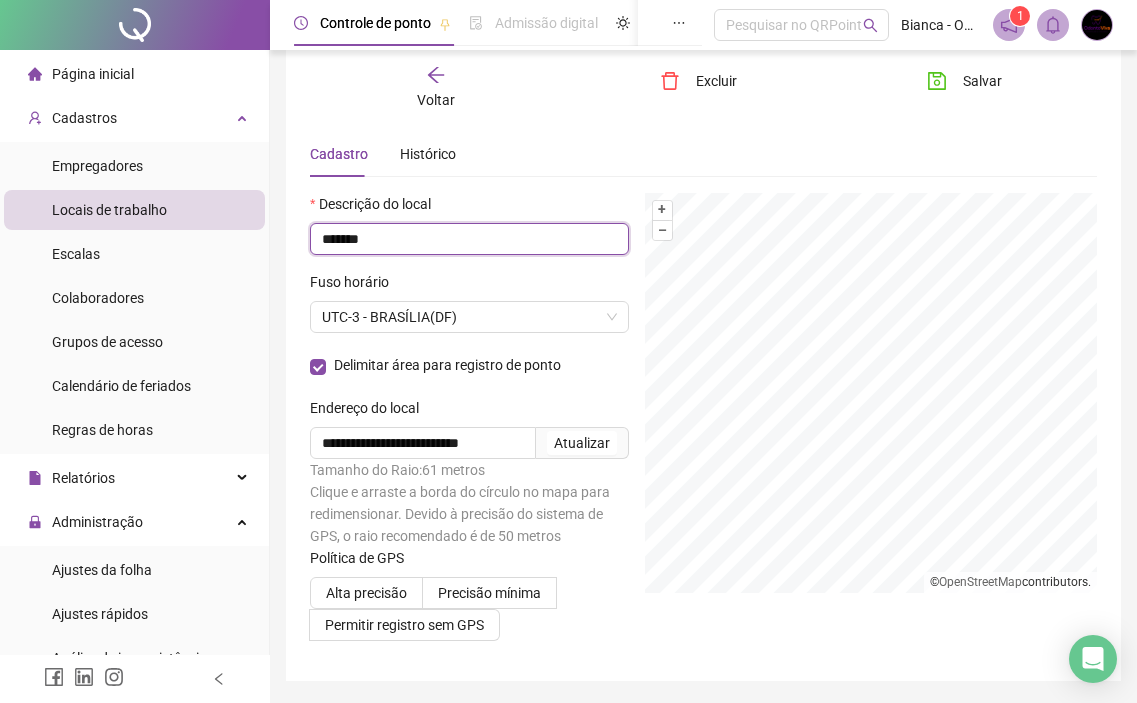 paste on "********" 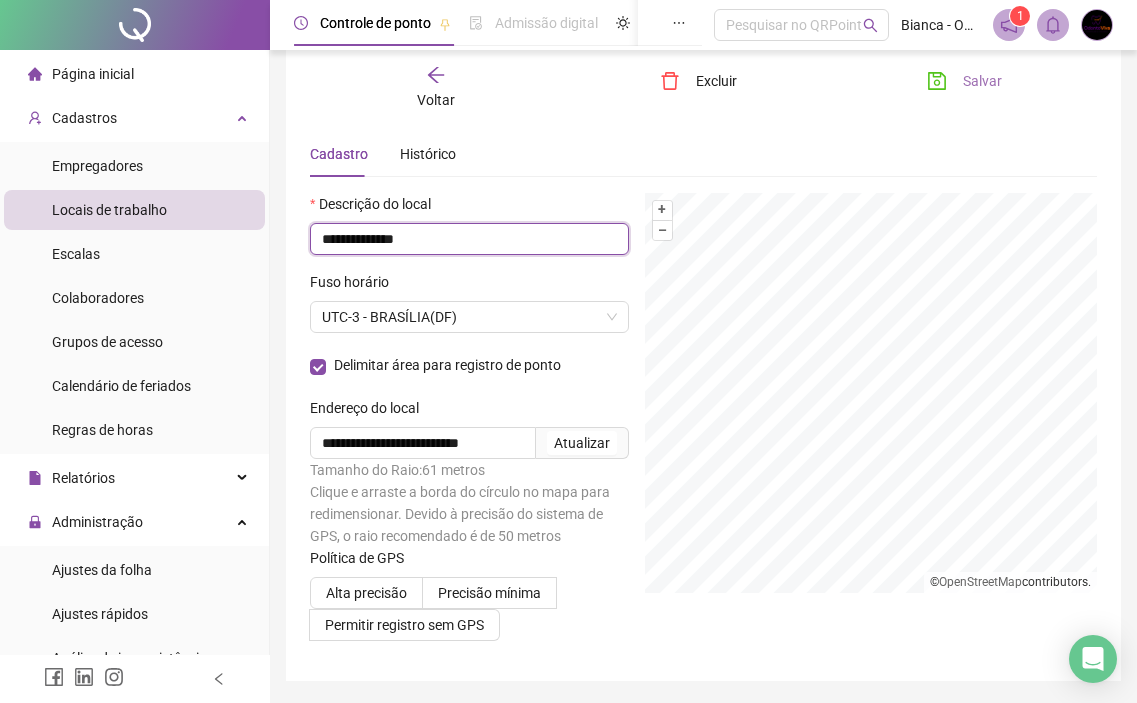 type on "**********" 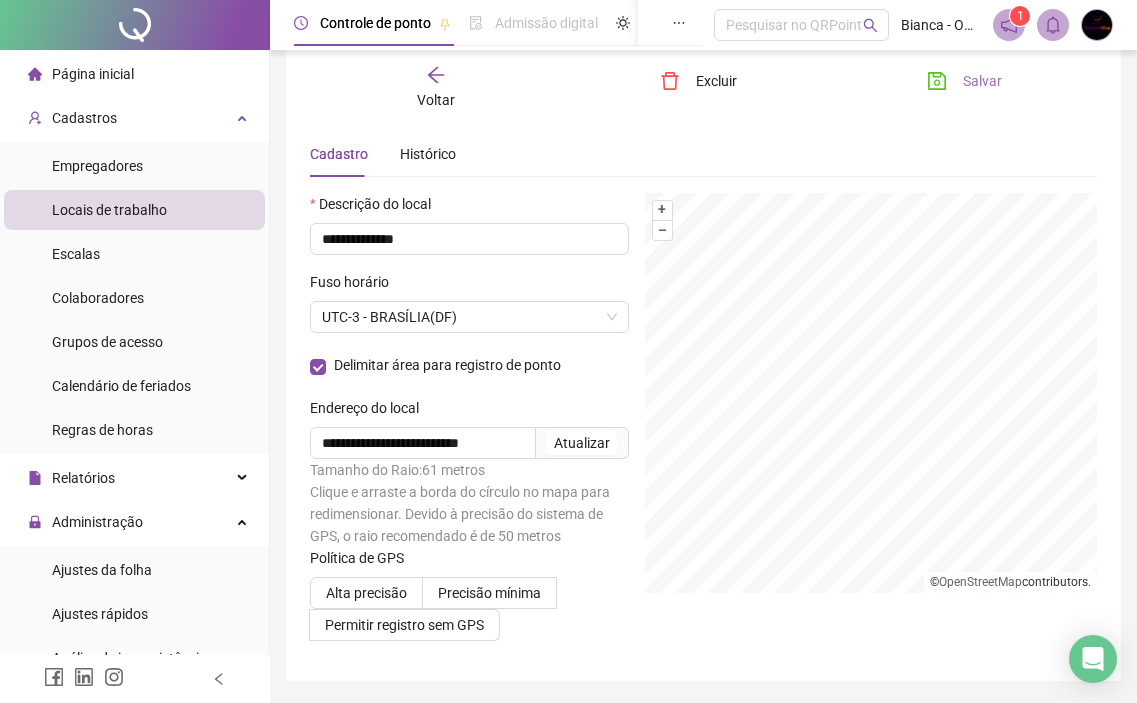 click on "Salvar" at bounding box center [964, 81] 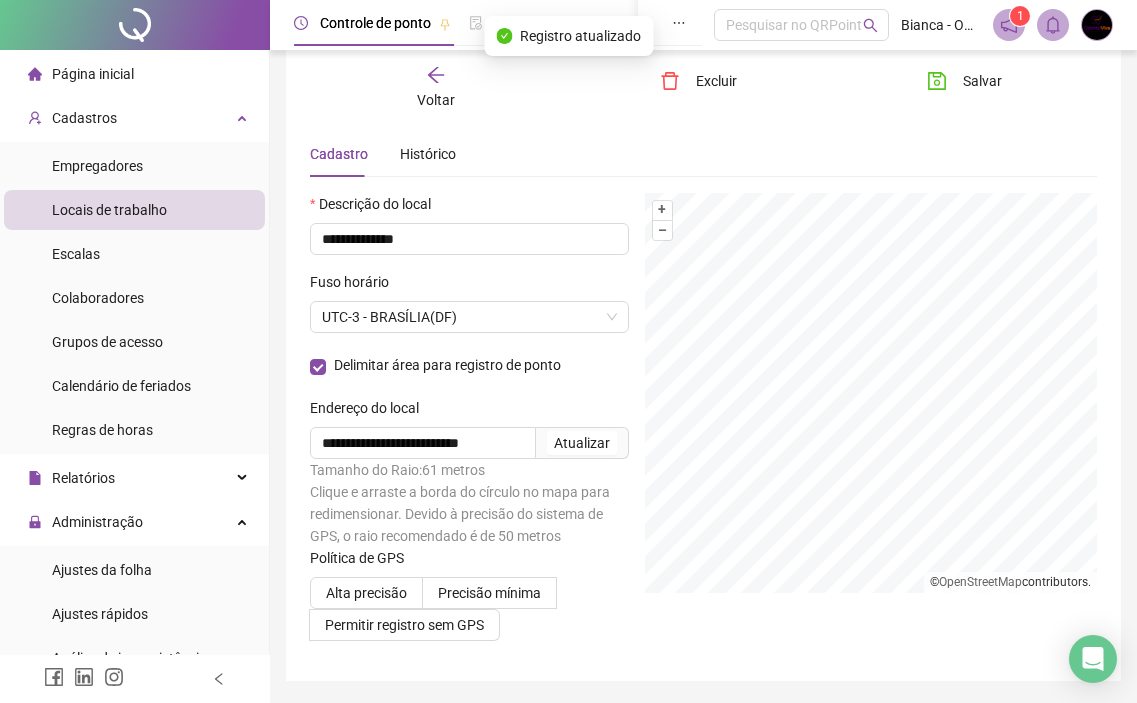 click on "Voltar" at bounding box center [436, 88] 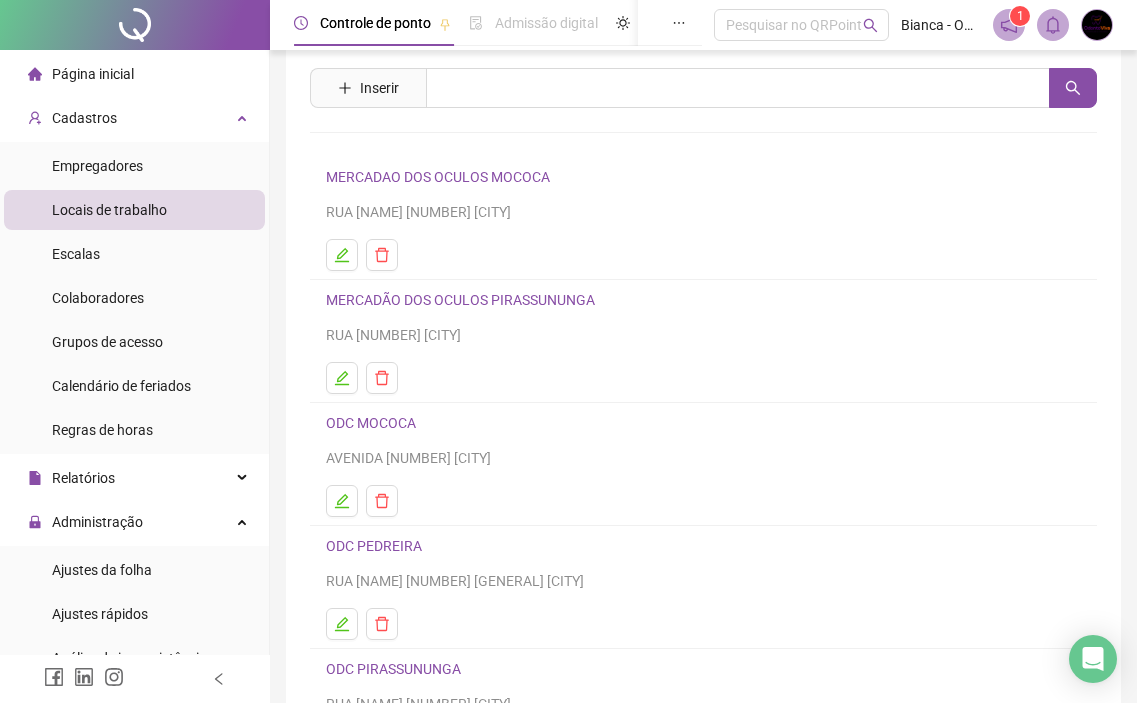 click on "ODC MOCOCA" at bounding box center [371, 423] 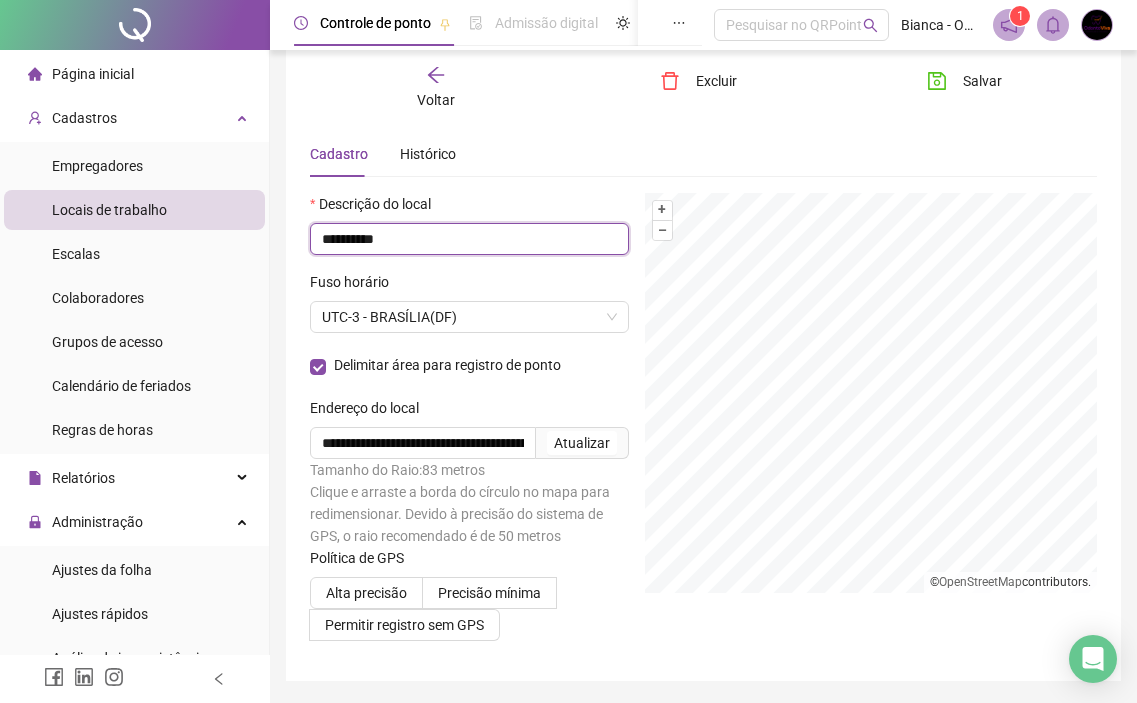 drag, startPoint x: 424, startPoint y: 241, endPoint x: 357, endPoint y: 238, distance: 67.06713 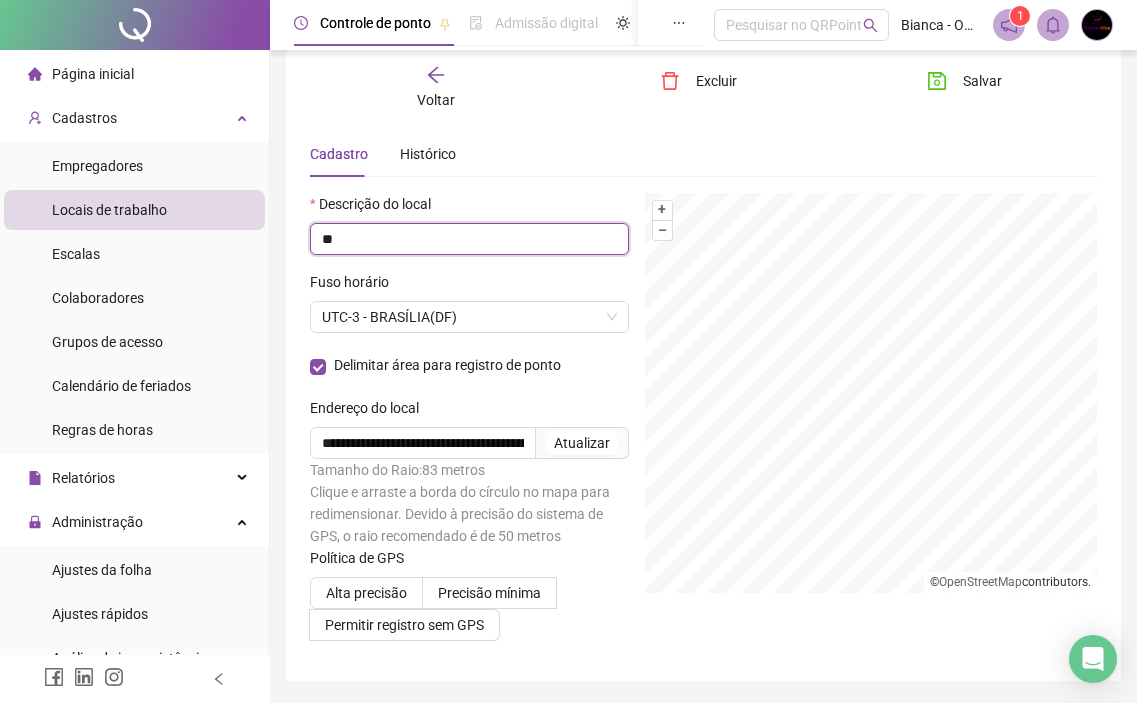 type on "*" 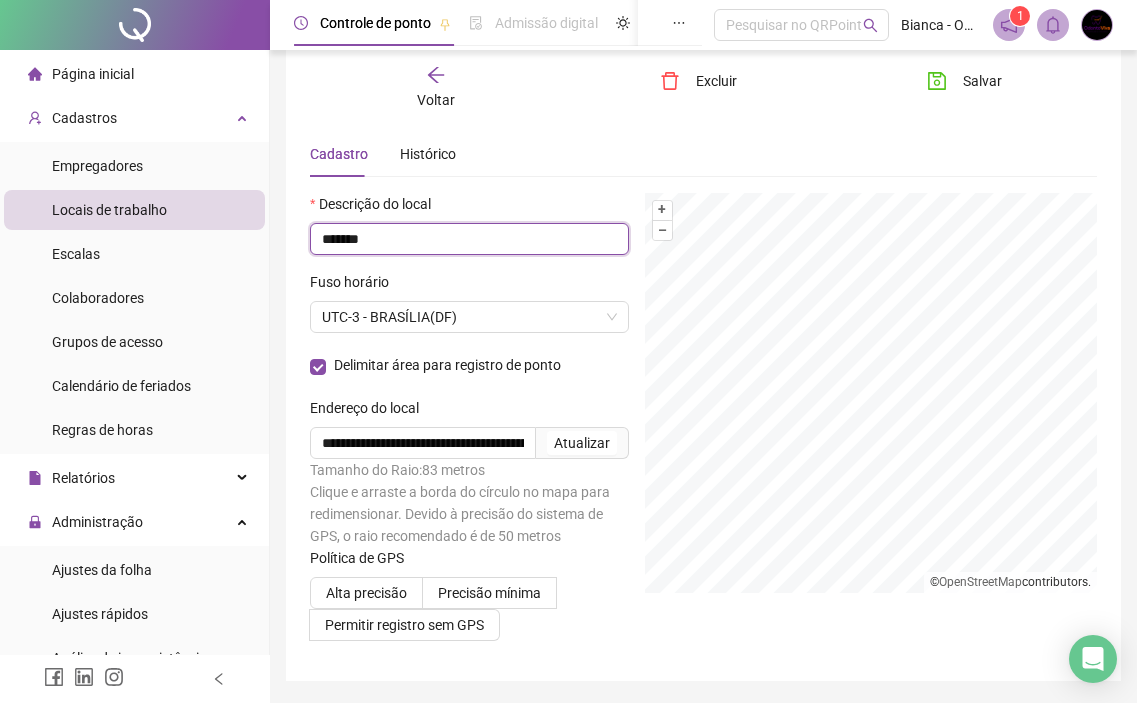 paste on "*******" 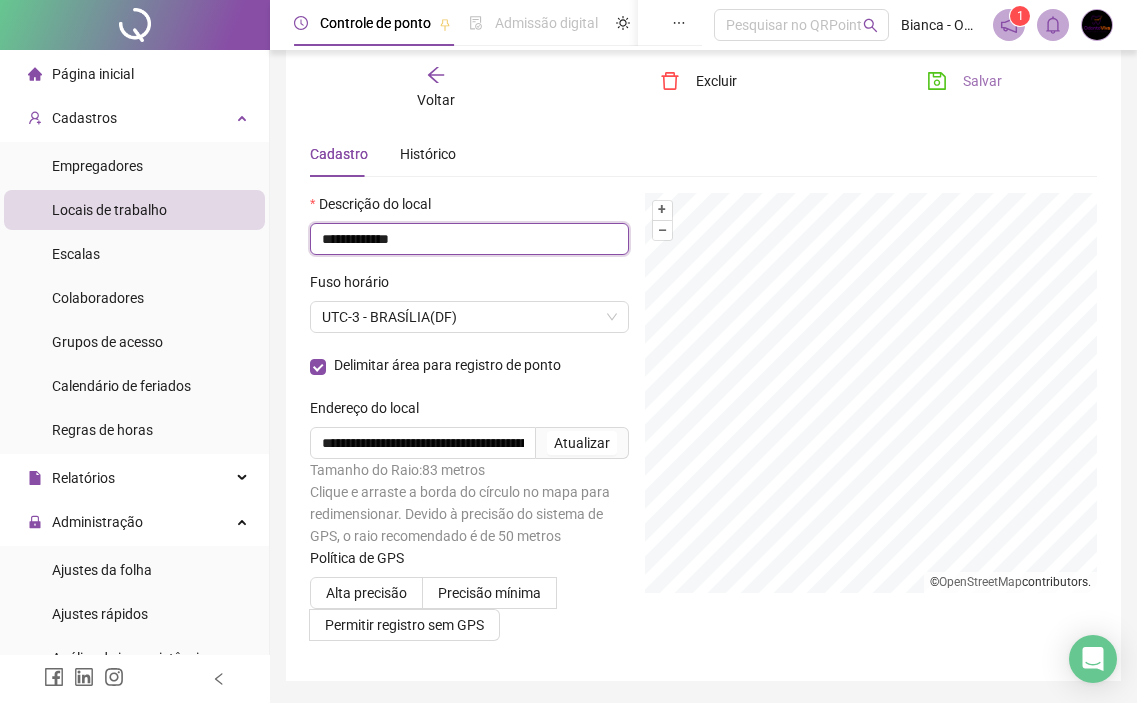 type on "**********" 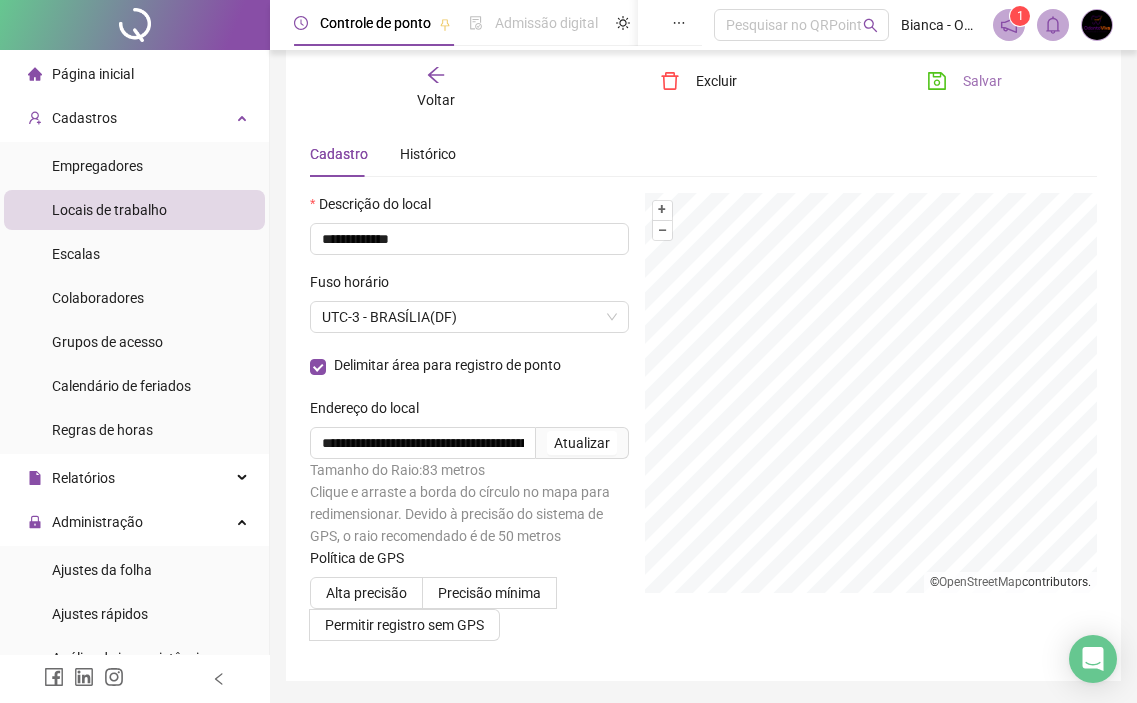 click on "Salvar" at bounding box center (982, 81) 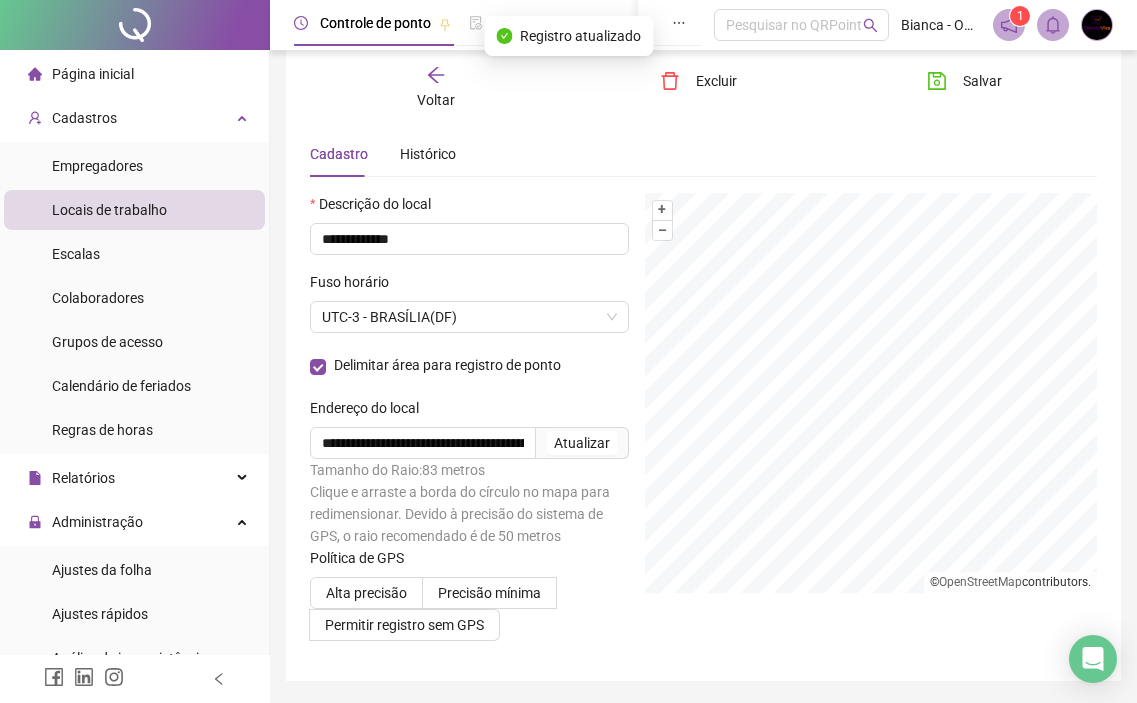 click on "Voltar" at bounding box center [436, 100] 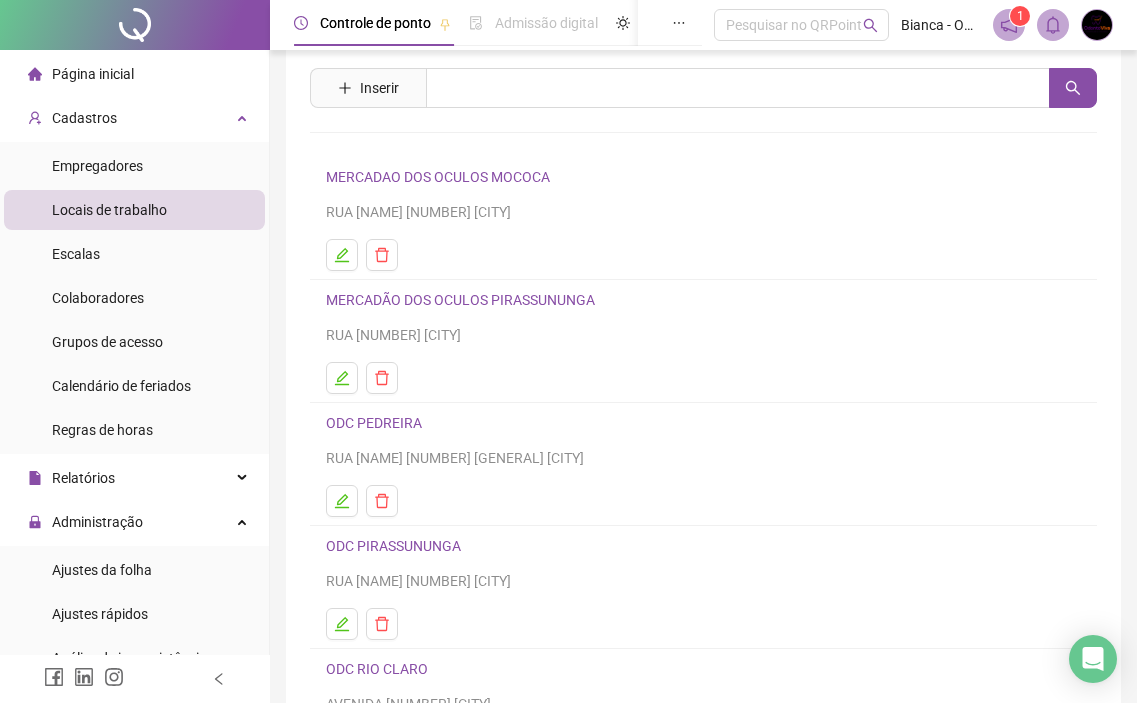 click on "ODC PEDREIRA" at bounding box center (374, 423) 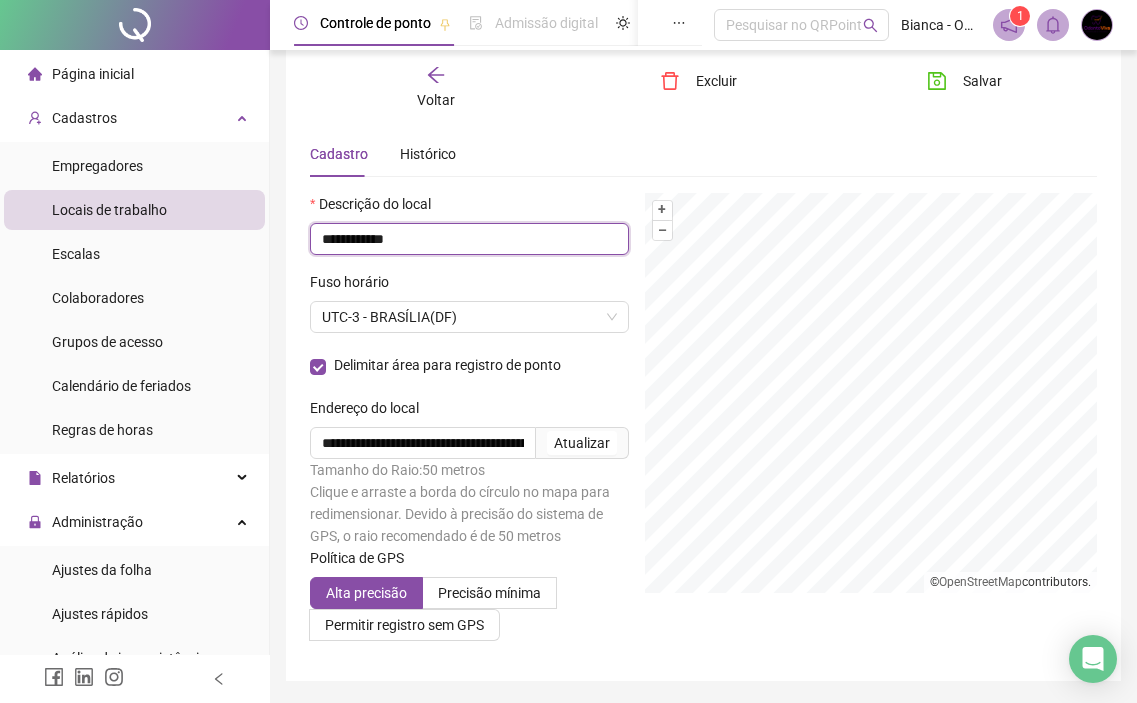 drag, startPoint x: 445, startPoint y: 251, endPoint x: 354, endPoint y: 254, distance: 91.04944 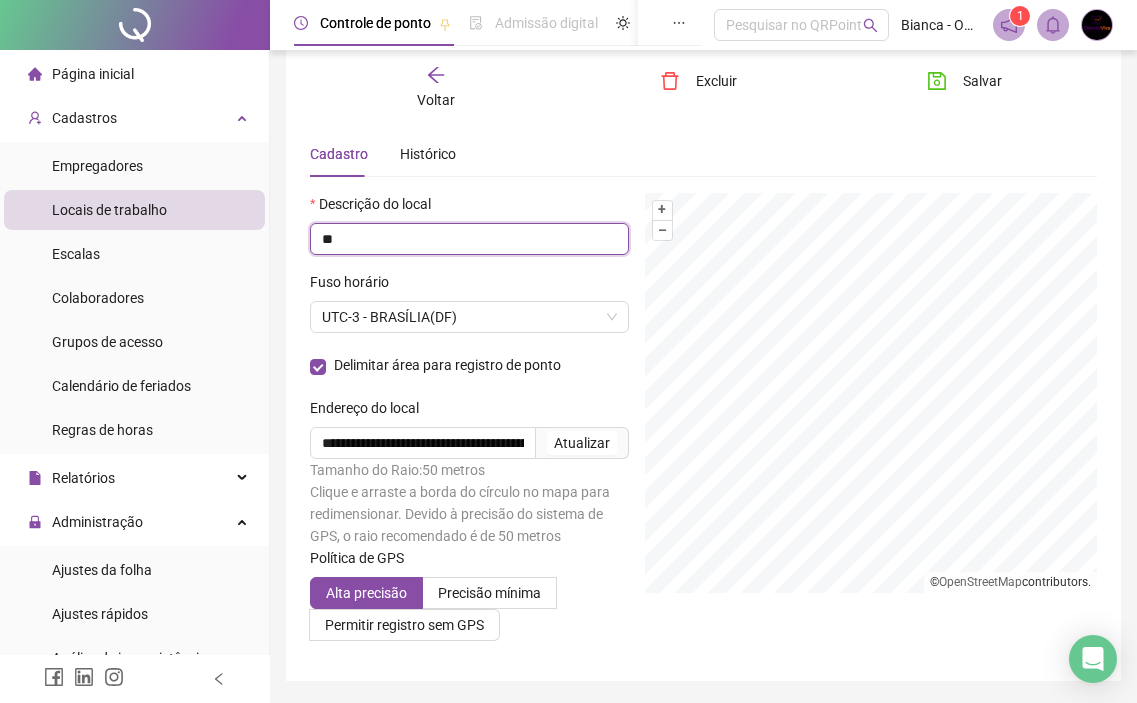 type on "*" 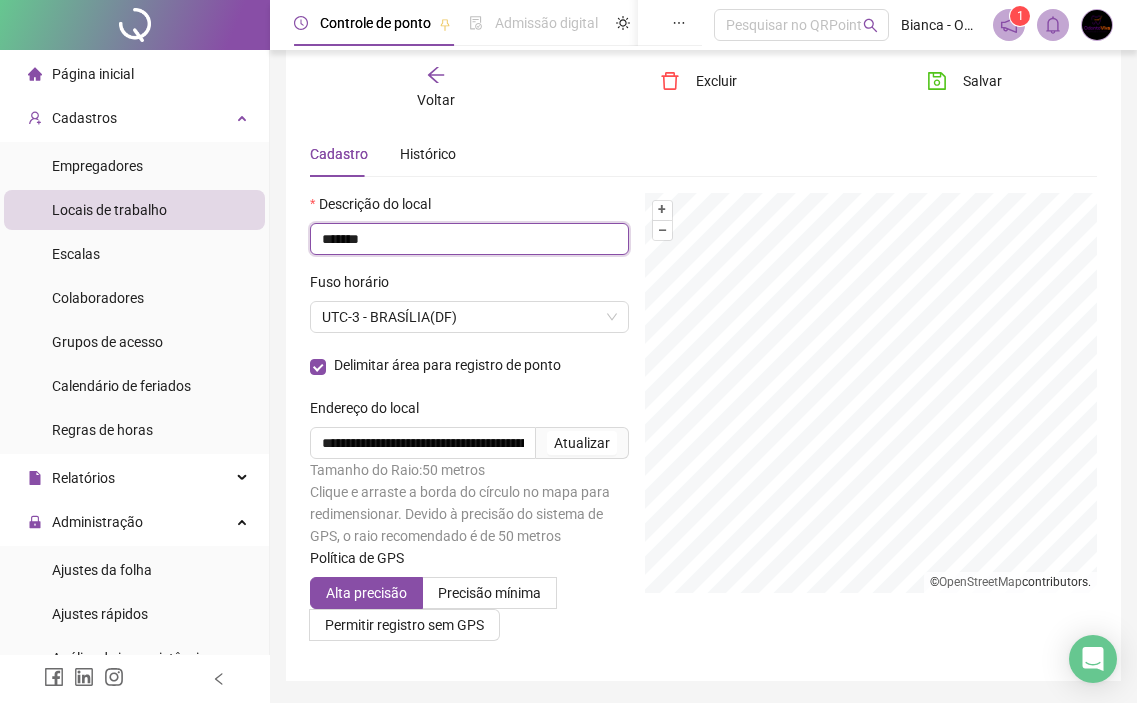 paste on "*********" 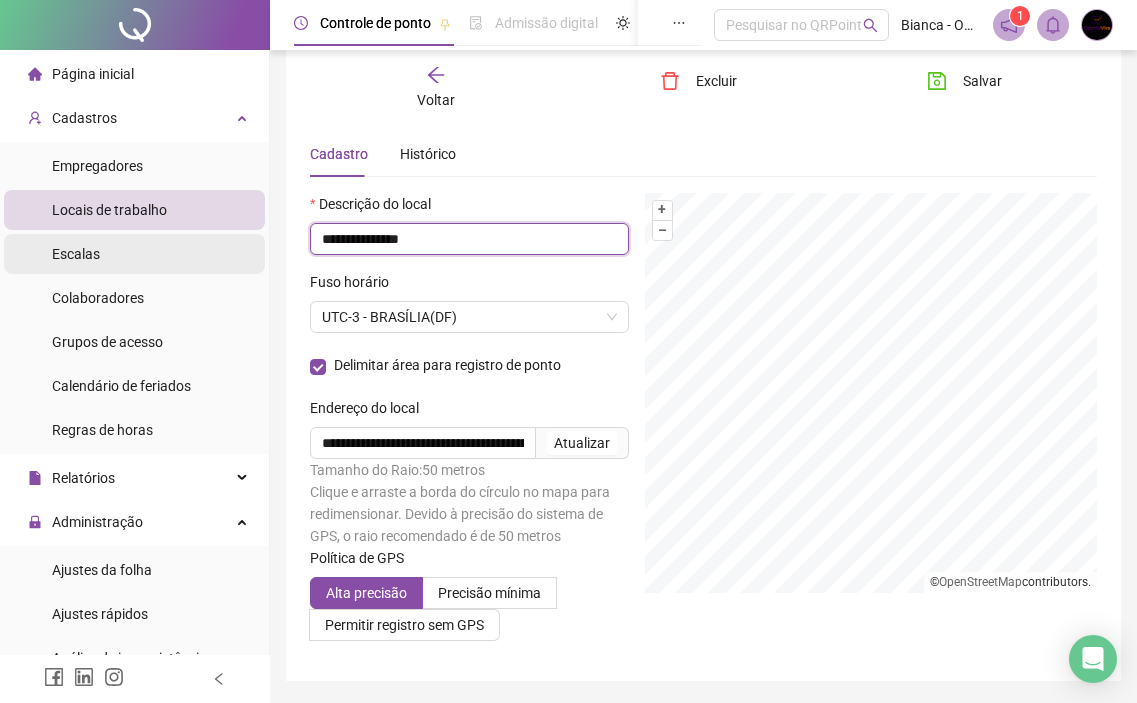 drag, startPoint x: 499, startPoint y: 244, endPoint x: 227, endPoint y: 247, distance: 272.01654 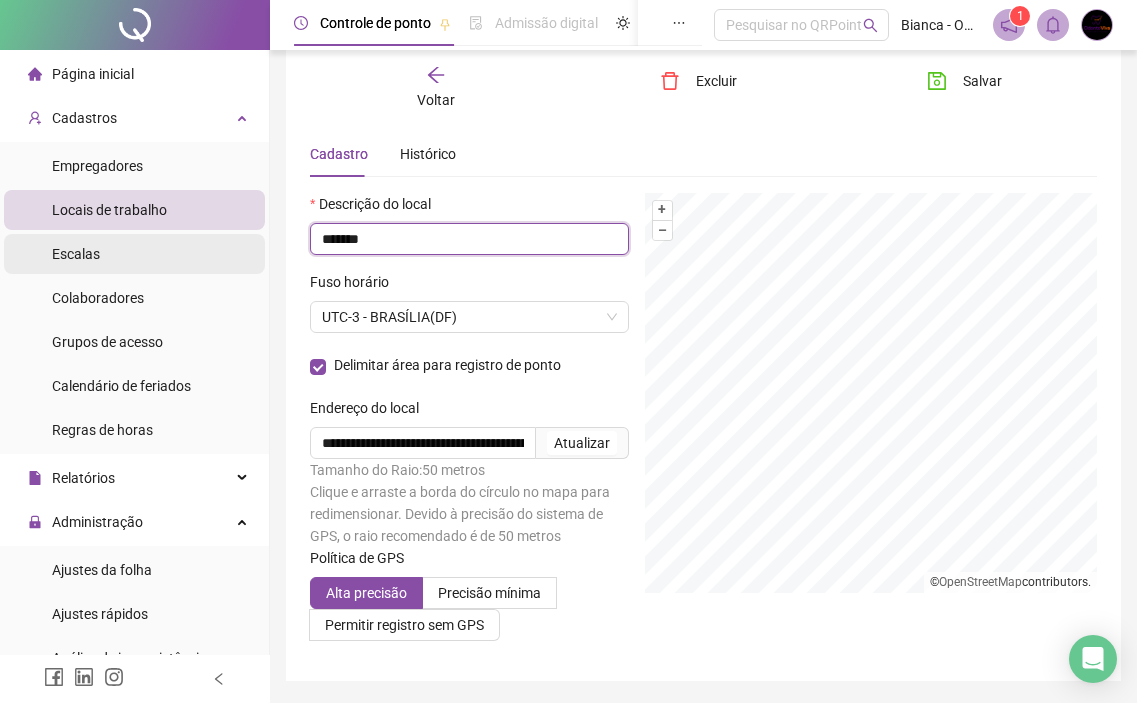 paste on "*********" 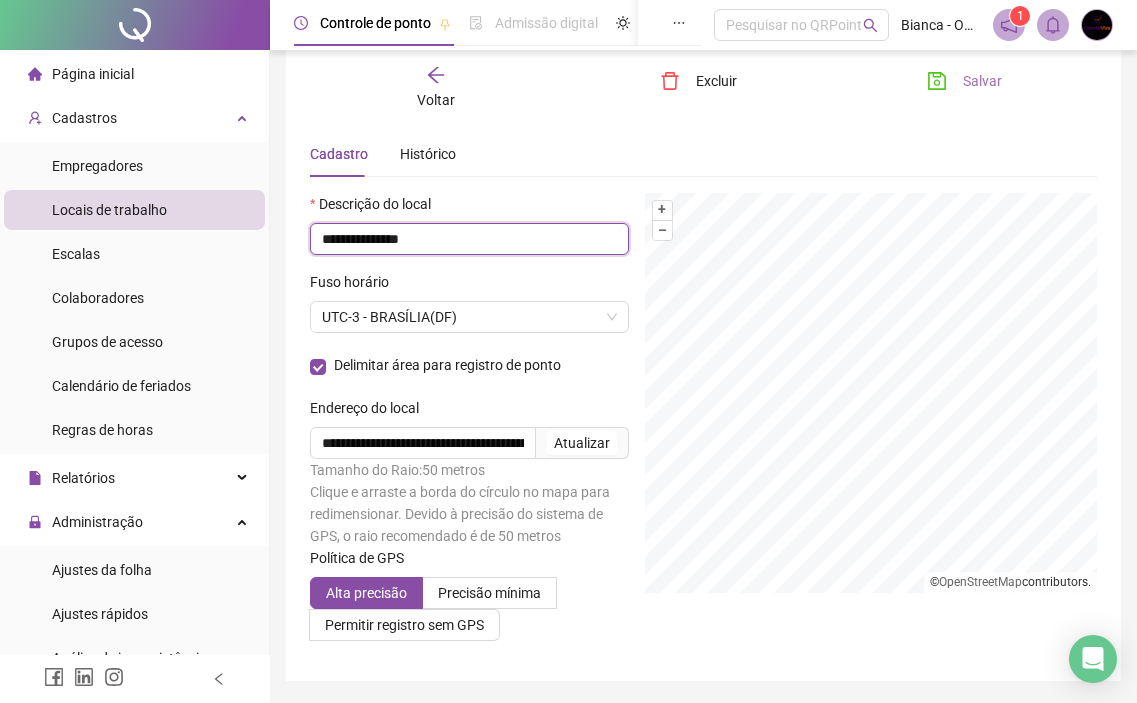 type on "**********" 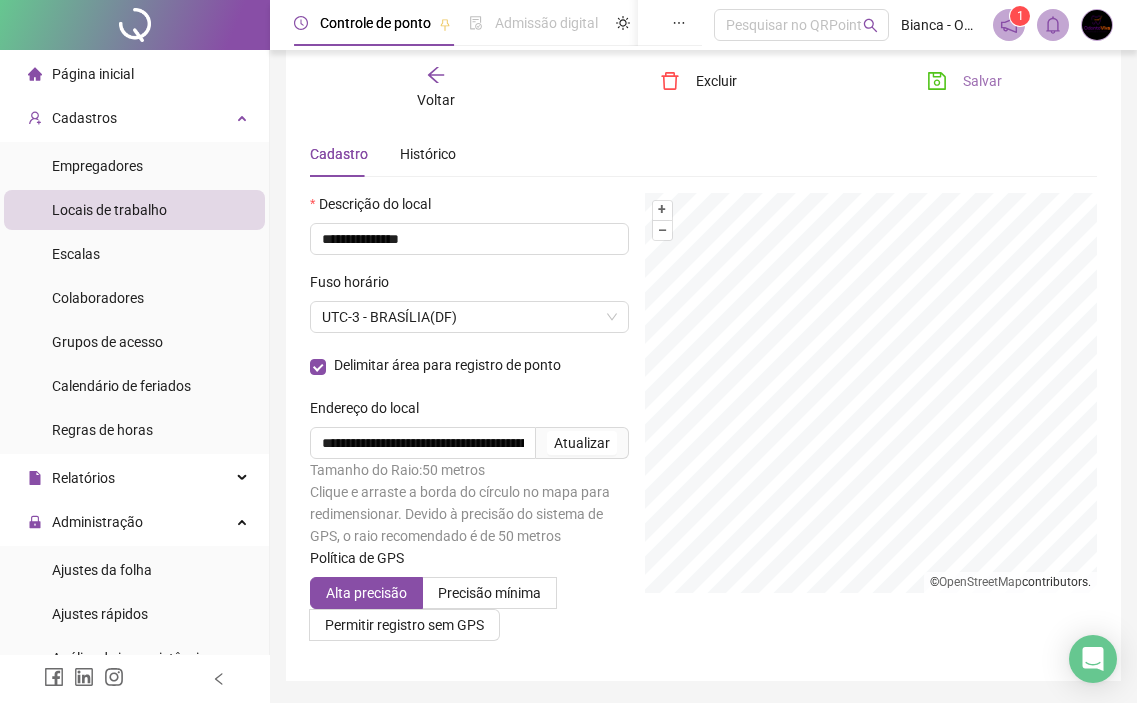 click on "Salvar" at bounding box center [982, 81] 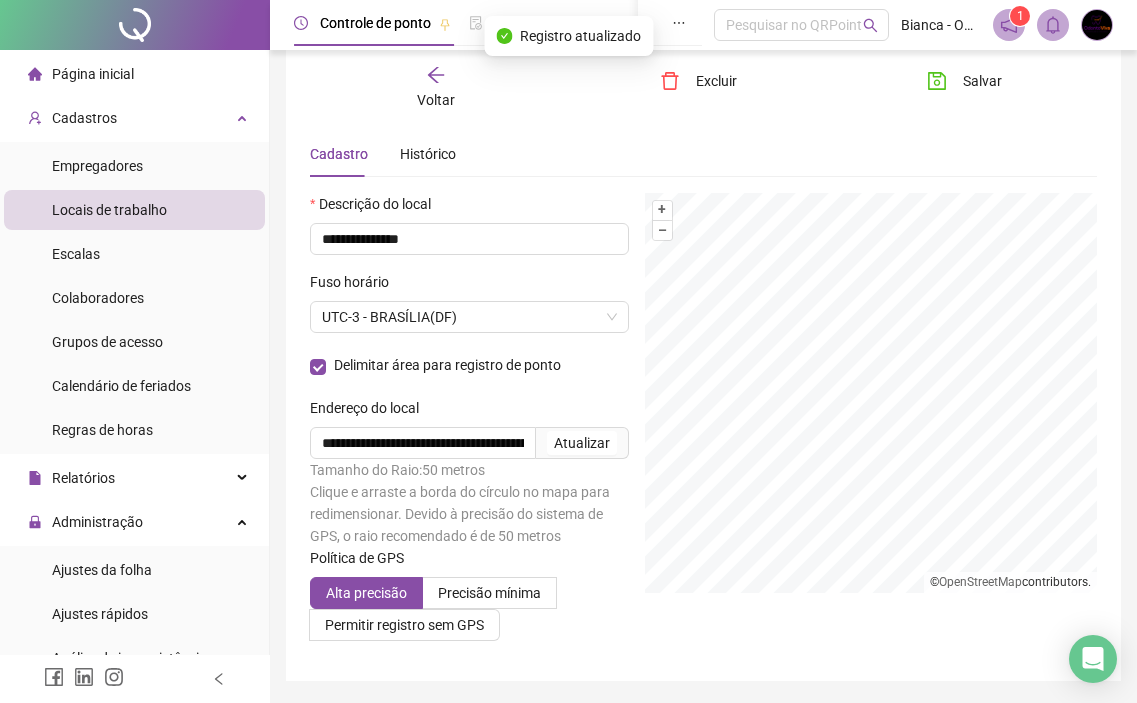 click on "Voltar" at bounding box center [436, 100] 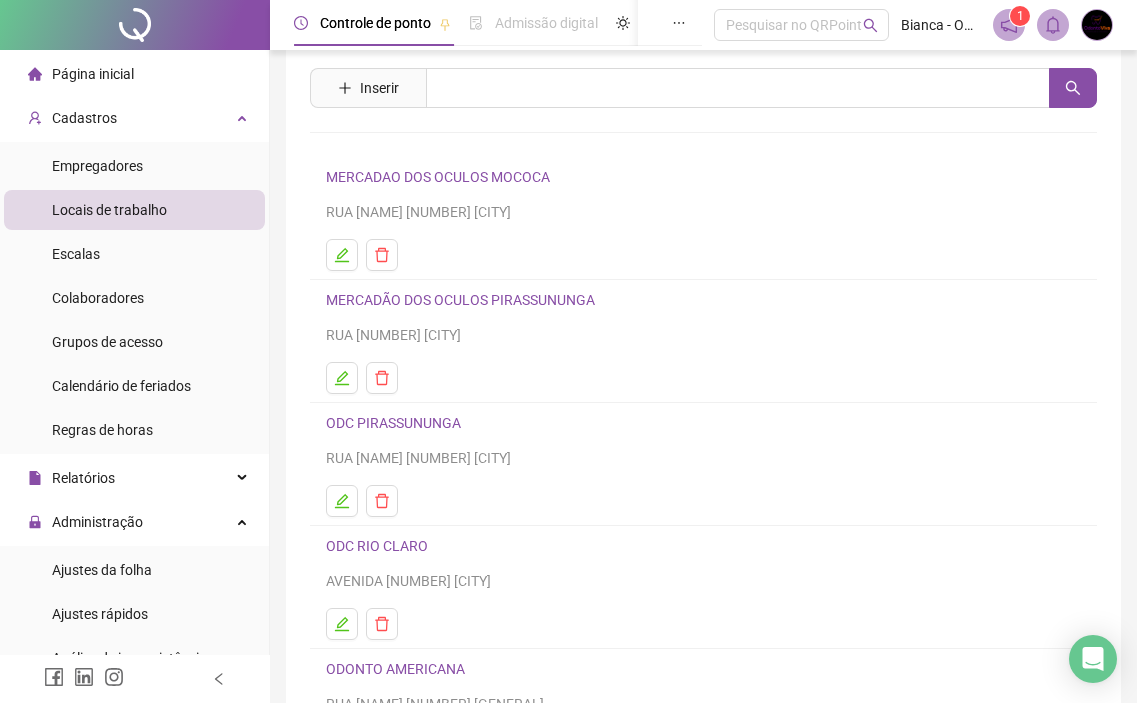 click on "ODC PIRASSUNUNGA" at bounding box center [393, 423] 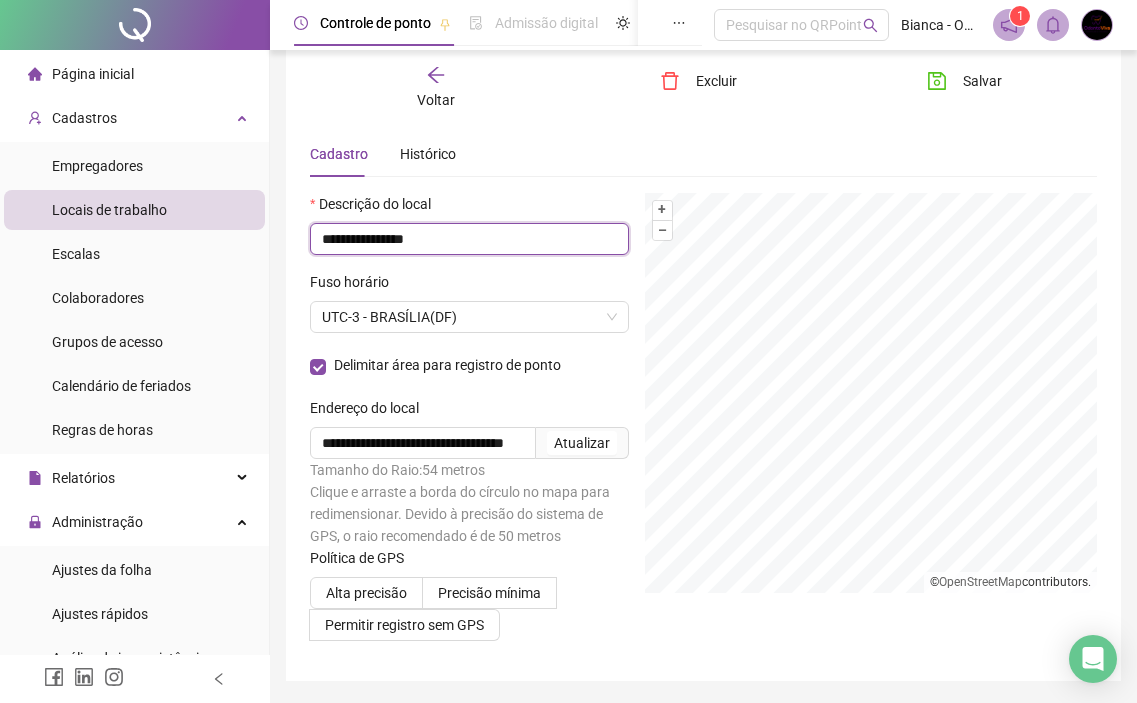 drag, startPoint x: 458, startPoint y: 243, endPoint x: 353, endPoint y: 251, distance: 105.30432 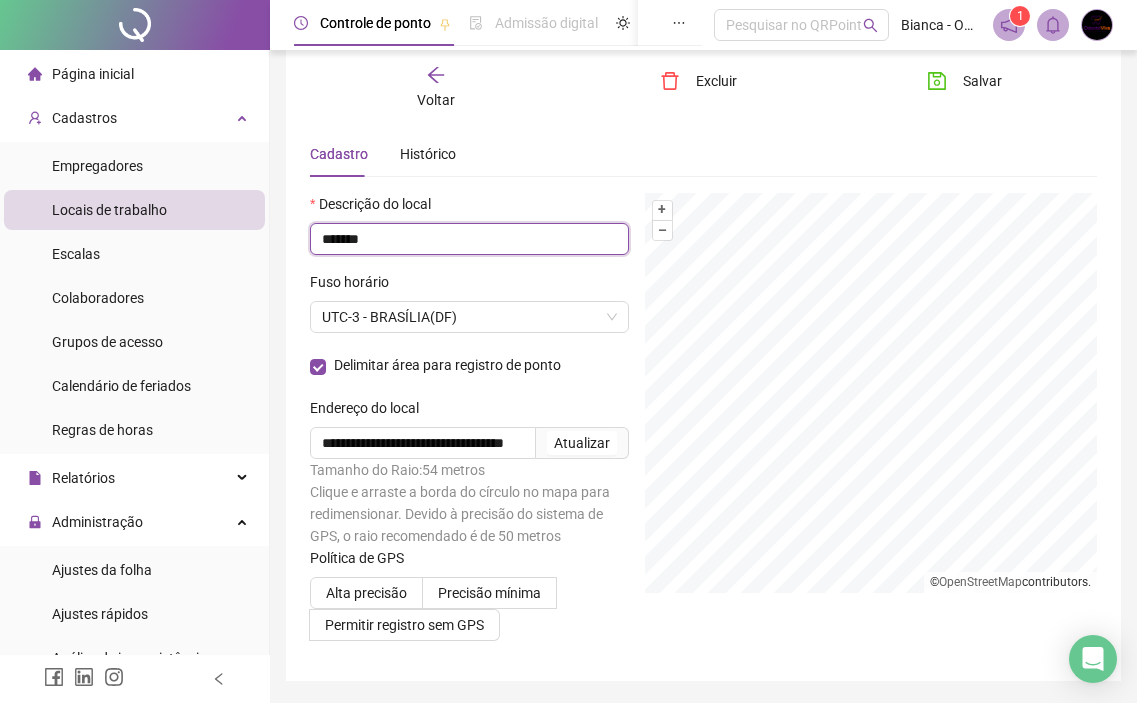 paste on "**********" 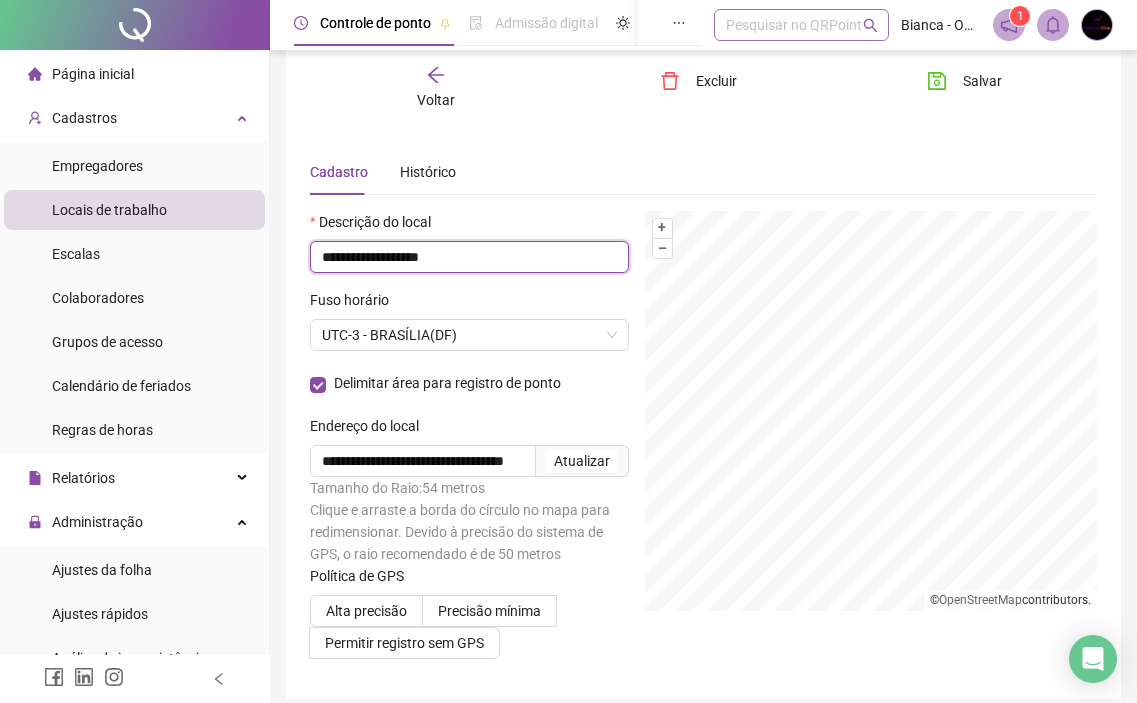 scroll, scrollTop: 0, scrollLeft: 0, axis: both 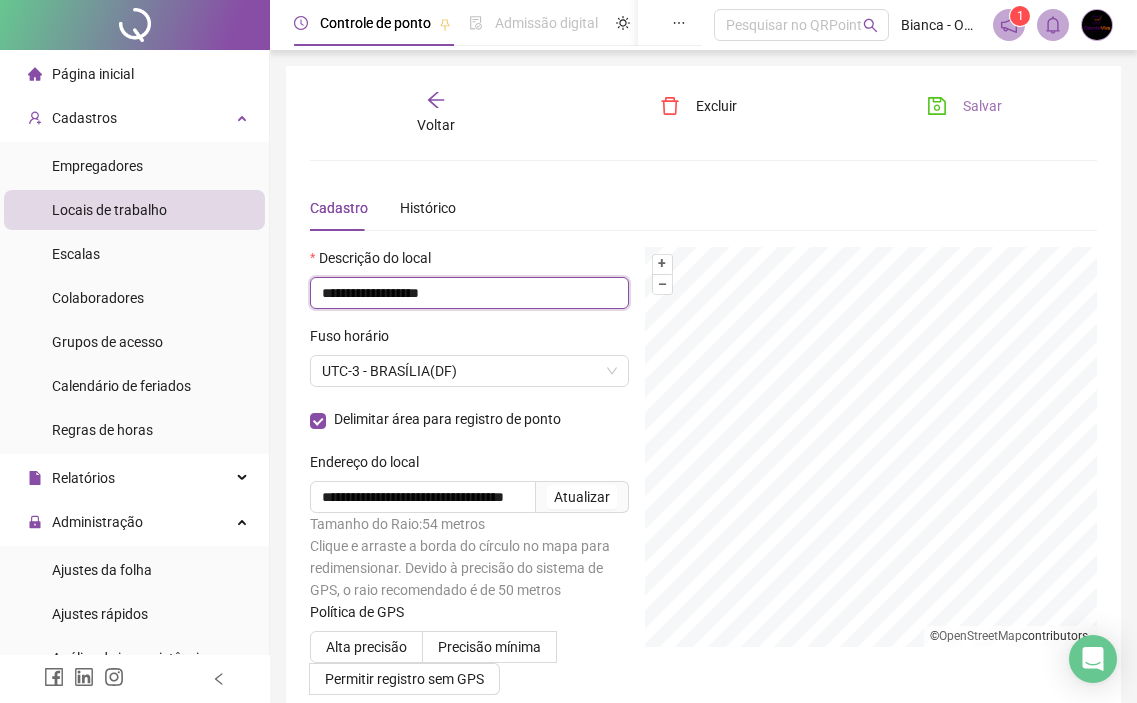 type on "**********" 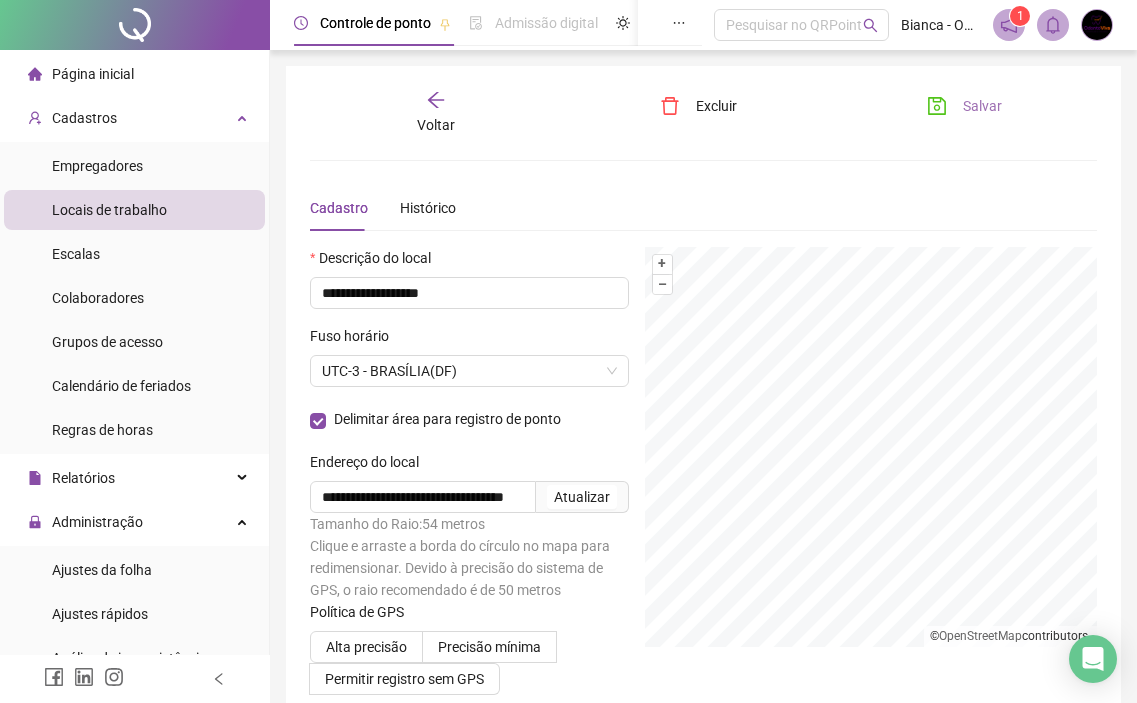 click on "Salvar" at bounding box center [982, 106] 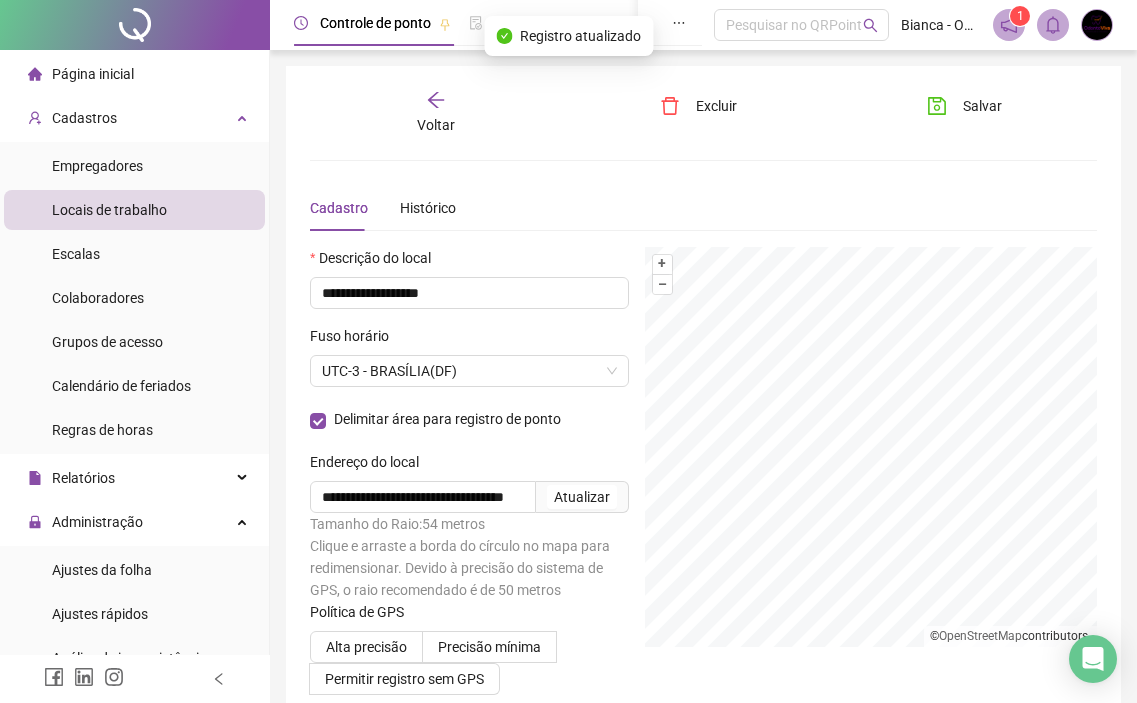 click on "Voltar" at bounding box center (436, 125) 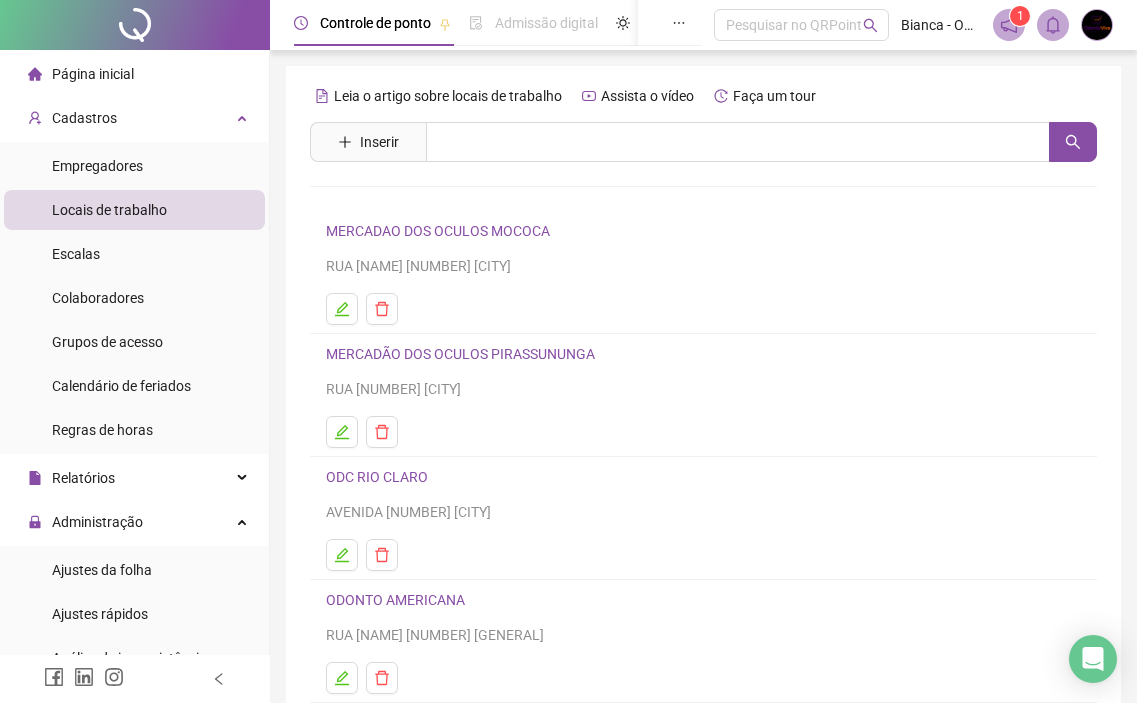 click on "ODC RIO CLARO" at bounding box center (377, 477) 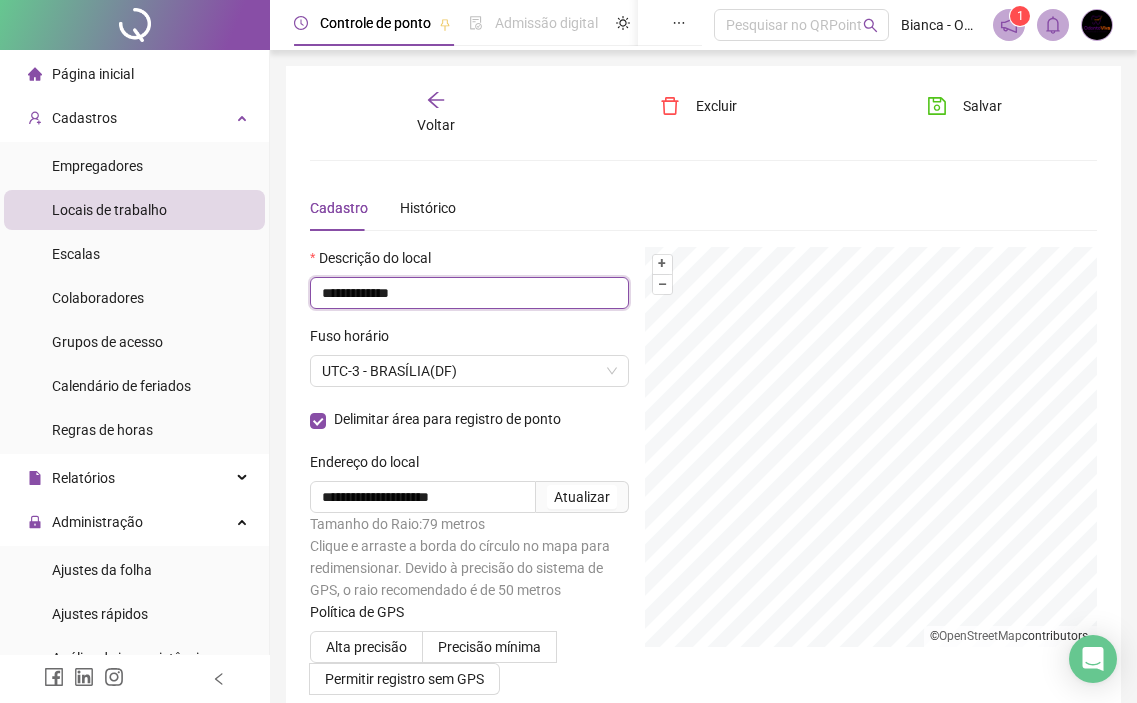 drag, startPoint x: 439, startPoint y: 290, endPoint x: 356, endPoint y: 304, distance: 84.17244 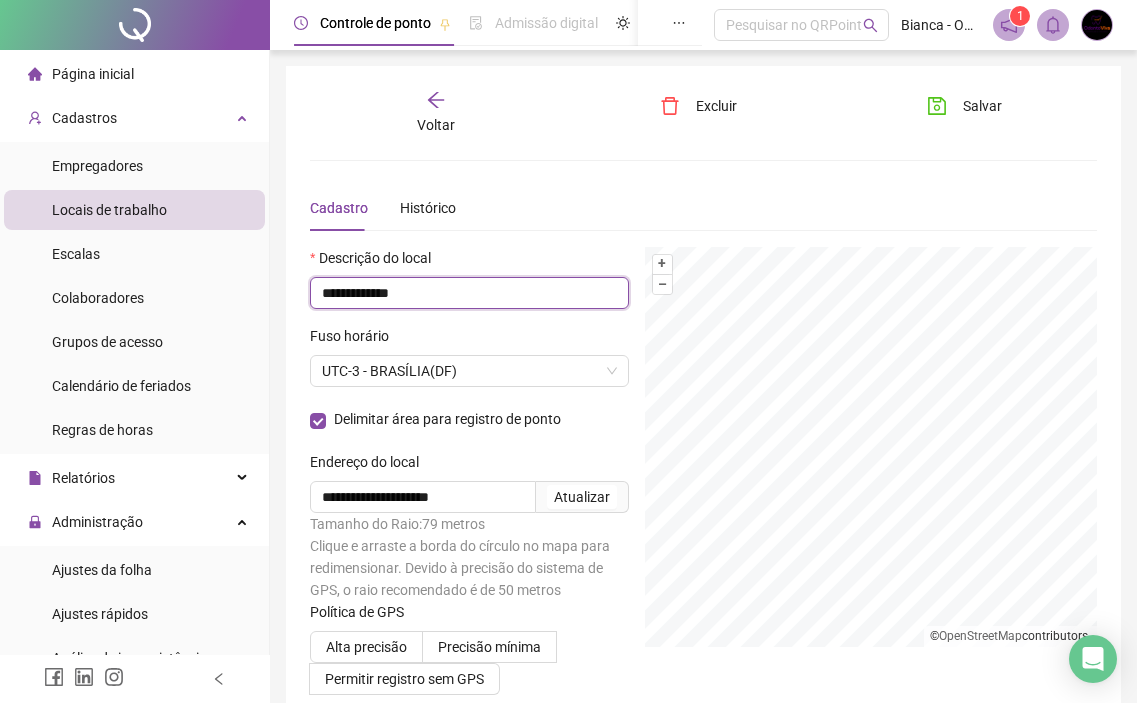 click on "**********" at bounding box center (469, 293) 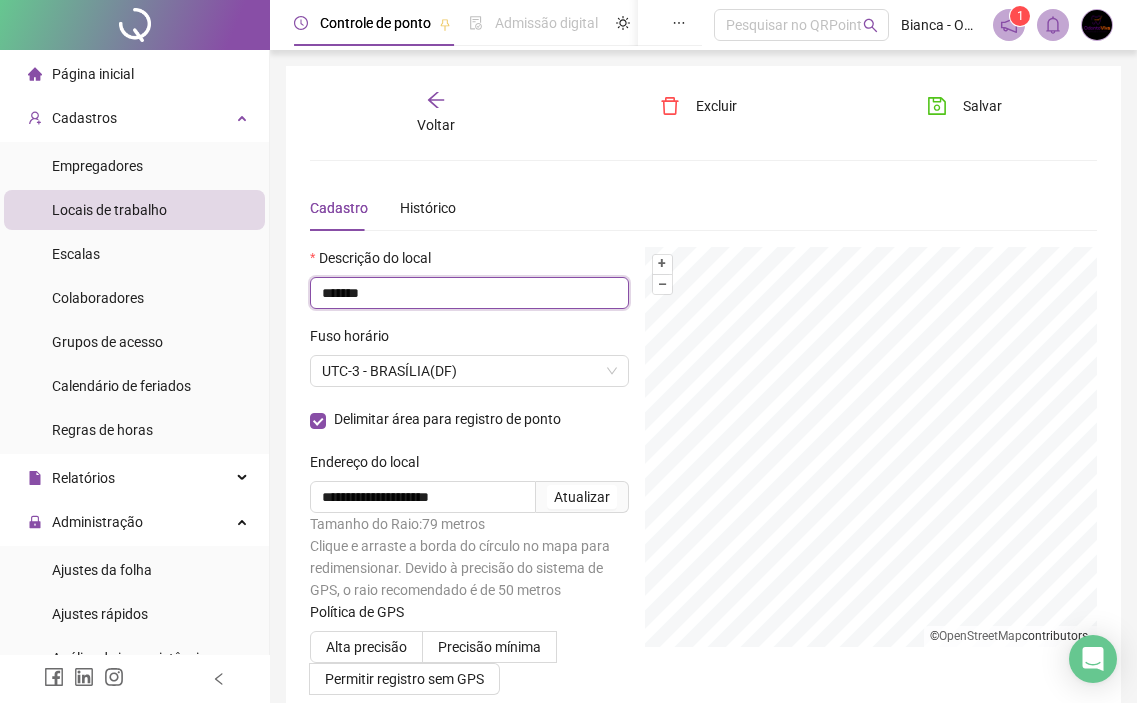paste on "**********" 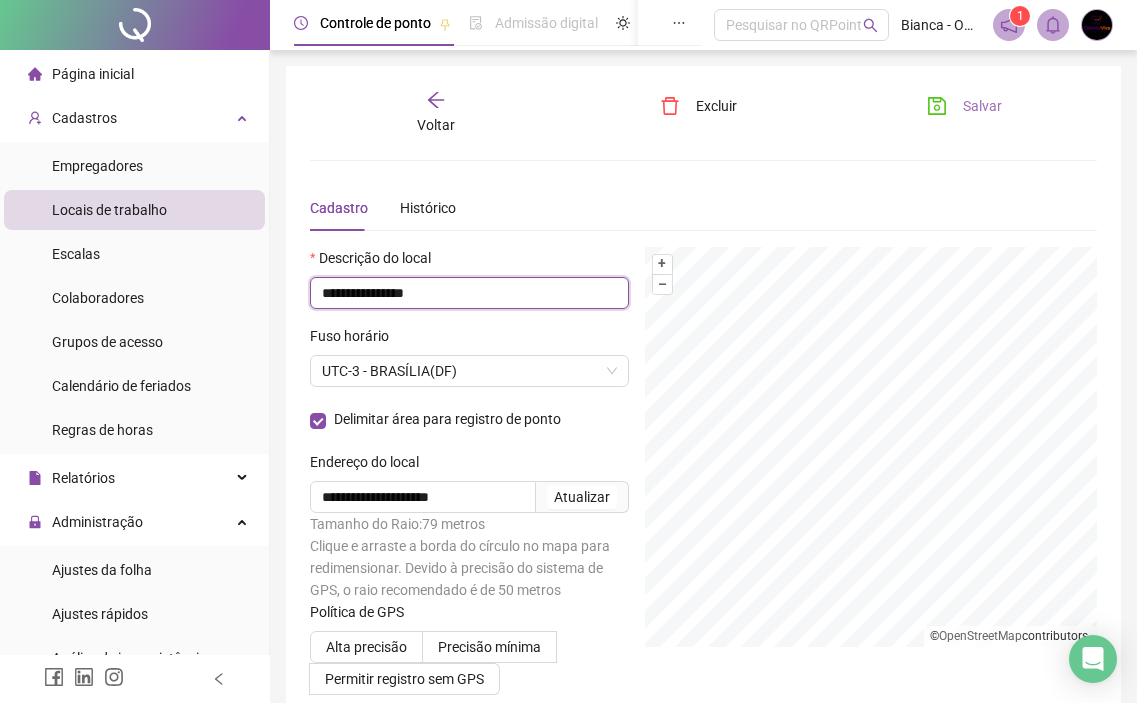 type on "**********" 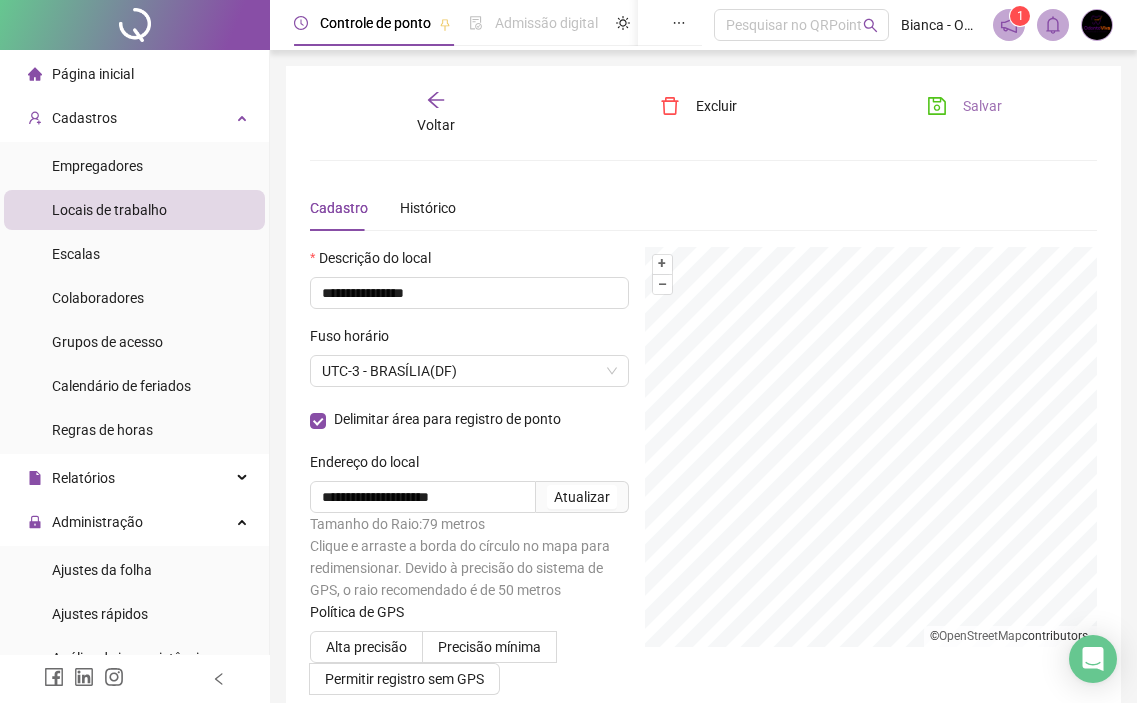 click on "Salvar" at bounding box center (982, 106) 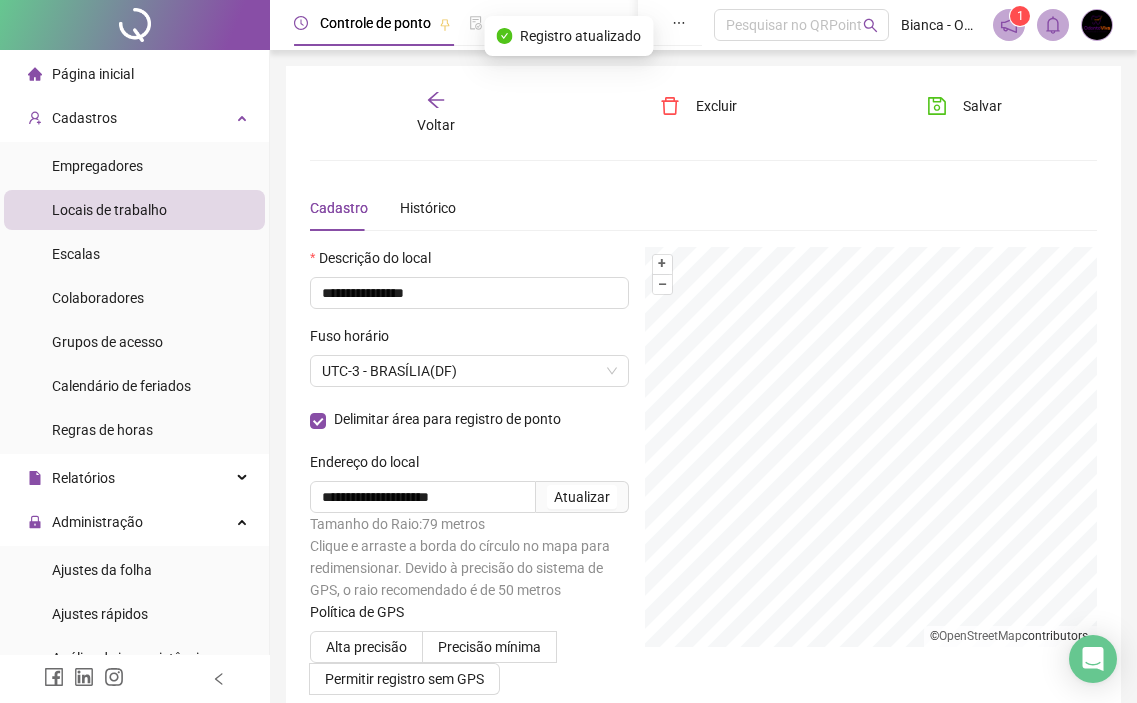 click on "Voltar" at bounding box center (436, 113) 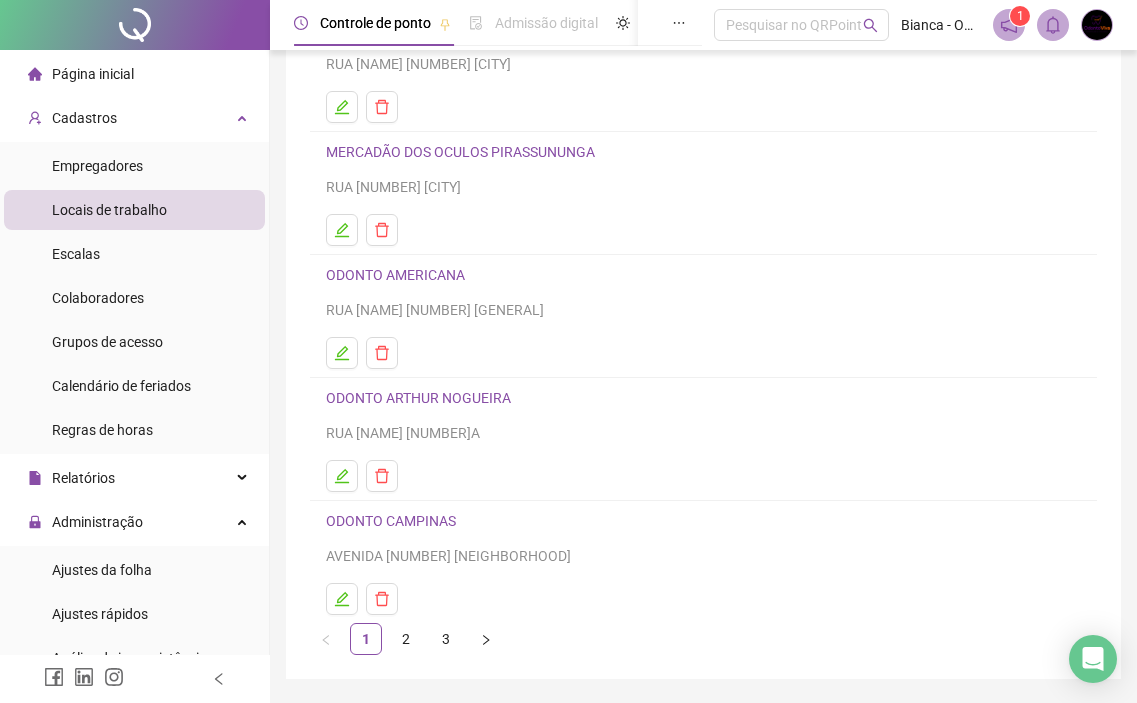 scroll, scrollTop: 0, scrollLeft: 0, axis: both 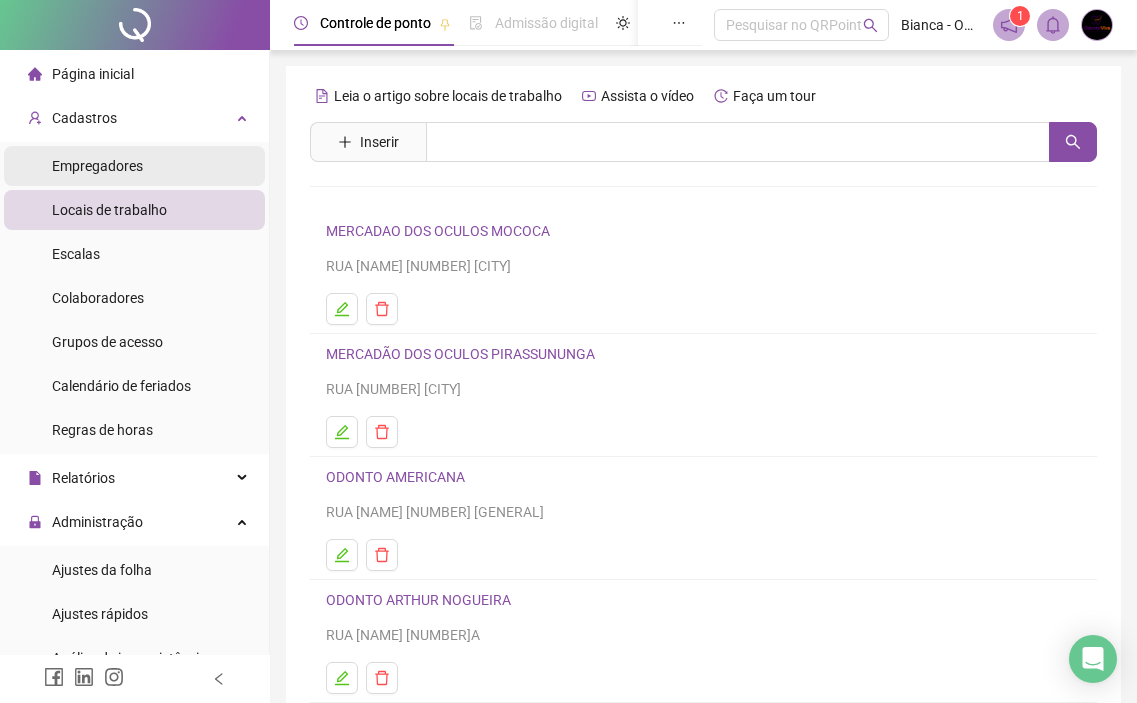 click on "Empregadores" at bounding box center [134, 166] 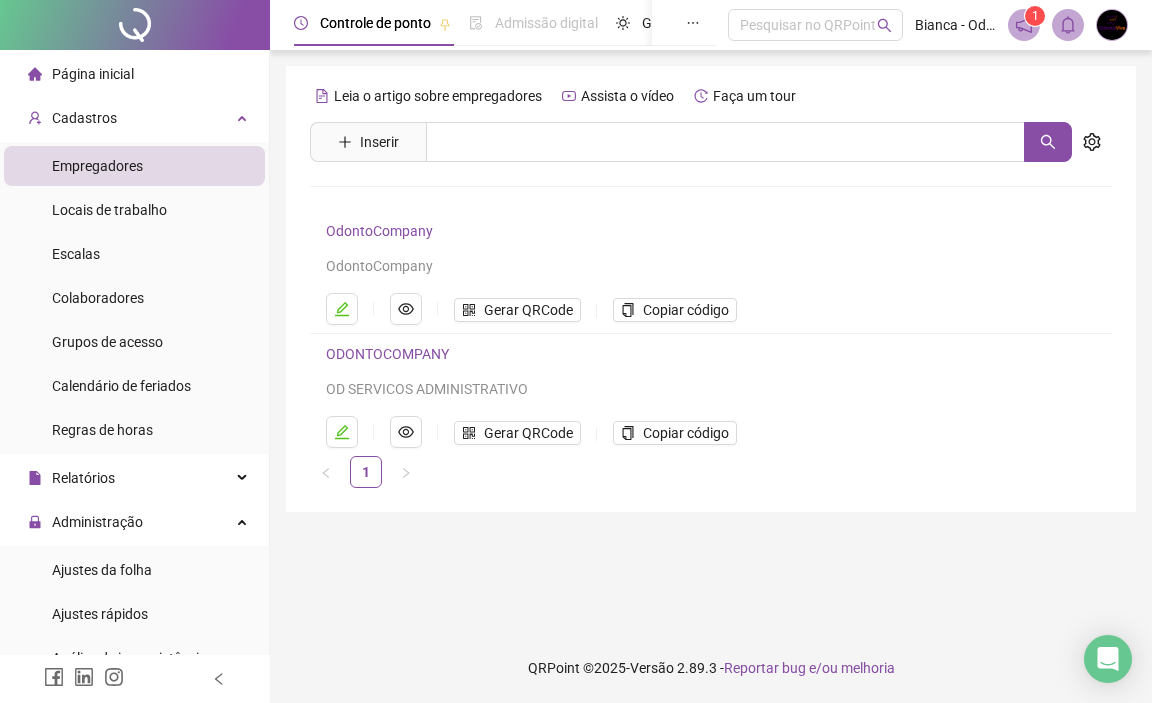 click on "ODONTOCOMPANY" at bounding box center [387, 354] 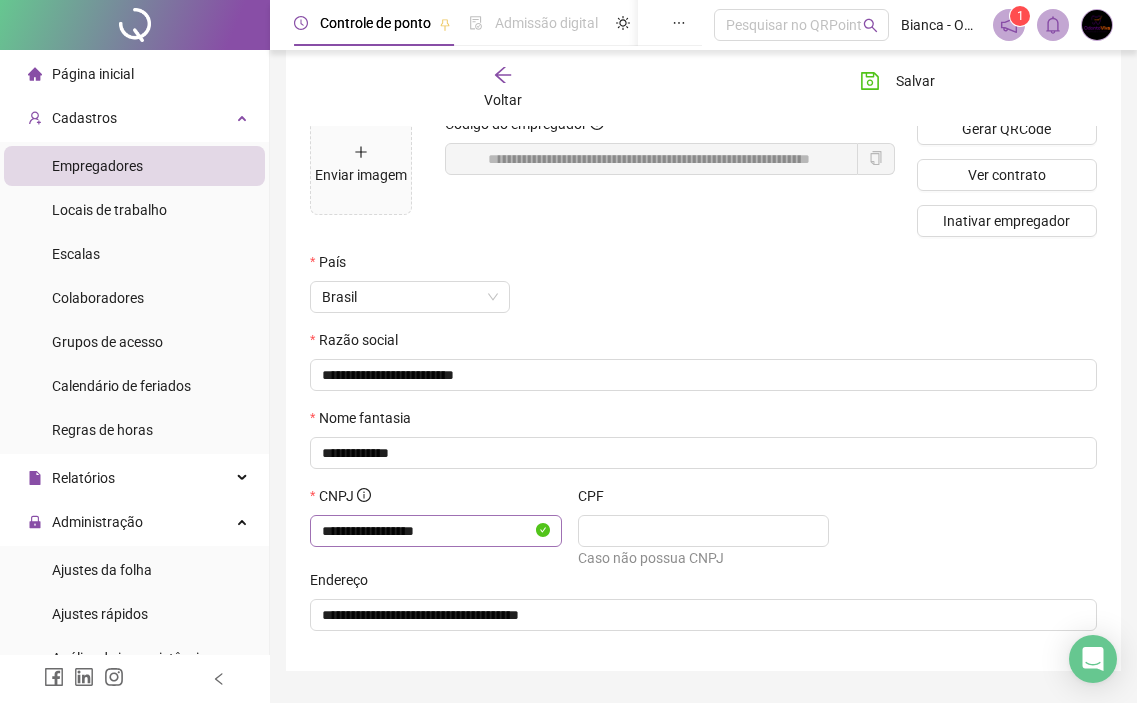 scroll, scrollTop: 188, scrollLeft: 0, axis: vertical 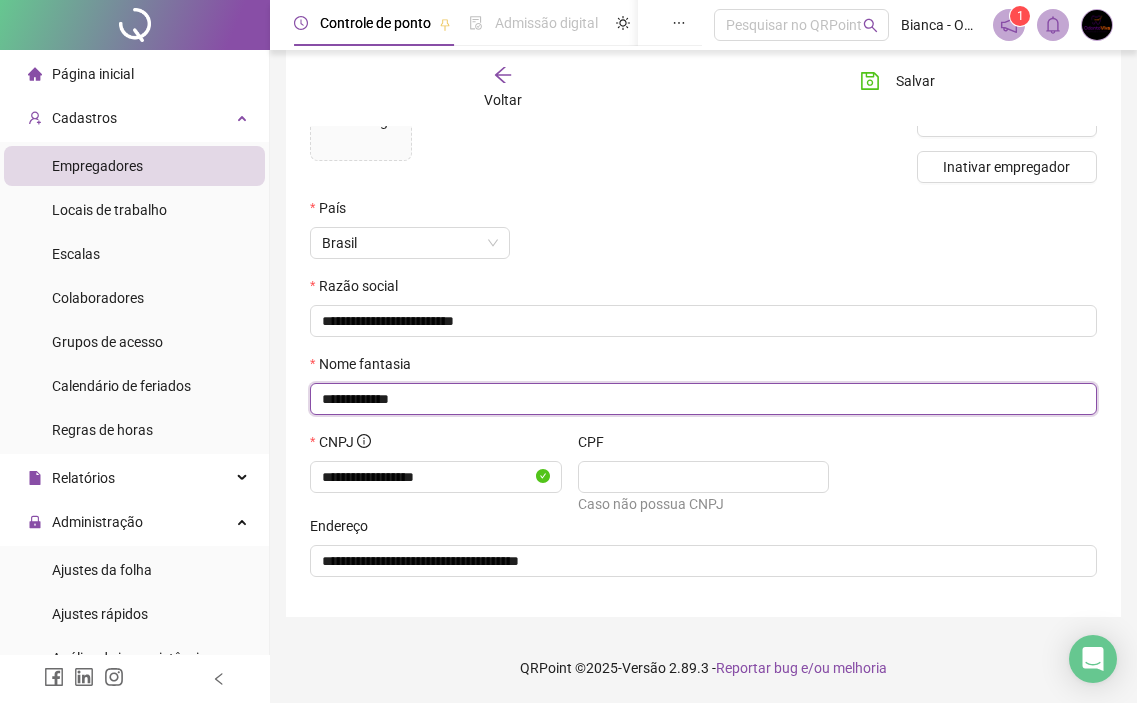 drag, startPoint x: 466, startPoint y: 396, endPoint x: 380, endPoint y: 411, distance: 87.29834 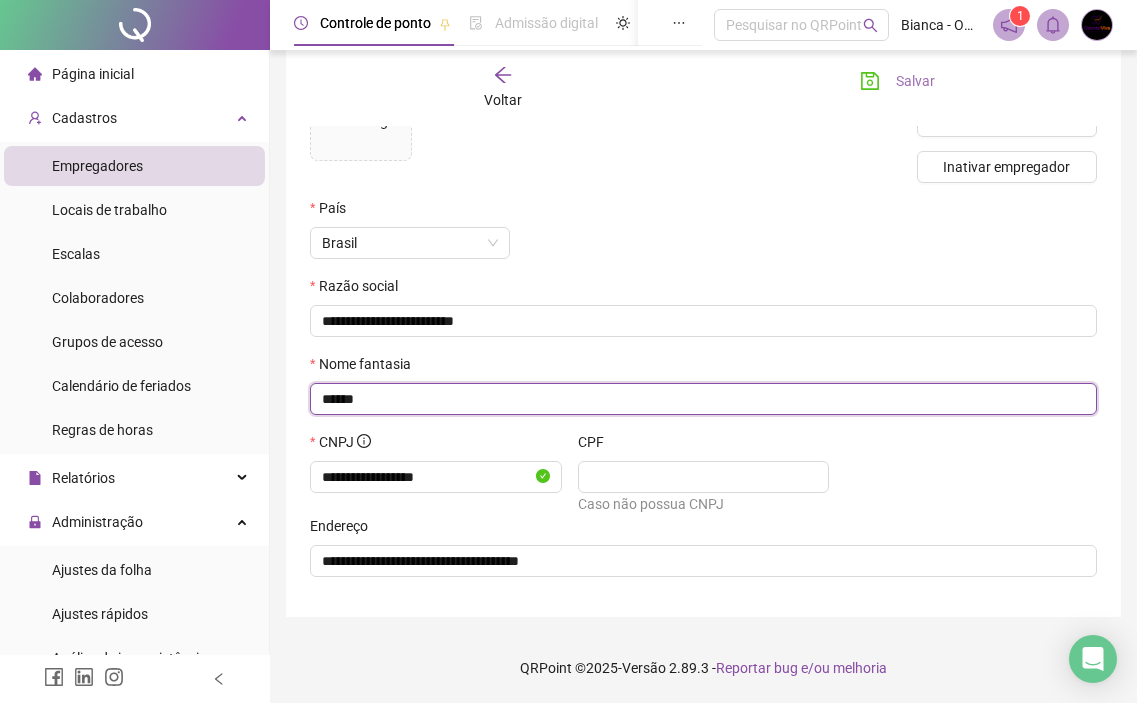 type on "******" 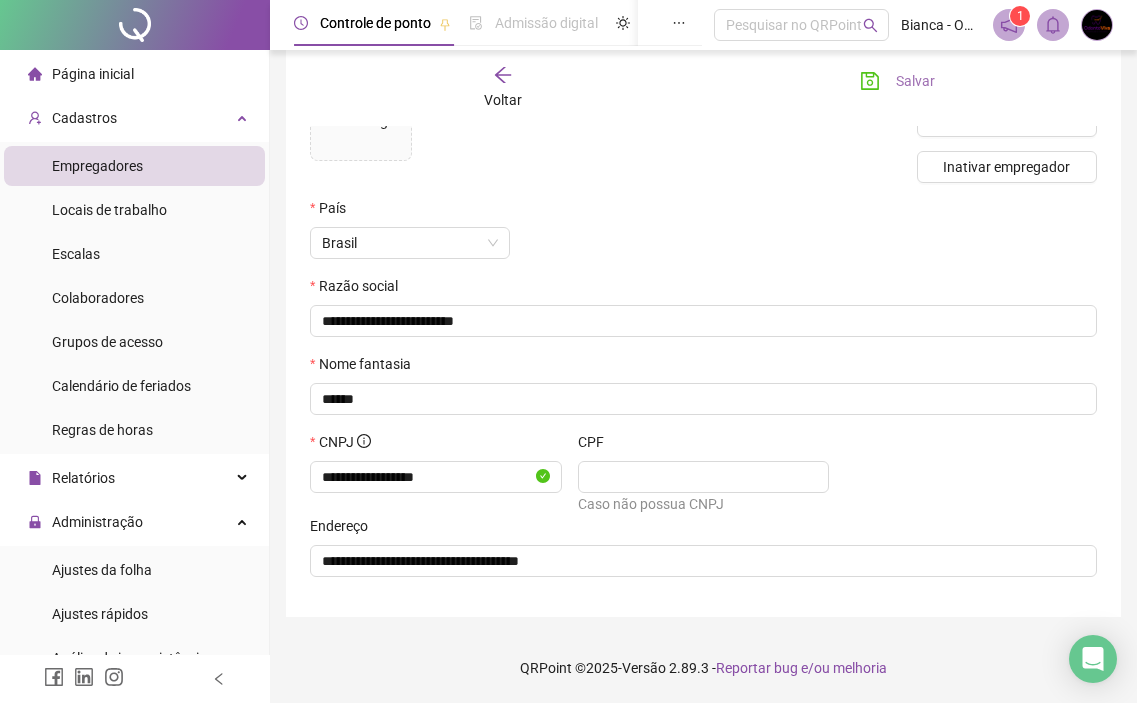 click on "Salvar" at bounding box center [915, 81] 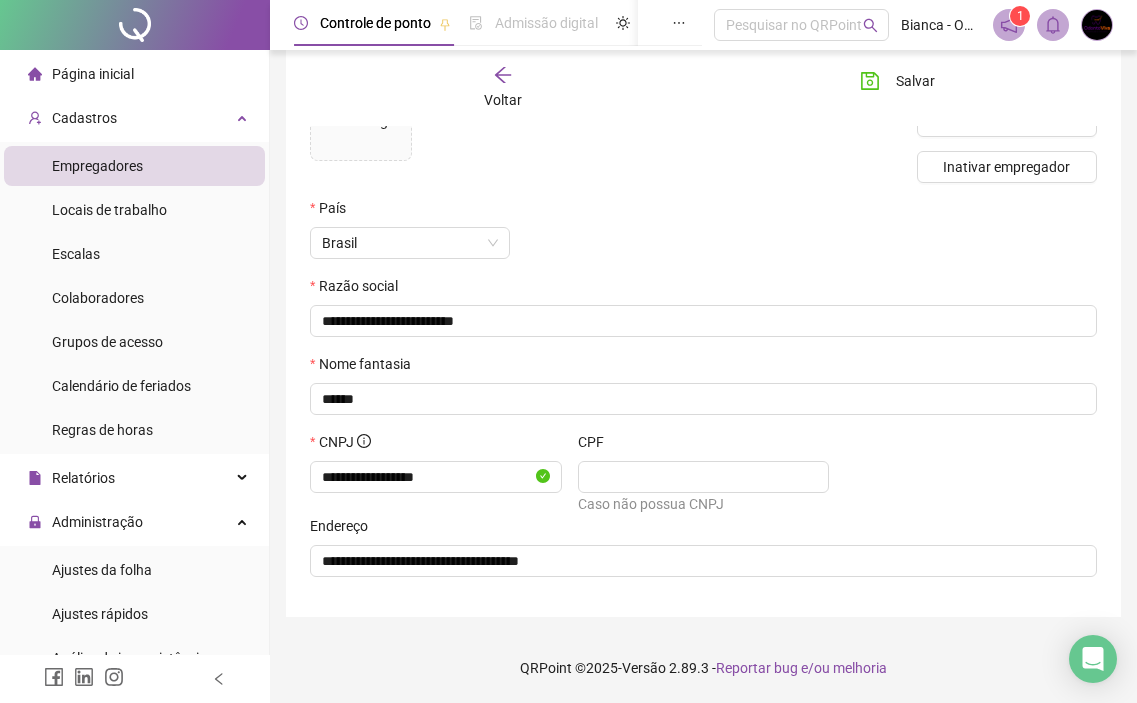 click on "Voltar" at bounding box center [503, 100] 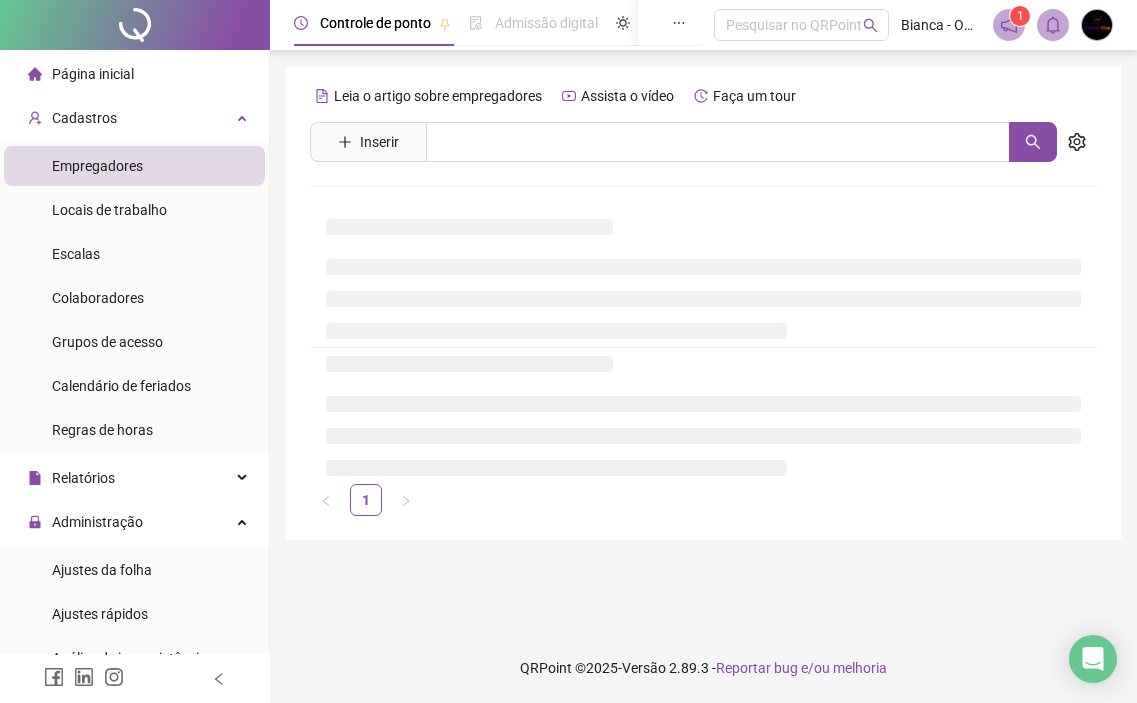 scroll, scrollTop: 0, scrollLeft: 0, axis: both 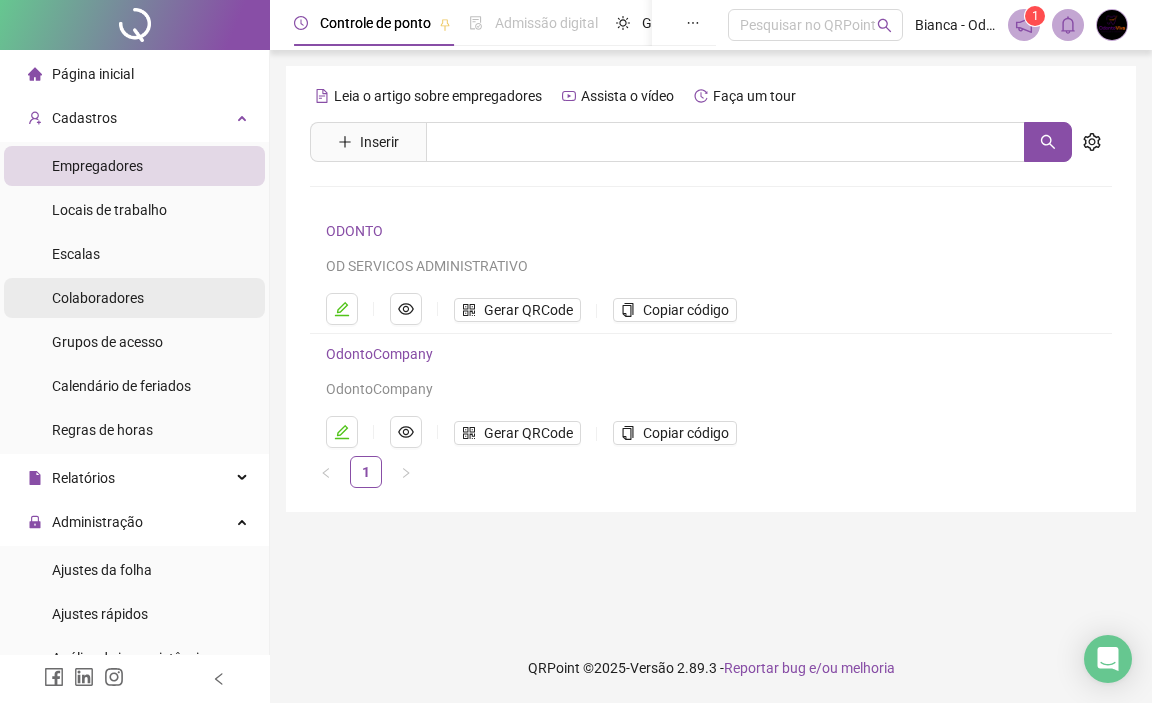 click on "Colaboradores" at bounding box center [134, 298] 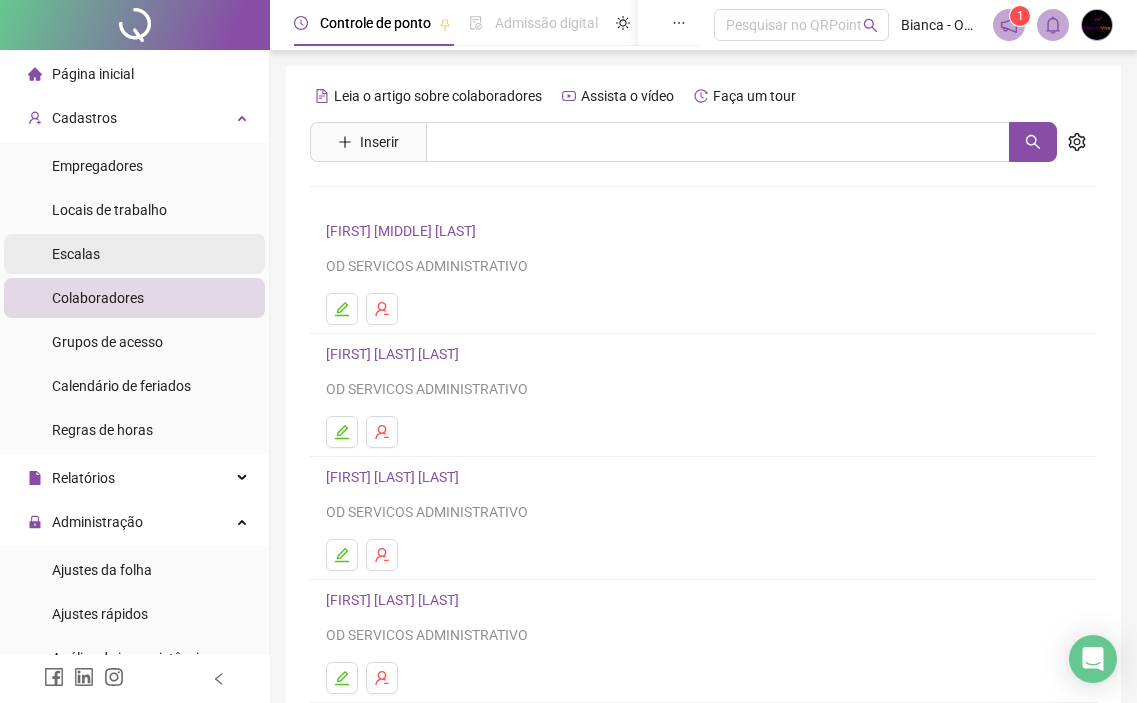 click on "Escalas" at bounding box center [134, 254] 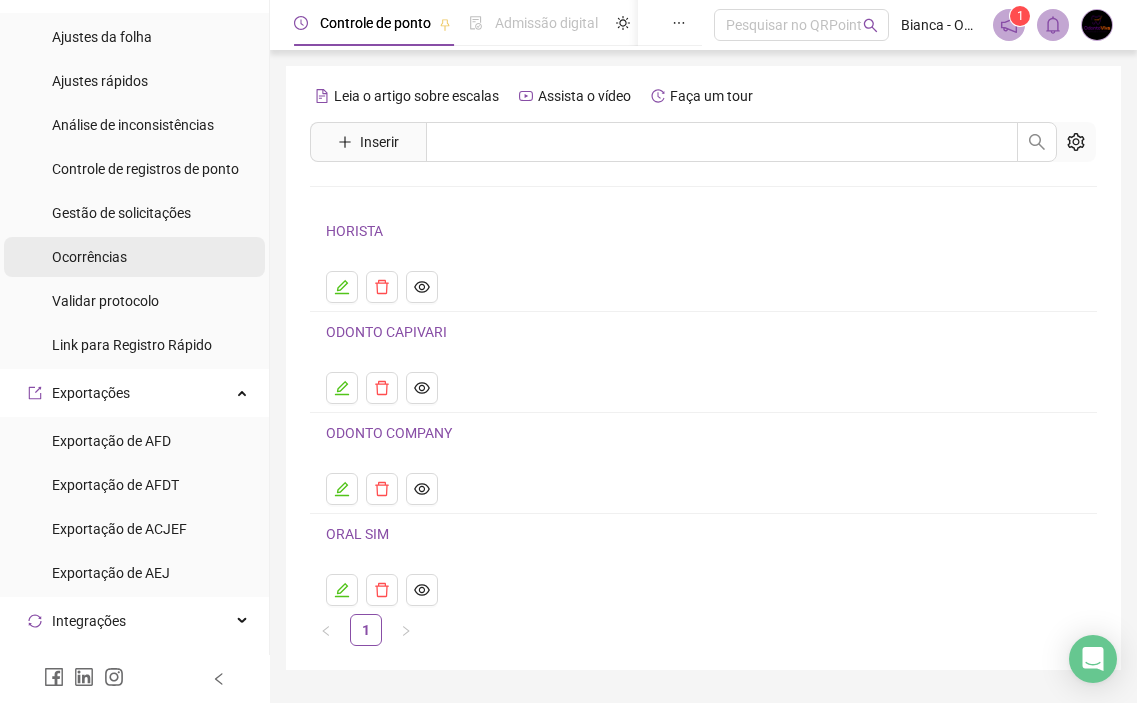 scroll, scrollTop: 0, scrollLeft: 0, axis: both 